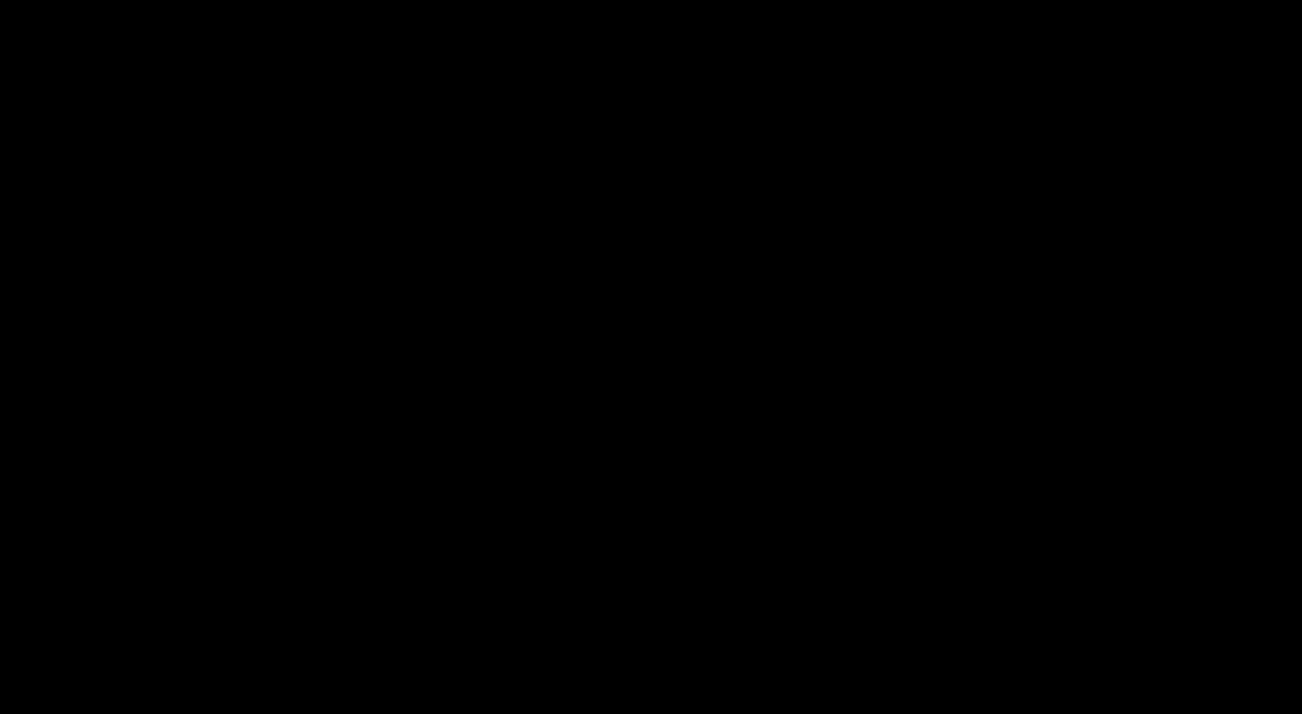 scroll, scrollTop: 0, scrollLeft: 0, axis: both 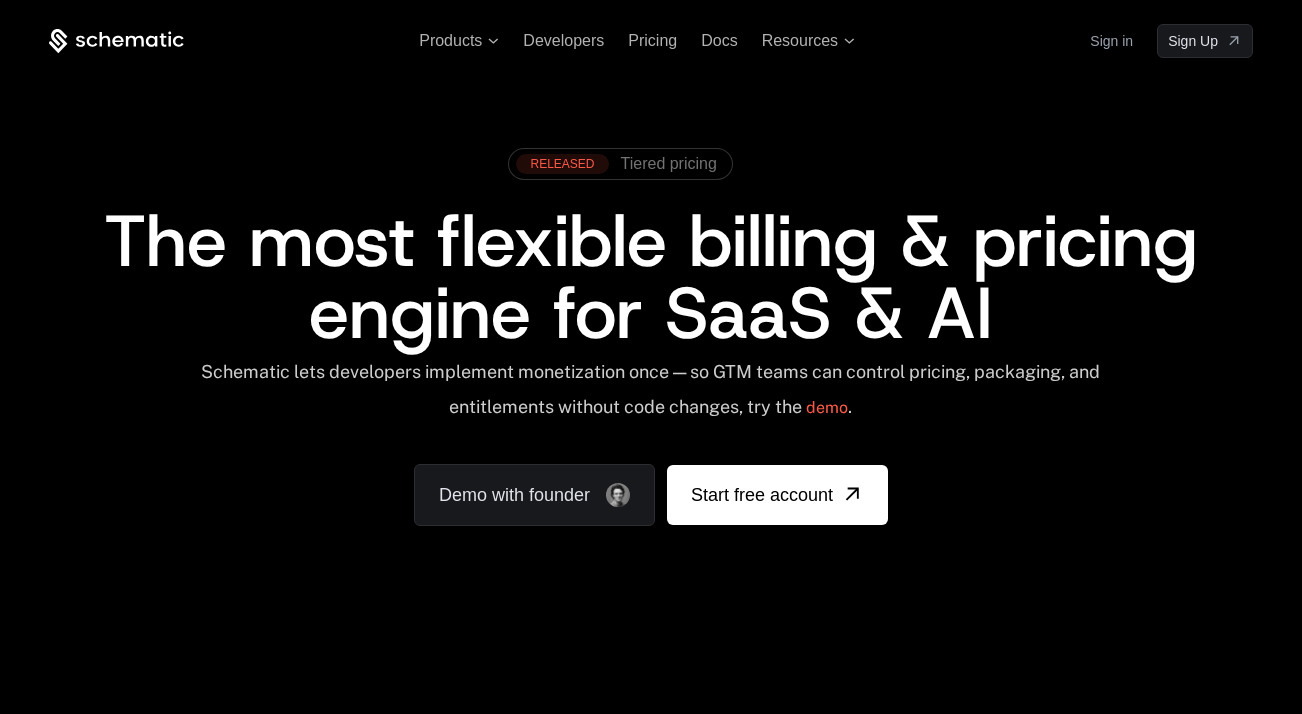 click on "Sign in" at bounding box center [1111, 41] 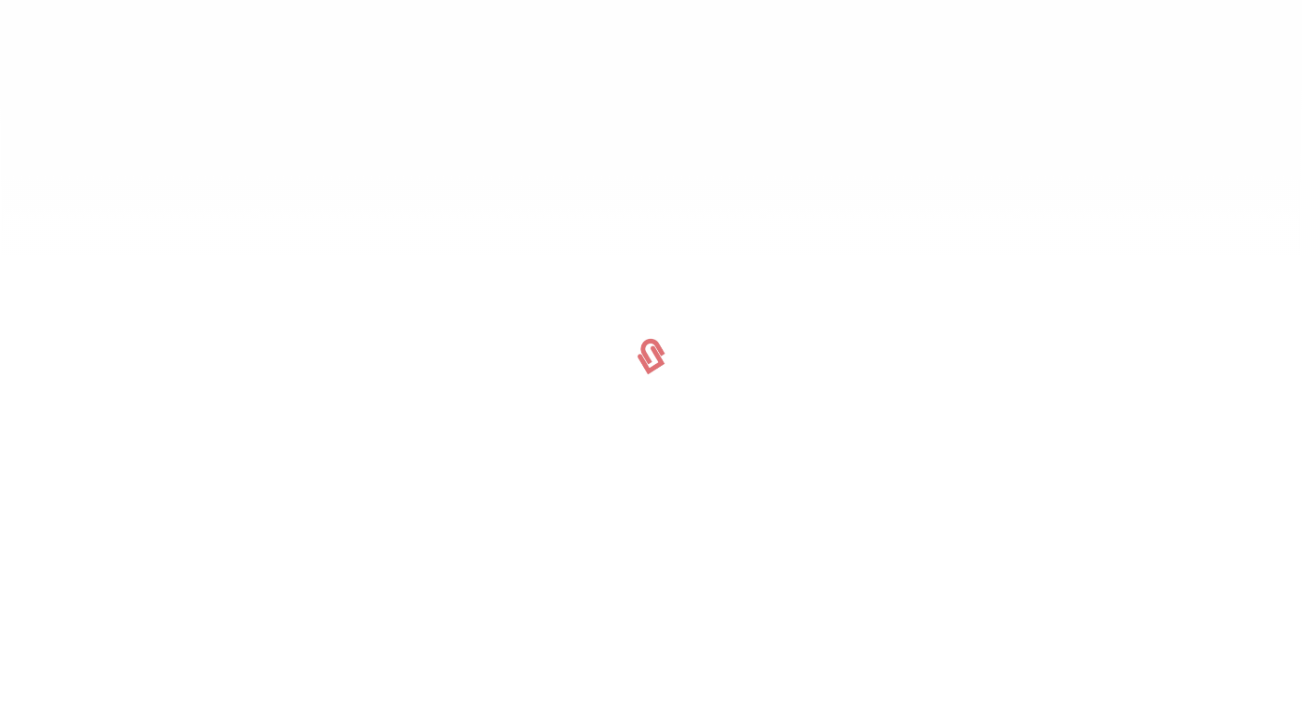 scroll, scrollTop: 0, scrollLeft: 0, axis: both 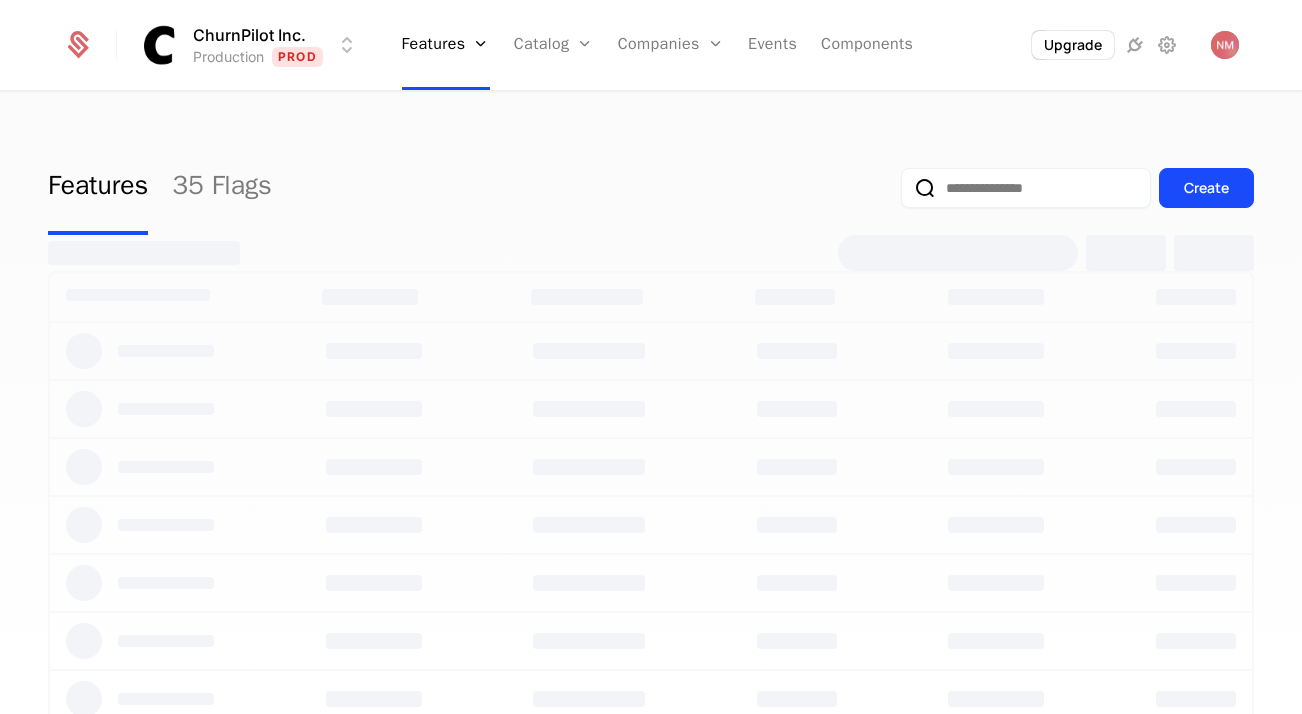 select on "***" 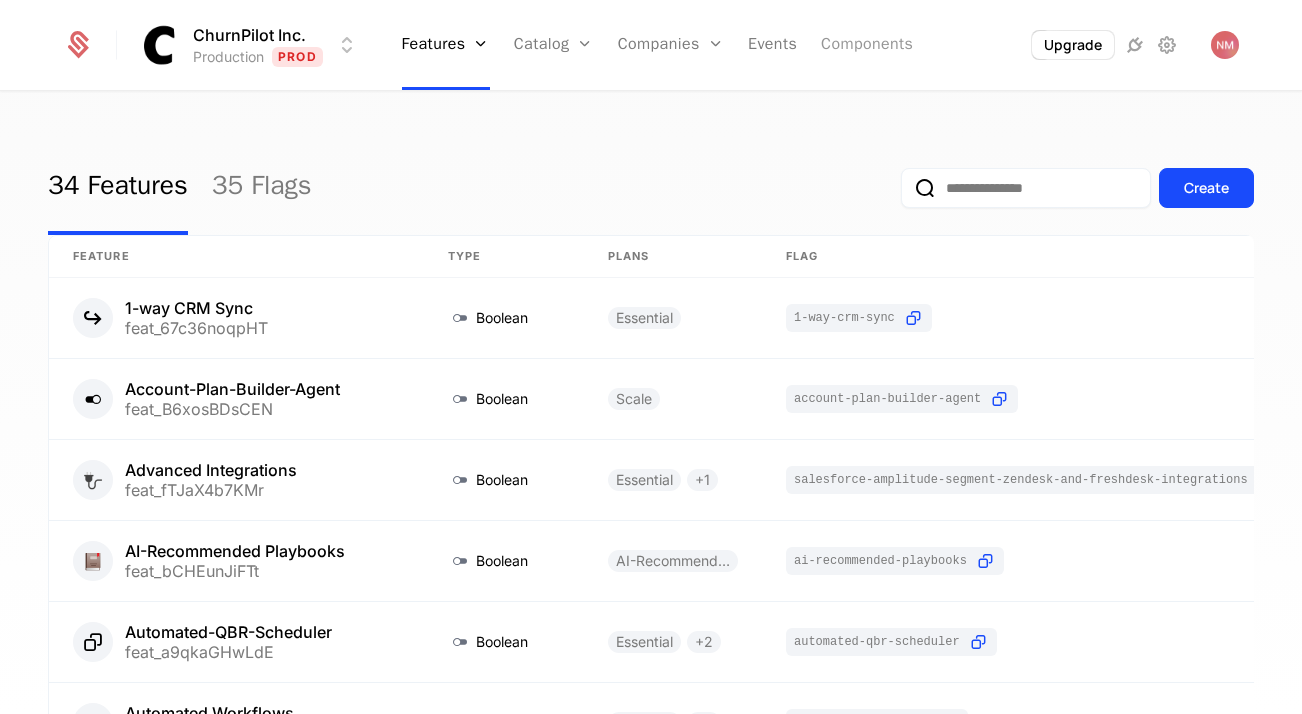 click on "Components" at bounding box center [867, 45] 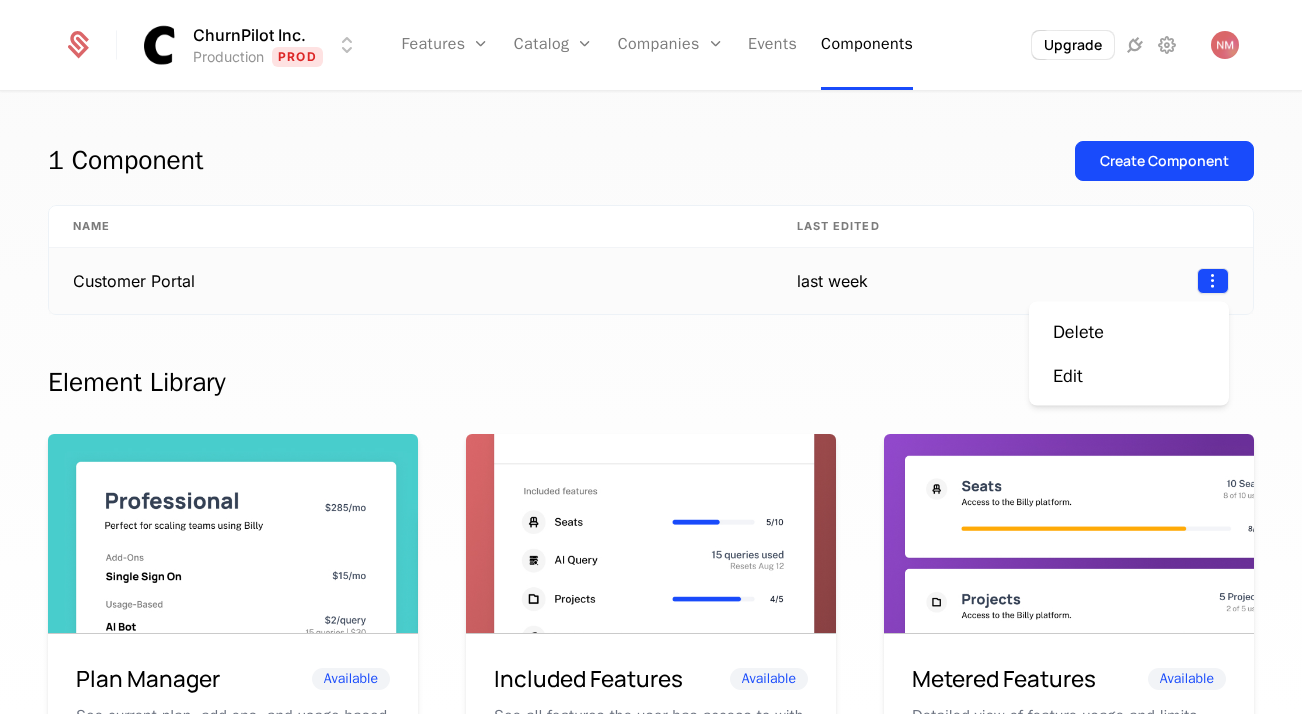 click on "ChurnPilot Inc. Production Prod Features Features Flags Catalog Plans Add Ons Configuration Companies Companies Users Events Components Upgrade 1 Component Create Component Name Last edited Customer Portal last week Element Library Plan Manager Available See current plan, add ons, and usage-based charges. Included Features Available See all features the user has access to with associated limits and usage Metered Features Available Detailed view of feature usage and limits with upgrade buttons. Plans Table Available Provide an intuitive upgrade path by surfacing current and live plans. Upcoming Bill Available See estimated upcoming bill based on current entitlements and usage. Invoices Available See a list of recent invoices sent to the user. Click to view detail. Payment Method Available See and easily edit current payment method on file. Usage Graphs Coming soon Show usage over time to surface usage trends. Public Pricing Page Coming soon Embed a fully feature pricing table on your marketing site." at bounding box center [651, 357] 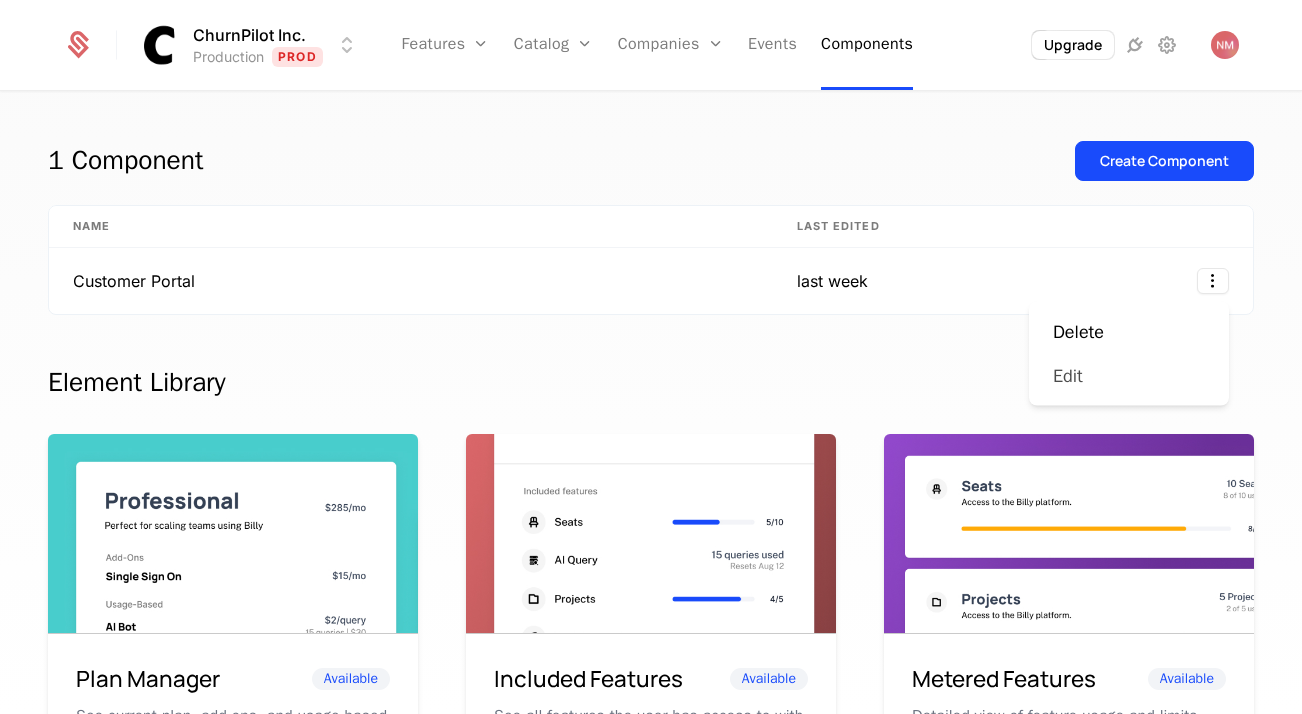 click on "Edit" at bounding box center [1068, 376] 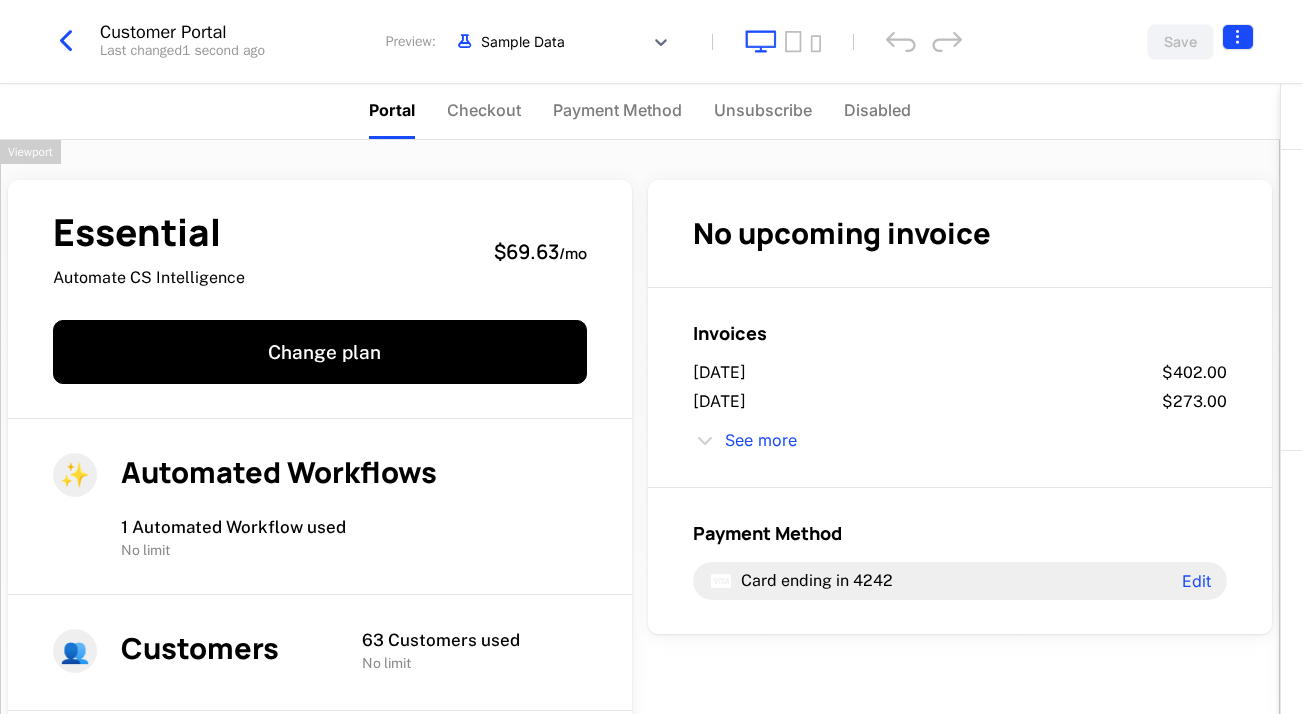 click on "ChurnPilot Inc. Production Prod Features Features Flags Catalog Plans Add Ons Configuration Companies Companies Users Events Components Upgrade Customer Portal Last changed  1 second ago Preview: Sample Data Save Portal Checkout Payment Method Unsubscribe Disabled Essential Automate CS Intelligence $69.63 / mo Change plan ✨ Automated Workflows 1   Automated Workflow   used No limit 👥 Customers 63   Customers   used No limit 🪙 QBR Generations 0   QBR Generations   used No limit 🚨  Slack Alert Agent Rule 104   Alert Agent Rules   used No limit 🪑 Users 4   Users   used No limit No upcoming invoice Invoices August 1, 2025 $402.00 July 31, 2025 $273.00 See more Payment Method Card ending in   4242 Edit Powered by   Elements Design Entitlements 📦 Current Plan This component can only be used once ☑️ Included Features 🎛️ Metered Features This component can only be used once 💸 Pricing Table Billing 🧾 Next Bill Due This component can only be used once 💳 Payment Methods 📄" at bounding box center (651, 357) 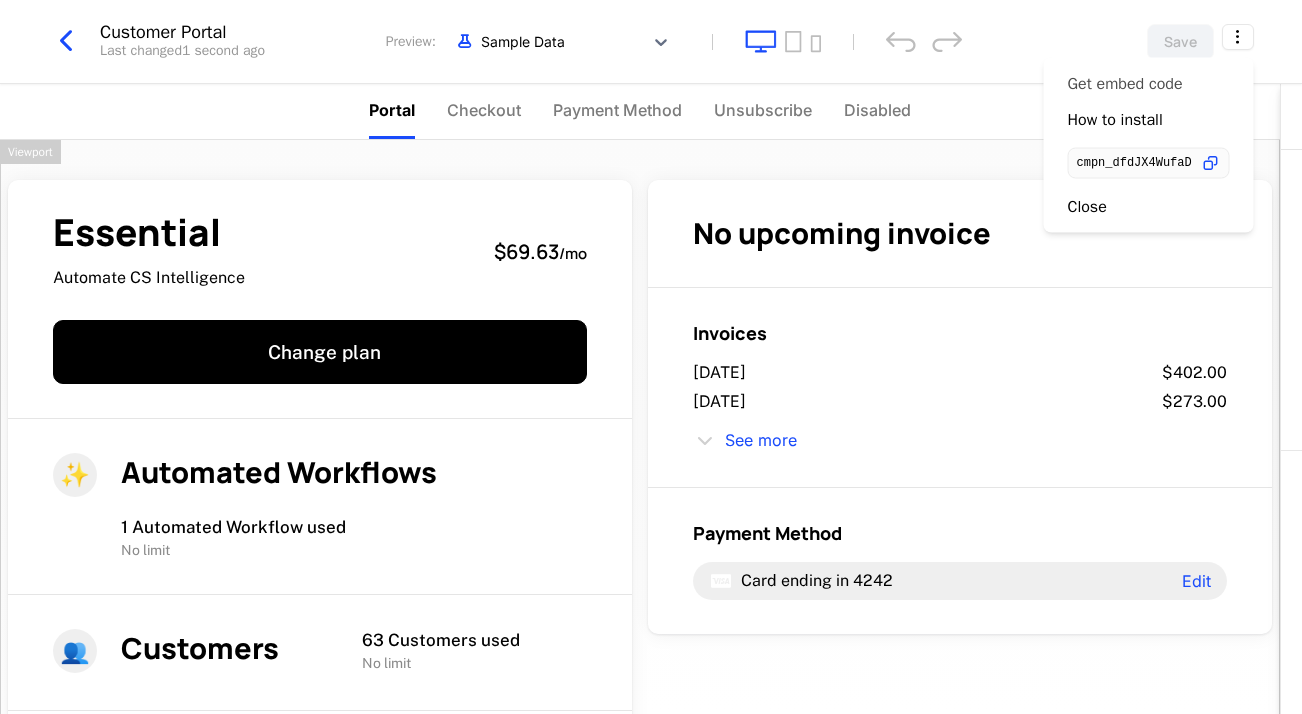 click on "Get embed code" at bounding box center (1125, 84) 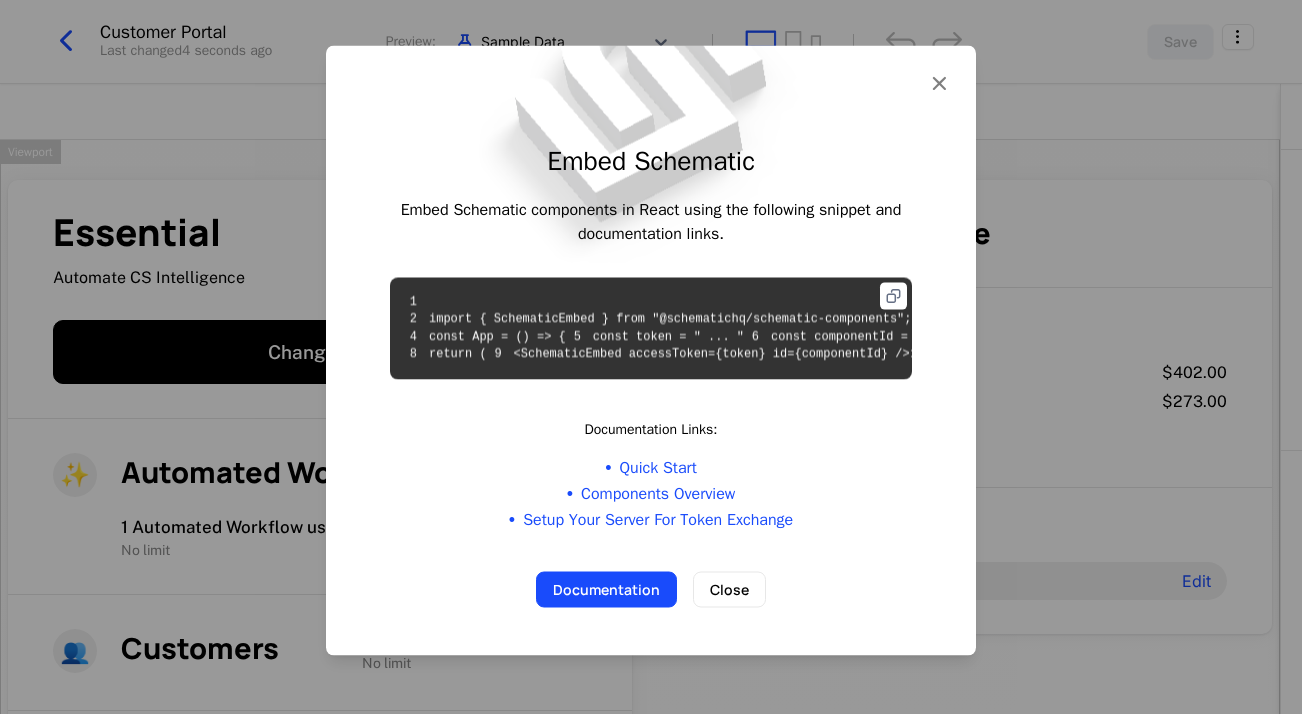 click at bounding box center (893, 295) 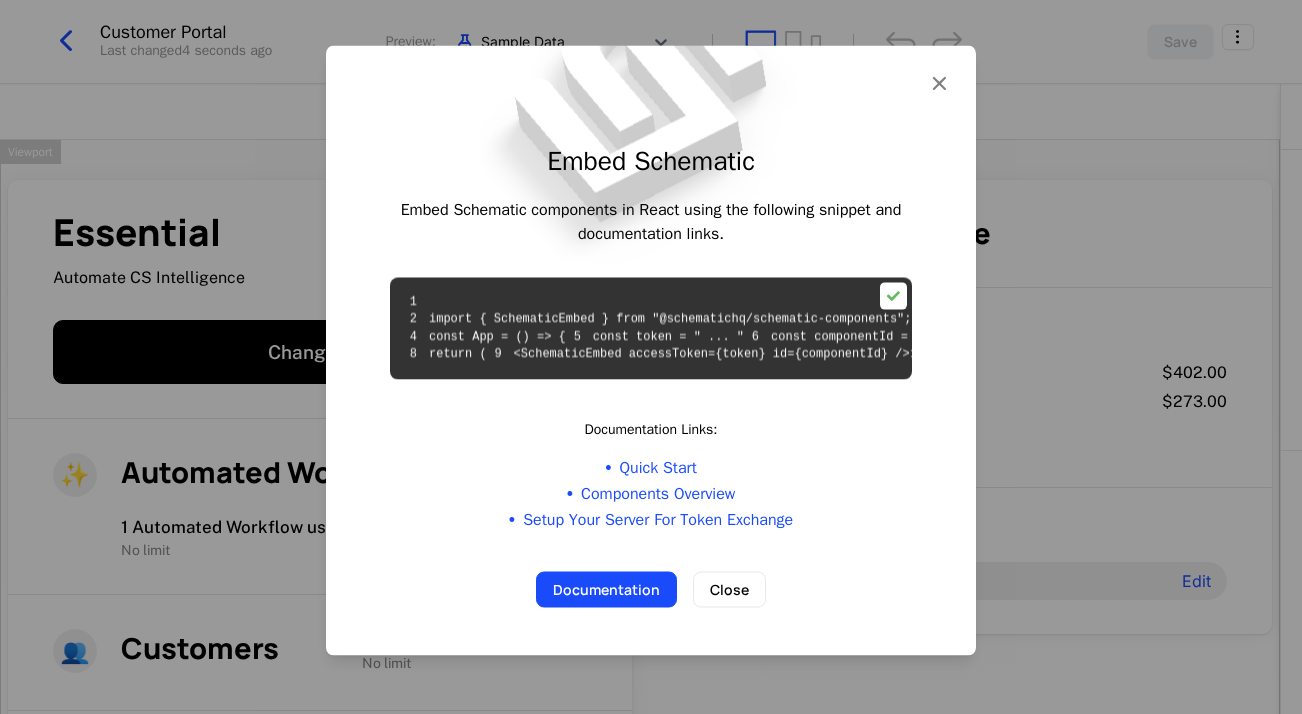click on "1
2     import { SchematicEmbed } from "@schematichq/schematic-components";
3
4     const App = () => {
5       const token = " ... "
6       const componentId = "cmpn_dfdJX4WufaD"
7
8       return (
9         <SchematicEmbed accessToken={token} id={componentId} />
10       )
11     }
12" at bounding box center [737, 327] 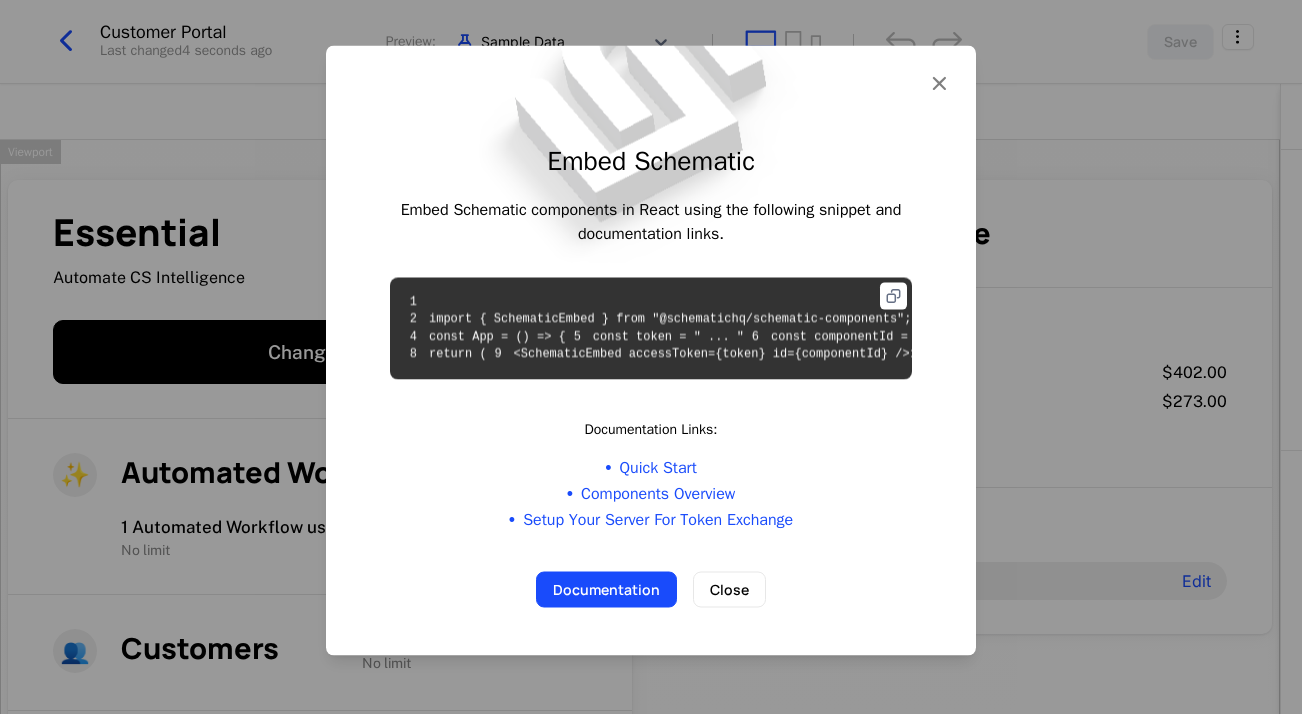 click at bounding box center [893, 295] 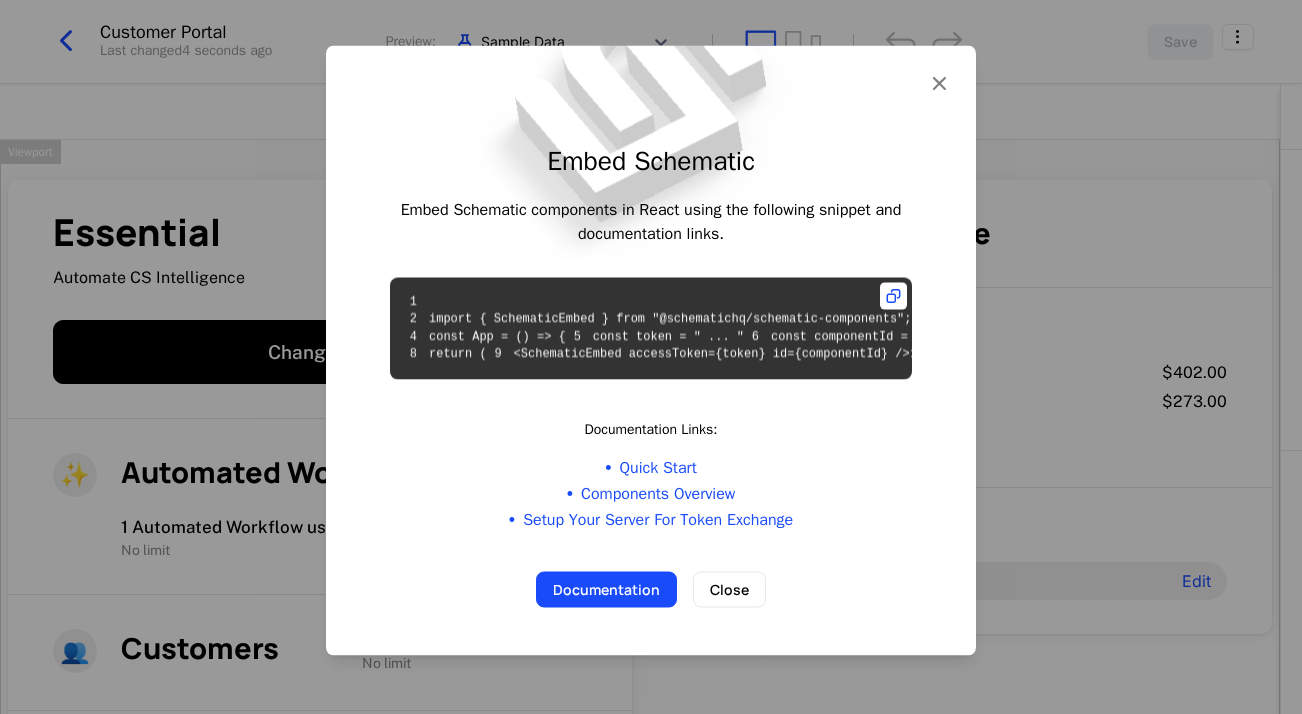 click on "1
2     import { SchematicEmbed } from "@schematichq/schematic-components";
3
4     const App = () => {
5       const token = " ... "
6       const componentId = "cmpn_dfdJX4WufaD"
7
8       return (
9         <SchematicEmbed accessToken={token} id={componentId} />
10       )
11     }
12" at bounding box center (737, 327) 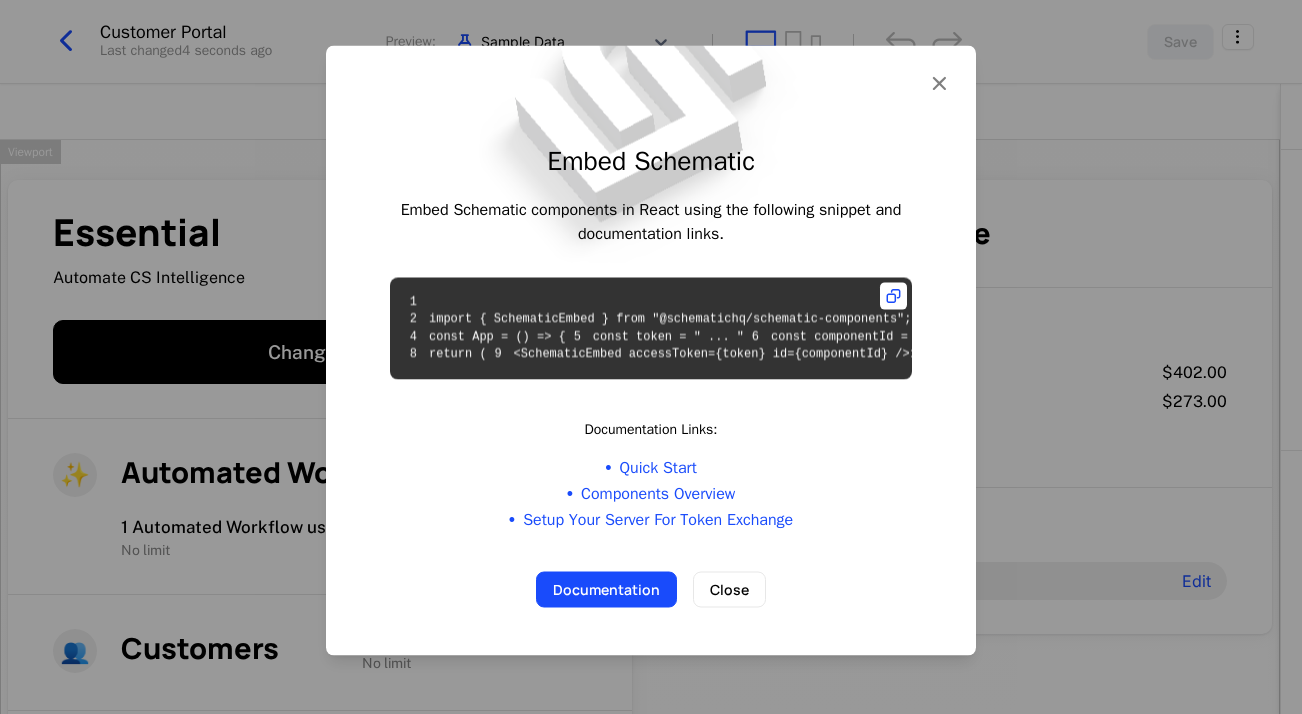 click on "Embed Schematic Embed Schematic components in React using the following snippet and documentation links. 1
2     import { SchematicEmbed } from "@schematichq/schematic-components";
3
4     const App = () => {
5       const token = " ... "
6       const componentId = "cmpn_dfdJX4WufaD"
7
8       return (
9         <SchematicEmbed accessToken={token} id={componentId} />
10       )
11     }
12    Documentation Links: • Quick Start • Components Overview • Setup Your Server For Token Exchange Documentation Close" at bounding box center [651, 351] 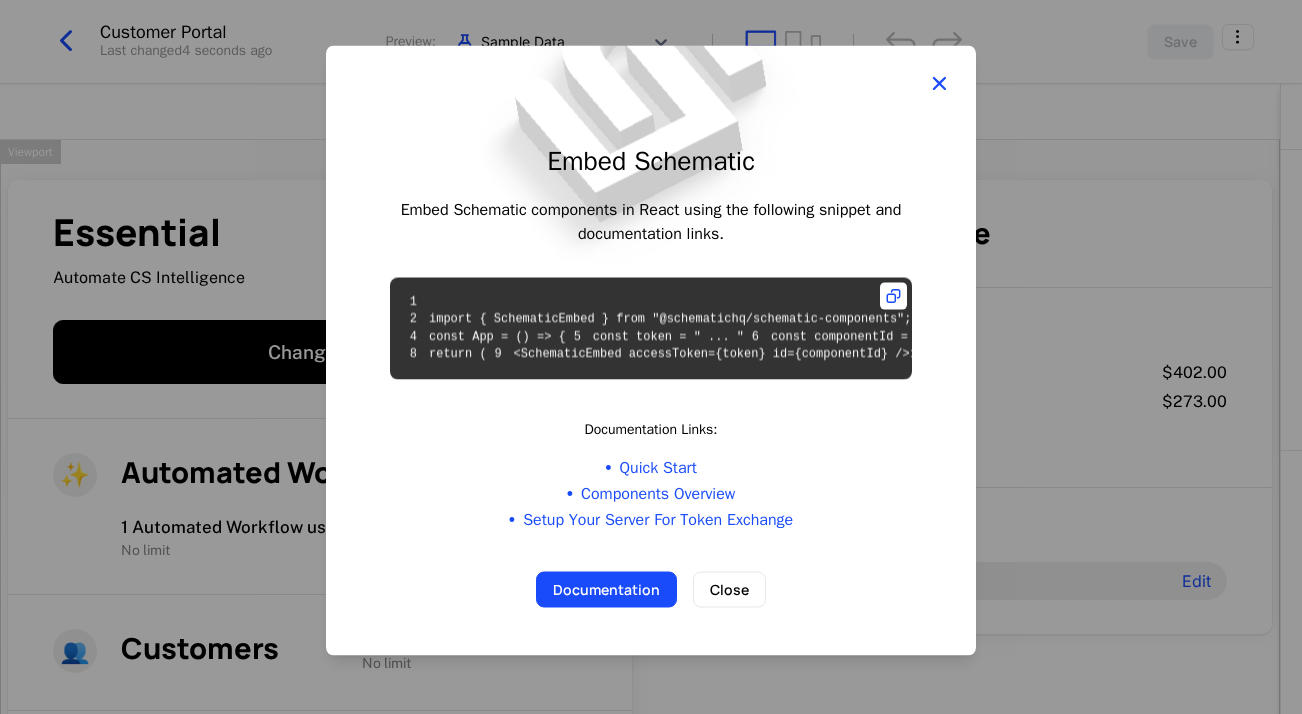 click at bounding box center [939, 83] 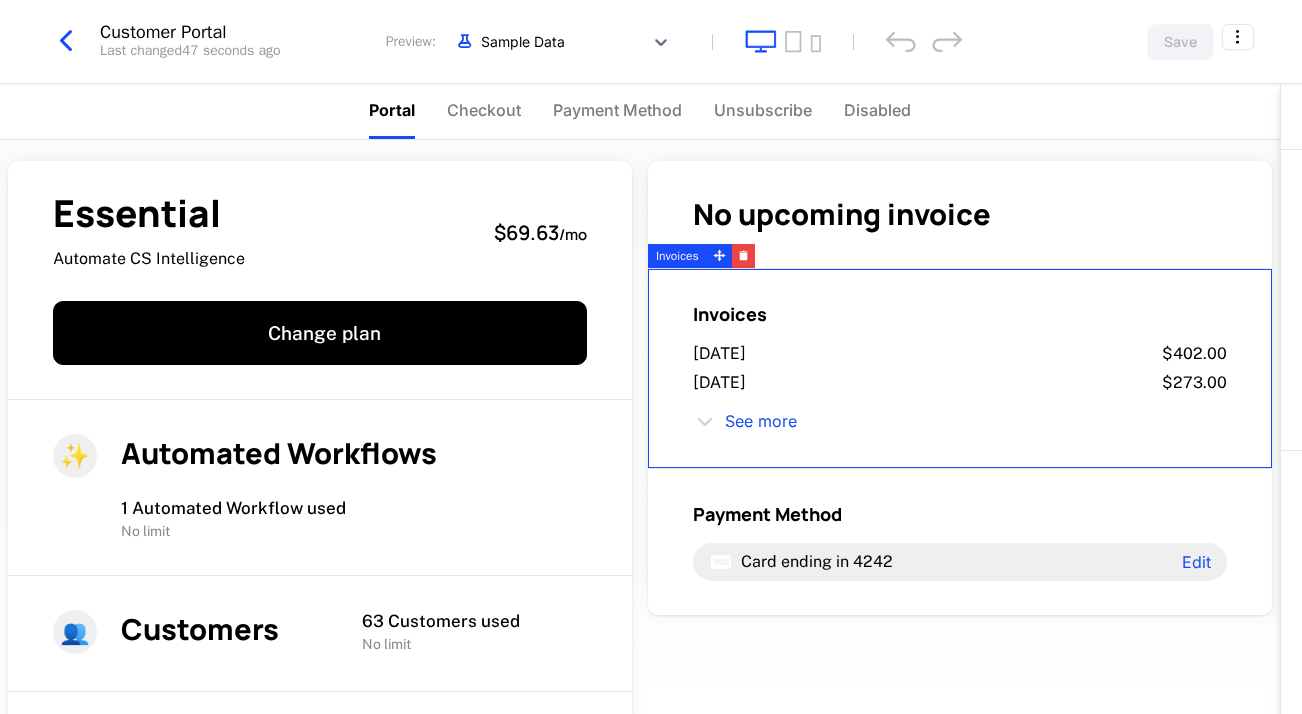 scroll, scrollTop: 21, scrollLeft: 0, axis: vertical 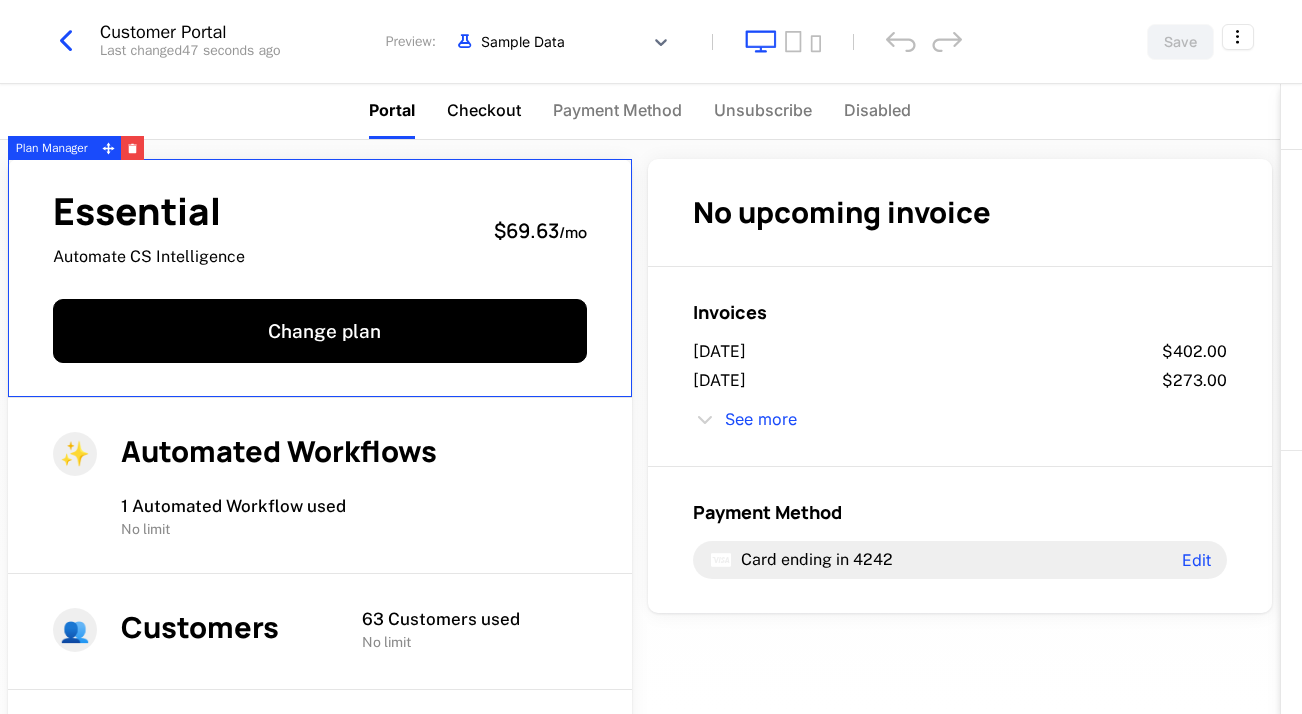 click on "Checkout" at bounding box center (484, 110) 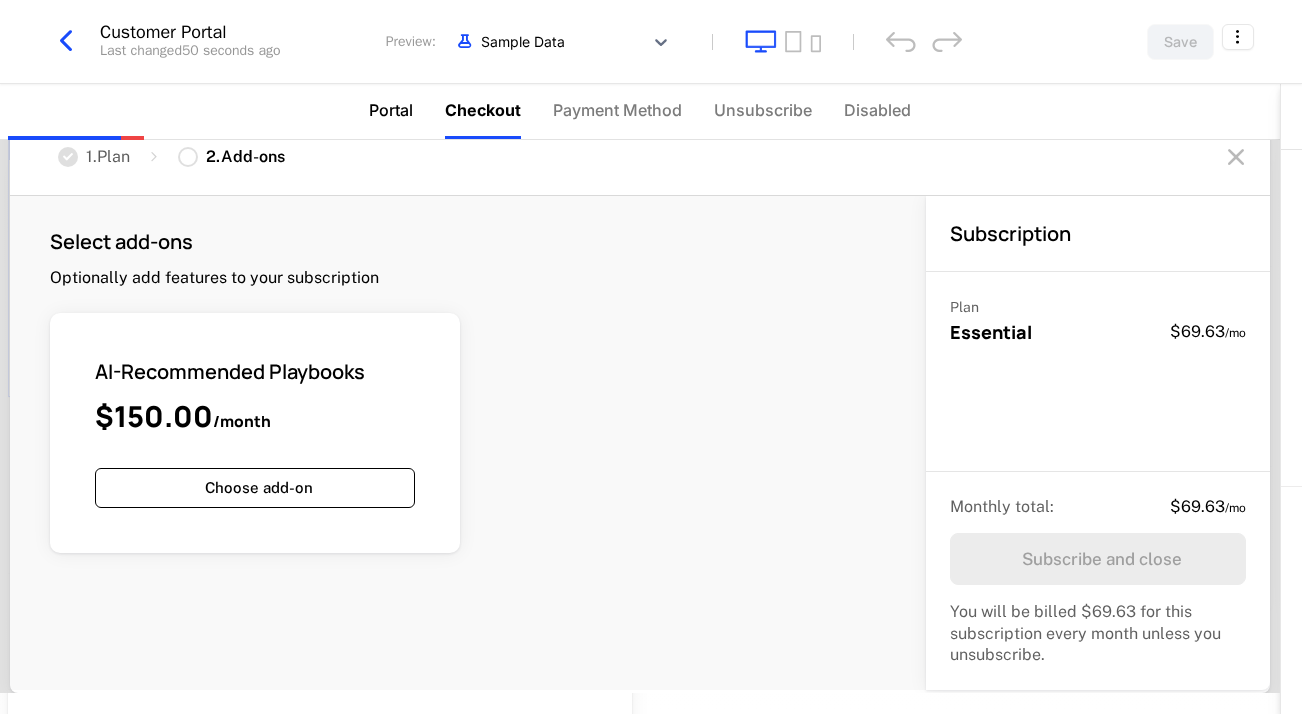 click on "Portal" at bounding box center [391, 110] 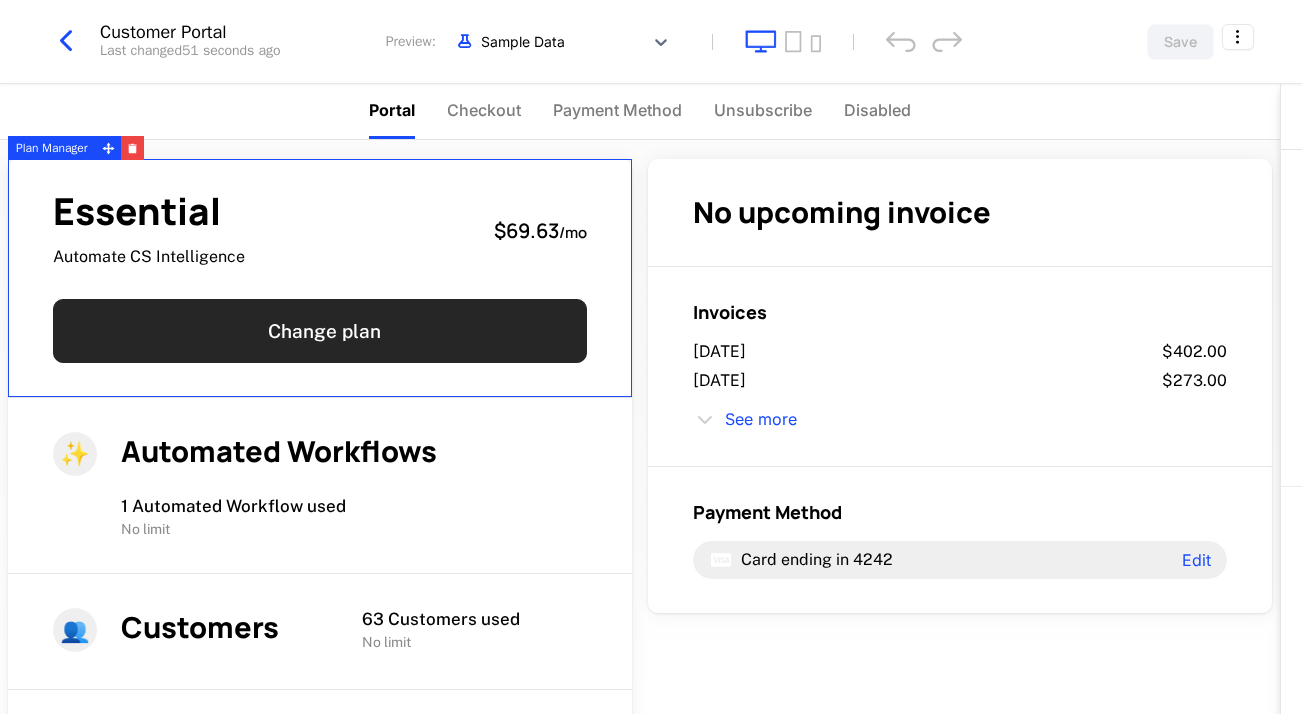 click on "Change plan" at bounding box center [320, 331] 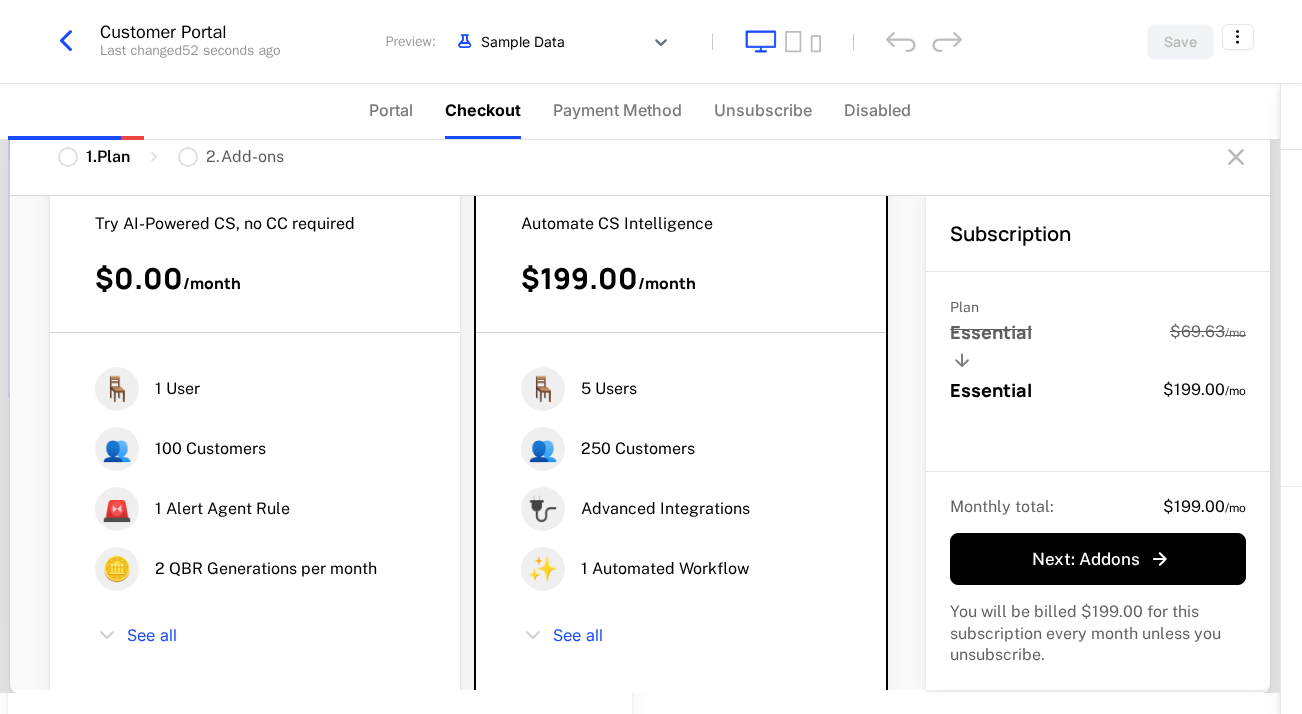 scroll, scrollTop: 0, scrollLeft: 0, axis: both 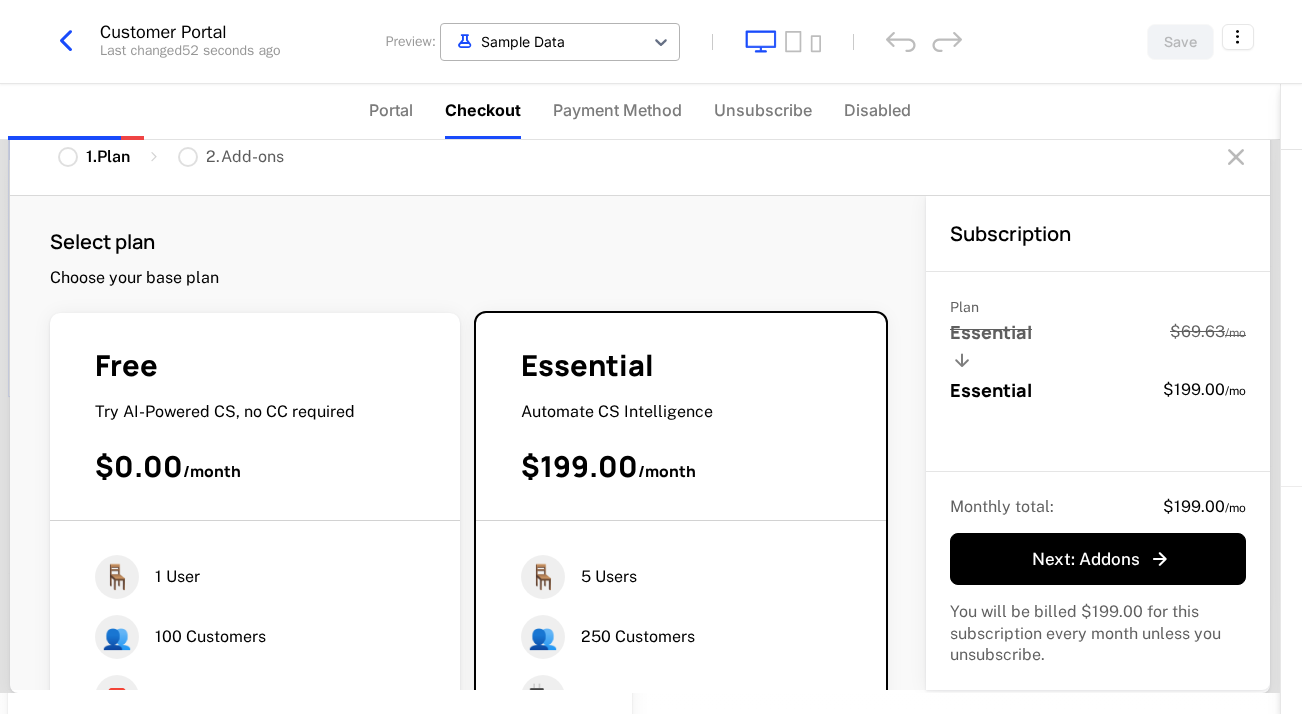 click at bounding box center (542, 41) 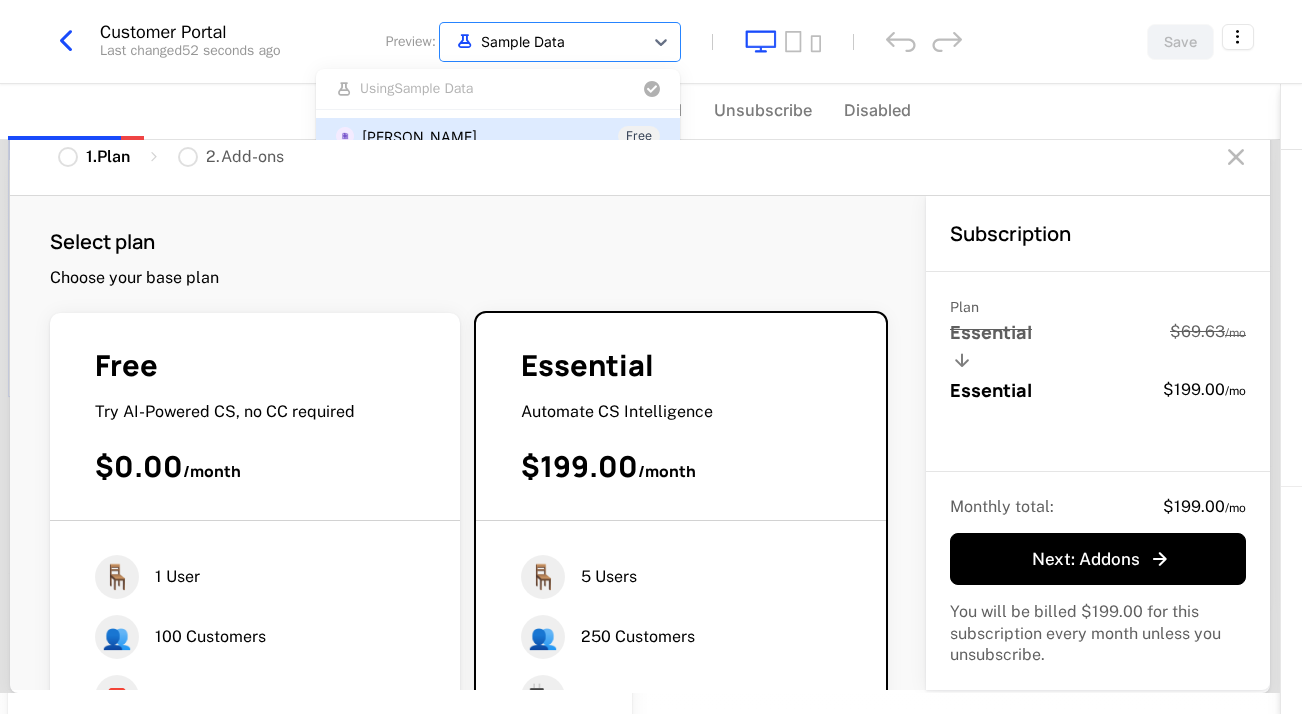 click on "1 .  Plan 2 .  Add-ons" at bounding box center [640, 157] 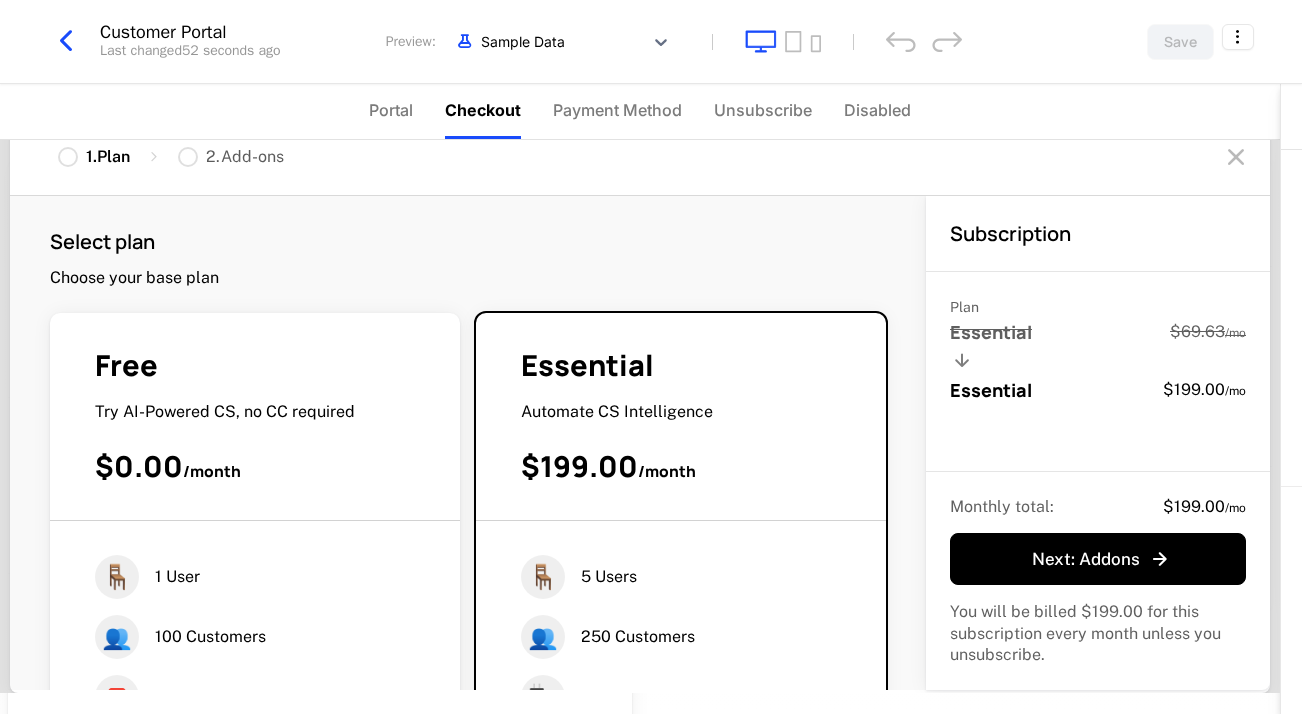 click at bounding box center [66, 41] 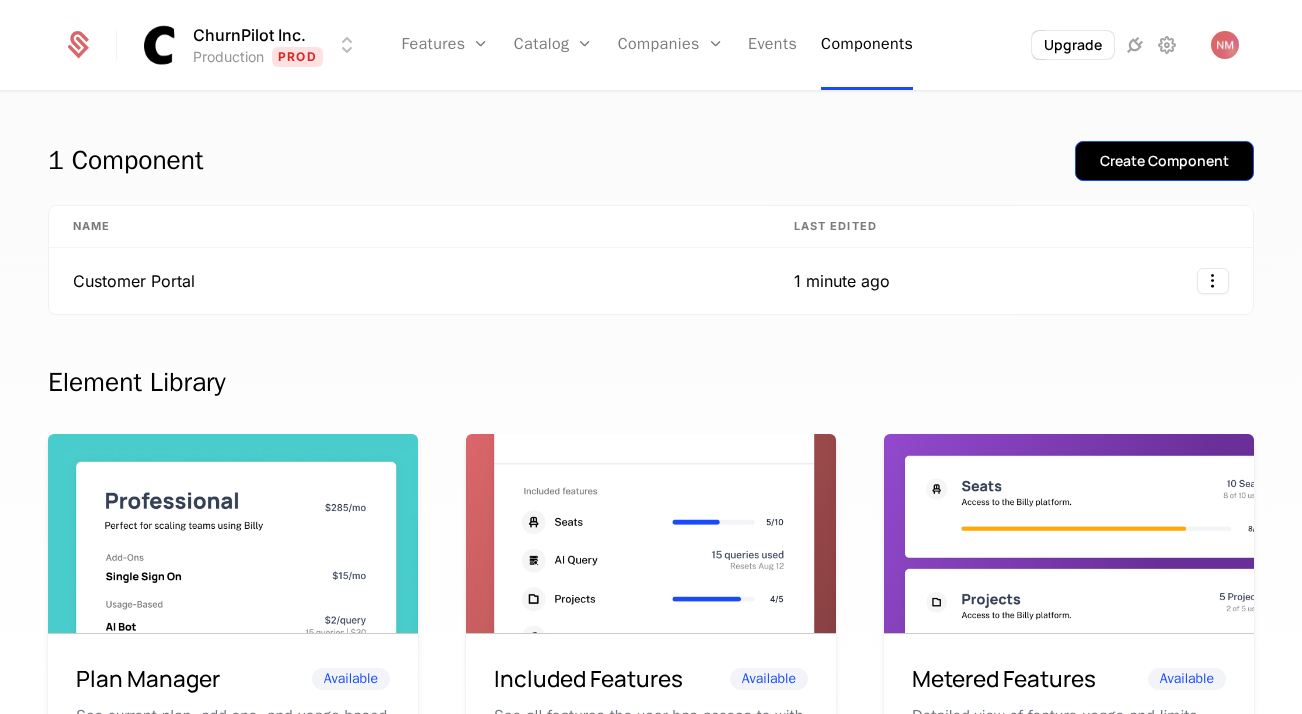 click on "Create Component" at bounding box center (1164, 161) 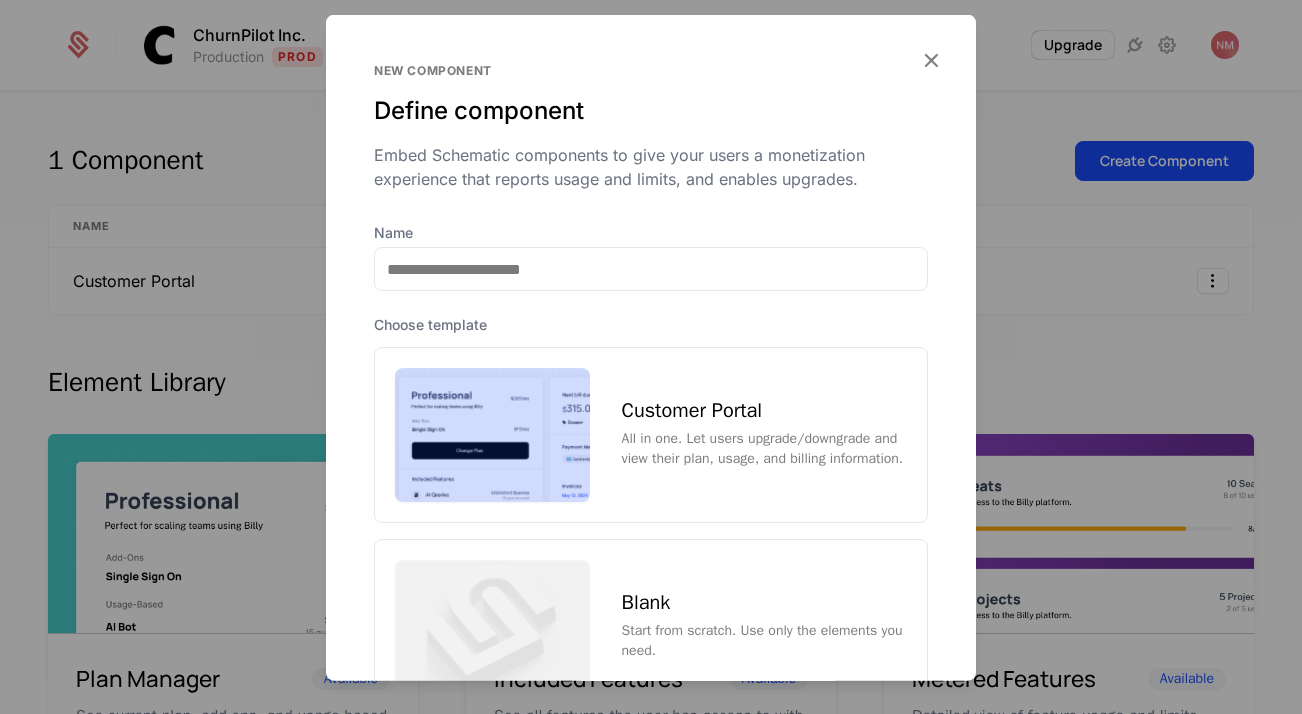 click on "Name Choose template Customer Portal  All in one. Let users upgrade/downgrade and view their plan, usage, and billing information. Blank Start from scratch. Use only the elements you need." at bounding box center (651, 469) 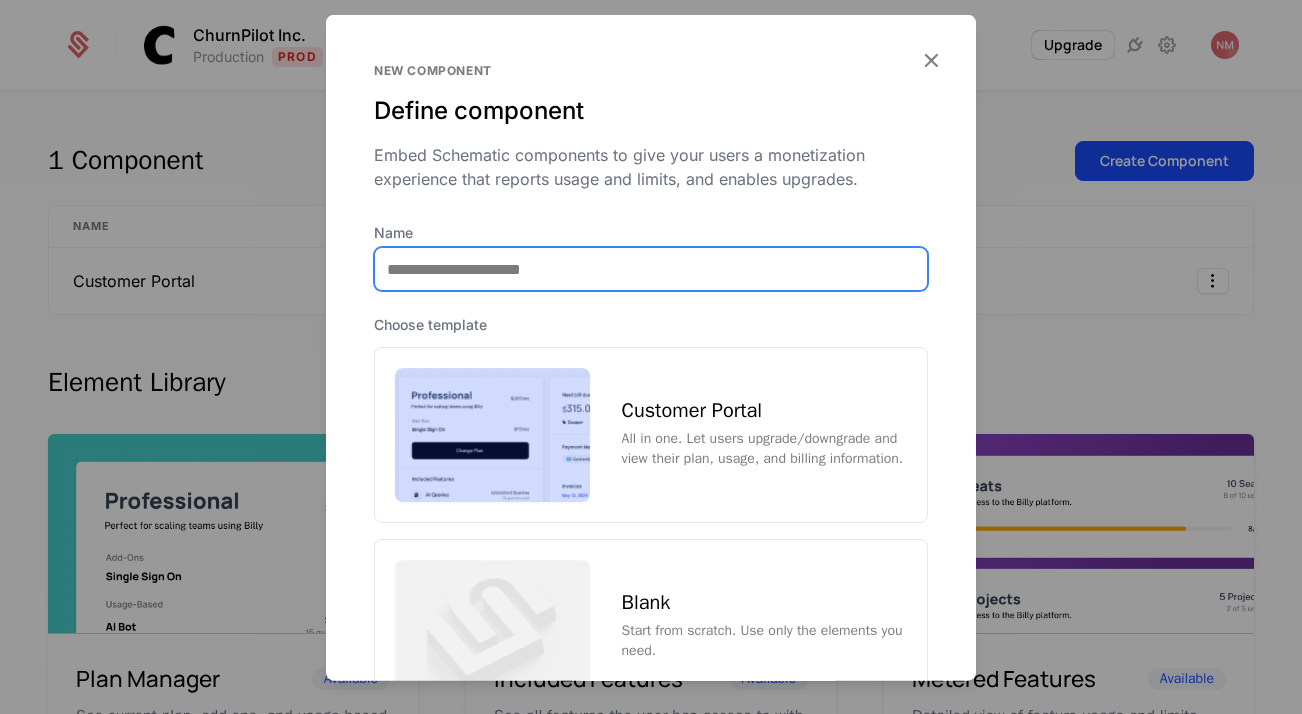 click on "Name" at bounding box center (651, 269) 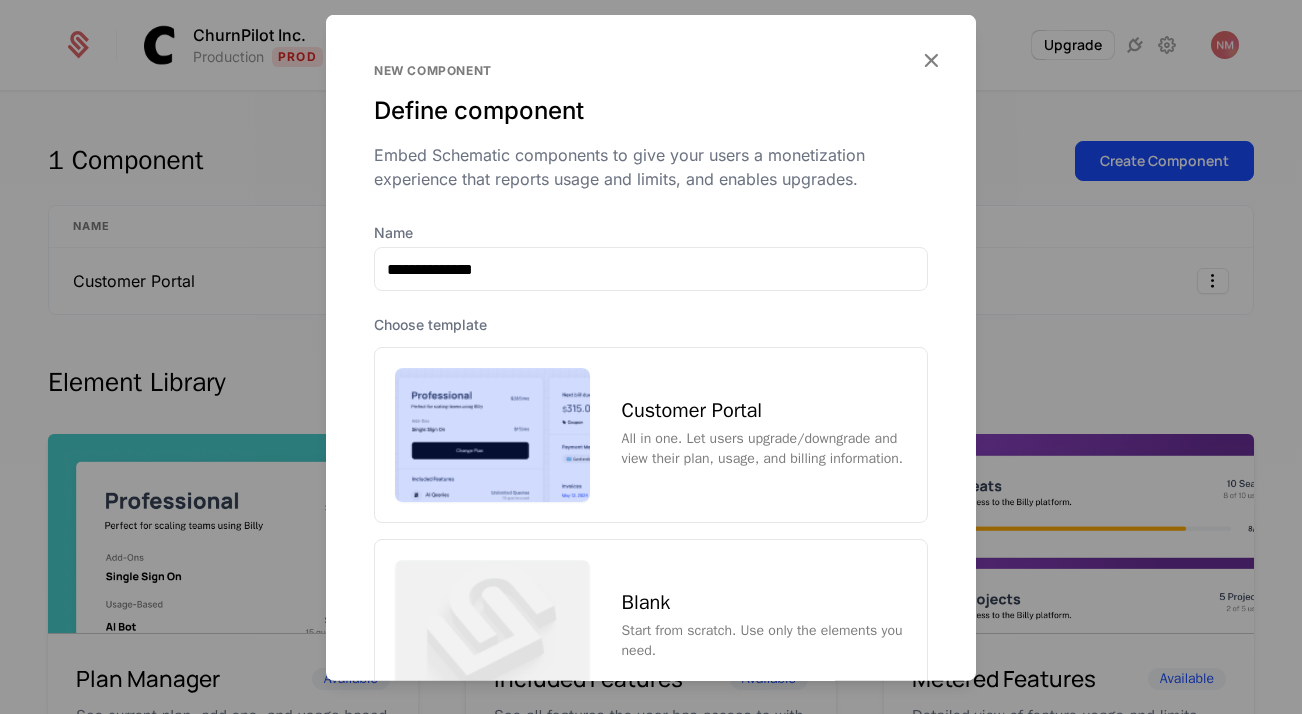click on "Customer Portal  All in one. Let users upgrade/downgrade and view their plan, usage, and billing information." at bounding box center [651, 435] 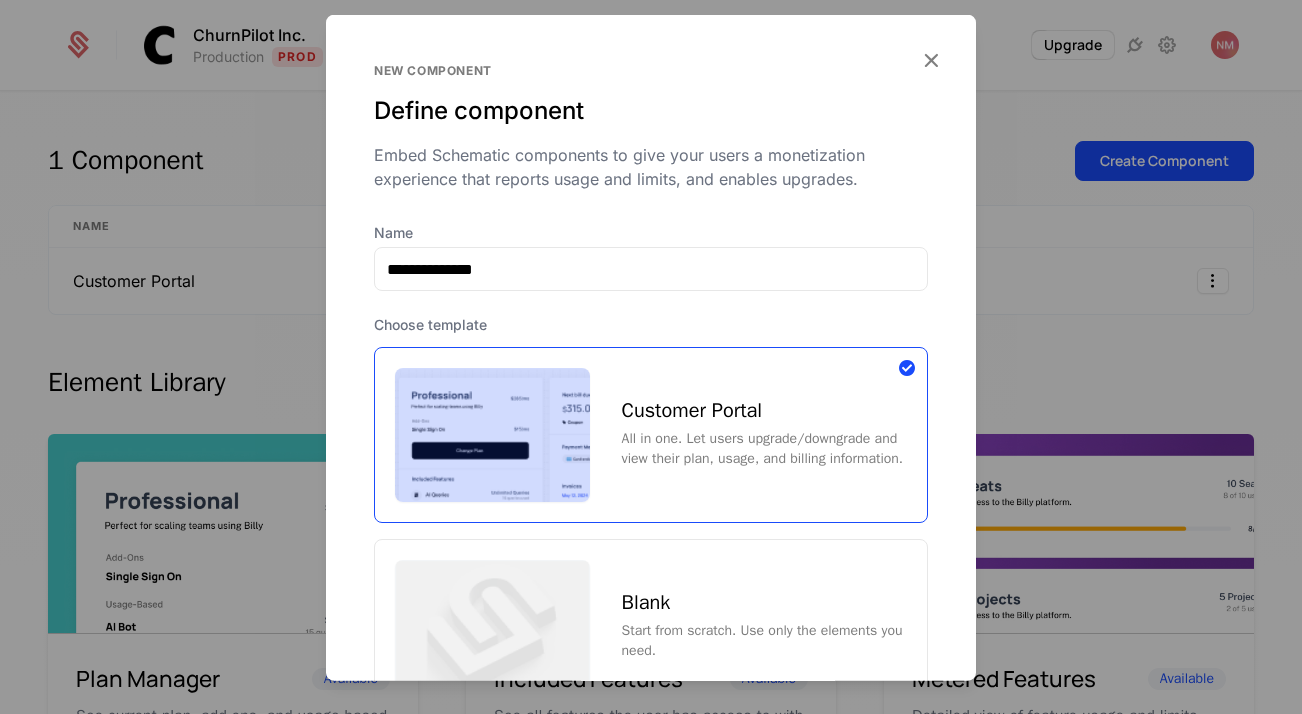 click on "**********" at bounding box center [651, 469] 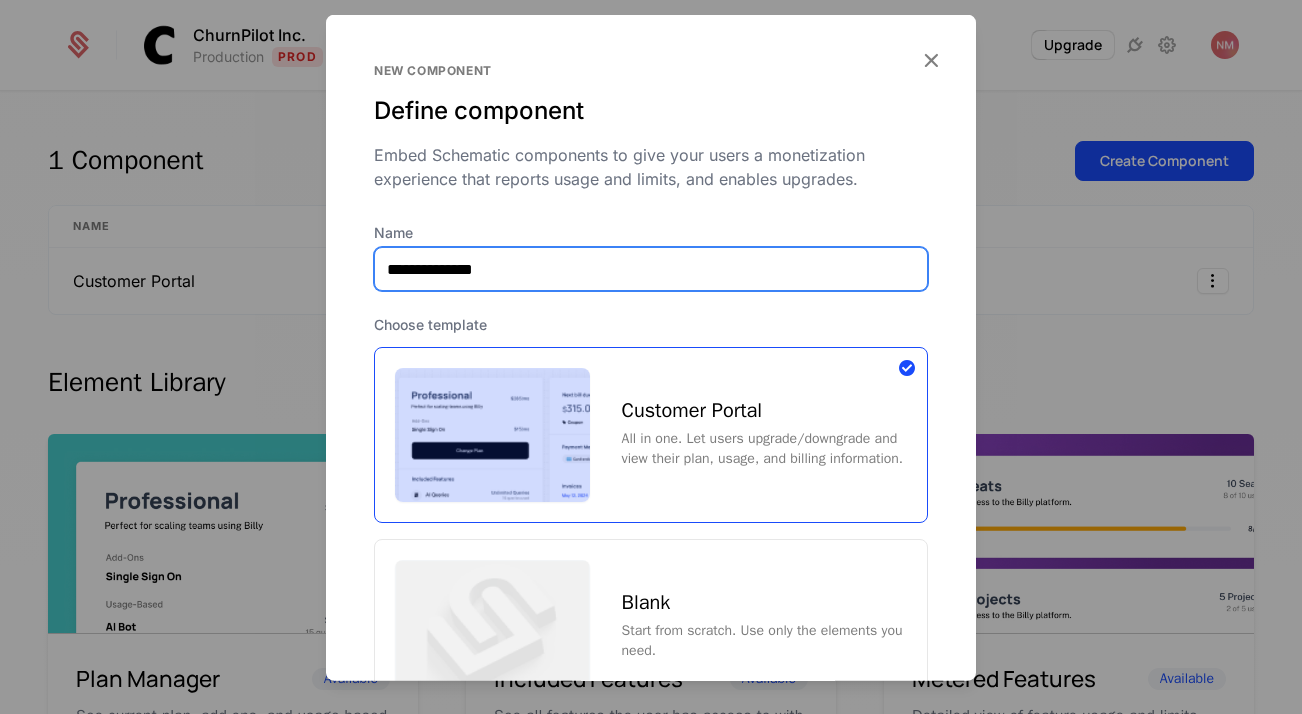 click on "**********" at bounding box center [651, 269] 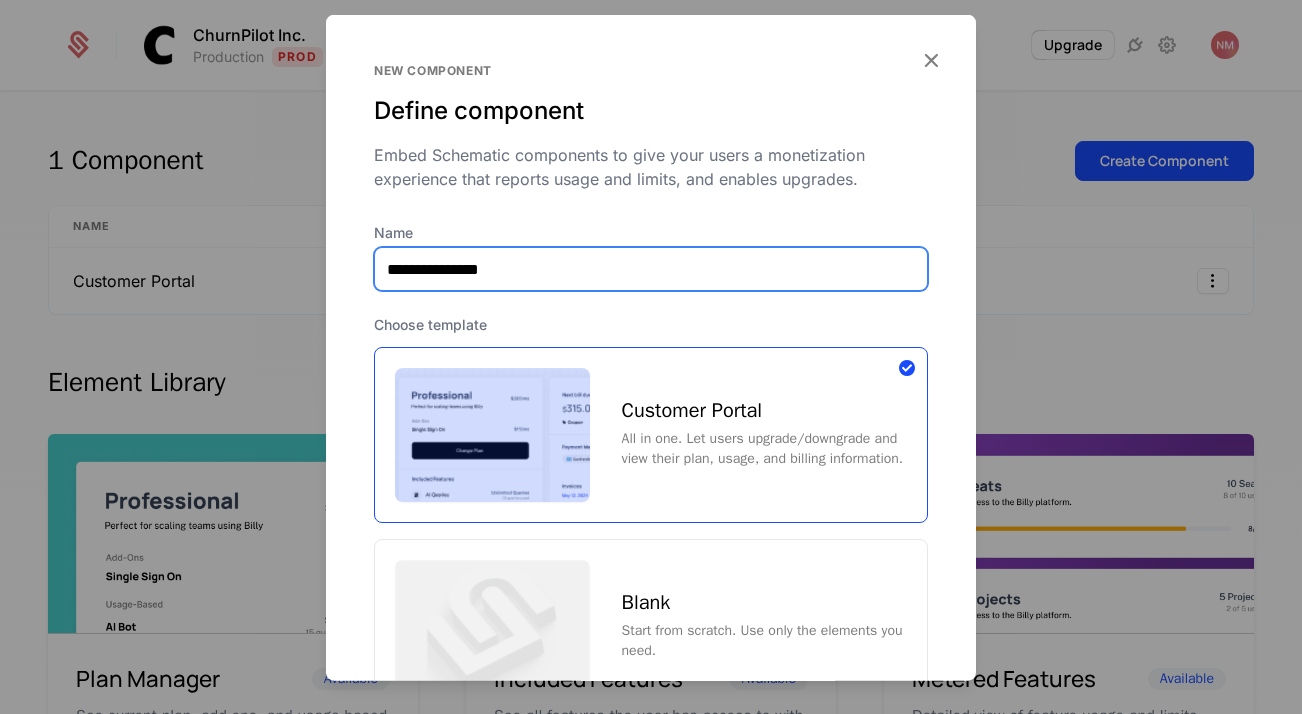 type on "**********" 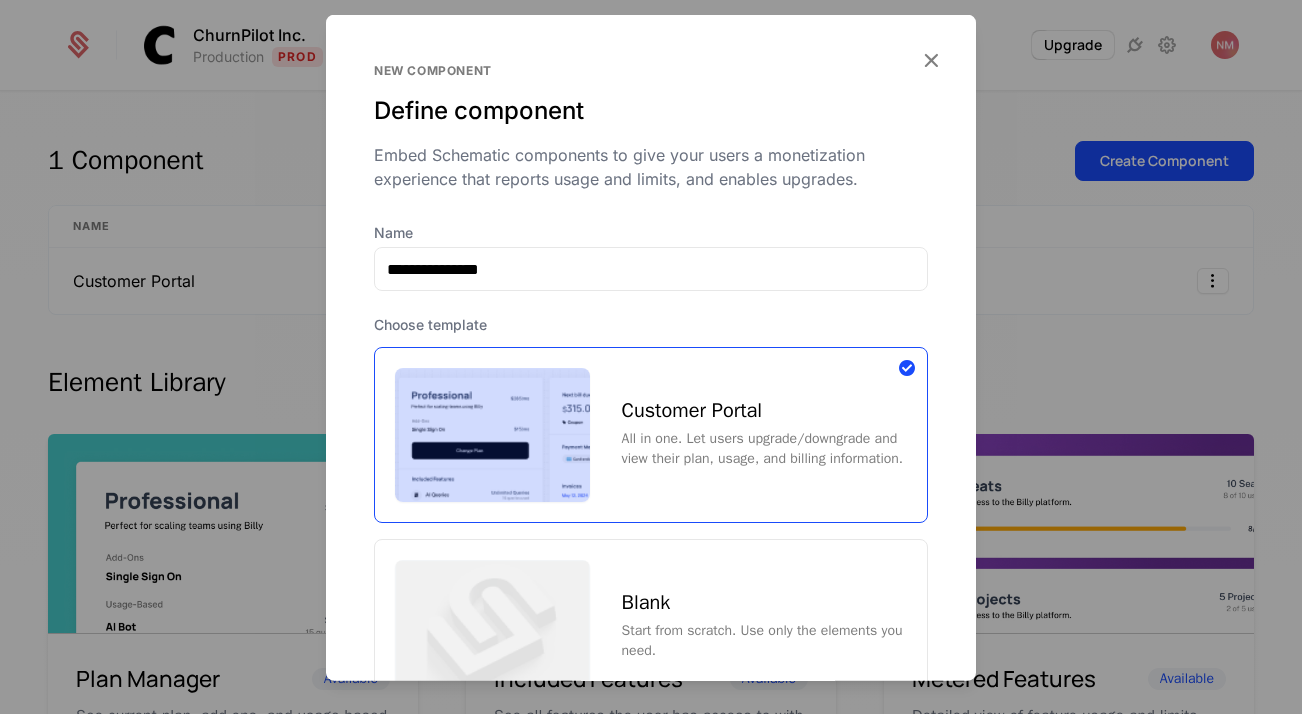 click on "Customer Portal" at bounding box center [764, 411] 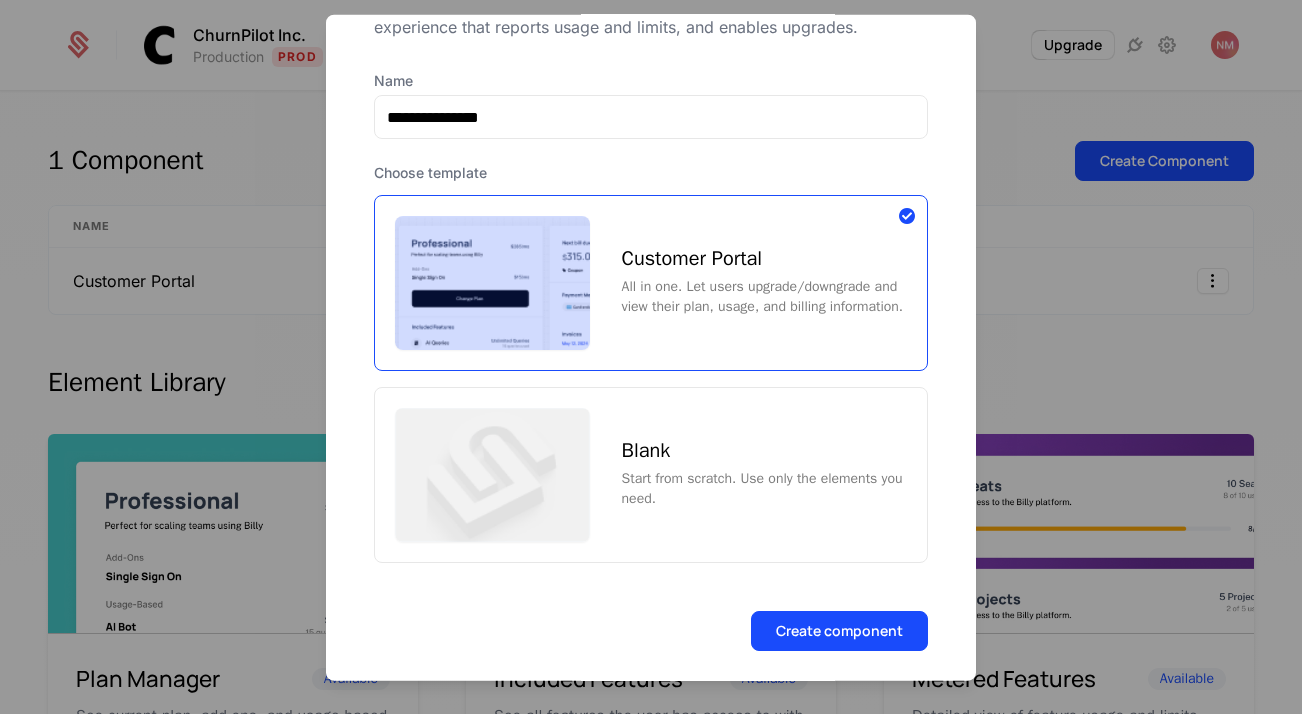 scroll, scrollTop: 169, scrollLeft: 0, axis: vertical 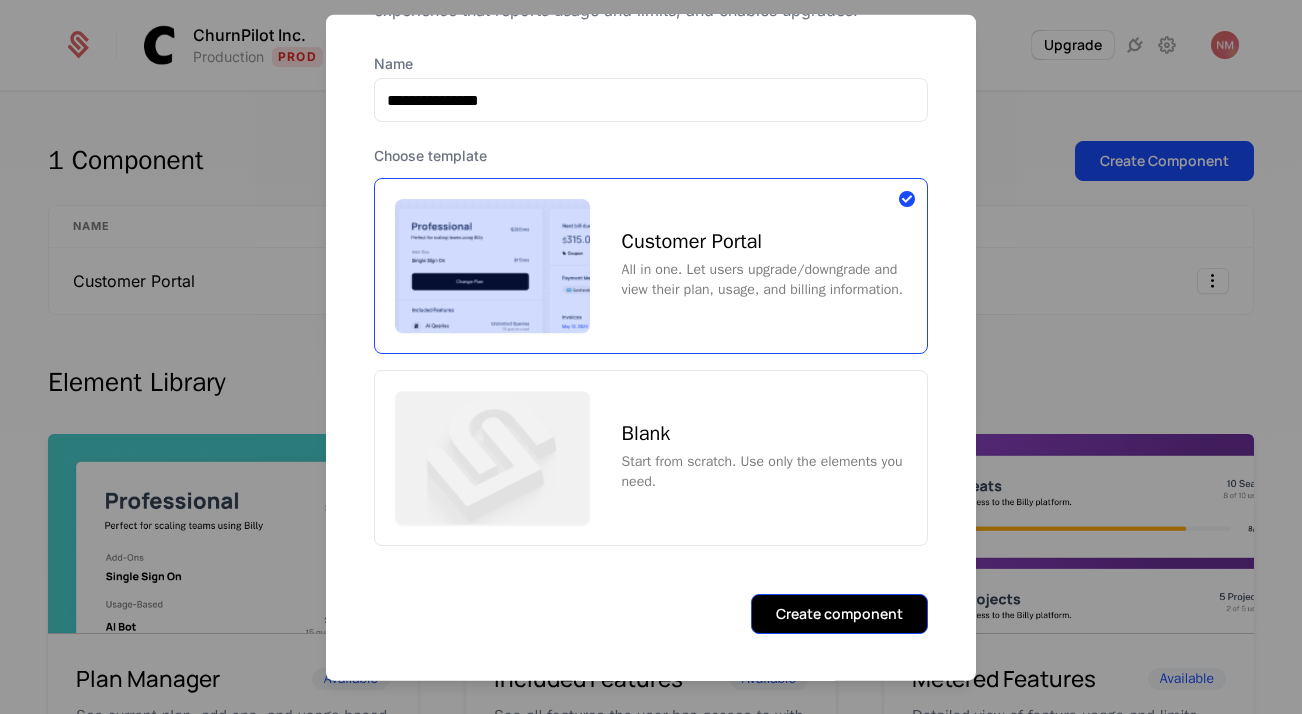 click on "Create component" at bounding box center (839, 613) 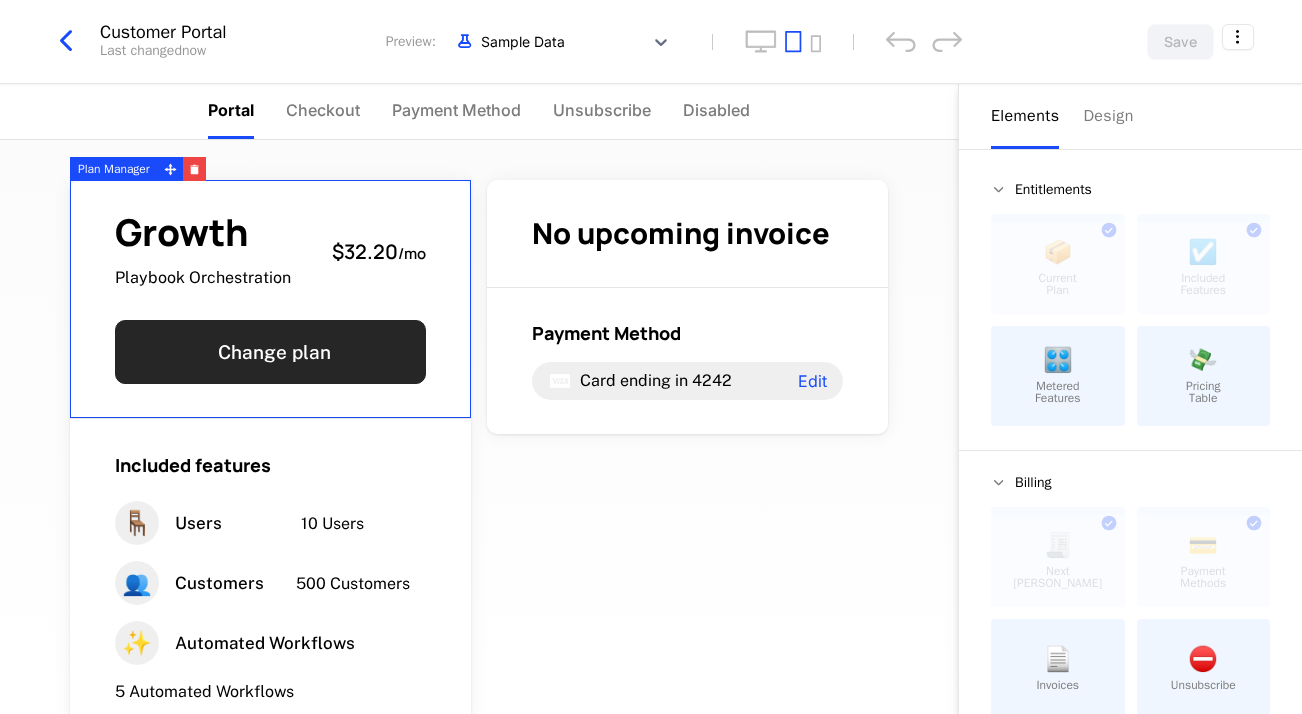 click on "Change plan" at bounding box center [270, 352] 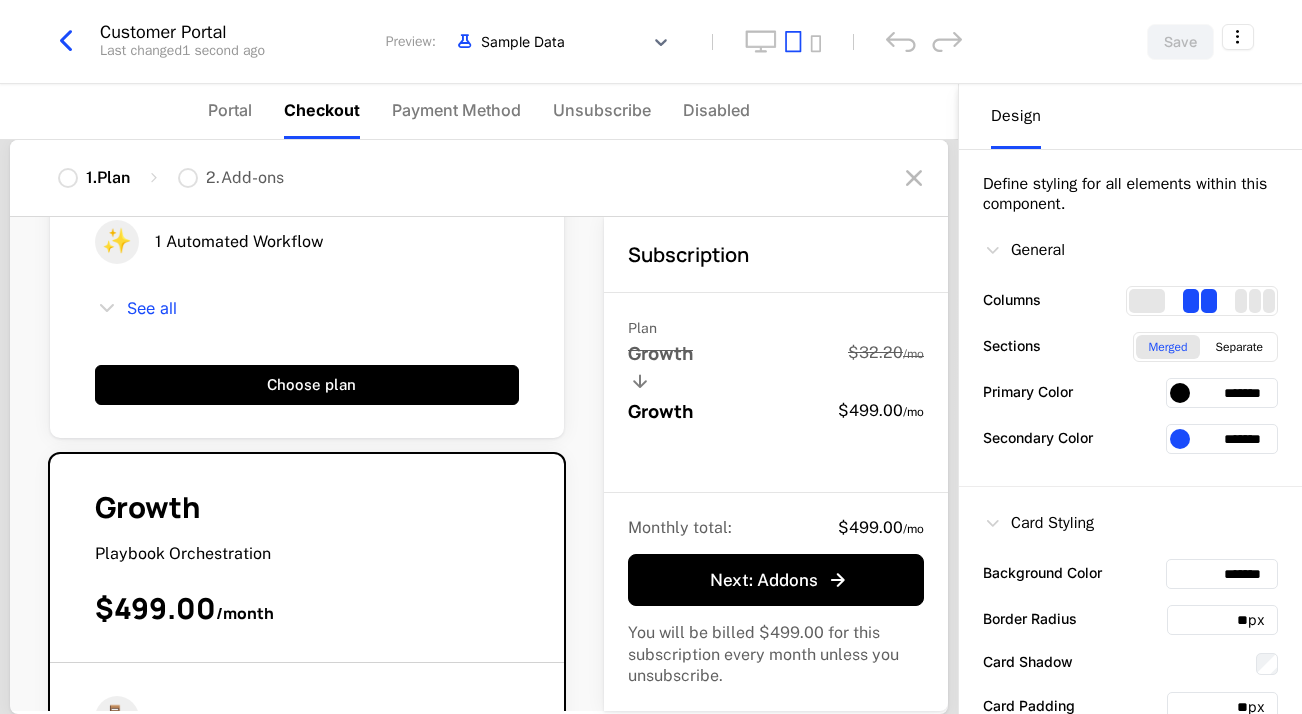 scroll, scrollTop: 1615, scrollLeft: 0, axis: vertical 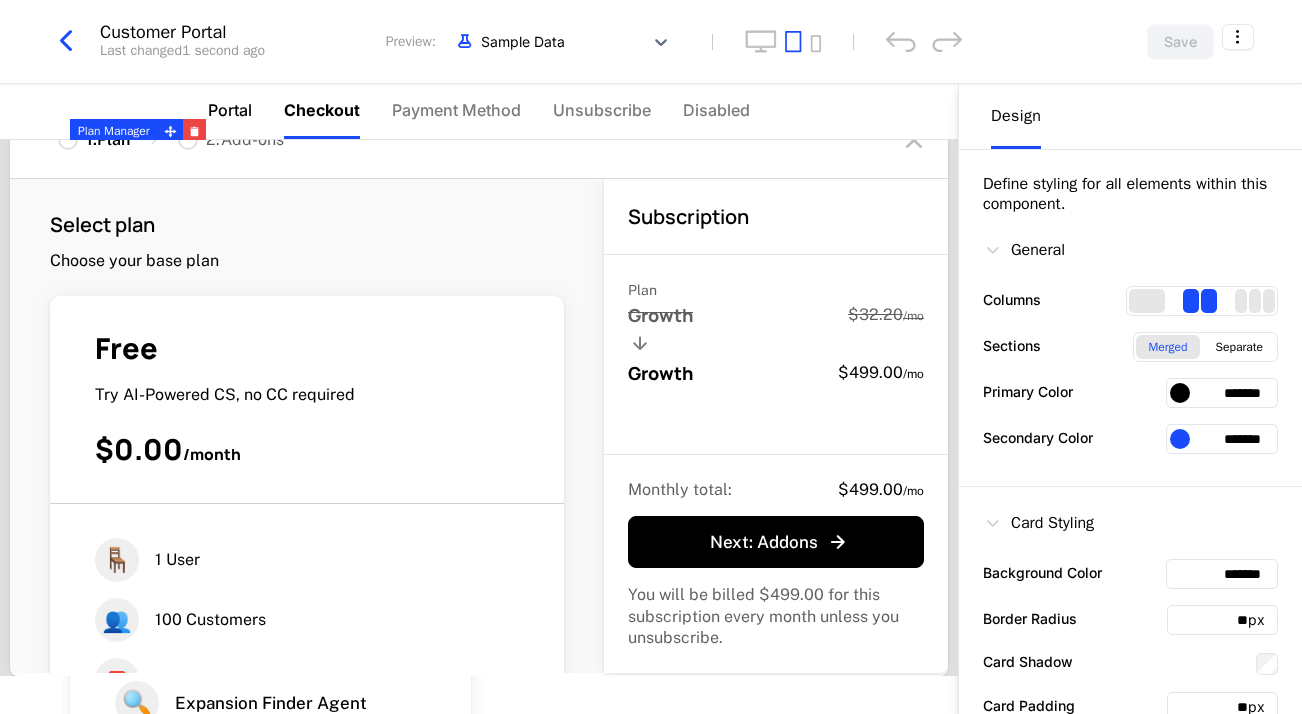 click on "Portal" at bounding box center [230, 110] 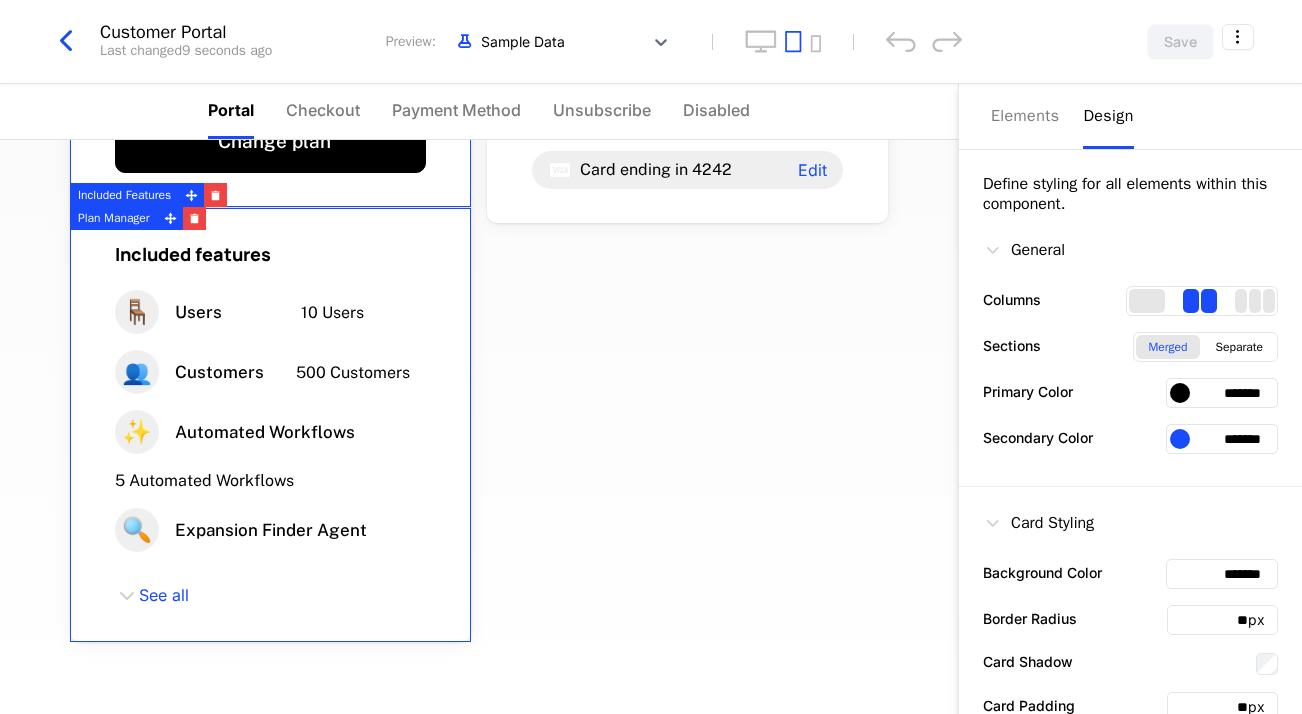 scroll, scrollTop: 216, scrollLeft: 0, axis: vertical 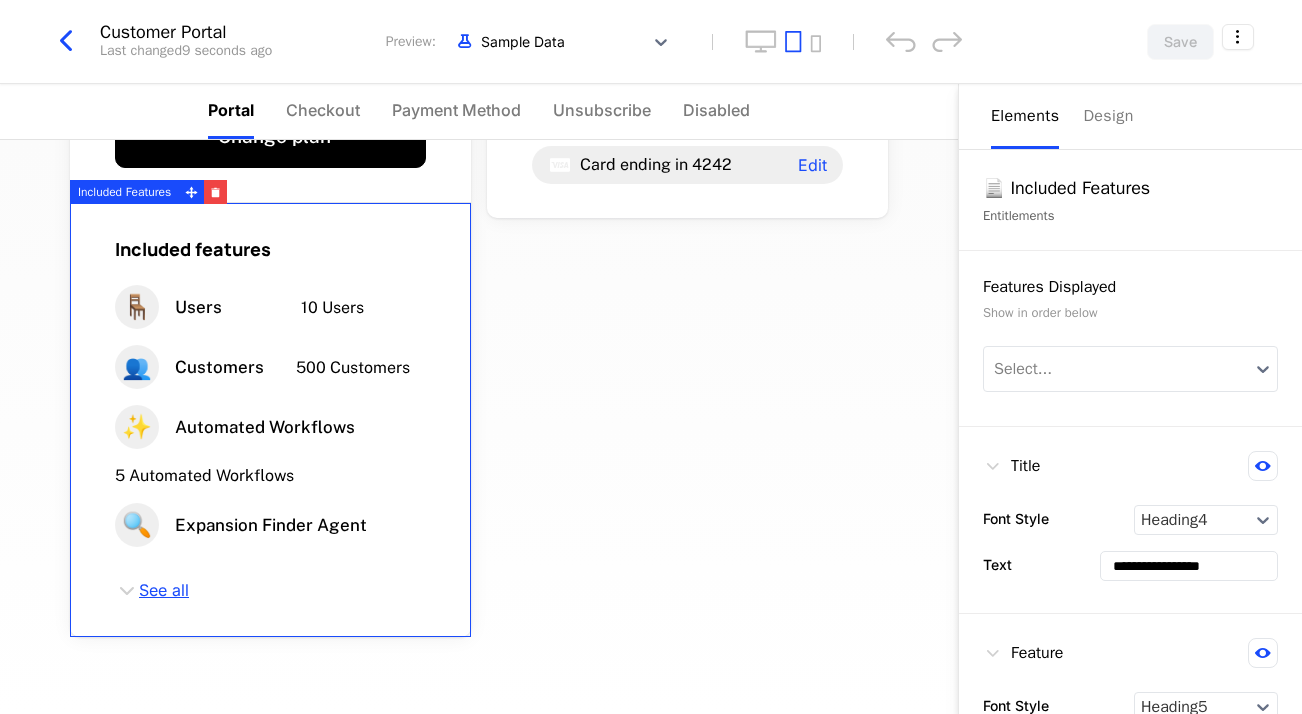 click on "See all" at bounding box center [164, 591] 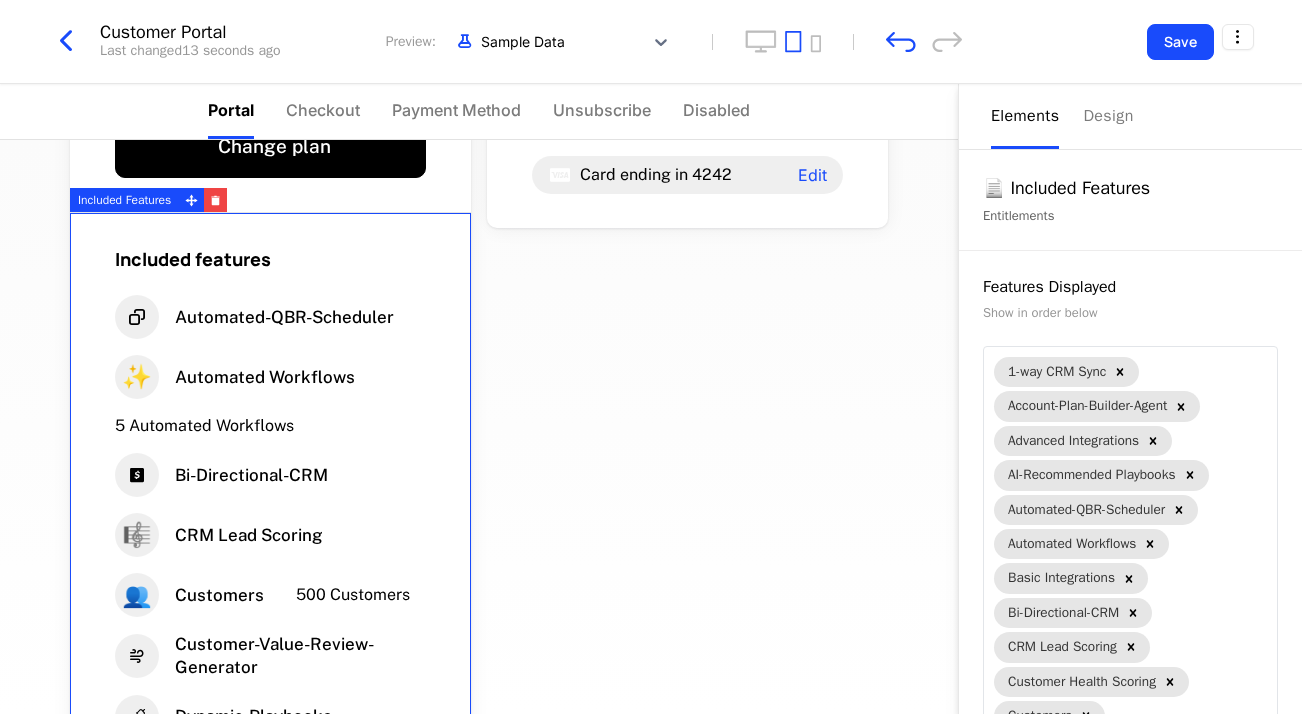 scroll, scrollTop: 0, scrollLeft: 0, axis: both 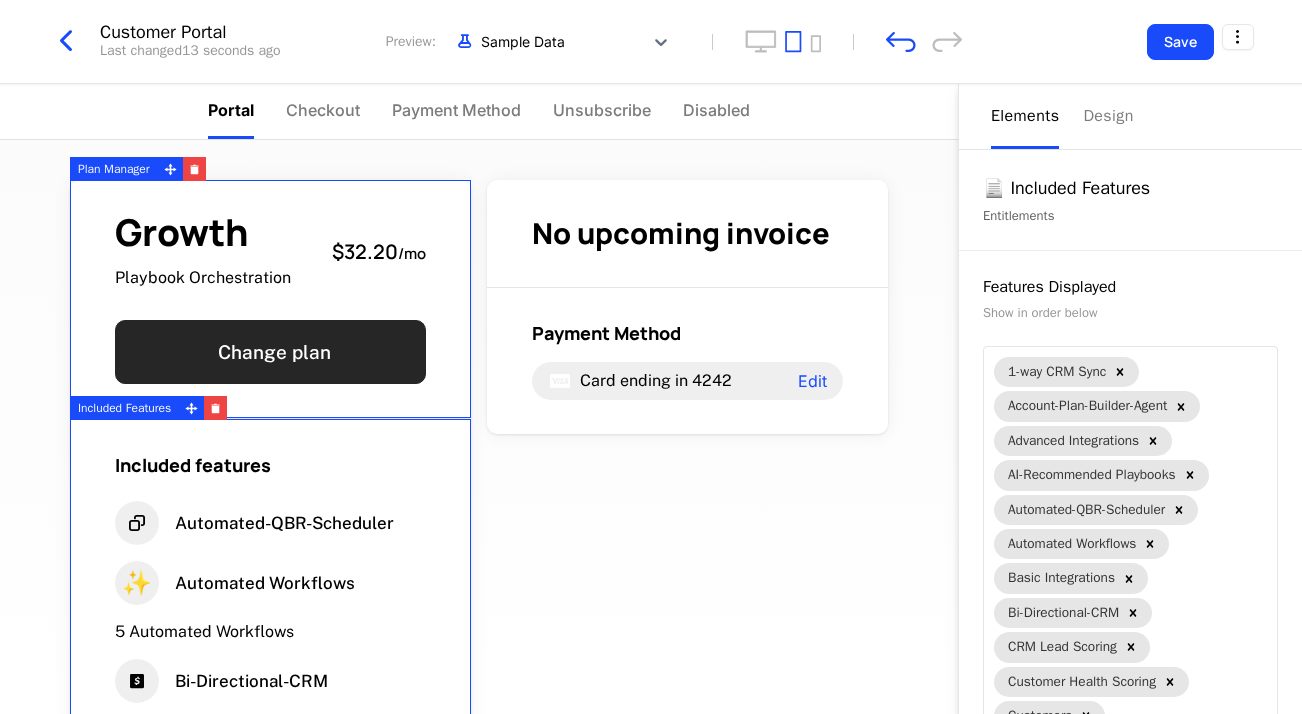 click on "Change plan" at bounding box center (270, 352) 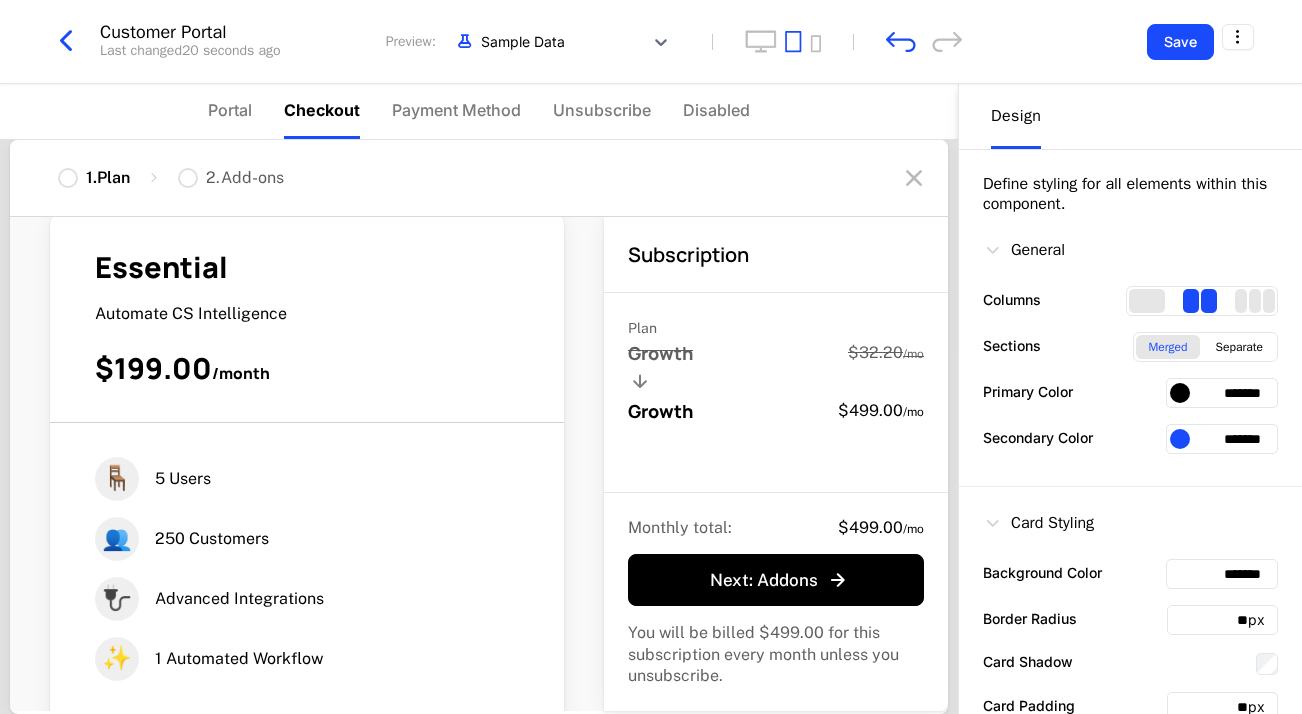 scroll, scrollTop: 779, scrollLeft: 0, axis: vertical 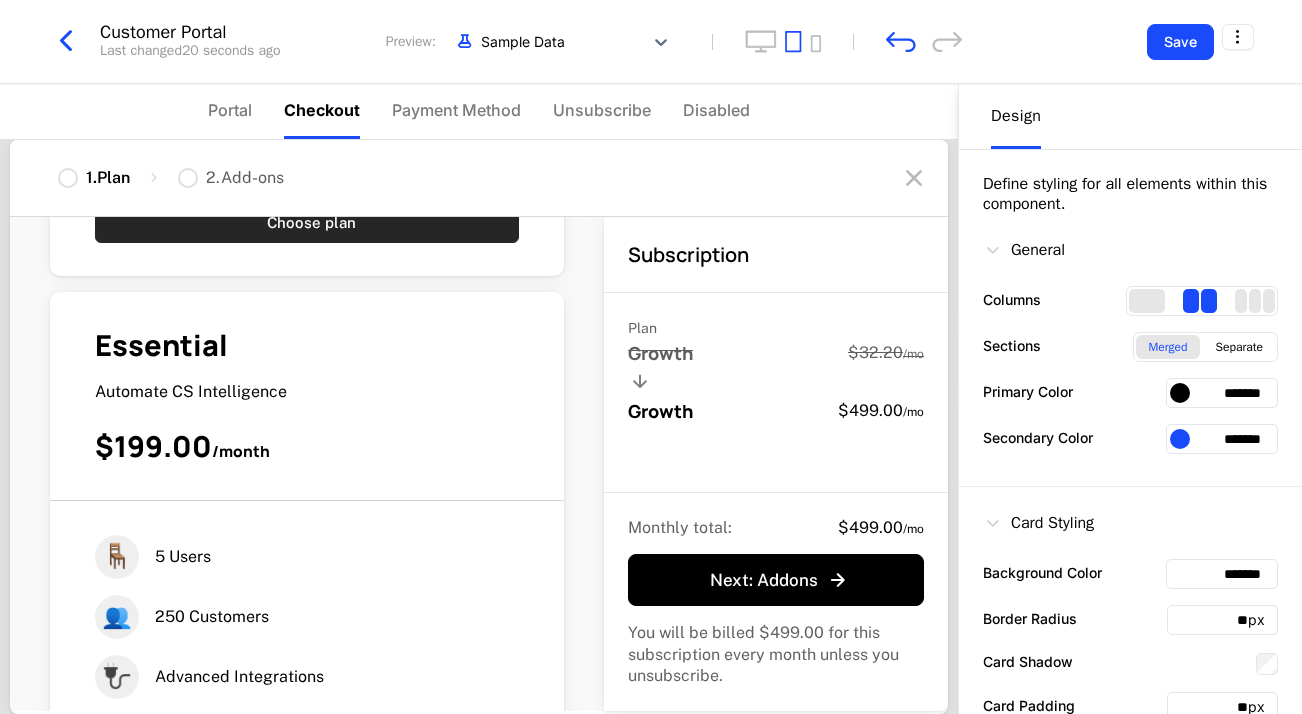 click on "Choose plan" at bounding box center [307, 223] 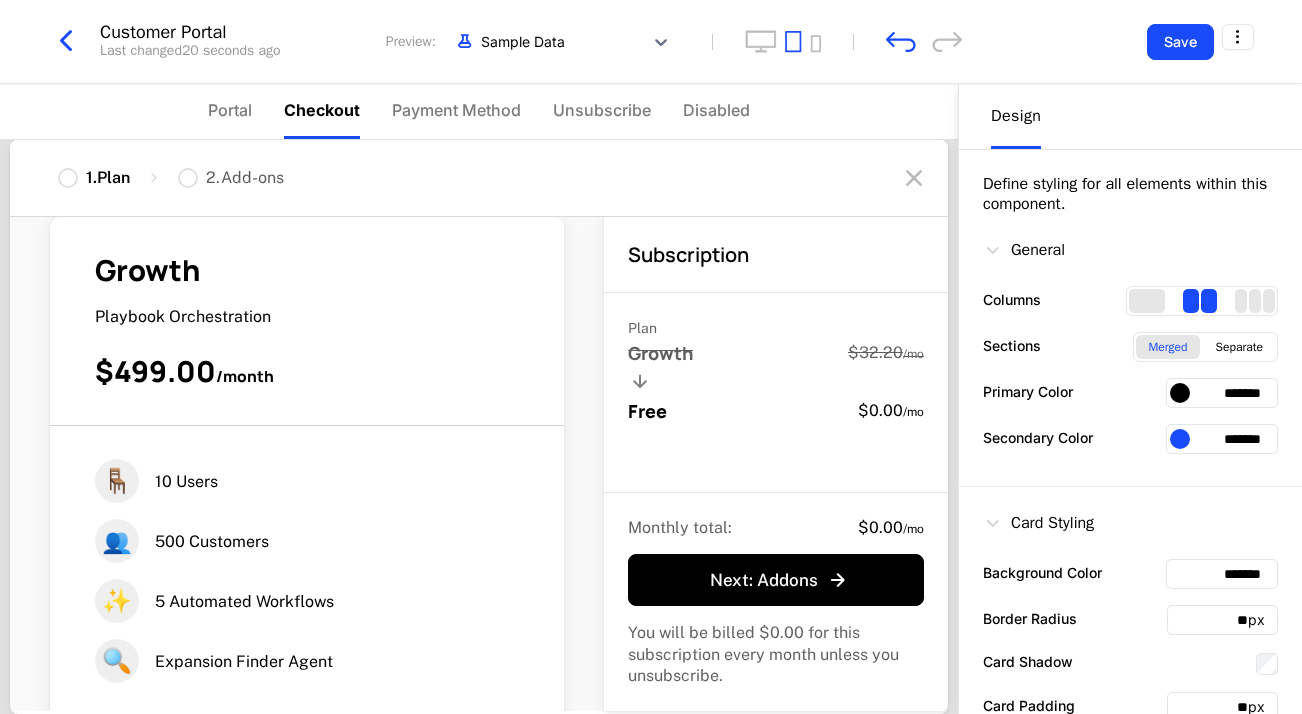 scroll, scrollTop: 1615, scrollLeft: 0, axis: vertical 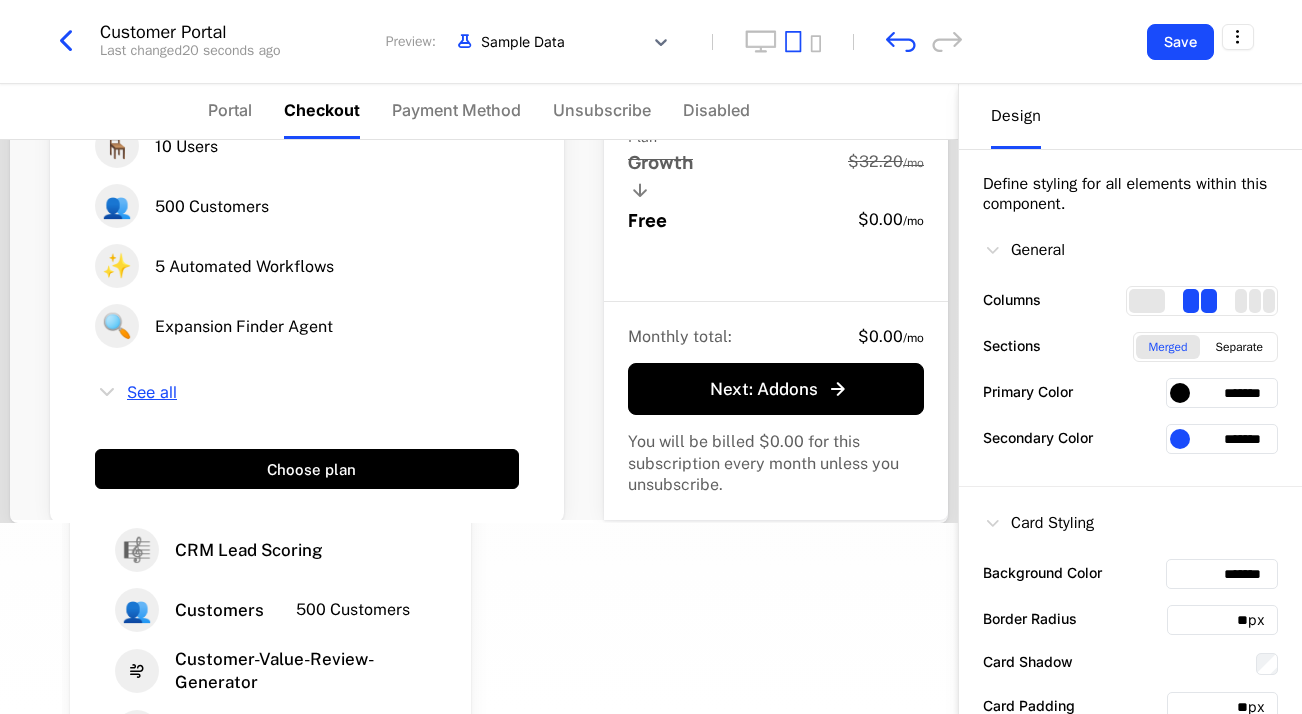 click on "See all" at bounding box center (152, 392) 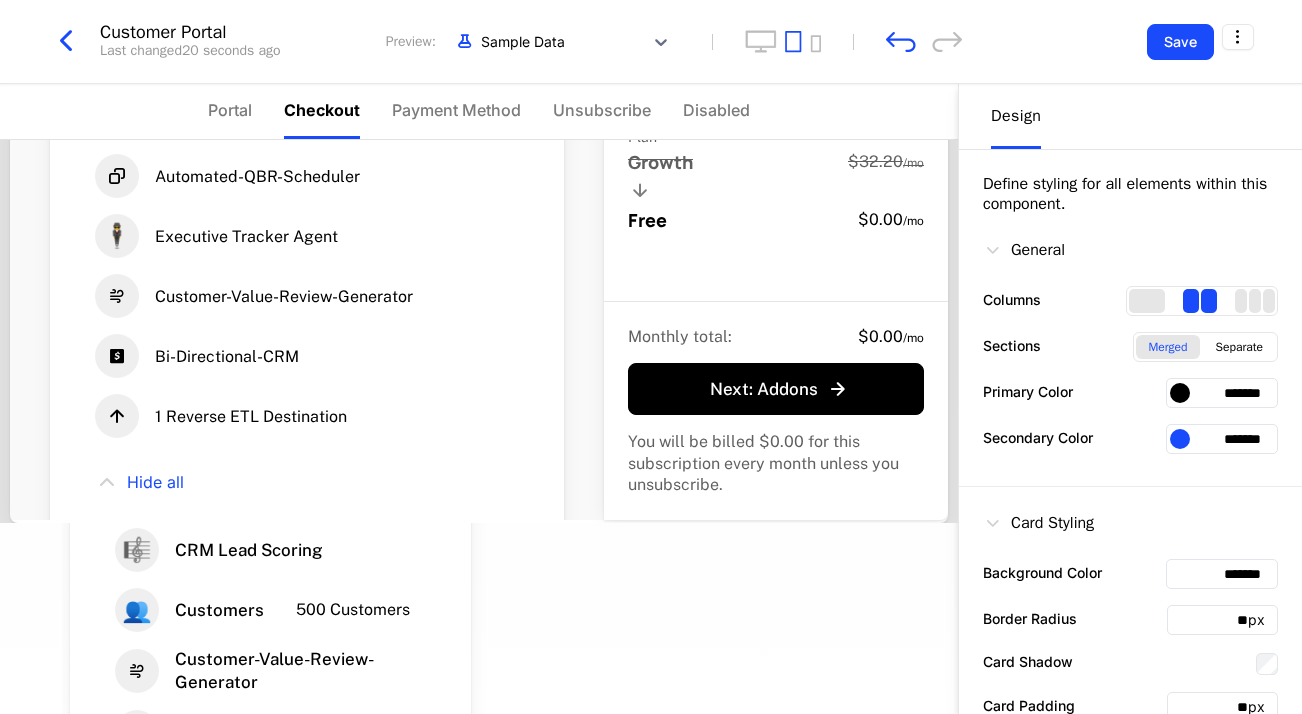 scroll, scrollTop: 2275, scrollLeft: 0, axis: vertical 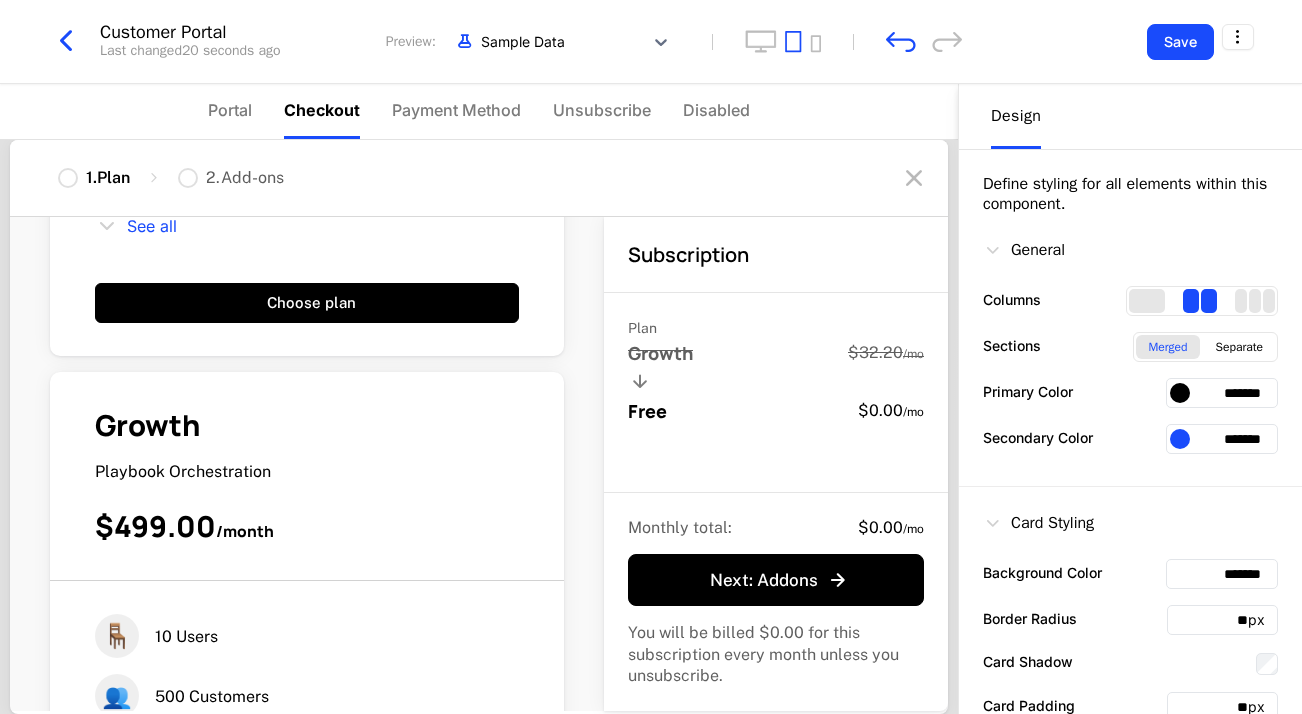 click at bounding box center (66, 41) 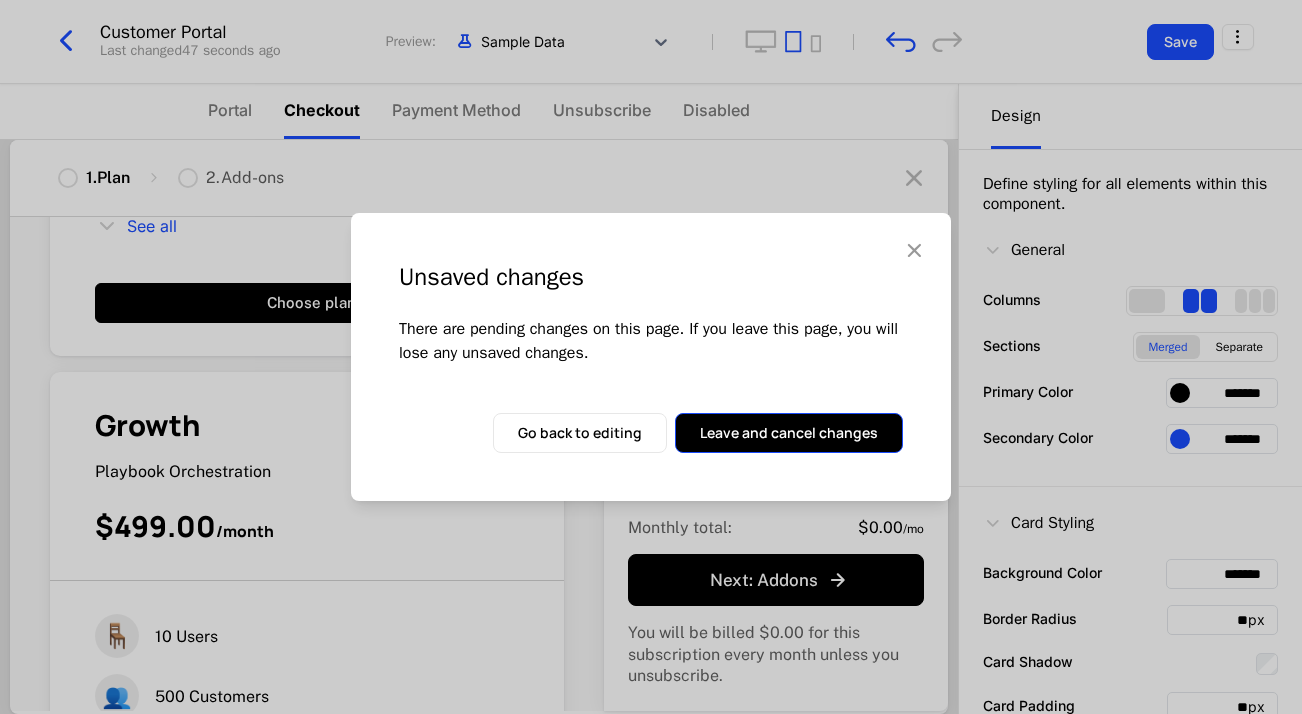click on "Leave and cancel changes" at bounding box center [789, 433] 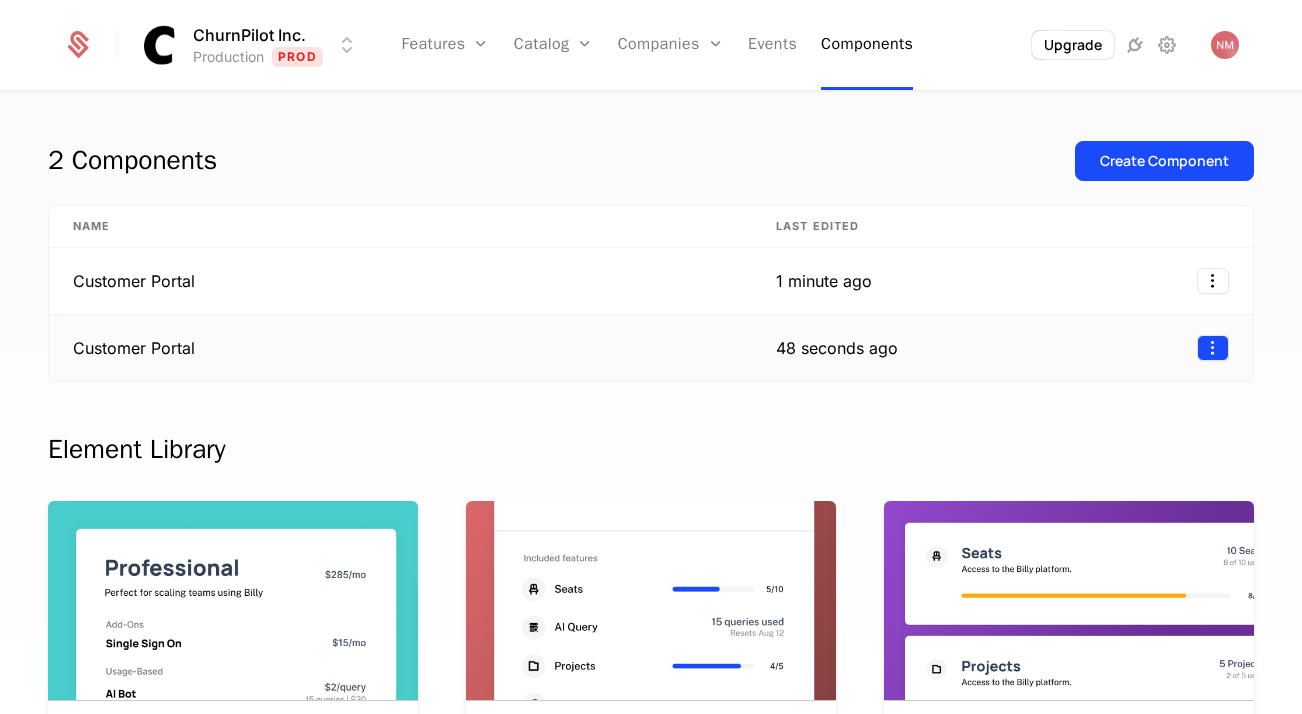 click on "ChurnPilot Inc. Production Prod Features Features Flags Catalog Plans Add Ons Configuration Companies Companies Users Events Components Upgrade 2 Components Create Component Name Last edited Customer Portal 1 minute ago Customer Portal 48 seconds ago Element Library Plan Manager Available See current plan, add ons, and usage-based charges. Included Features Available See all features the user has access to with associated limits and usage Metered Features Available Detailed view of feature usage and limits with upgrade buttons. Plans Table Available Provide an intuitive upgrade path by surfacing current and live plans. Upcoming Bill Available See estimated upcoming bill based on current entitlements and usage. Invoices Available See a list of recent invoices sent to the user. Click to view detail. Payment Method Available See and easily edit current payment method on file. Usage Graphs Coming soon Show usage over time to surface usage trends. Public Pricing Page Coming soon
mobile device ." at bounding box center (651, 357) 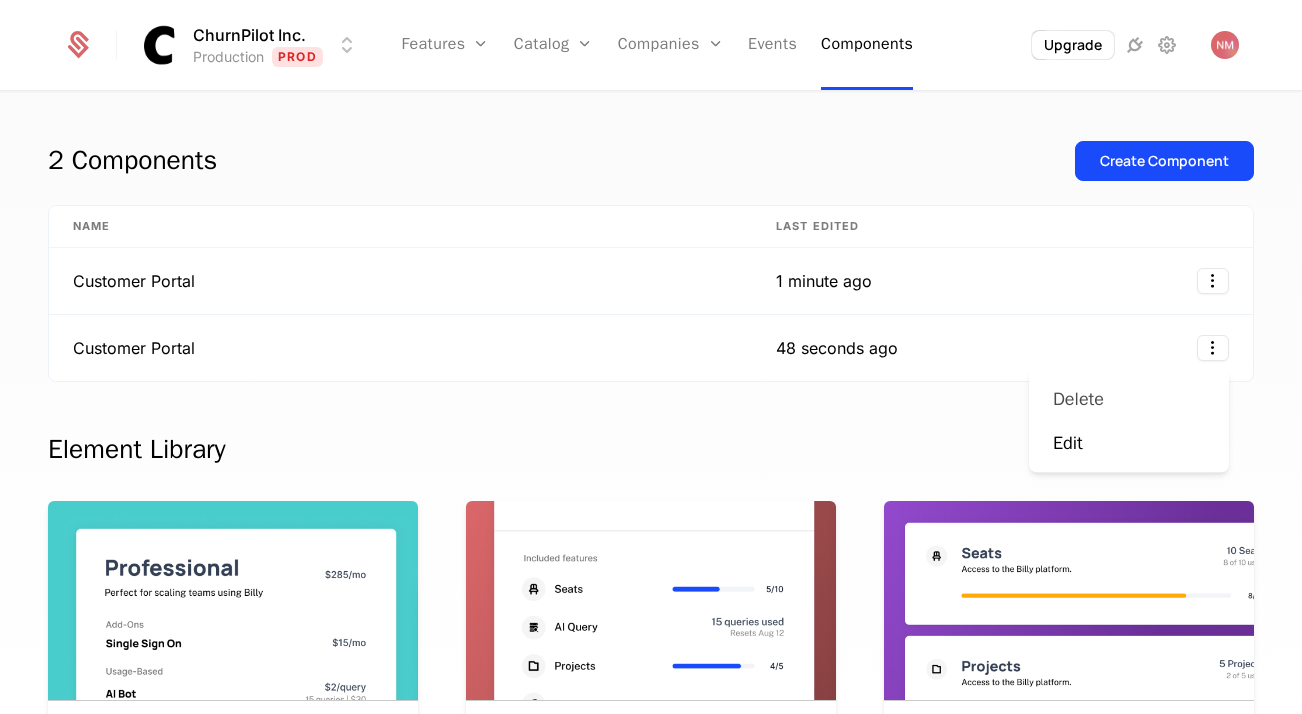 click on "Delete" at bounding box center [1086, 399] 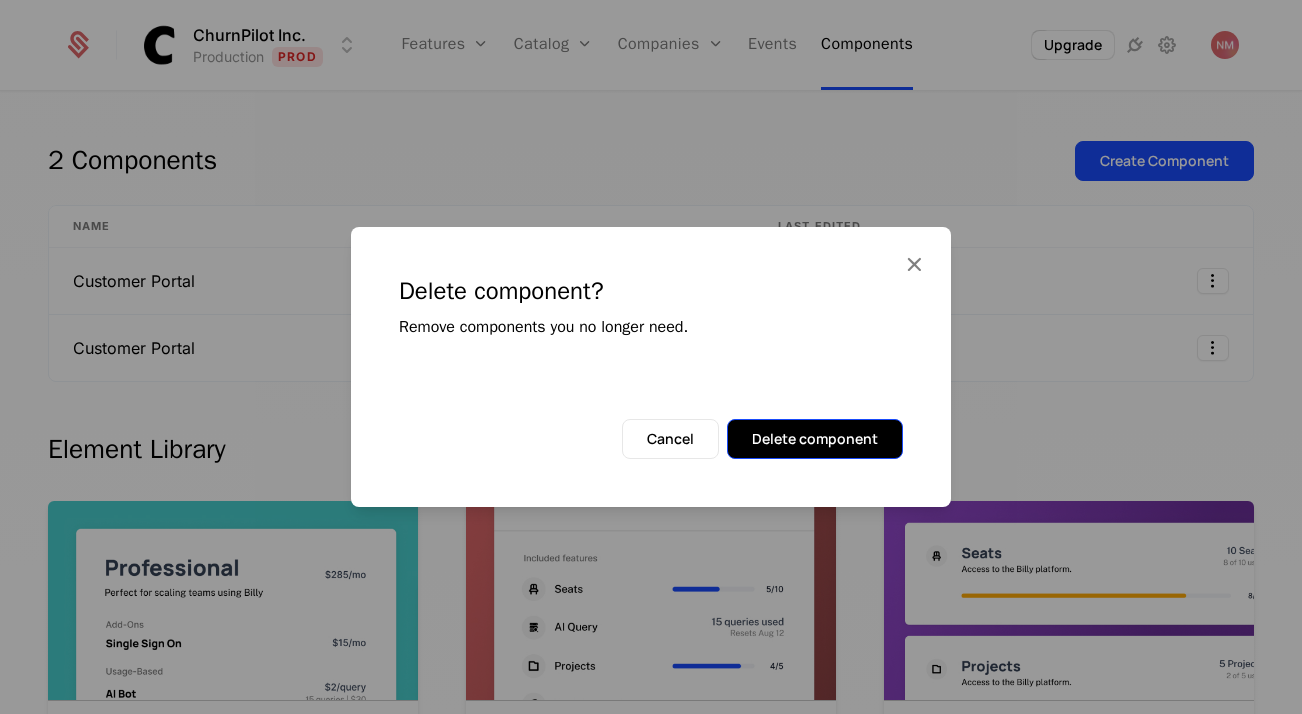 click on "Delete component" at bounding box center (815, 439) 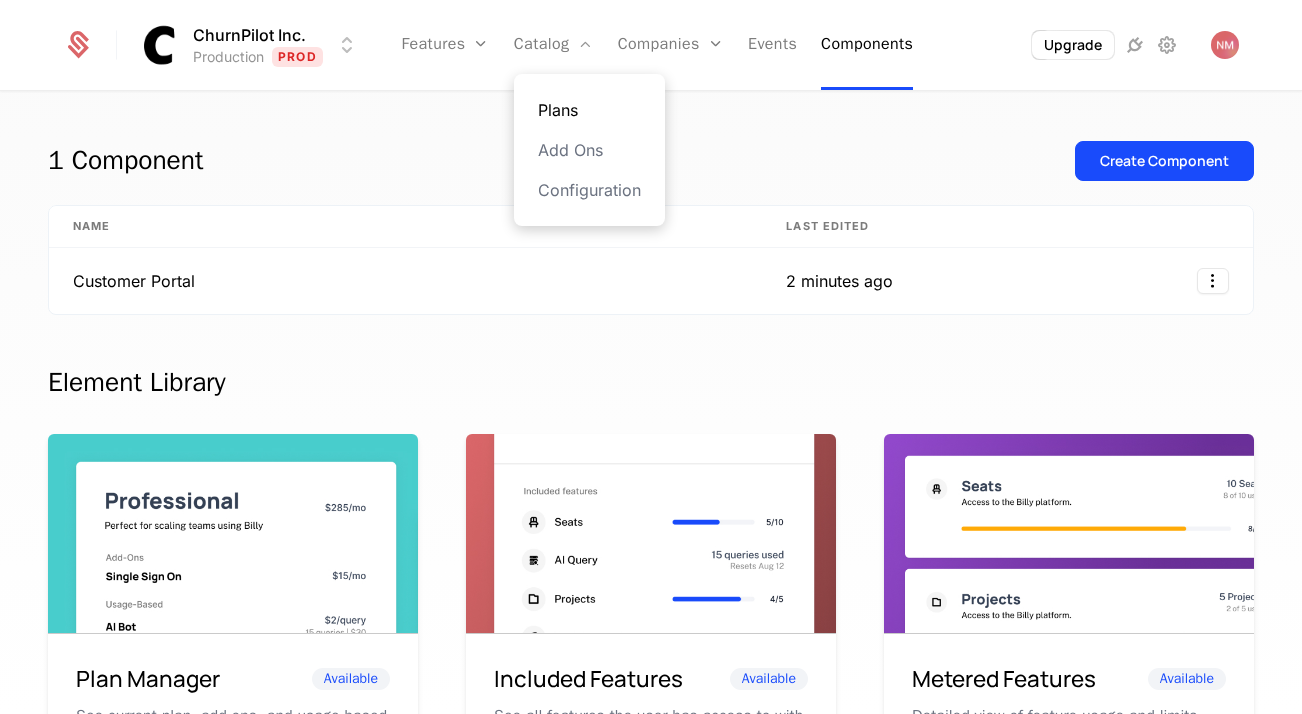 click on "Plans" at bounding box center (589, 110) 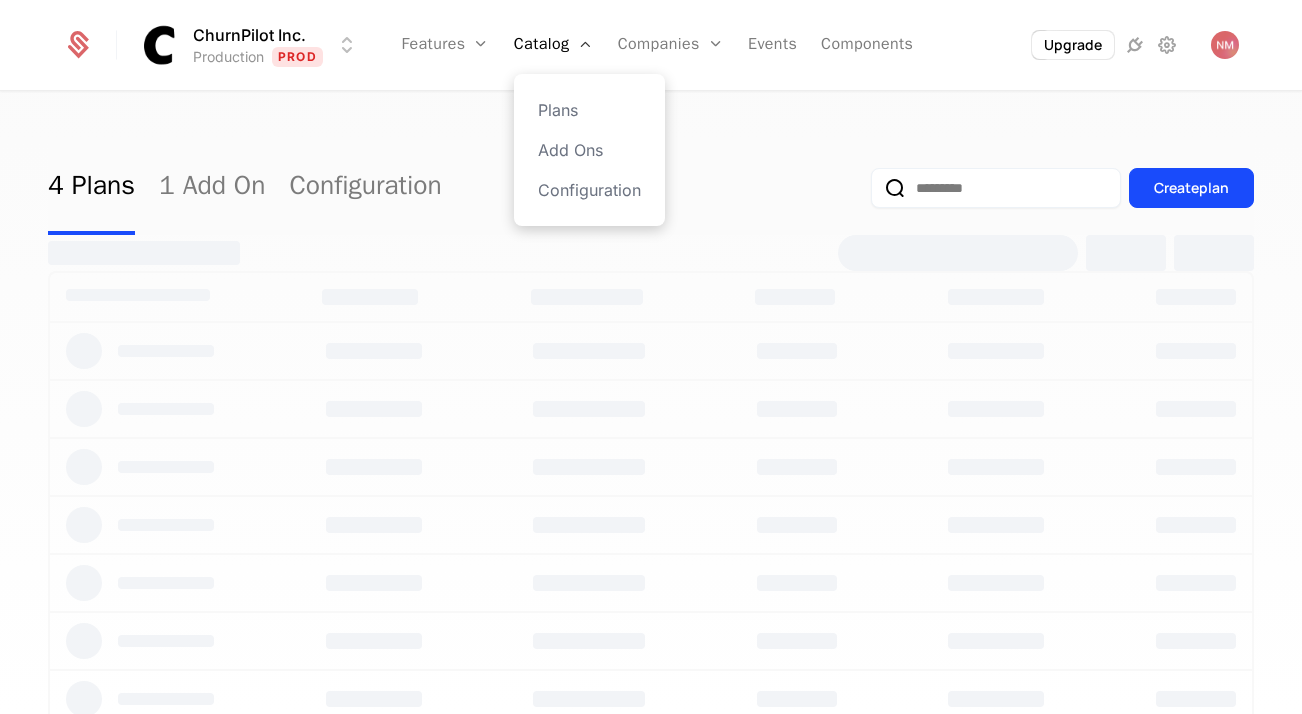 select on "***" 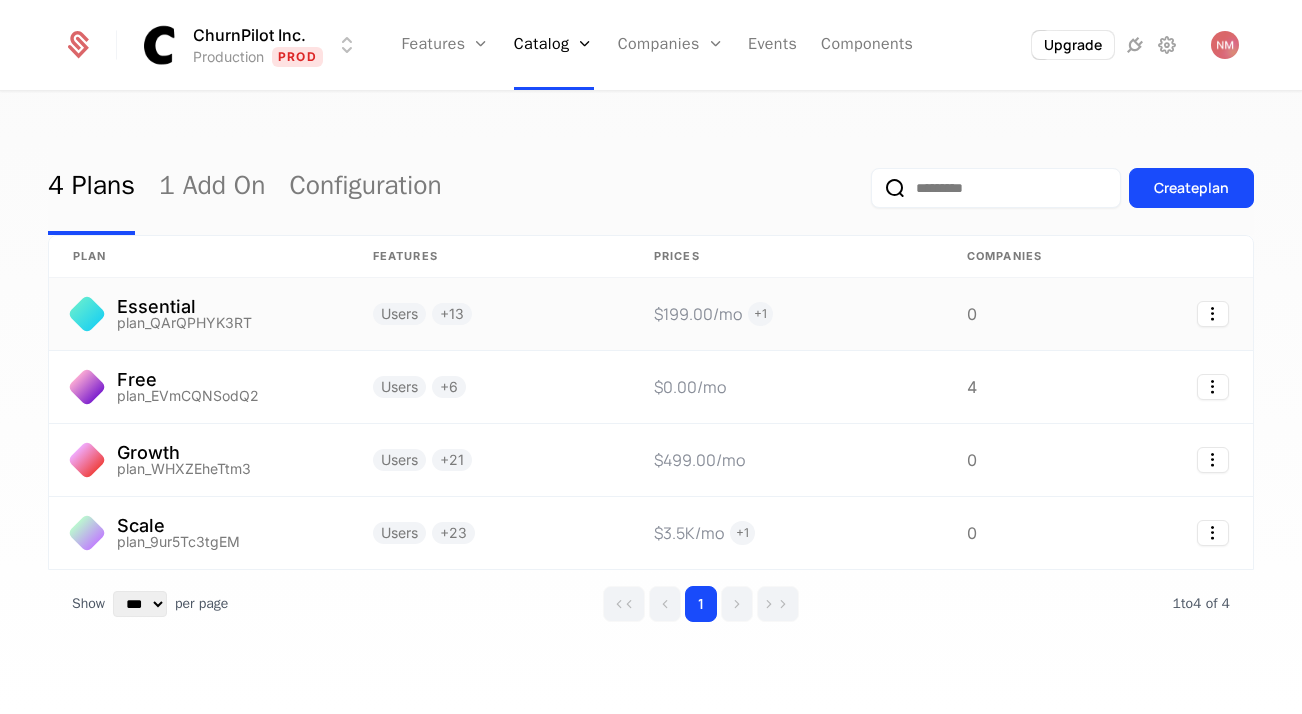 click on "Essential plan_QArQPHYK3RT" at bounding box center [199, 314] 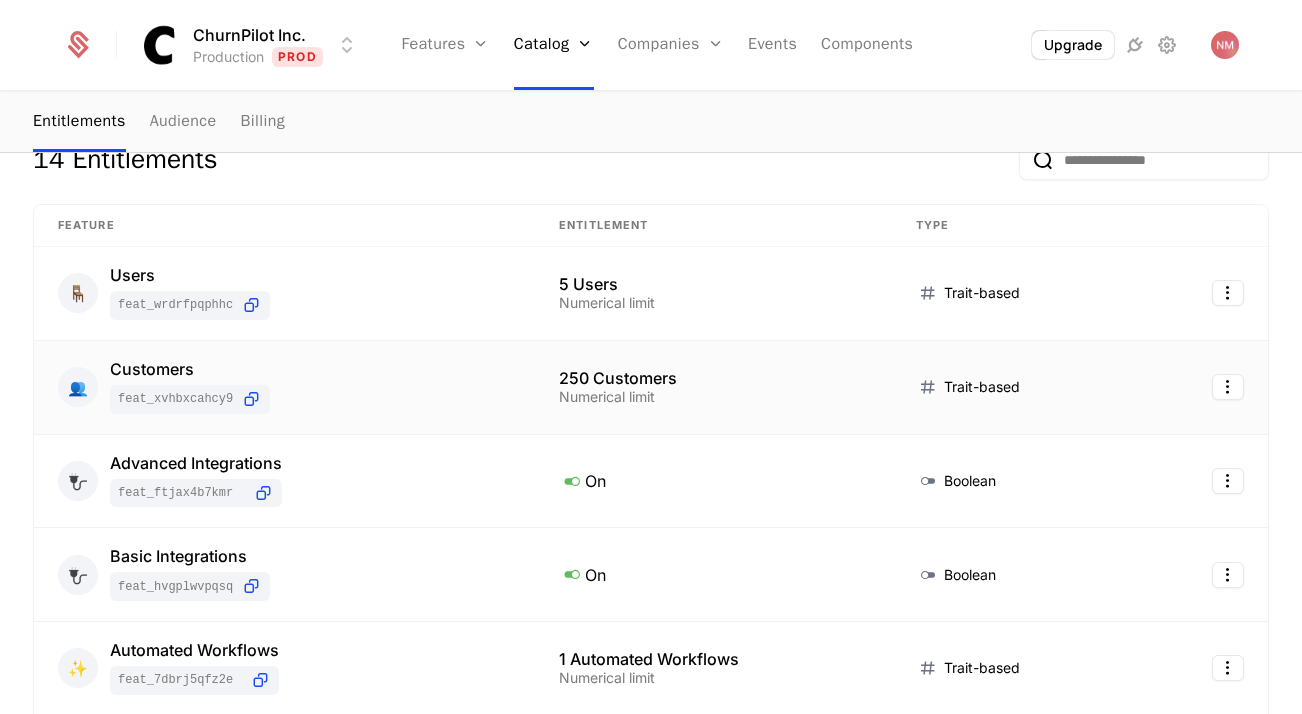 scroll, scrollTop: 0, scrollLeft: 0, axis: both 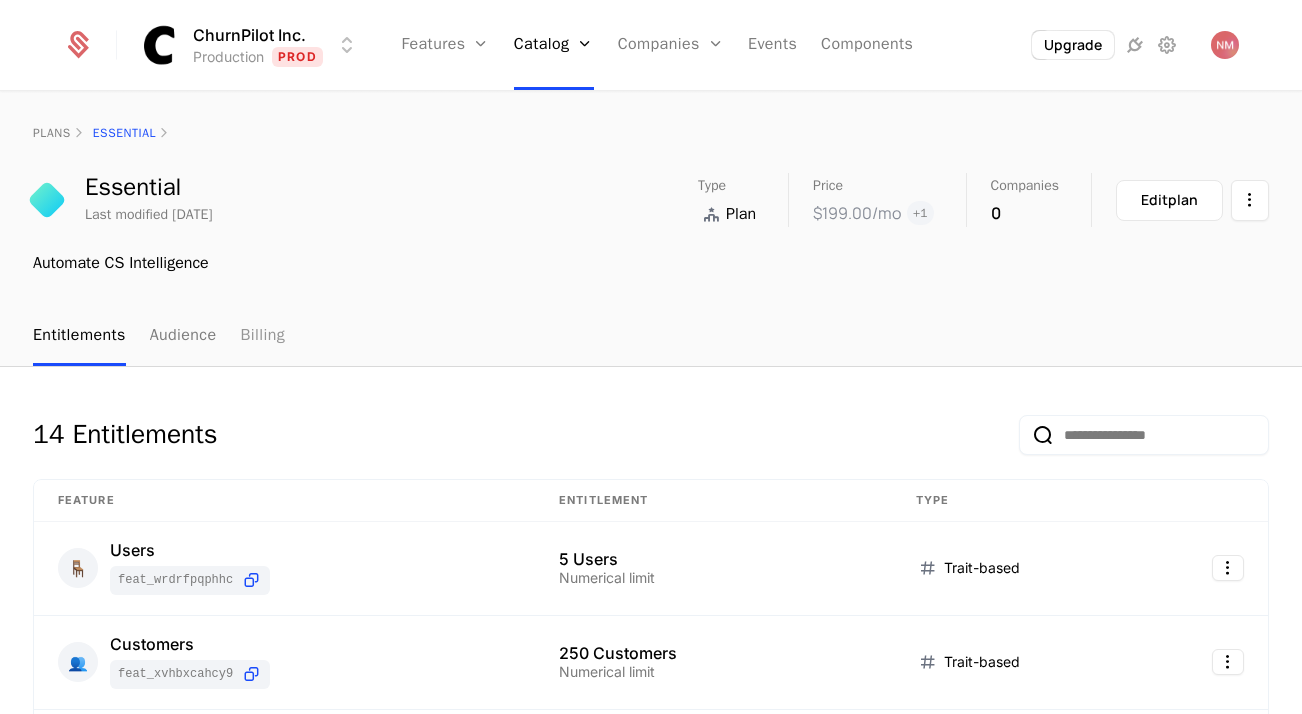 click on "Billing" at bounding box center (262, 336) 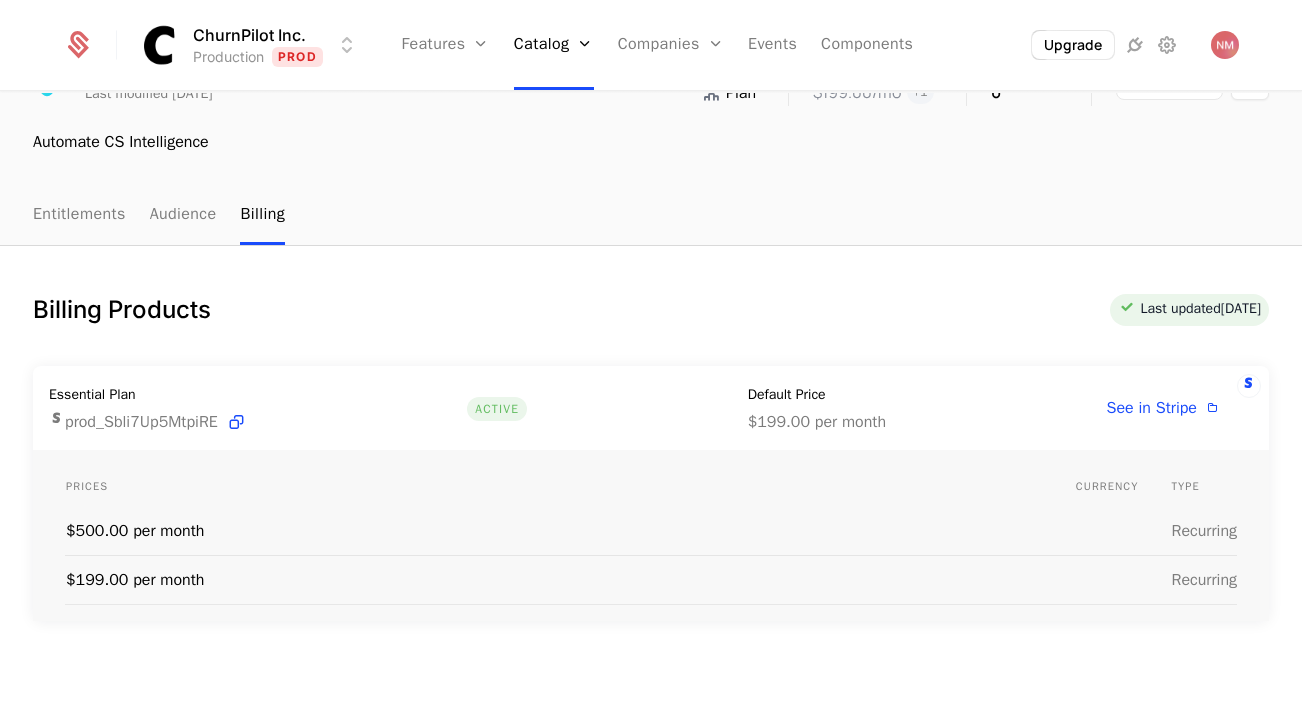 scroll, scrollTop: 124, scrollLeft: 0, axis: vertical 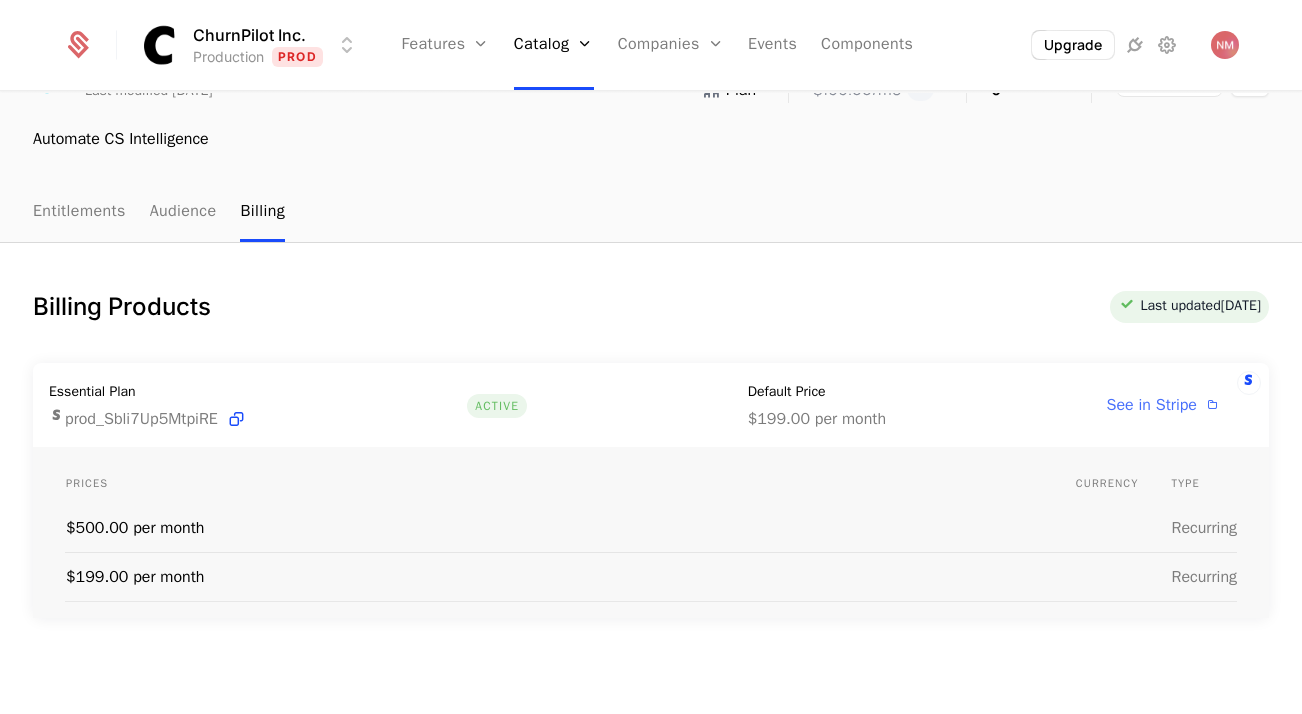 click on "See in Stripe" at bounding box center [1152, 405] 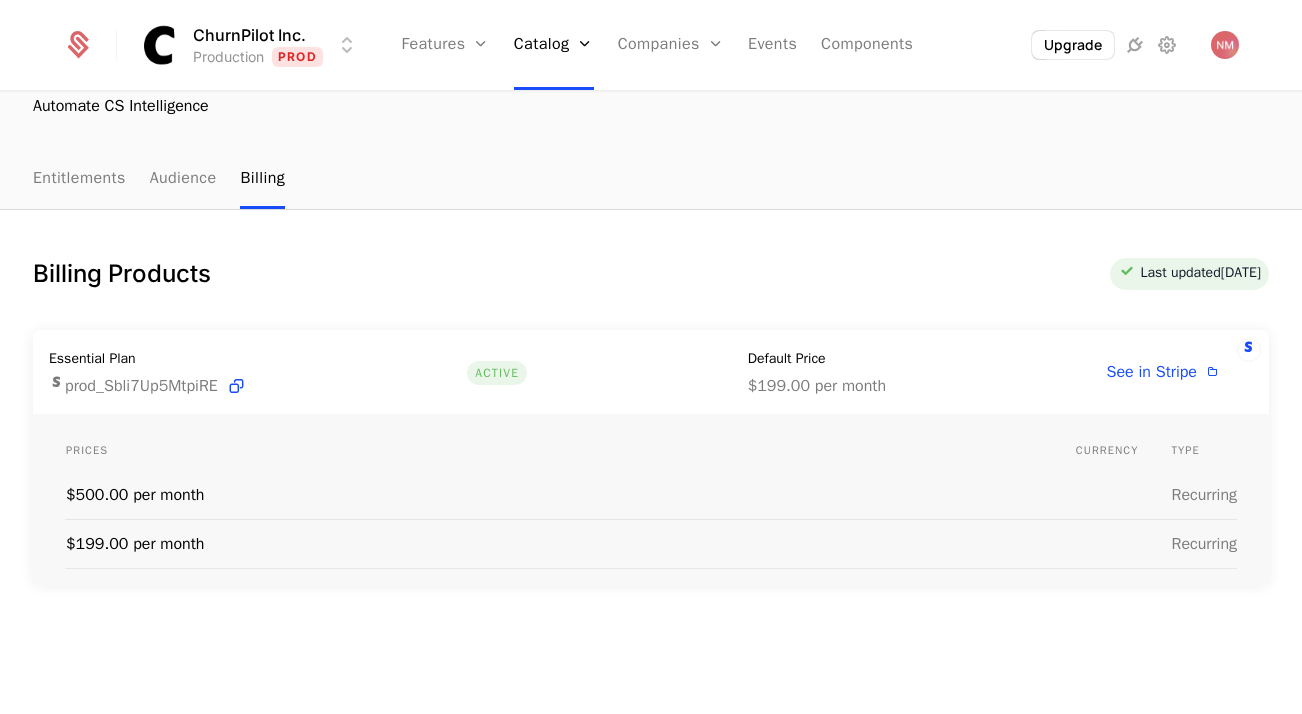 scroll, scrollTop: 158, scrollLeft: 0, axis: vertical 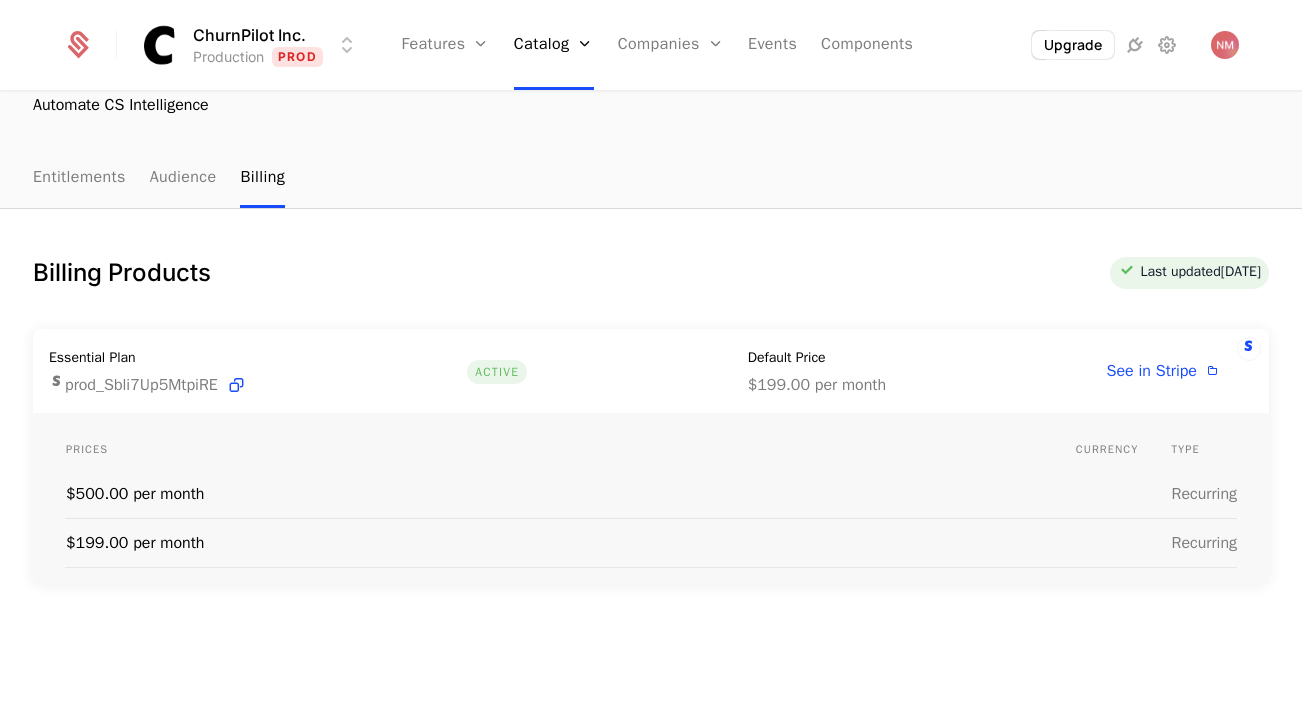 click on "$199.00 per month" at bounding box center (817, 385) 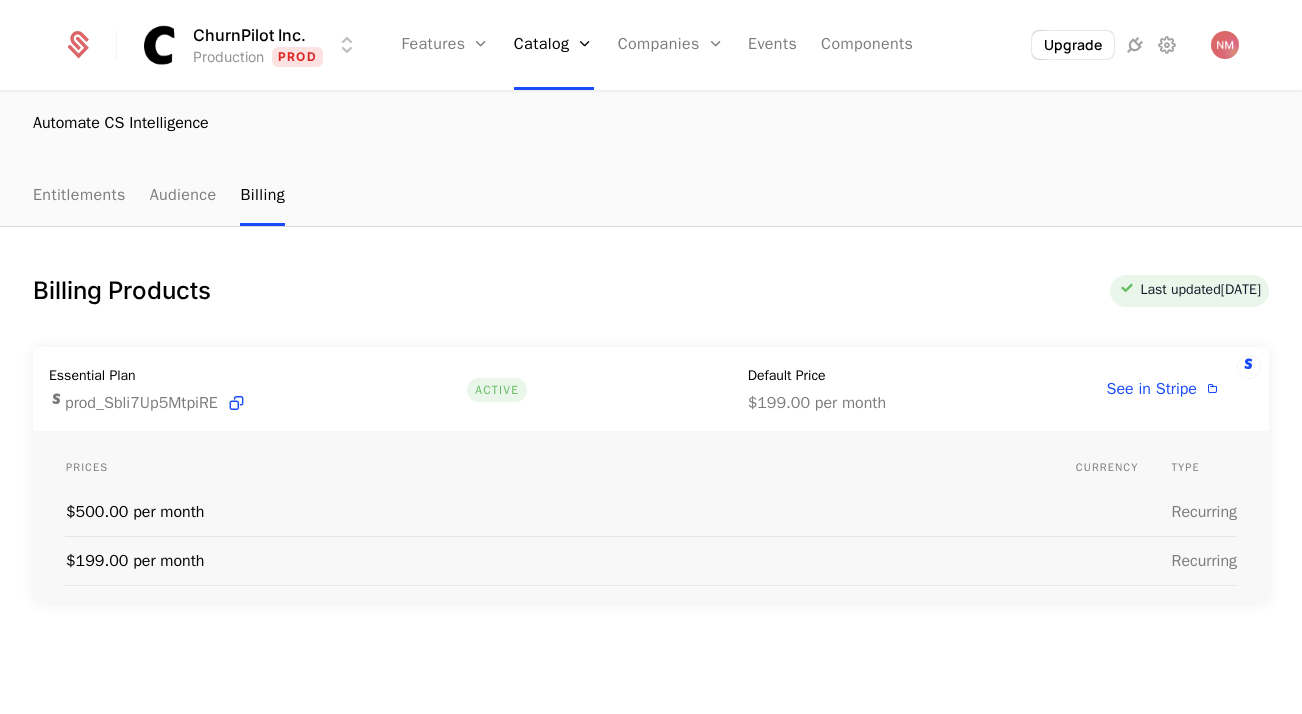 scroll, scrollTop: 171, scrollLeft: 0, axis: vertical 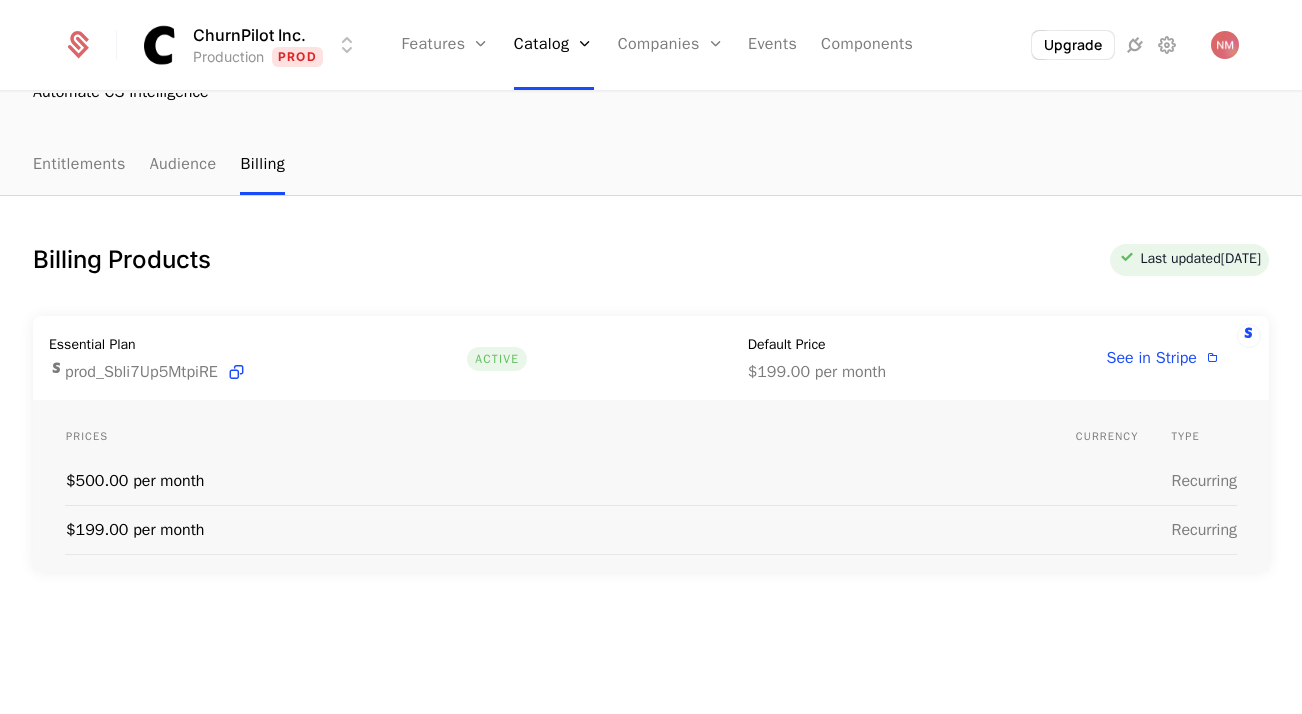 click on "Recurring" at bounding box center (1204, 481) 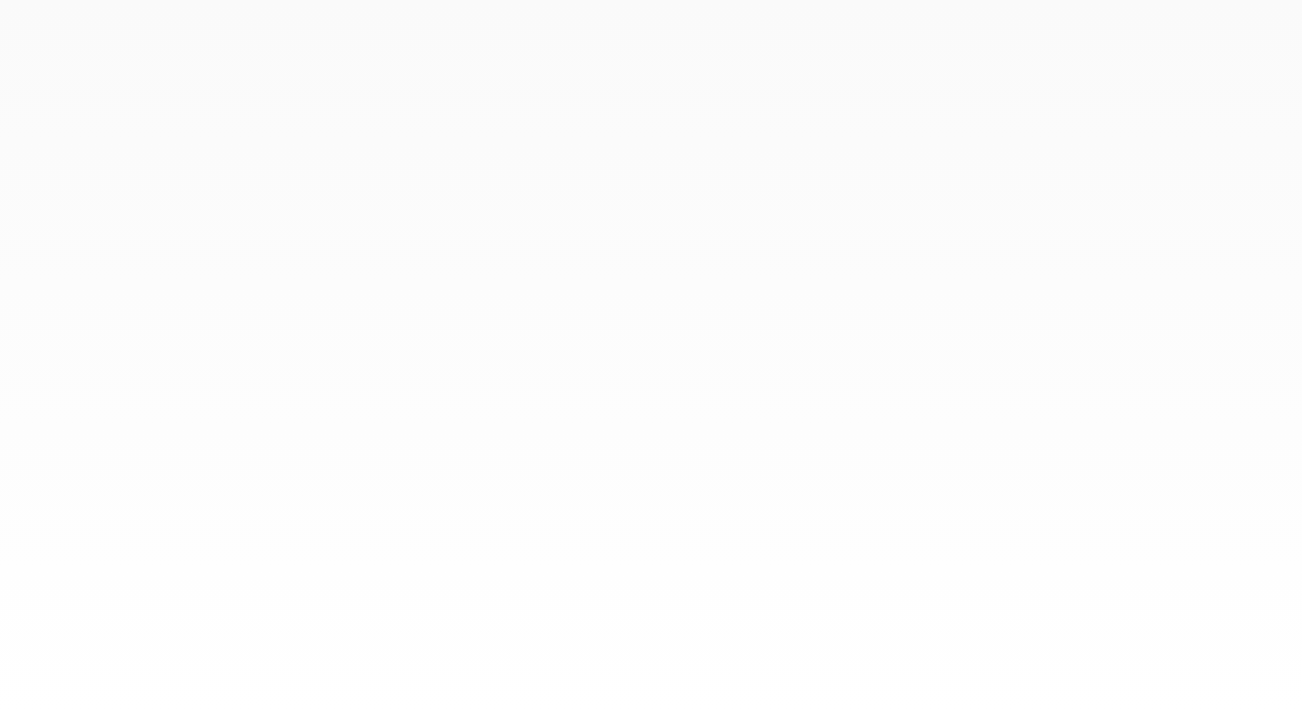 scroll, scrollTop: 0, scrollLeft: 0, axis: both 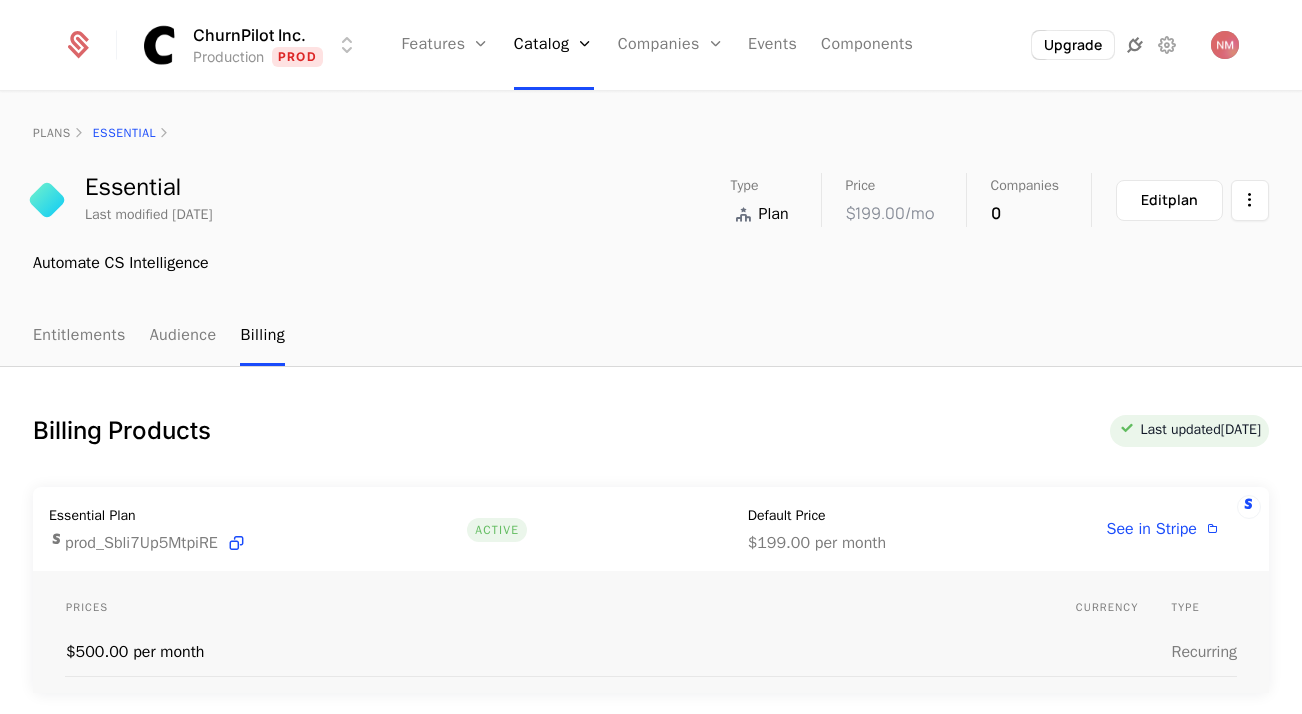 click at bounding box center (1135, 45) 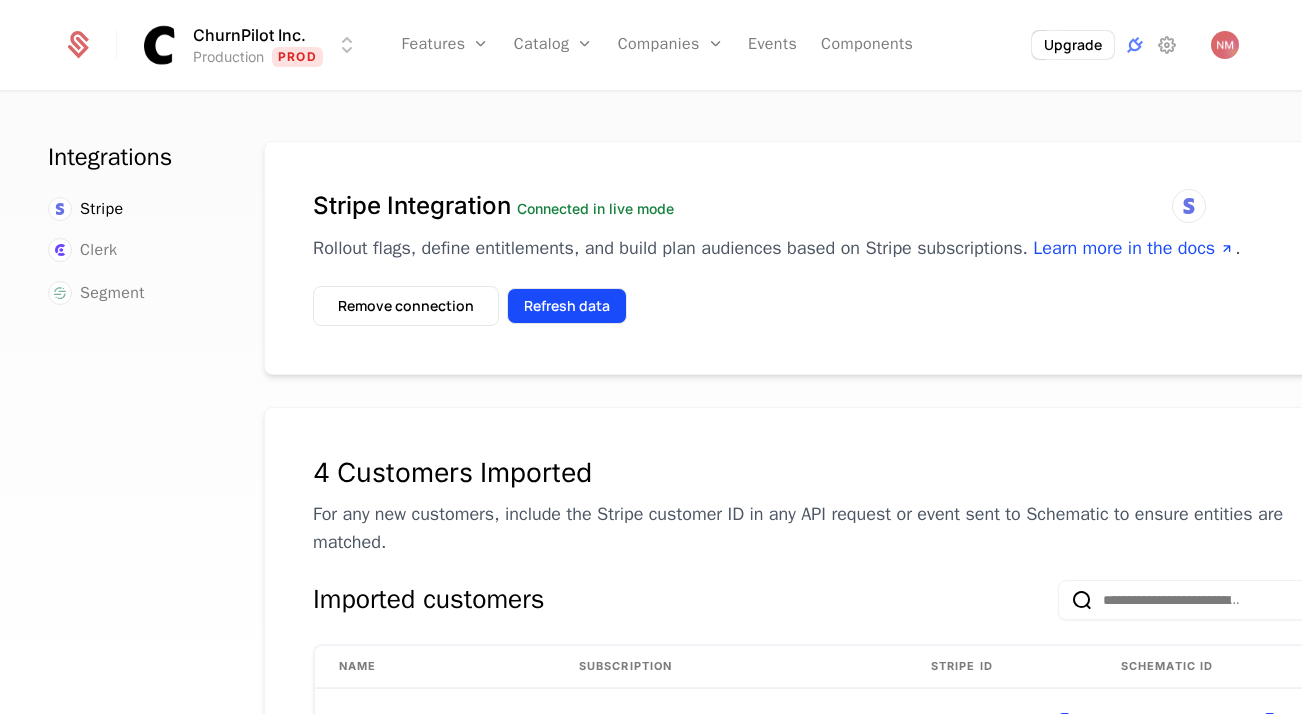 click on "Refresh data" at bounding box center (567, 306) 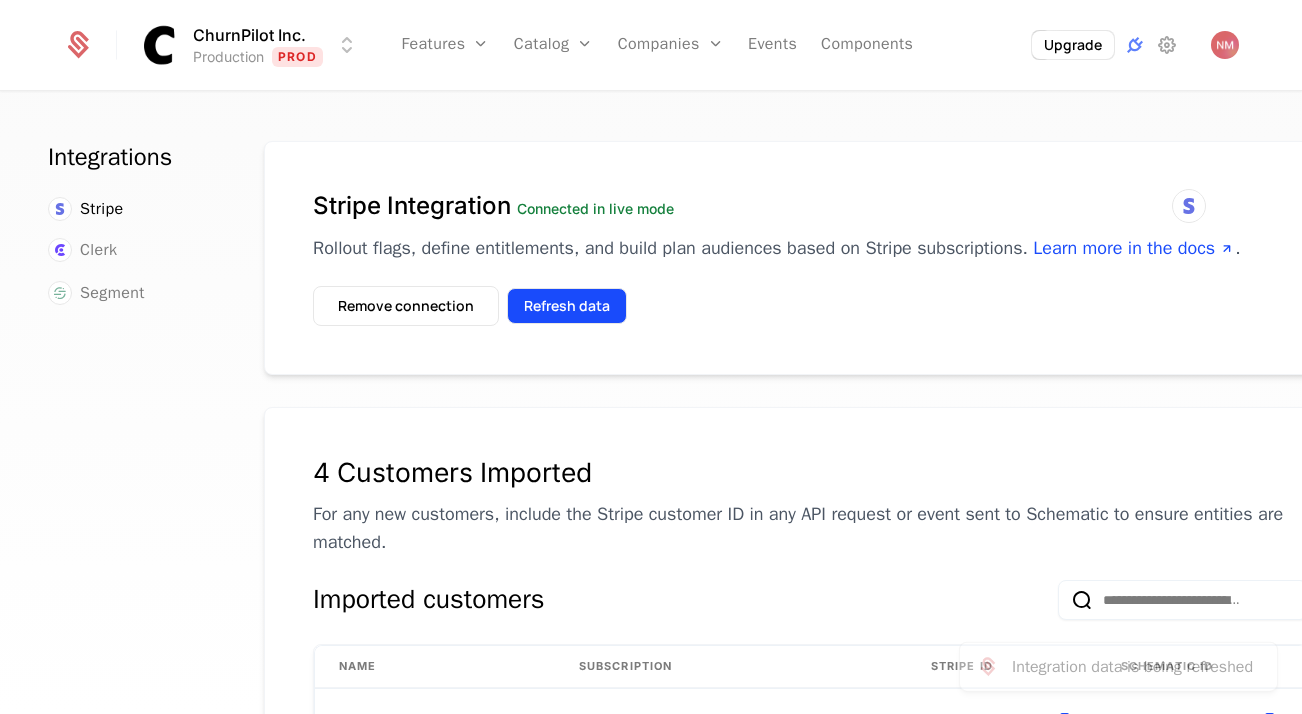 click on "Refresh data" at bounding box center (567, 306) 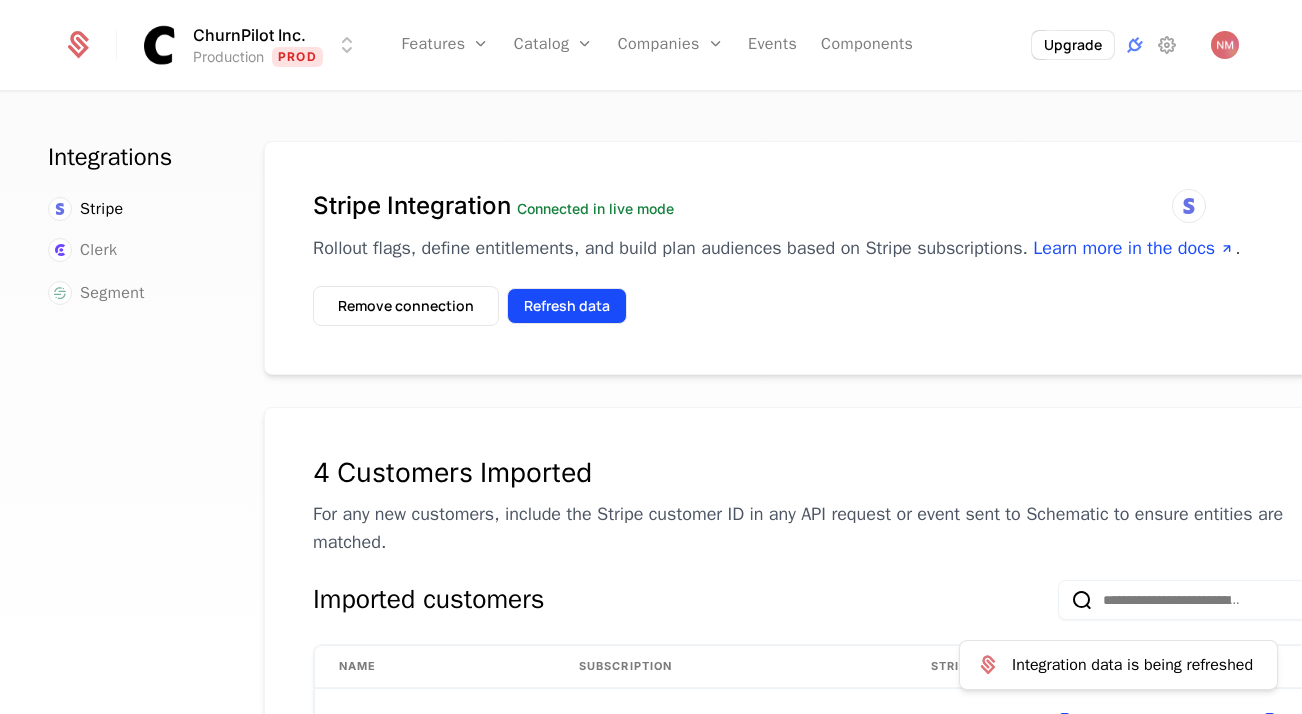 click on "Refresh data" at bounding box center [567, 306] 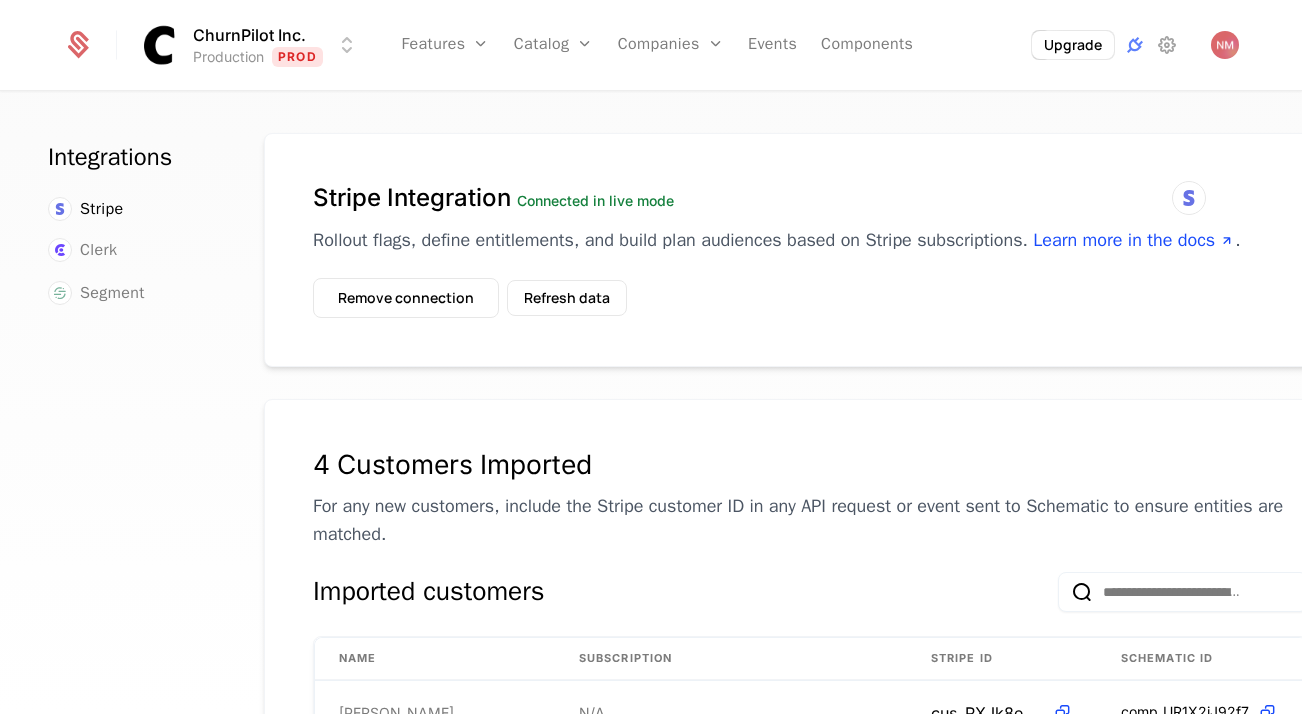 scroll, scrollTop: 0, scrollLeft: 0, axis: both 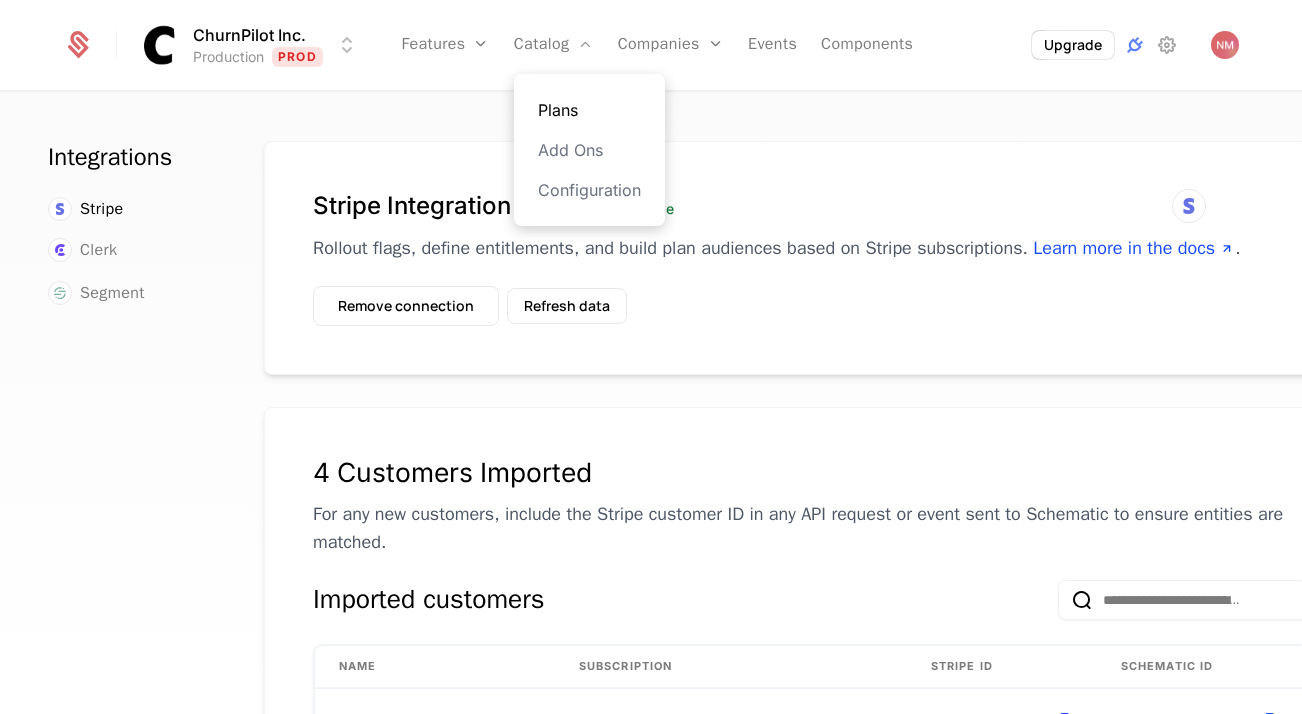click on "Plans" at bounding box center [589, 110] 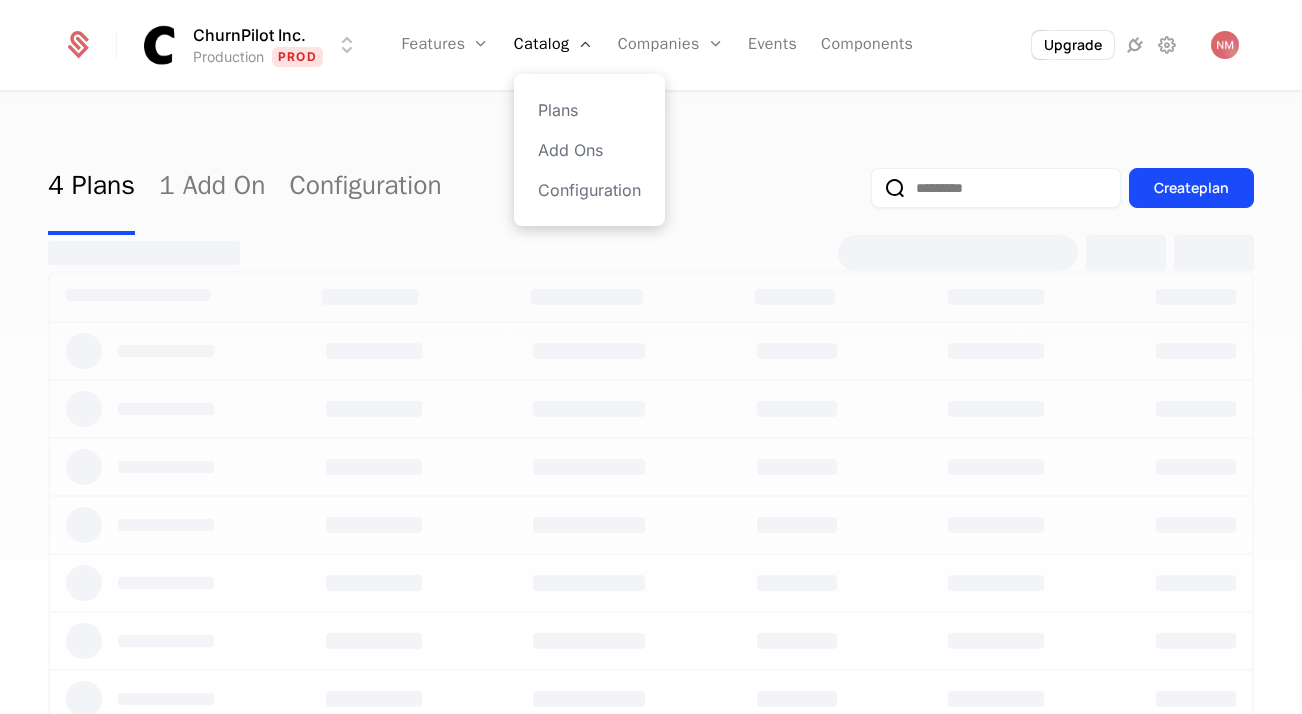 select on "***" 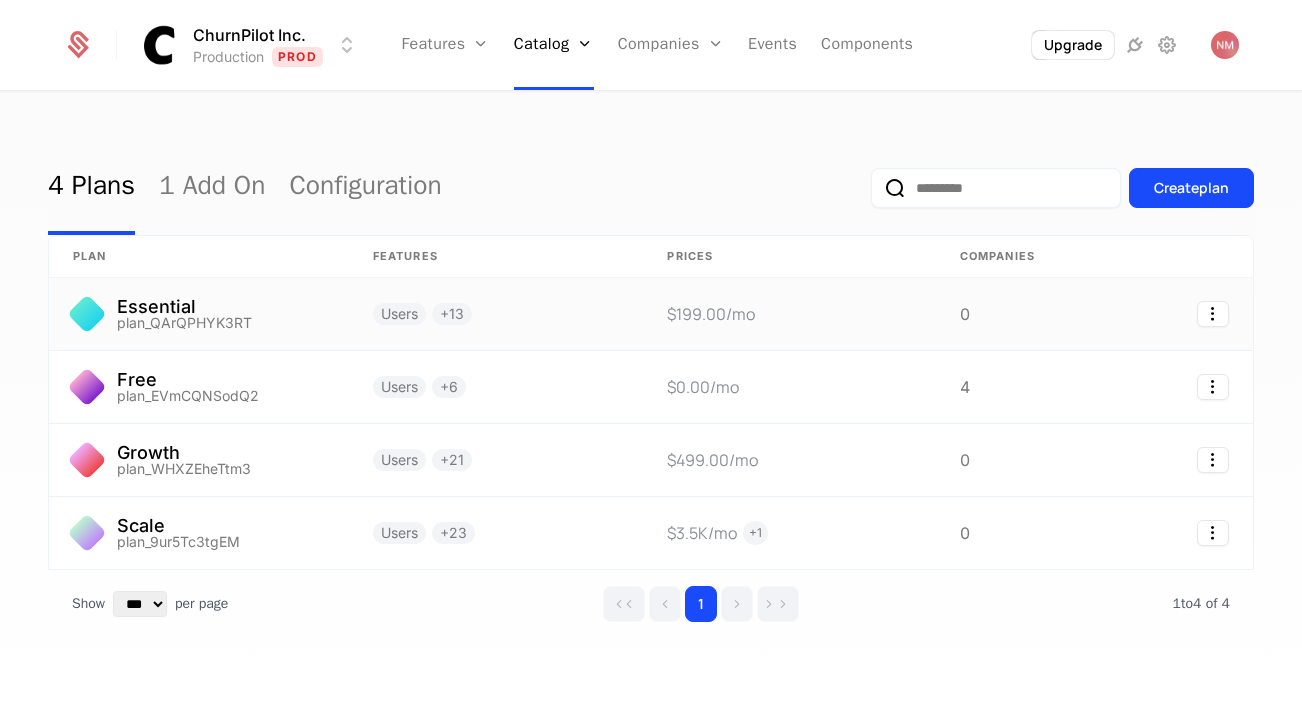 click on "$199.00 /mo" at bounding box center [789, 314] 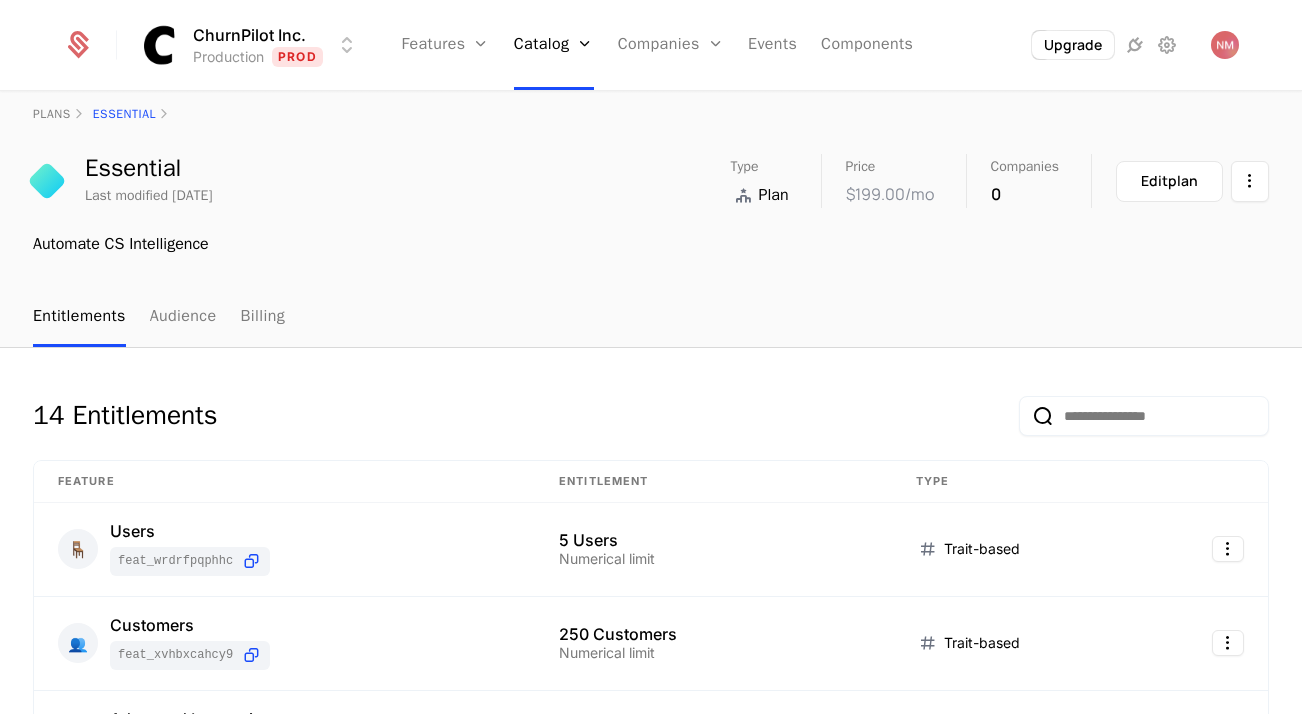 scroll, scrollTop: 21, scrollLeft: 0, axis: vertical 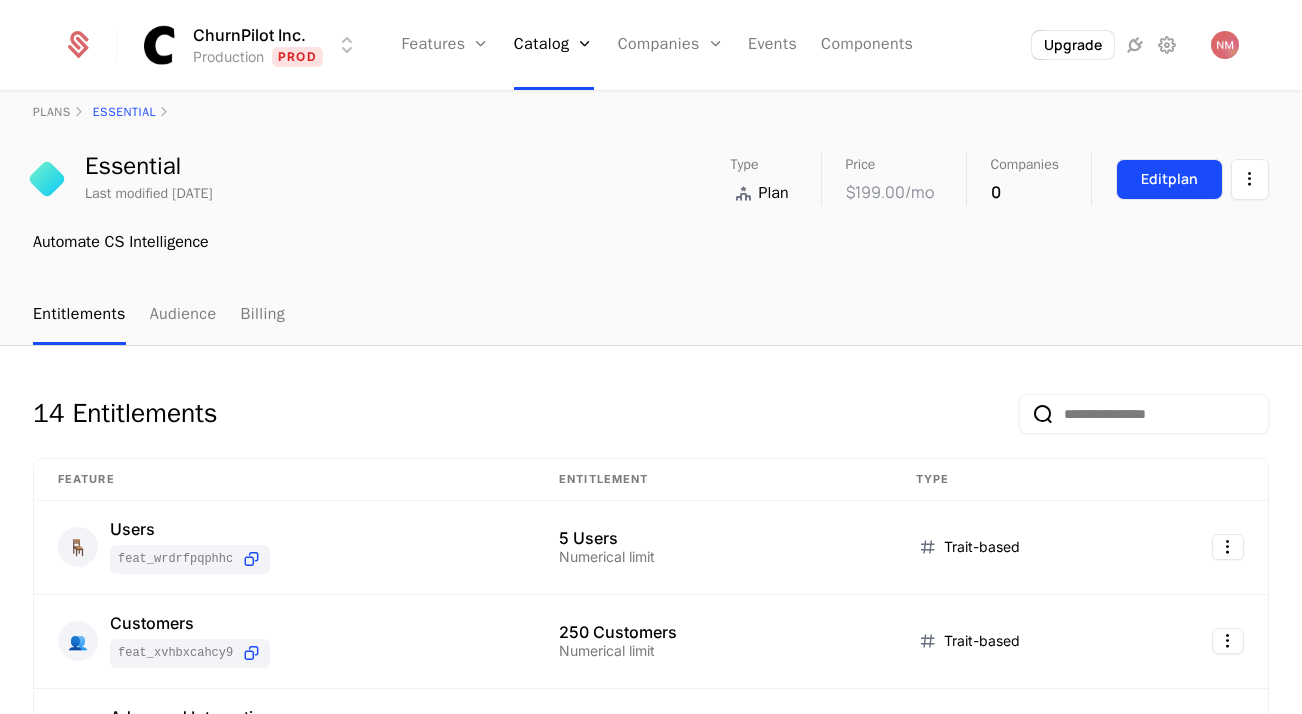 click on "Edit  plan" at bounding box center (1169, 179) 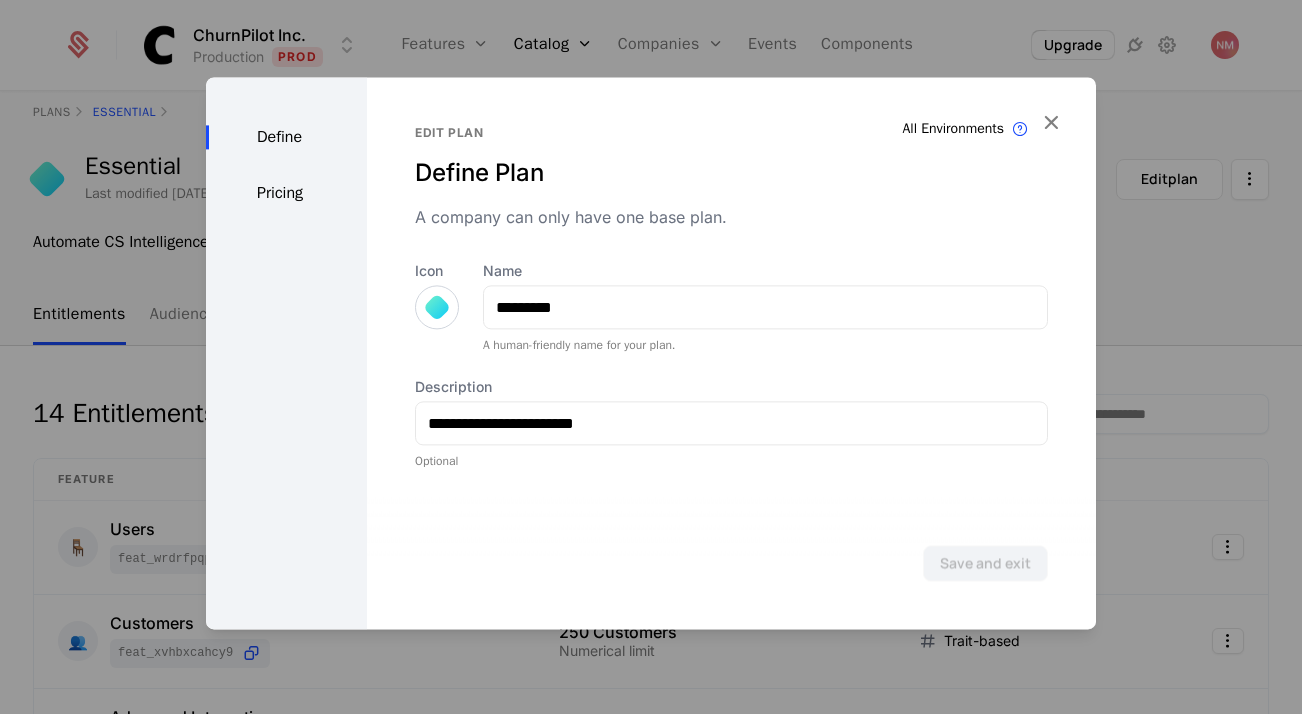 click on "Define Pricing" at bounding box center (286, 353) 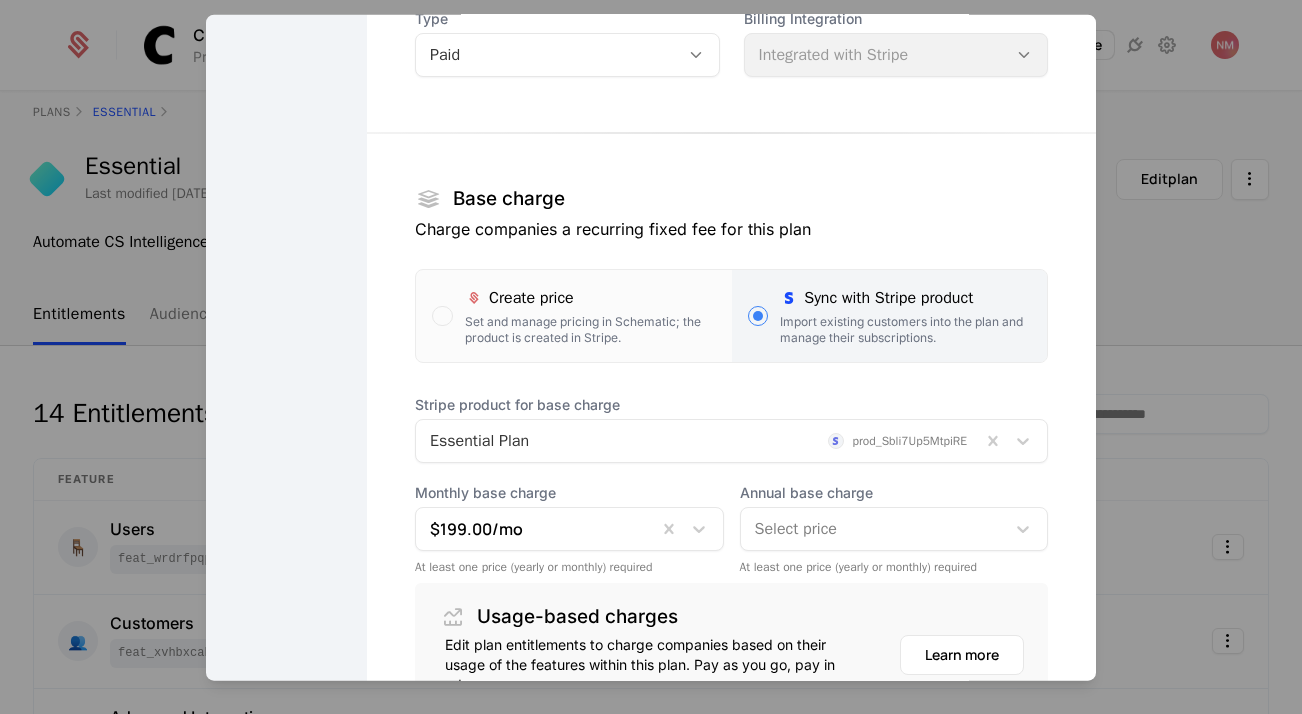 scroll, scrollTop: 192, scrollLeft: 0, axis: vertical 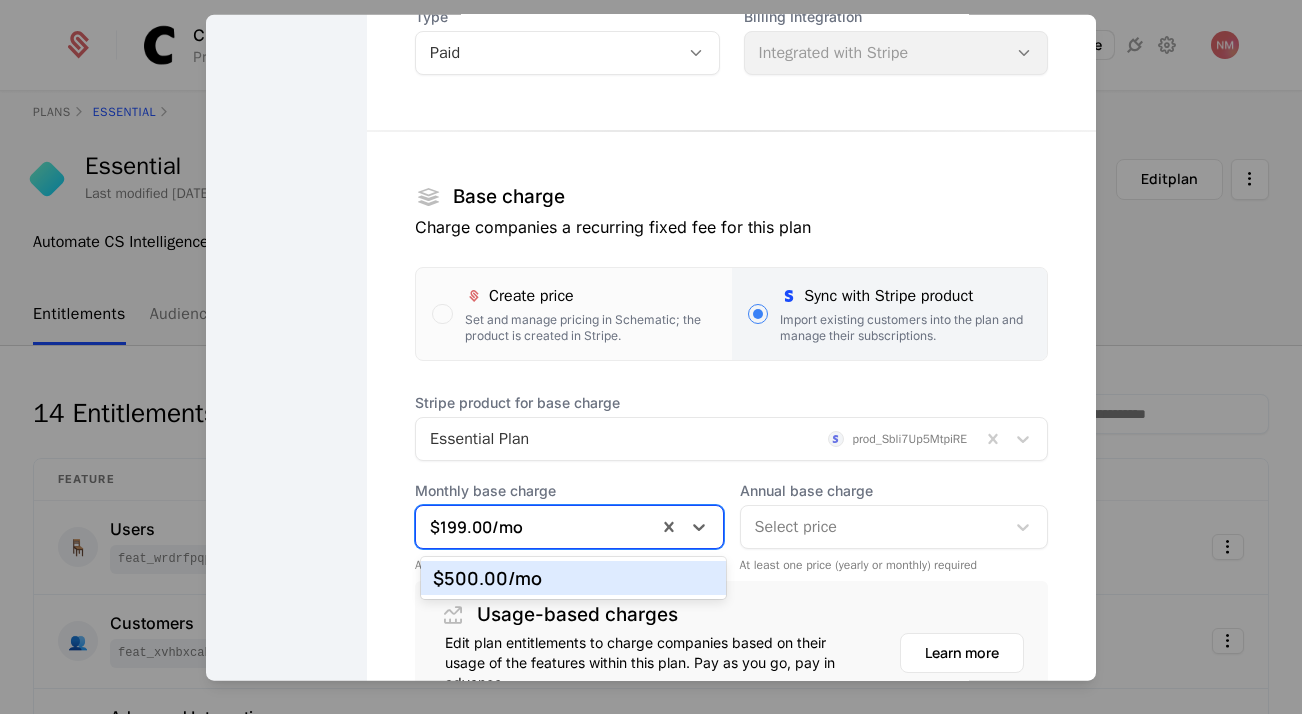 click at bounding box center (536, 527) 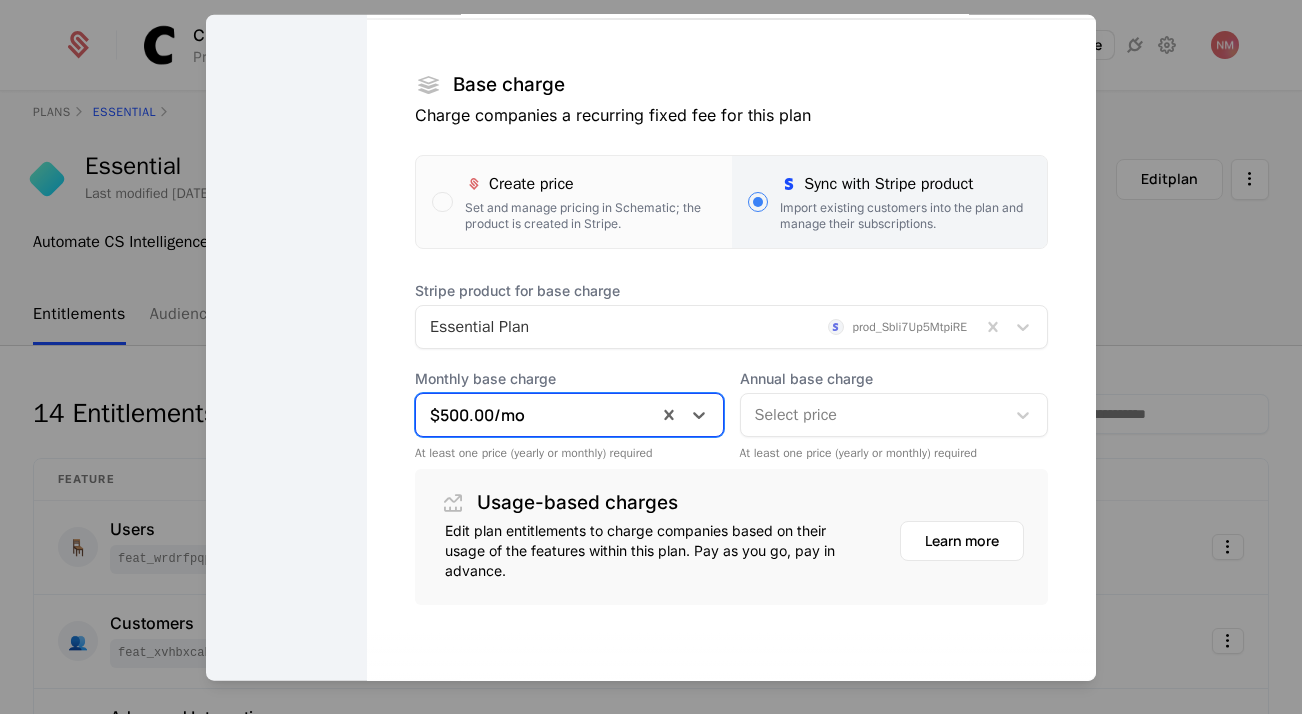 scroll, scrollTop: 328, scrollLeft: 0, axis: vertical 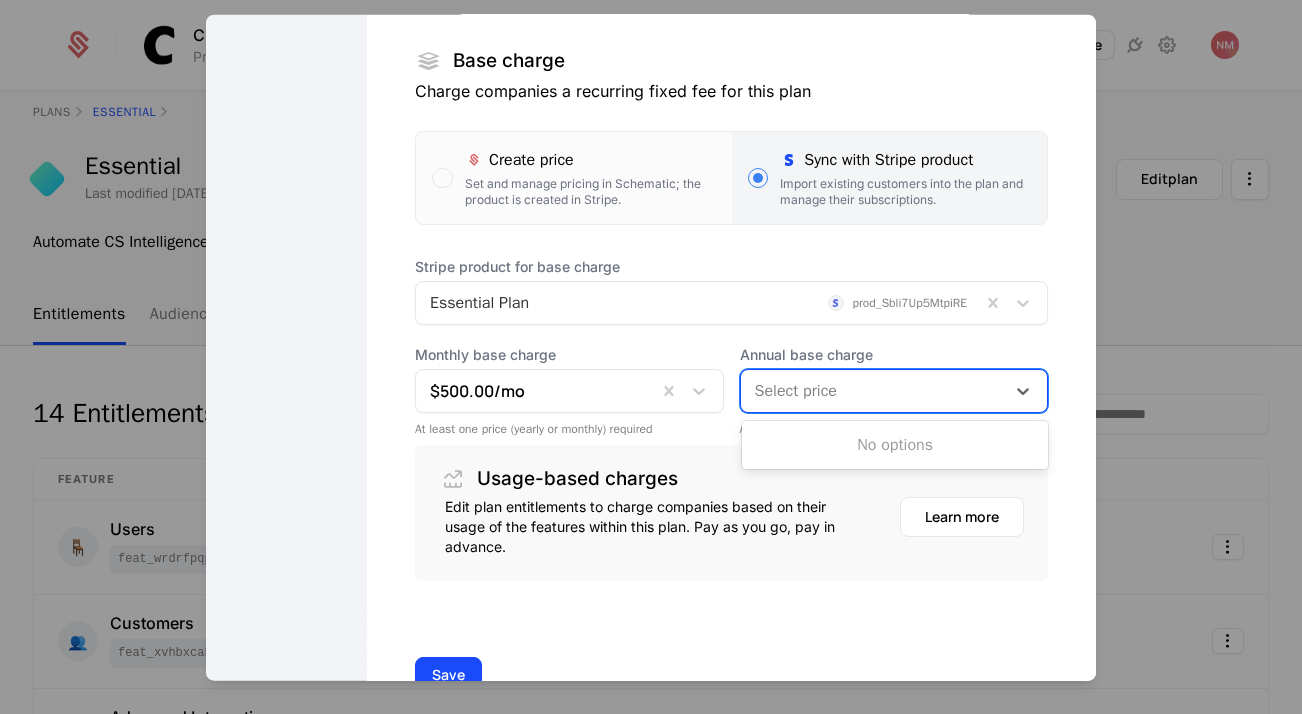 click at bounding box center (873, 391) 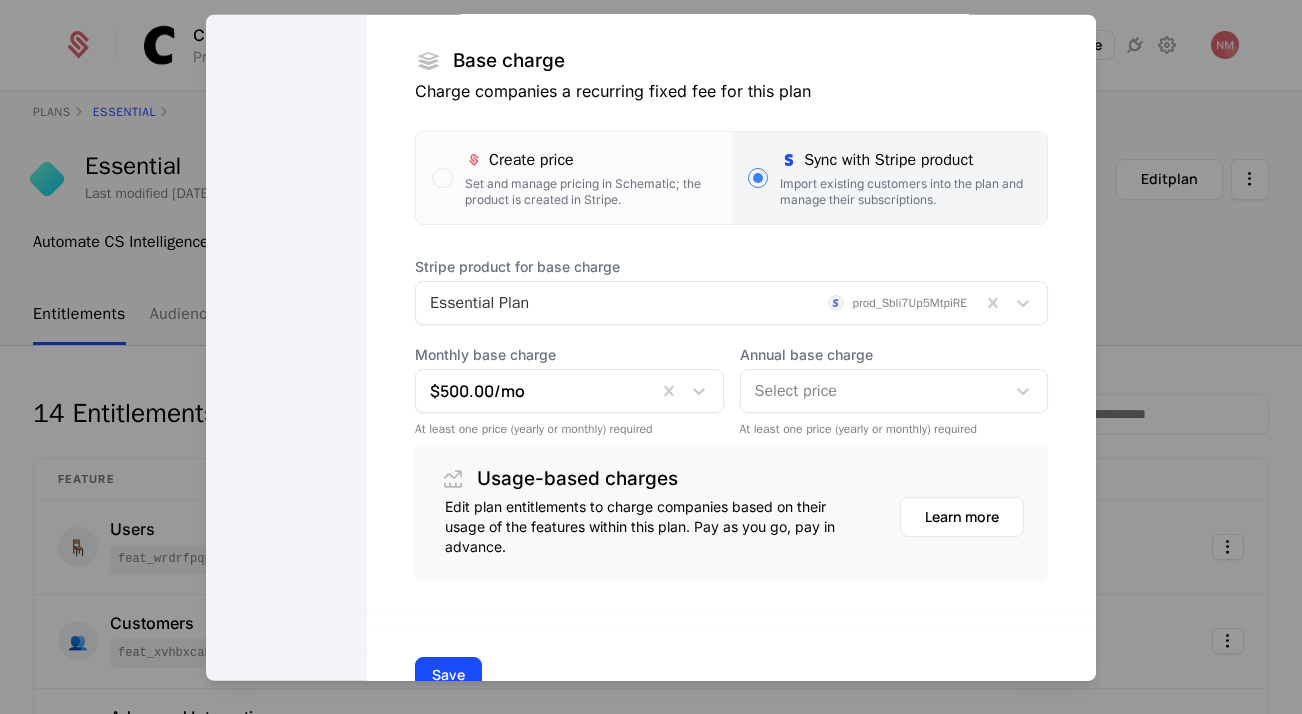 scroll, scrollTop: 388, scrollLeft: 0, axis: vertical 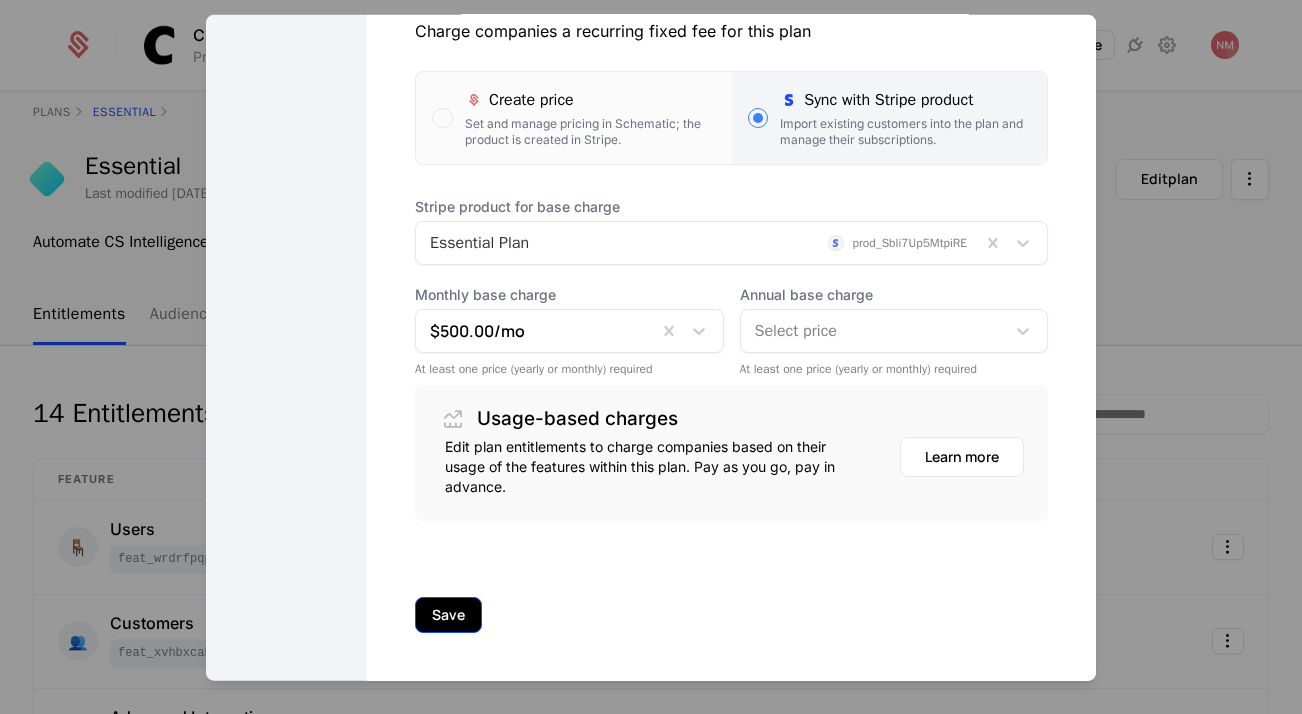 click on "Save" at bounding box center (448, 615) 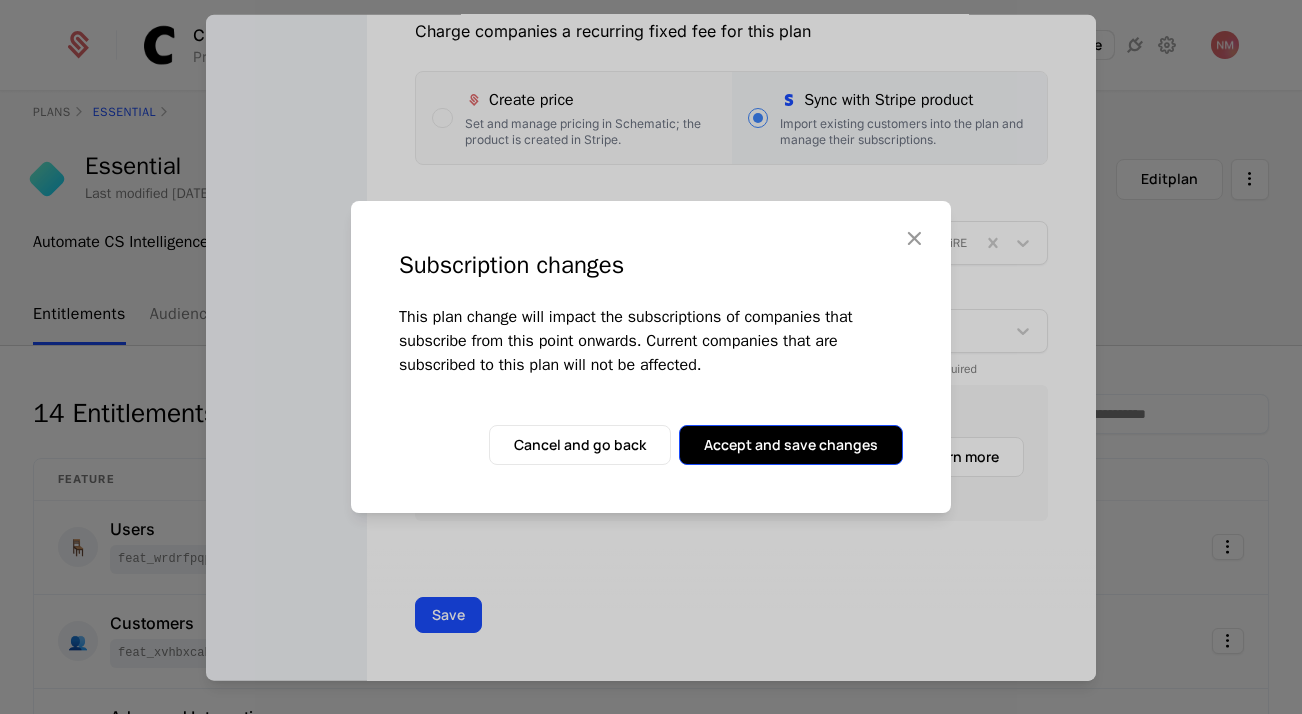 click on "Accept and save changes" at bounding box center (791, 445) 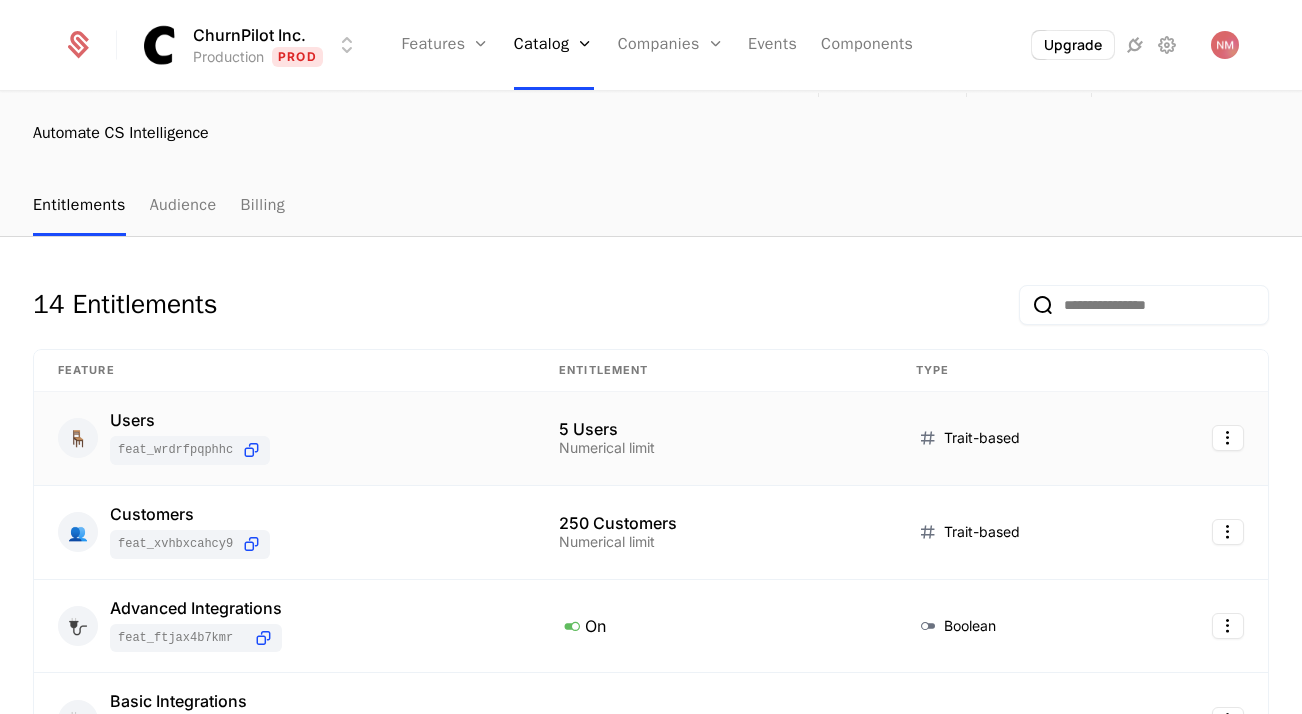 scroll, scrollTop: 0, scrollLeft: 0, axis: both 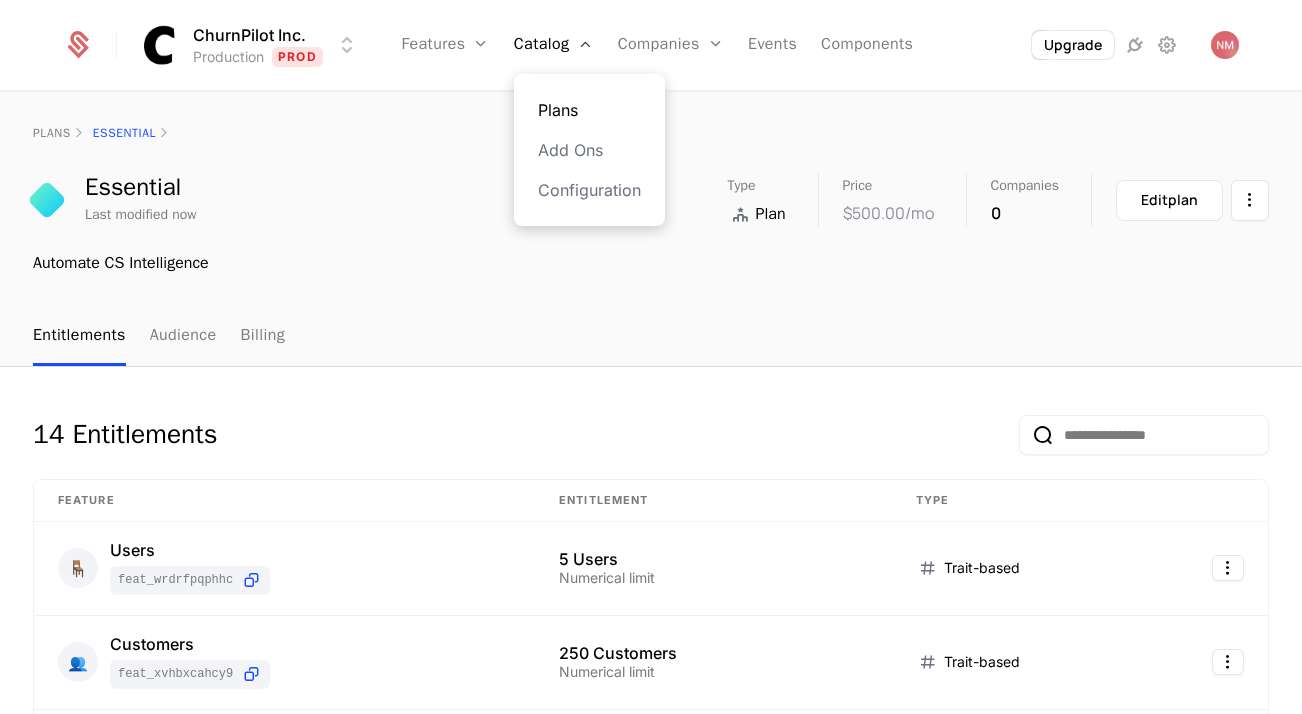 click on "Plans" at bounding box center [589, 110] 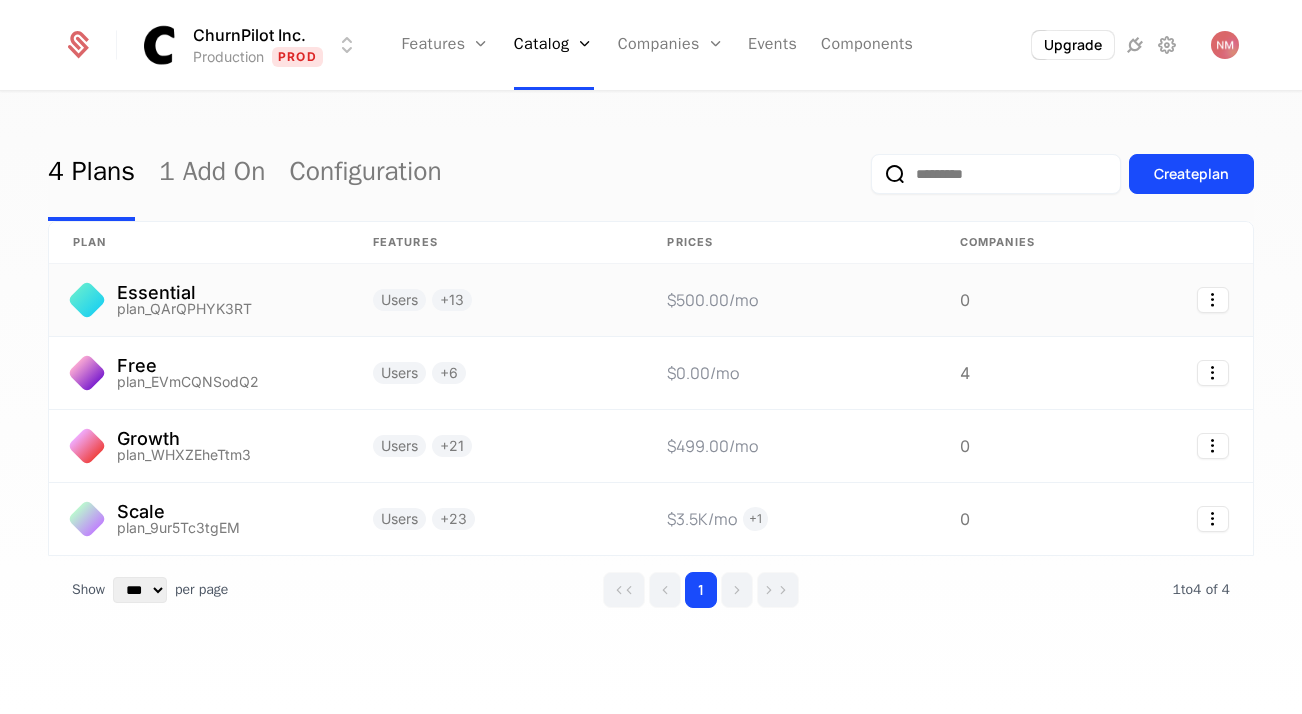 scroll, scrollTop: 16, scrollLeft: 0, axis: vertical 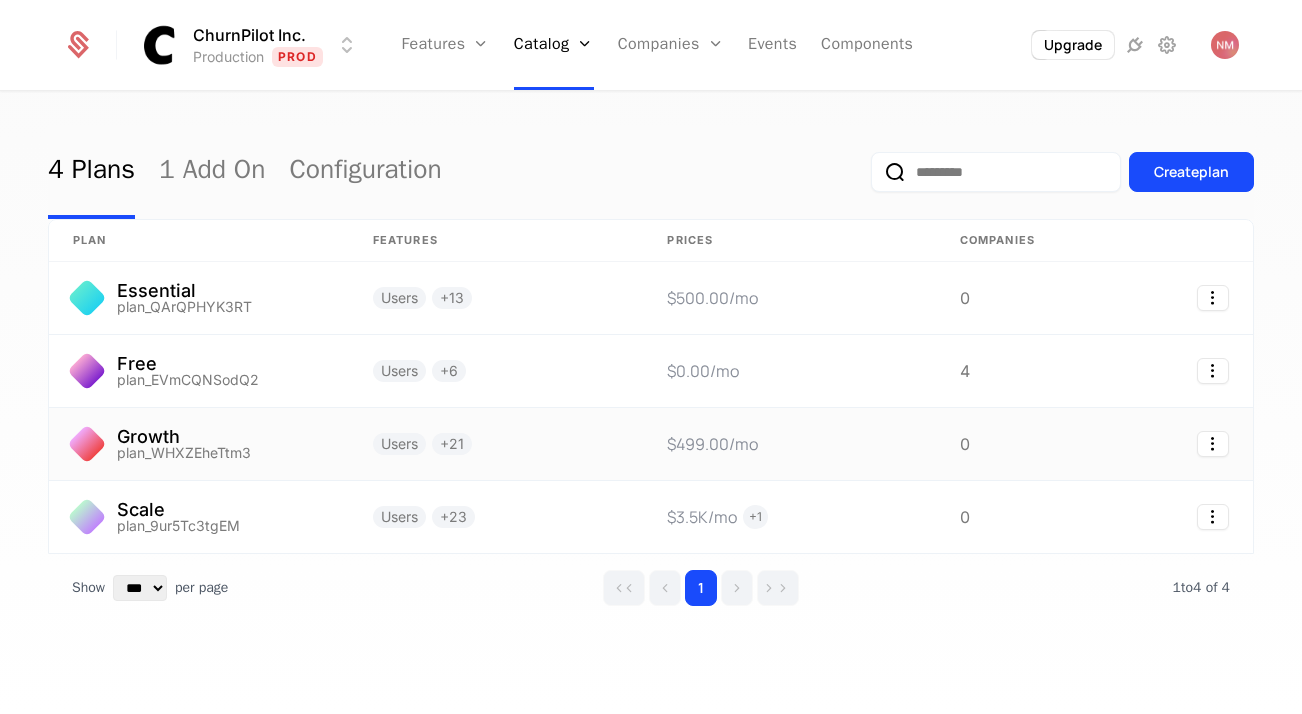 click on "plan_WHXZEheTtm3" at bounding box center [184, 453] 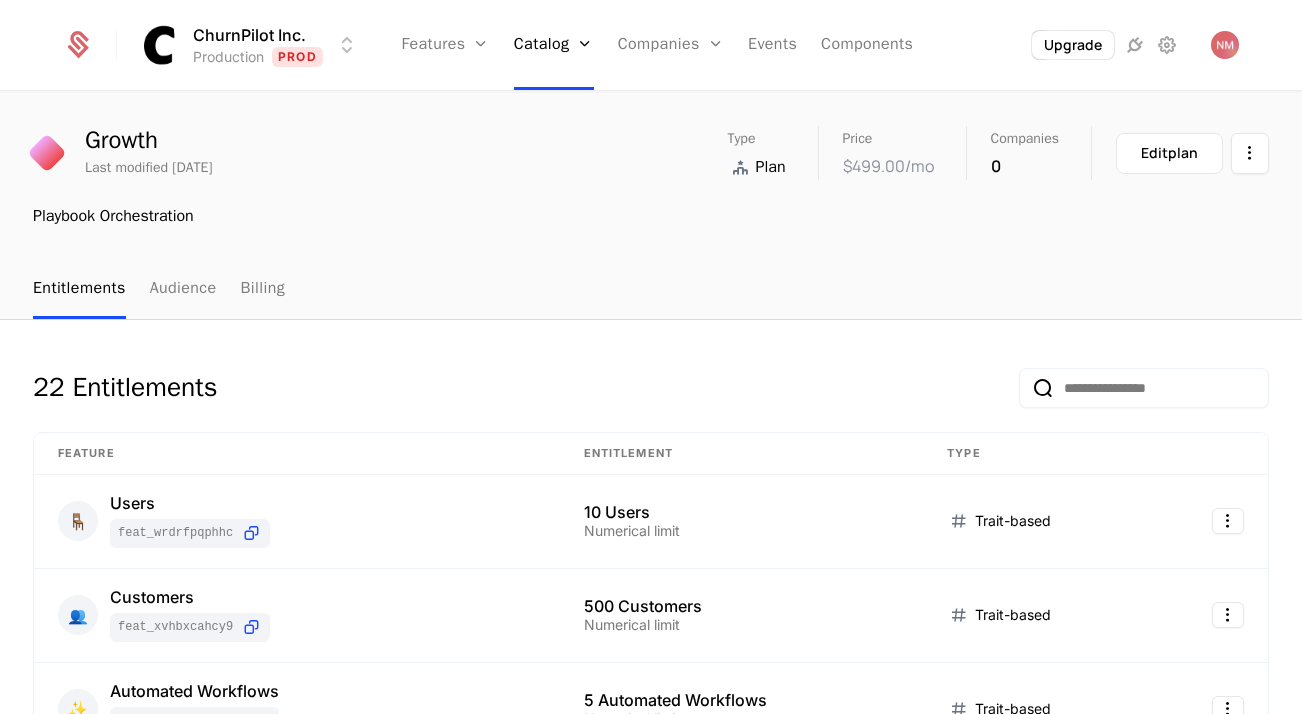 scroll, scrollTop: 50, scrollLeft: 0, axis: vertical 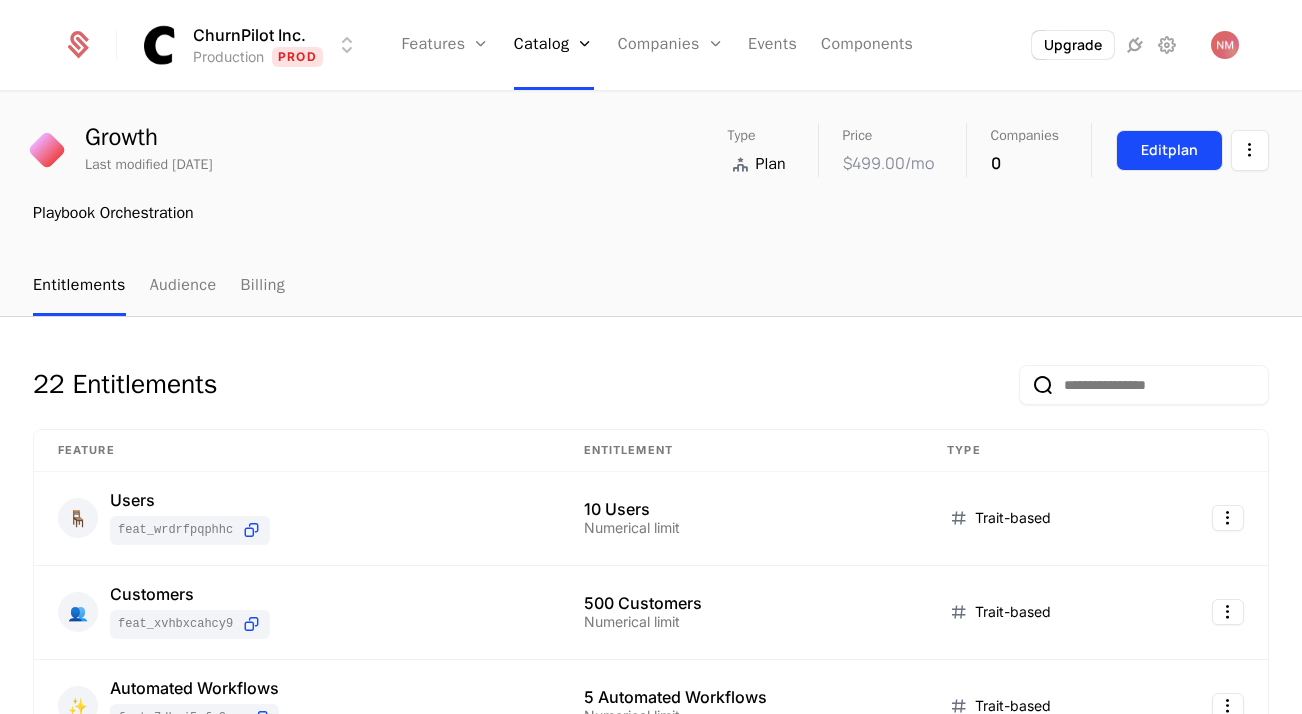 click on "Edit  plan" at bounding box center [1169, 150] 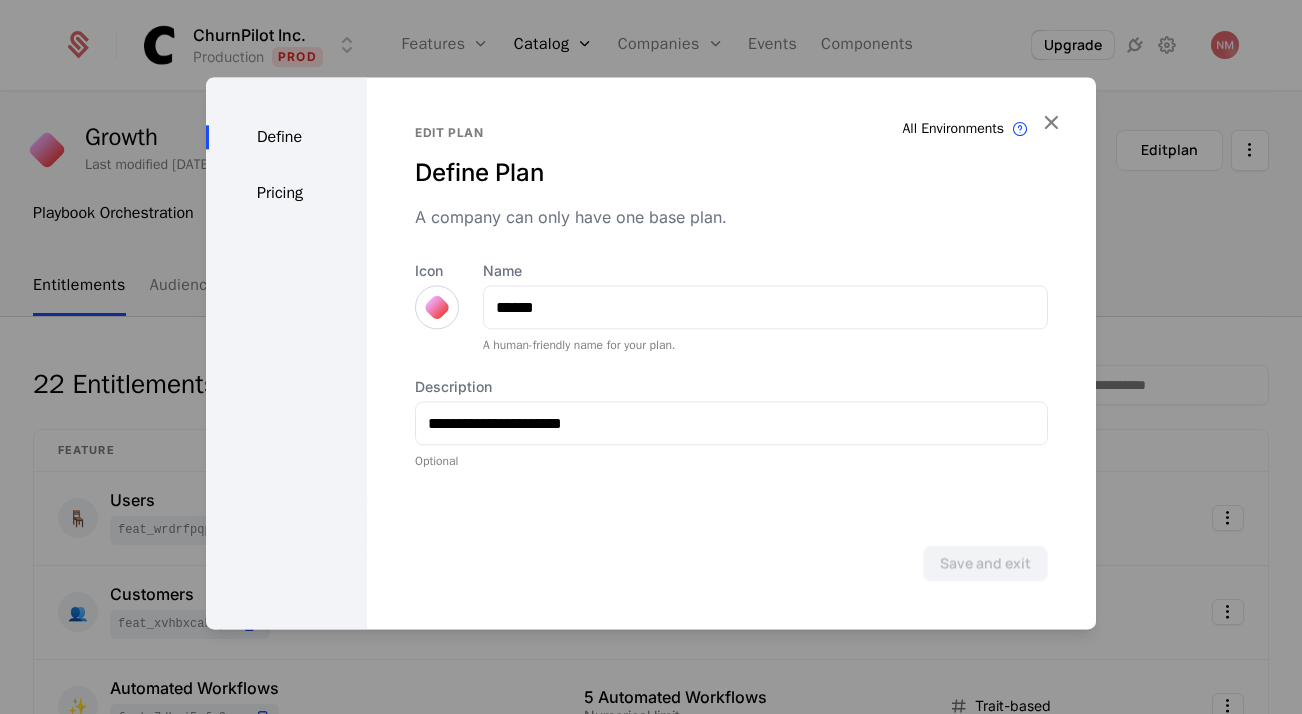 click on "Pricing" at bounding box center [286, 193] 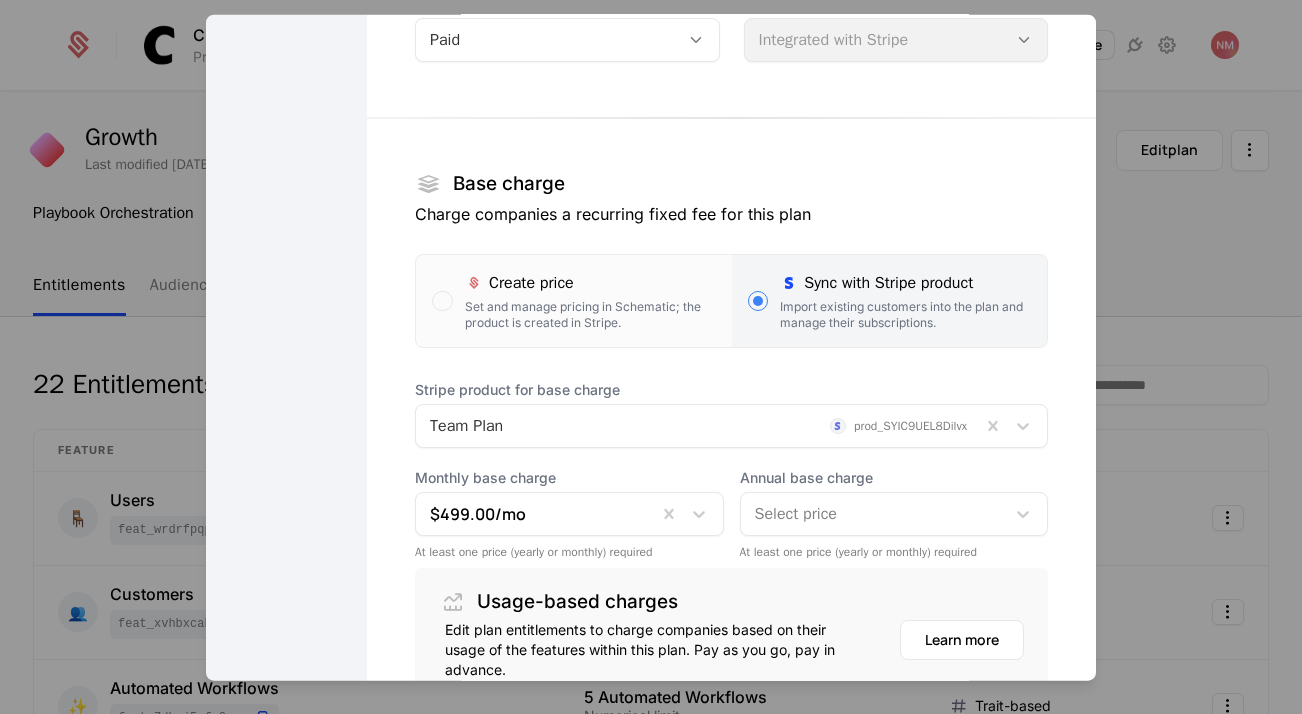 scroll, scrollTop: 223, scrollLeft: 0, axis: vertical 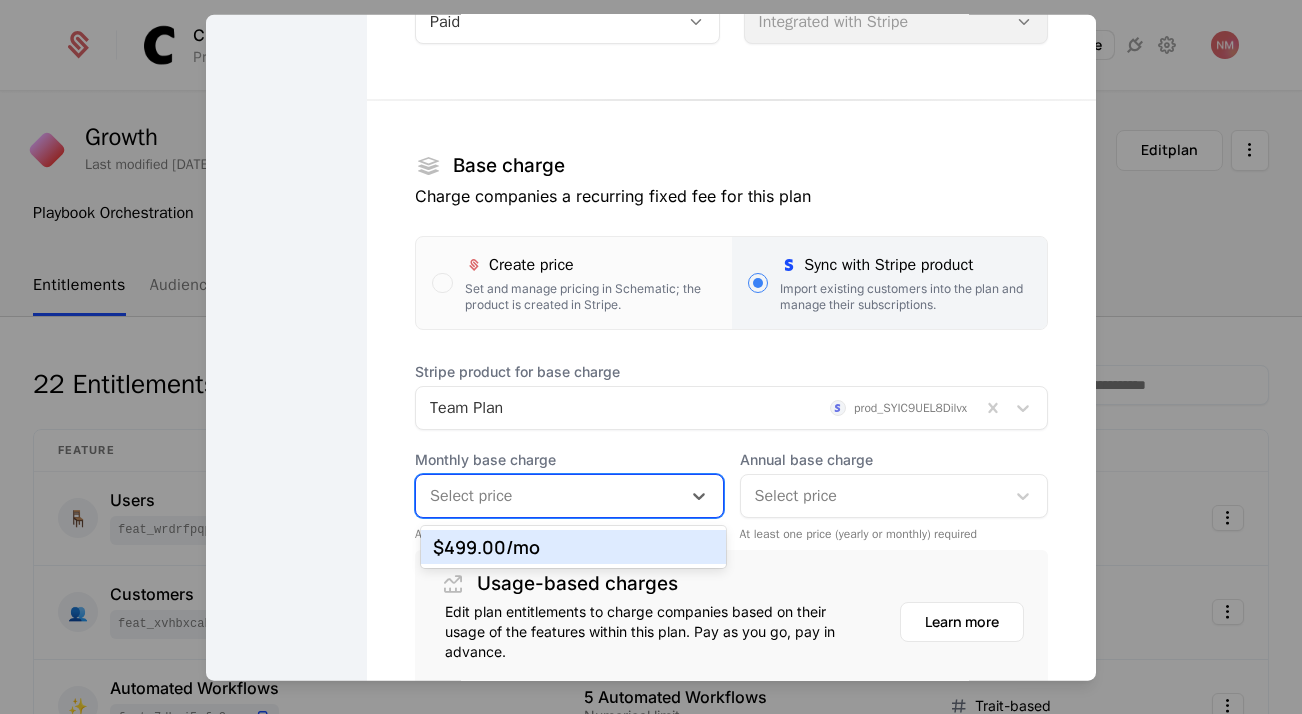 click at bounding box center [548, 496] 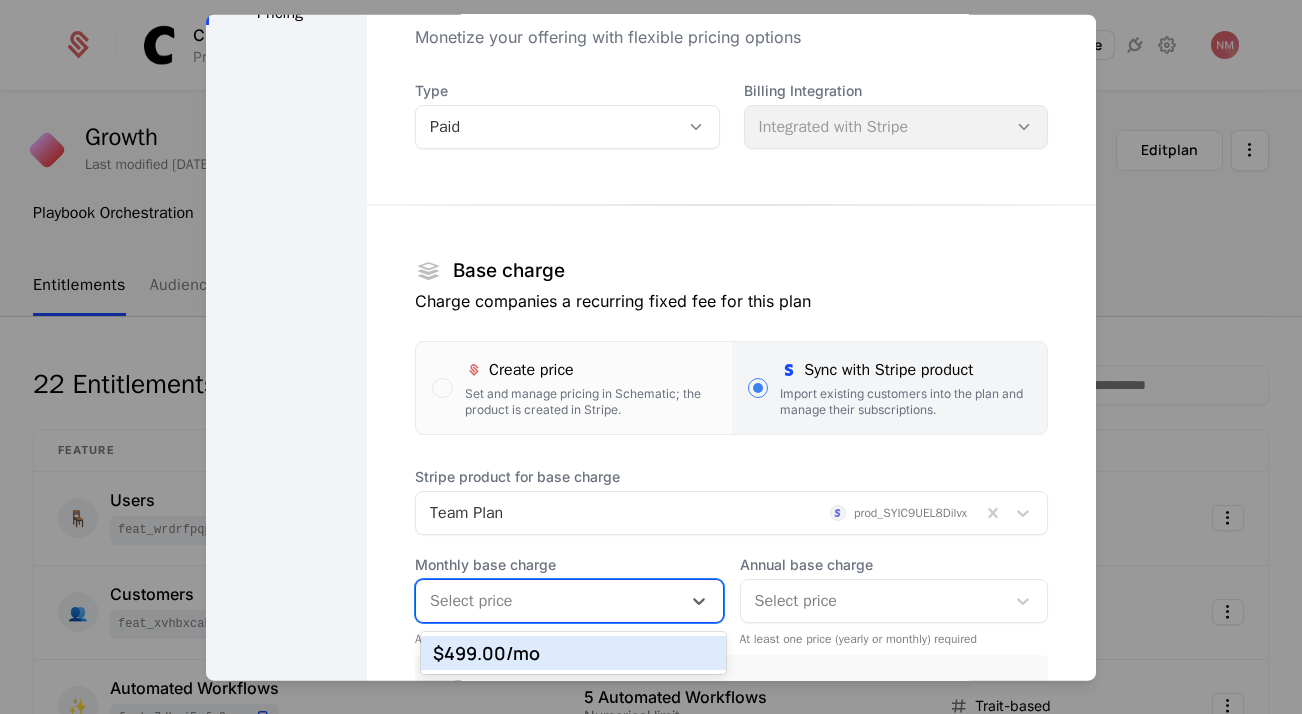 scroll, scrollTop: 117, scrollLeft: 0, axis: vertical 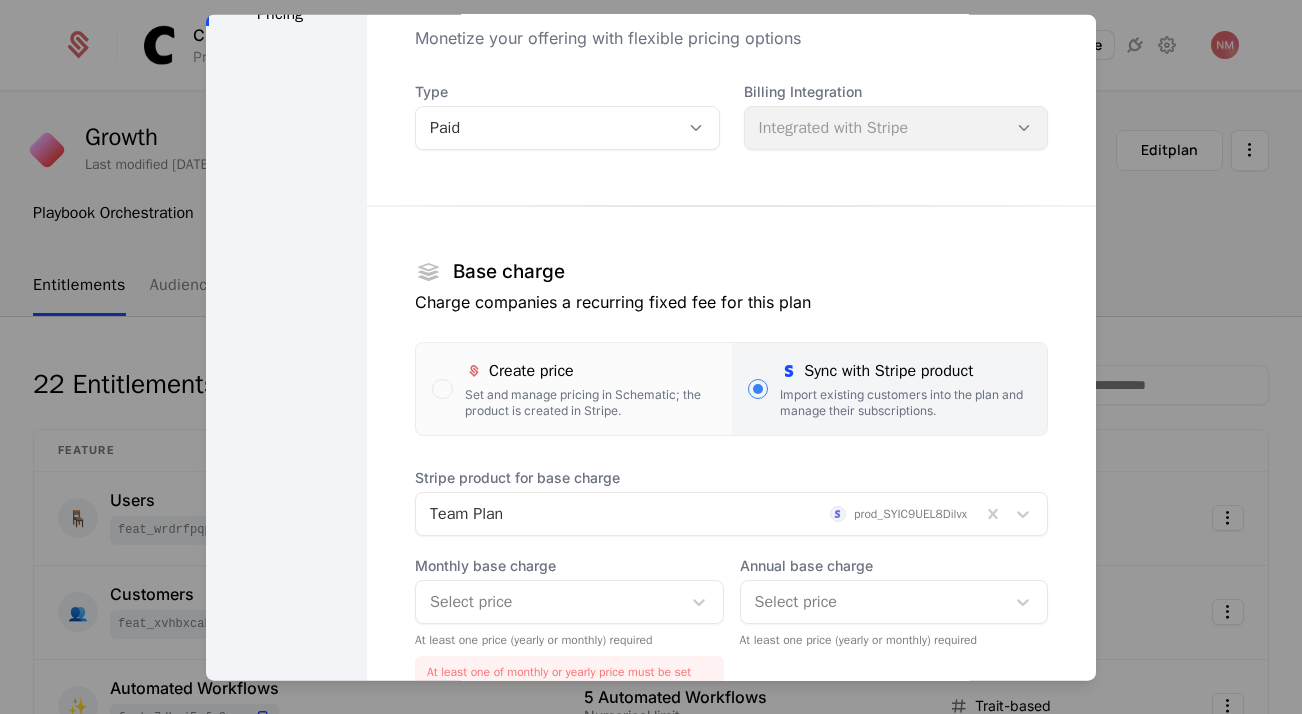 click on "Billing Integration Integrated with Stripe" at bounding box center (896, 116) 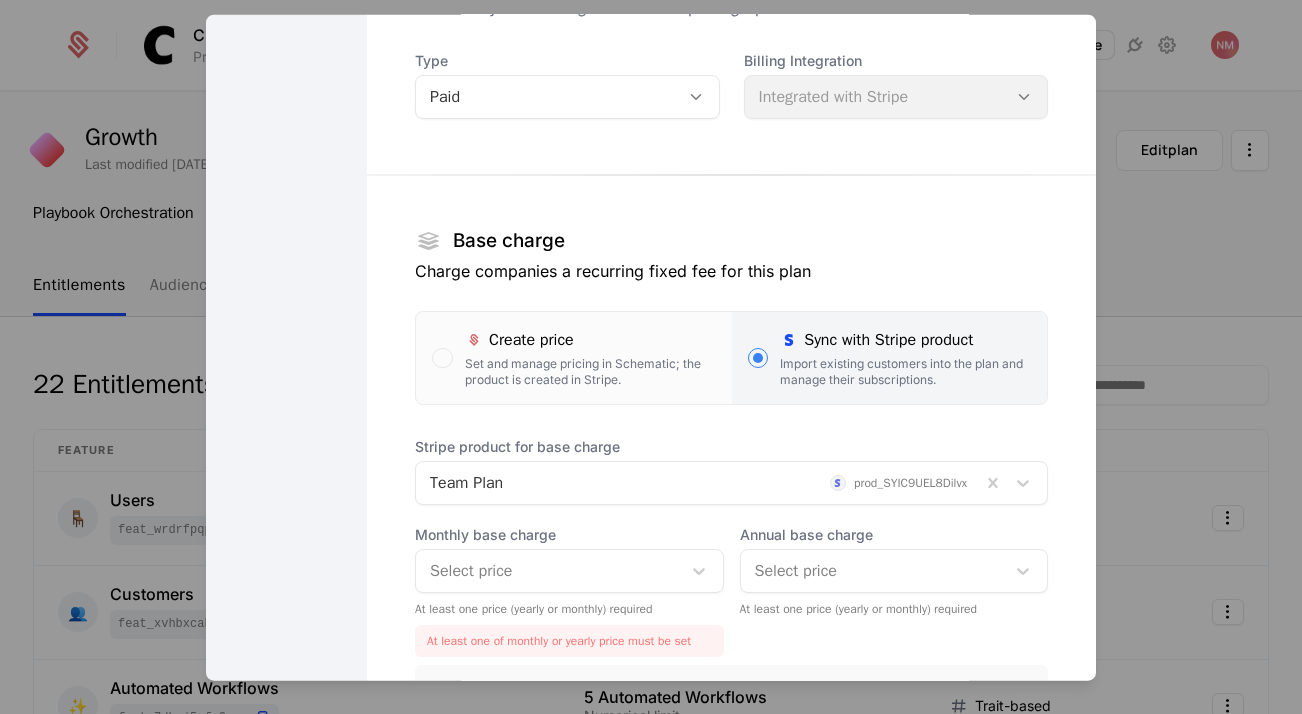 click on "Select price" at bounding box center [548, 571] 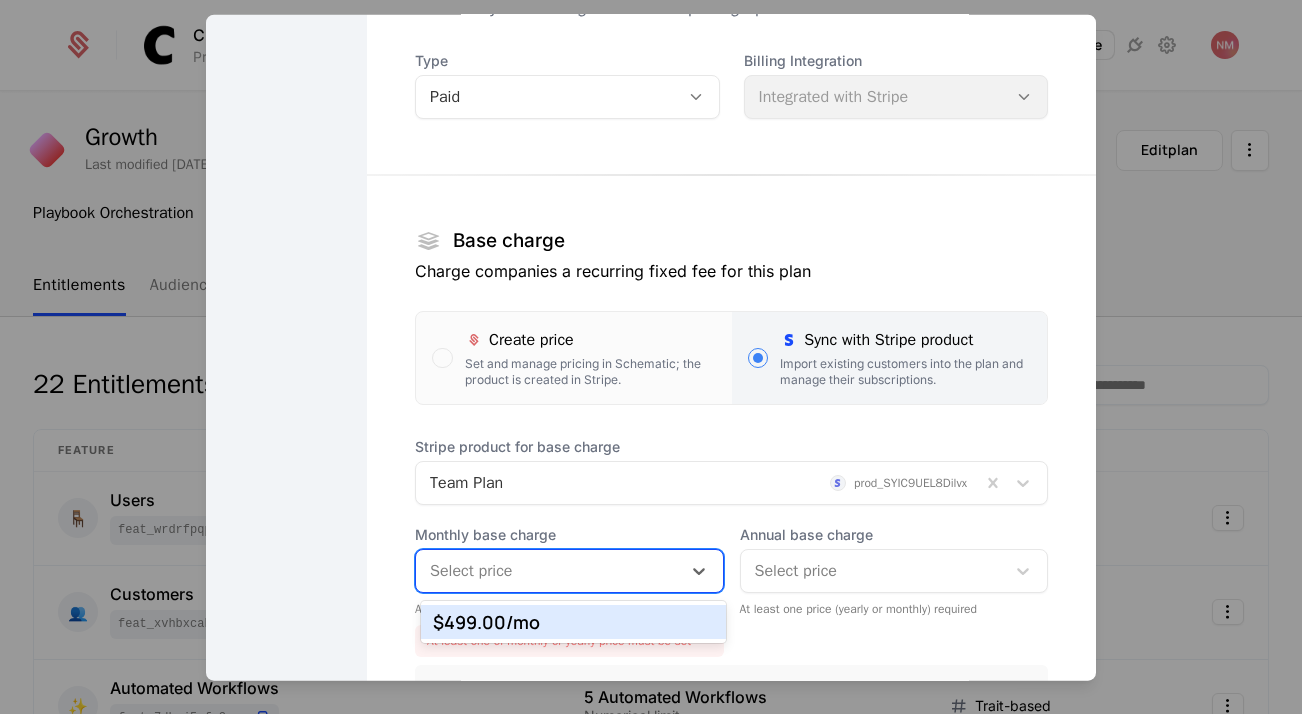 click at bounding box center (873, 571) 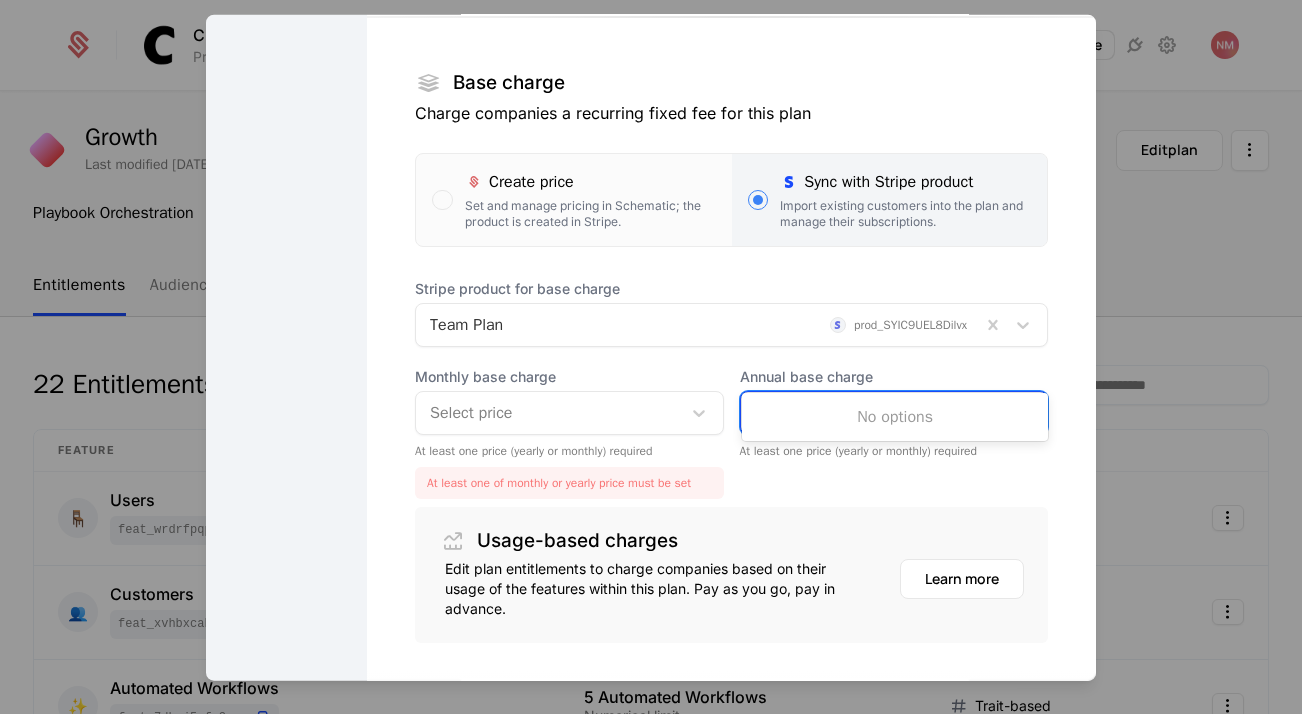 scroll, scrollTop: 365, scrollLeft: 0, axis: vertical 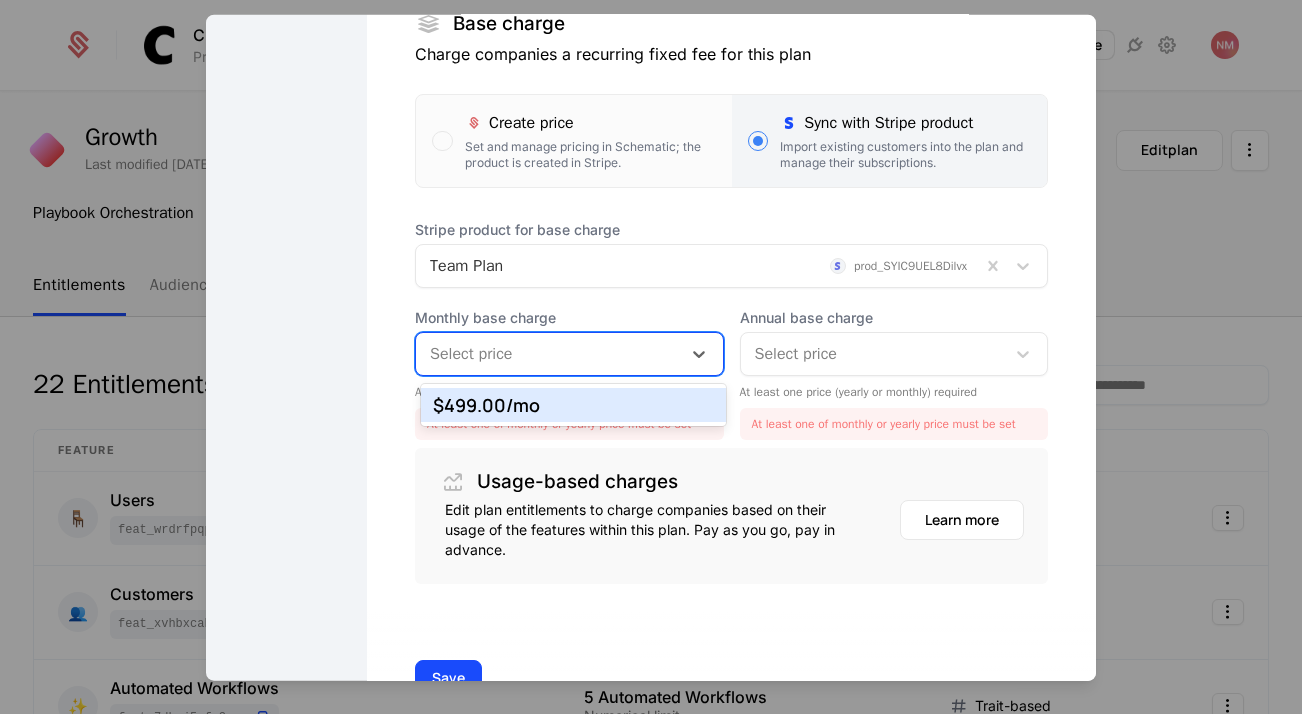 click at bounding box center (548, 354) 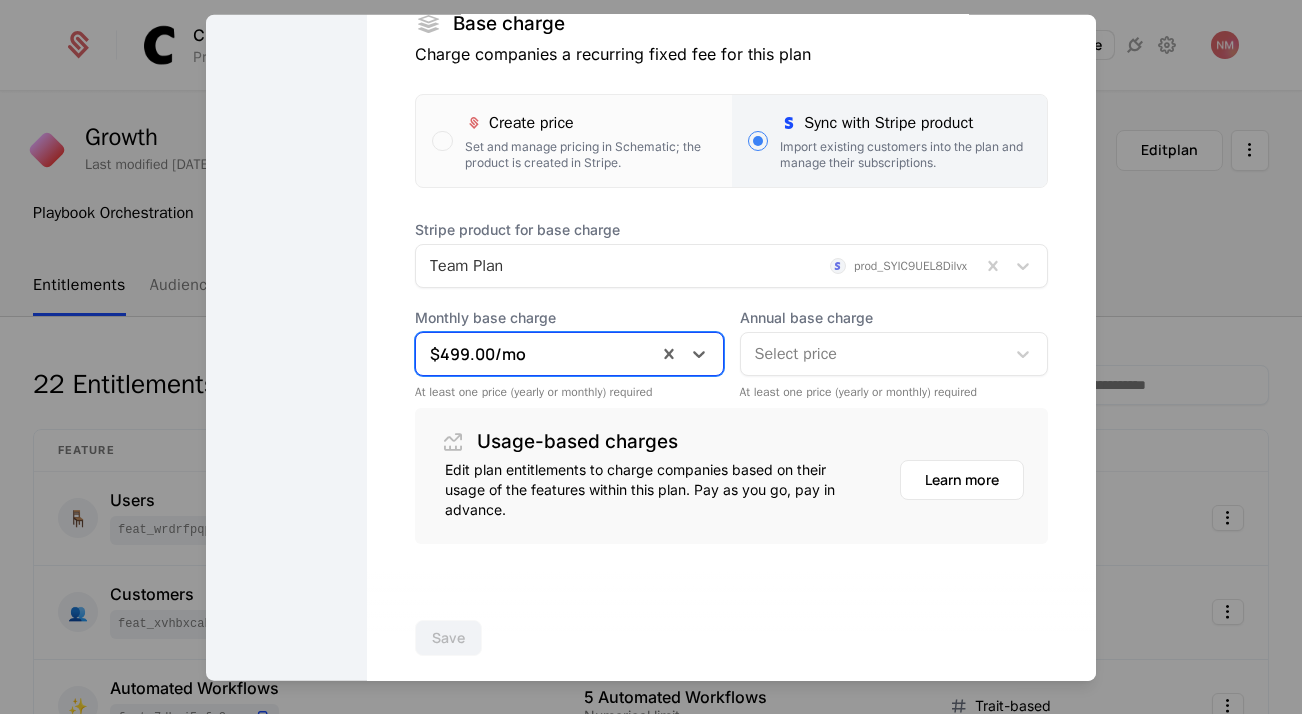 scroll, scrollTop: 0, scrollLeft: 0, axis: both 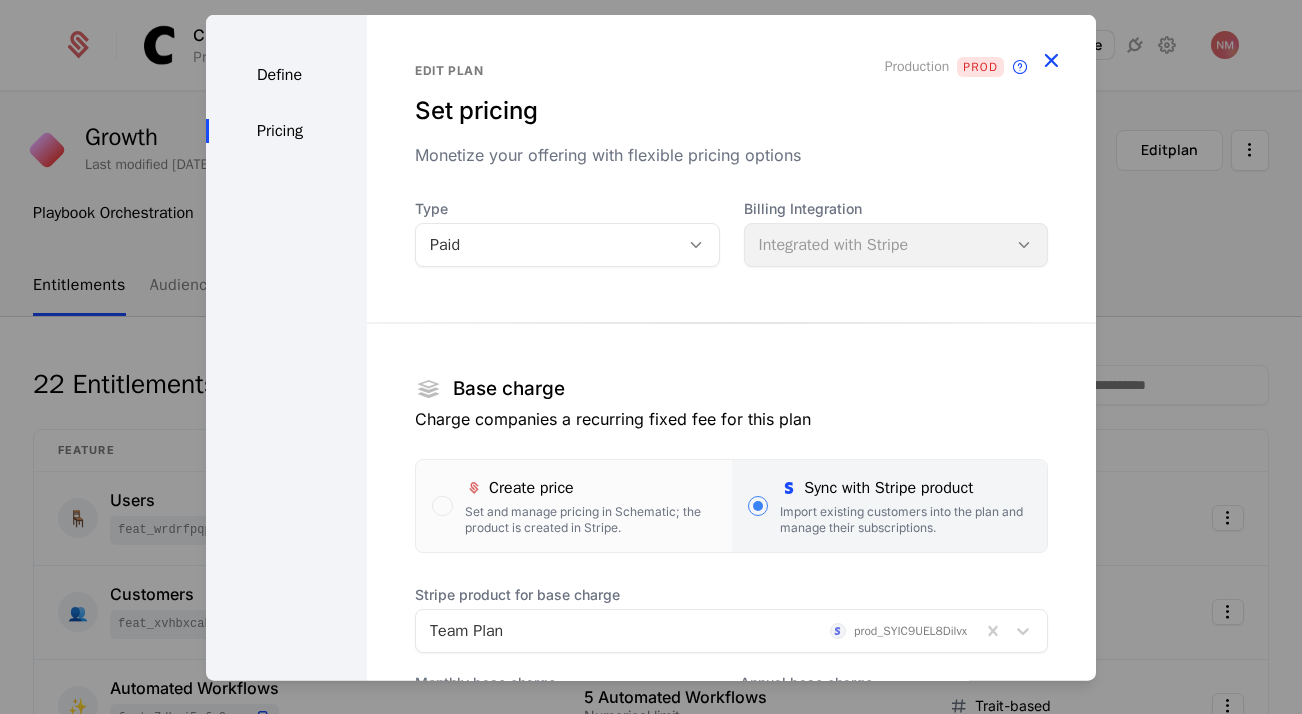 click at bounding box center (1051, 60) 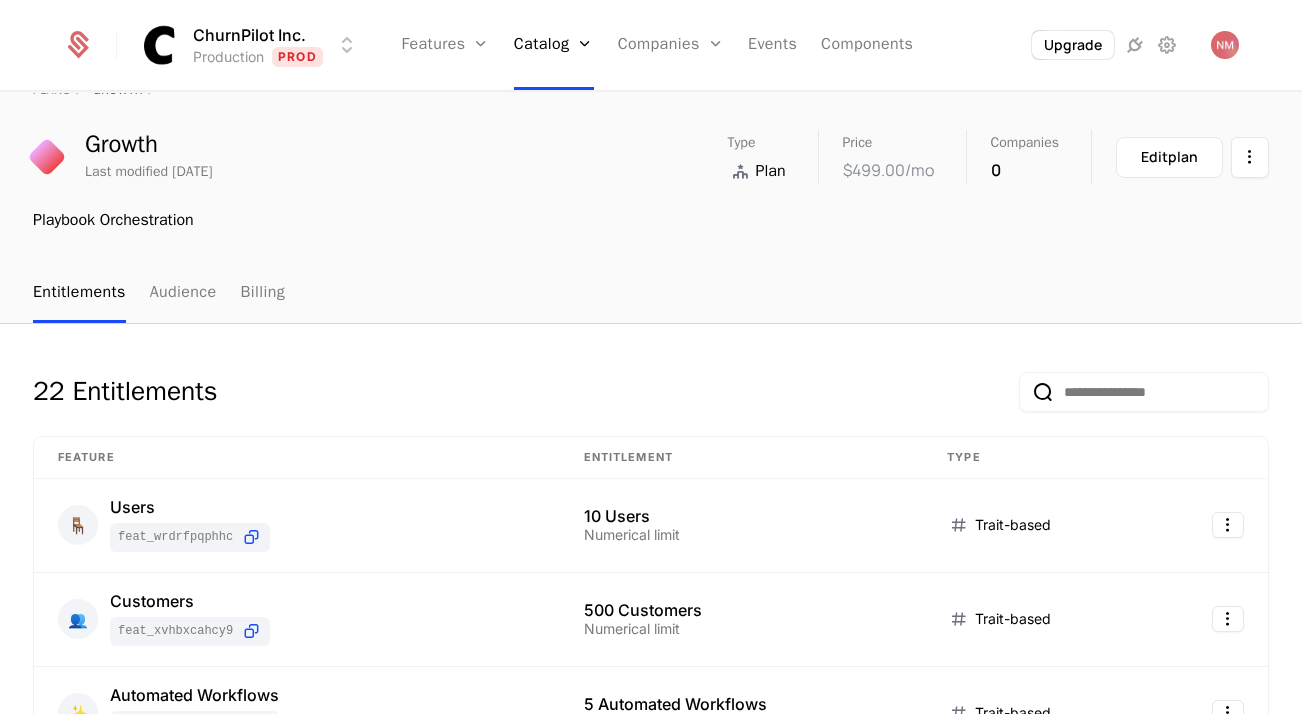 scroll, scrollTop: 0, scrollLeft: 0, axis: both 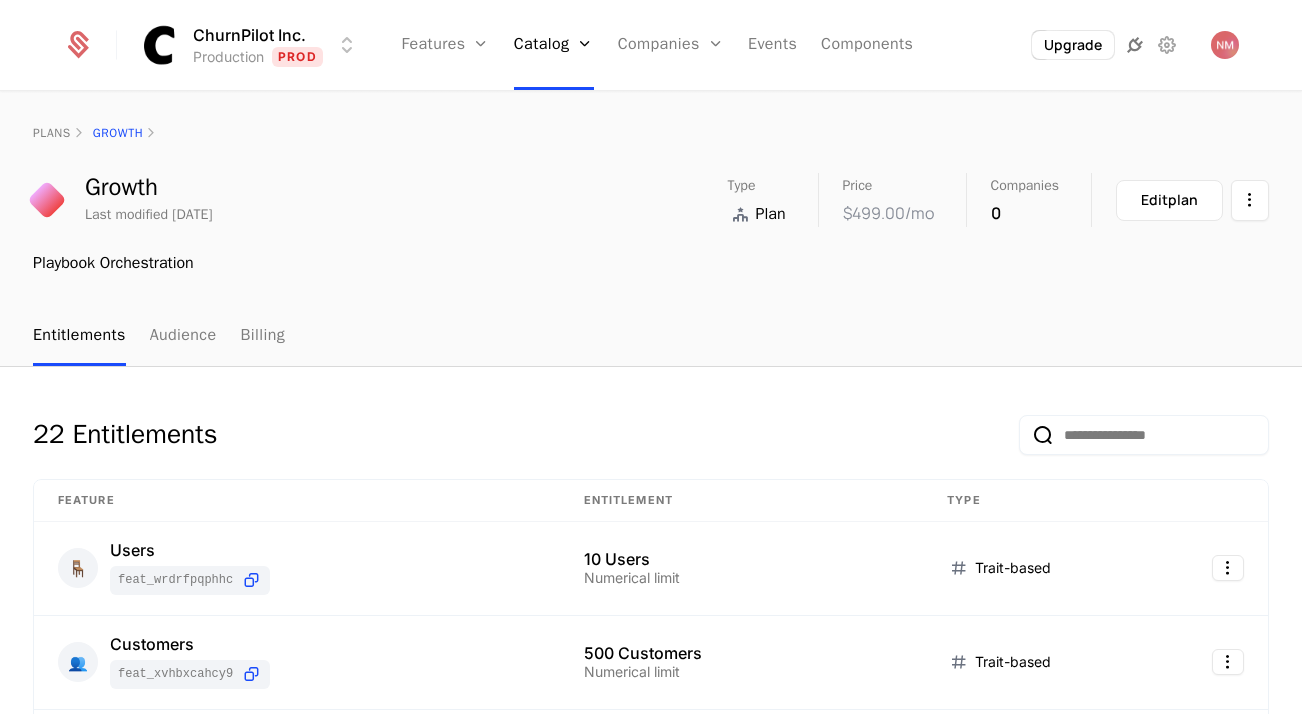 click at bounding box center (1135, 45) 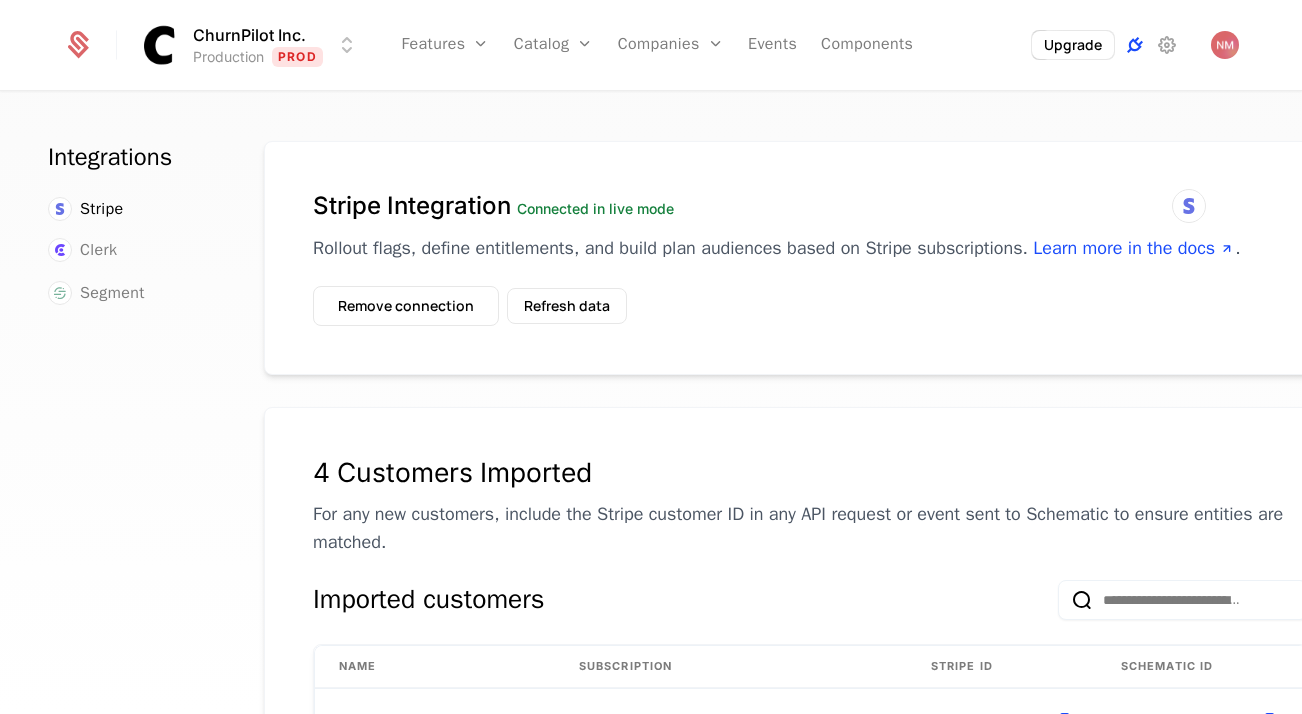 click at bounding box center [1135, 45] 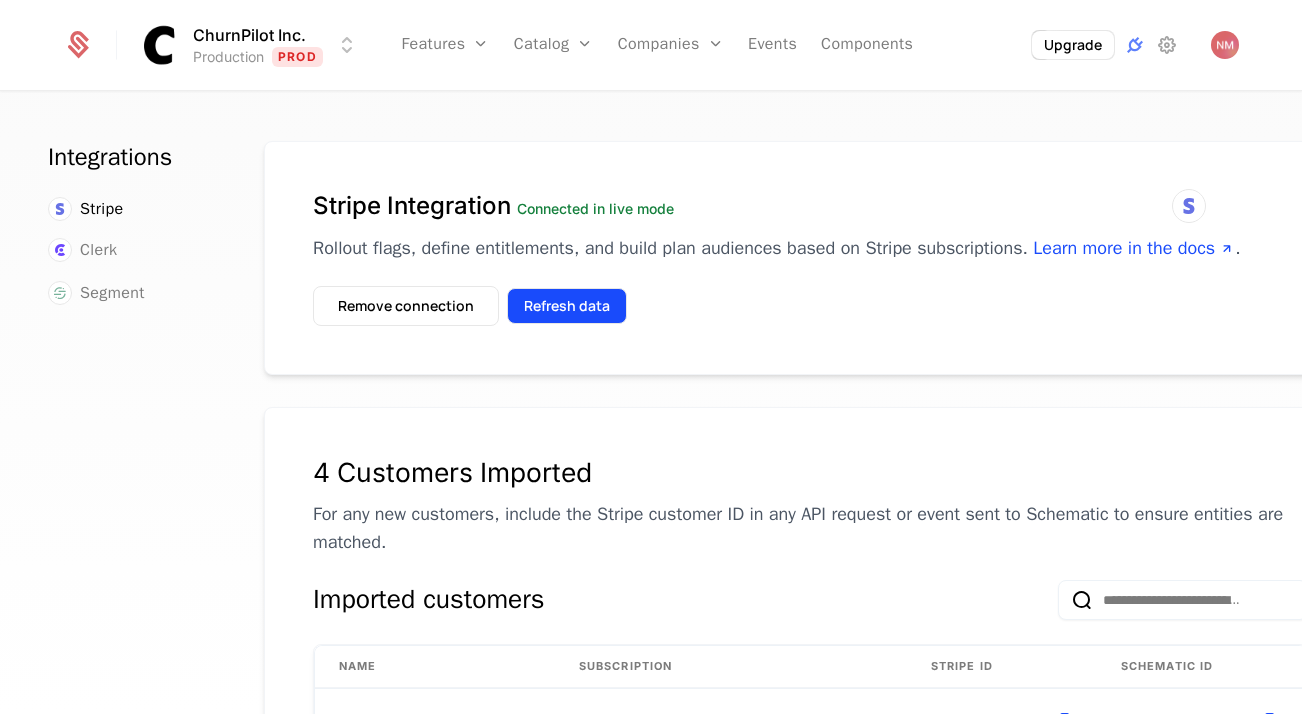 click on "Refresh data" at bounding box center [567, 306] 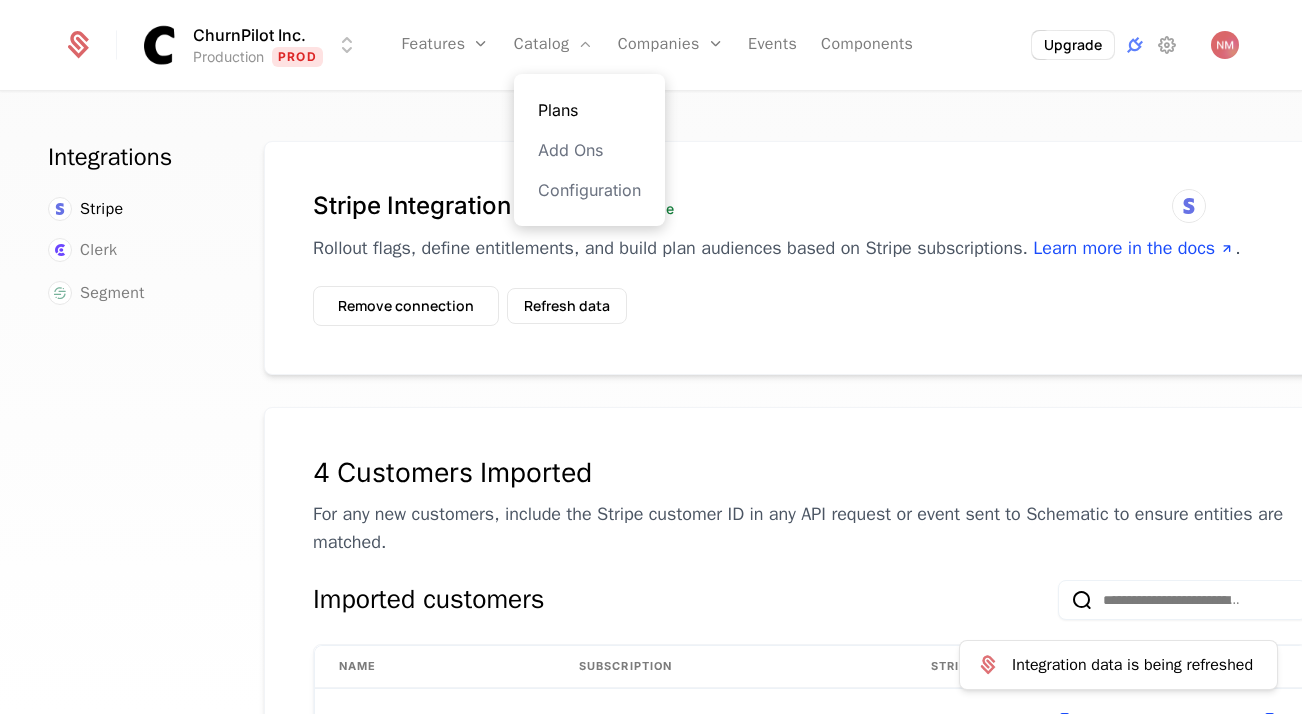 click on "Plans" at bounding box center [589, 110] 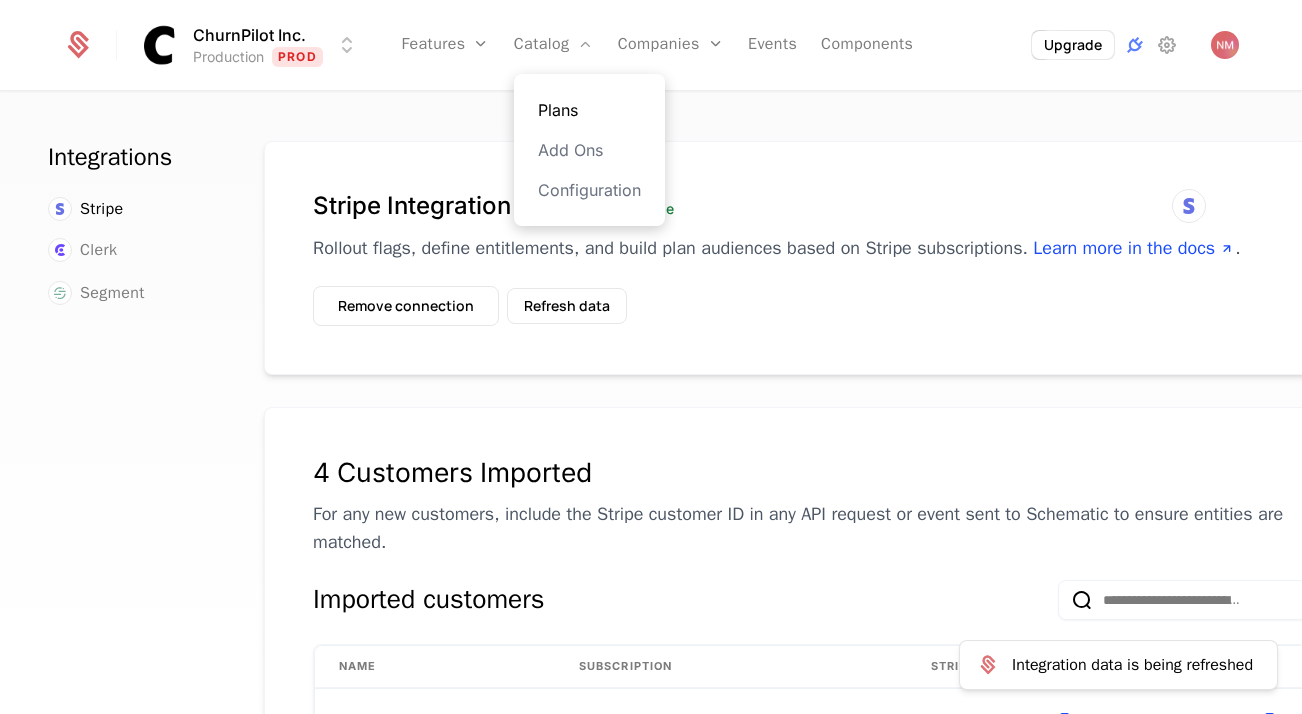 select on "***" 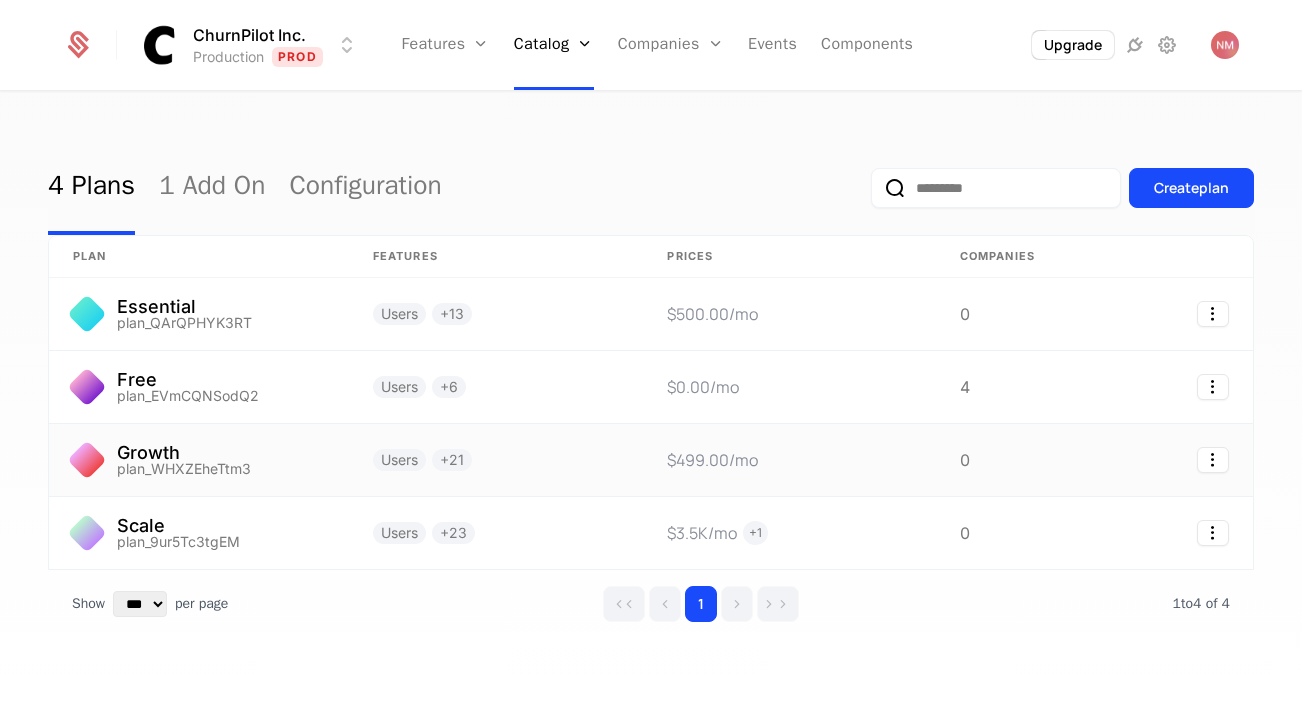click on "Users + 21" at bounding box center [496, 460] 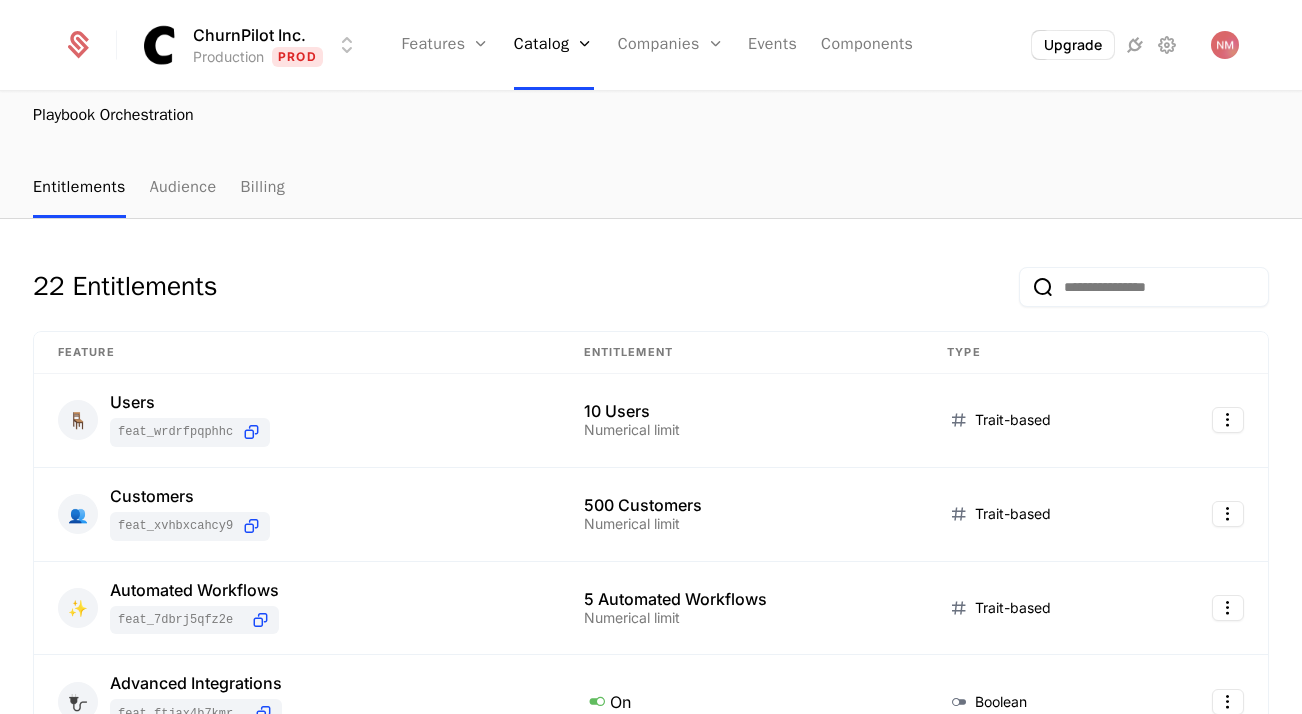 scroll, scrollTop: 0, scrollLeft: 0, axis: both 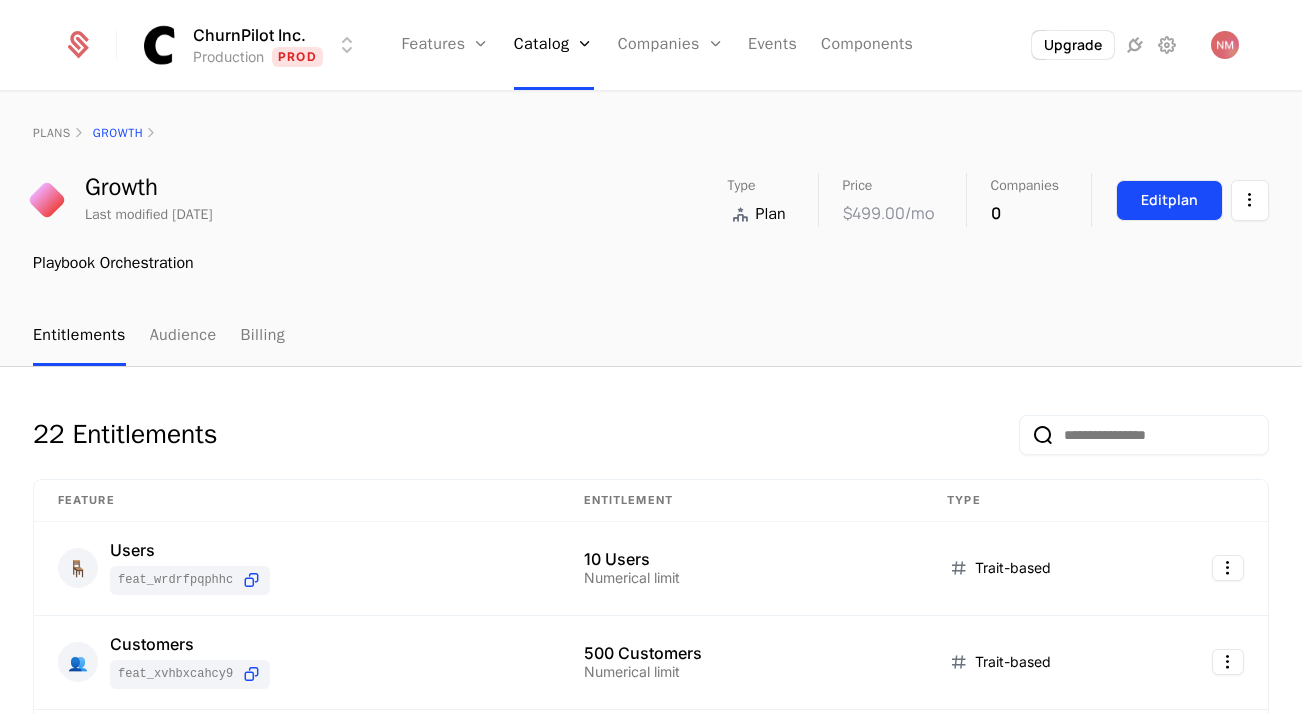 click on "Edit  plan" at bounding box center [1169, 200] 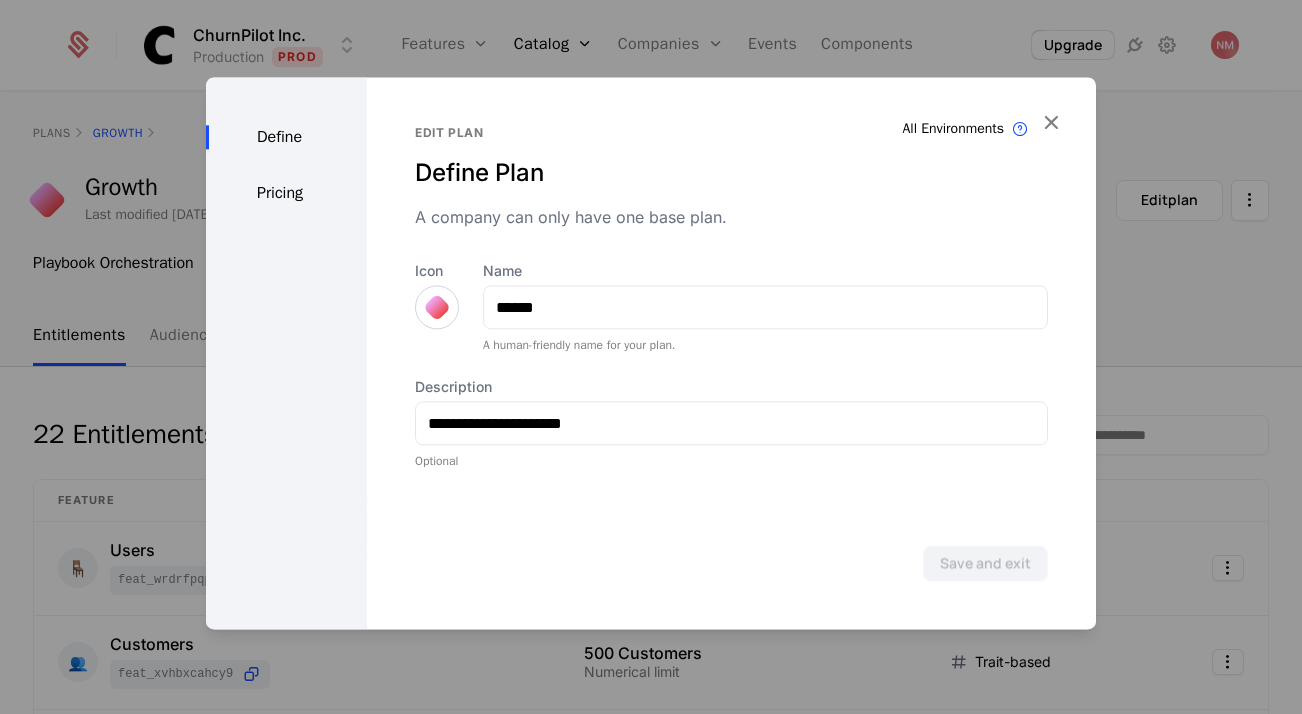 click on "Pricing" at bounding box center (286, 193) 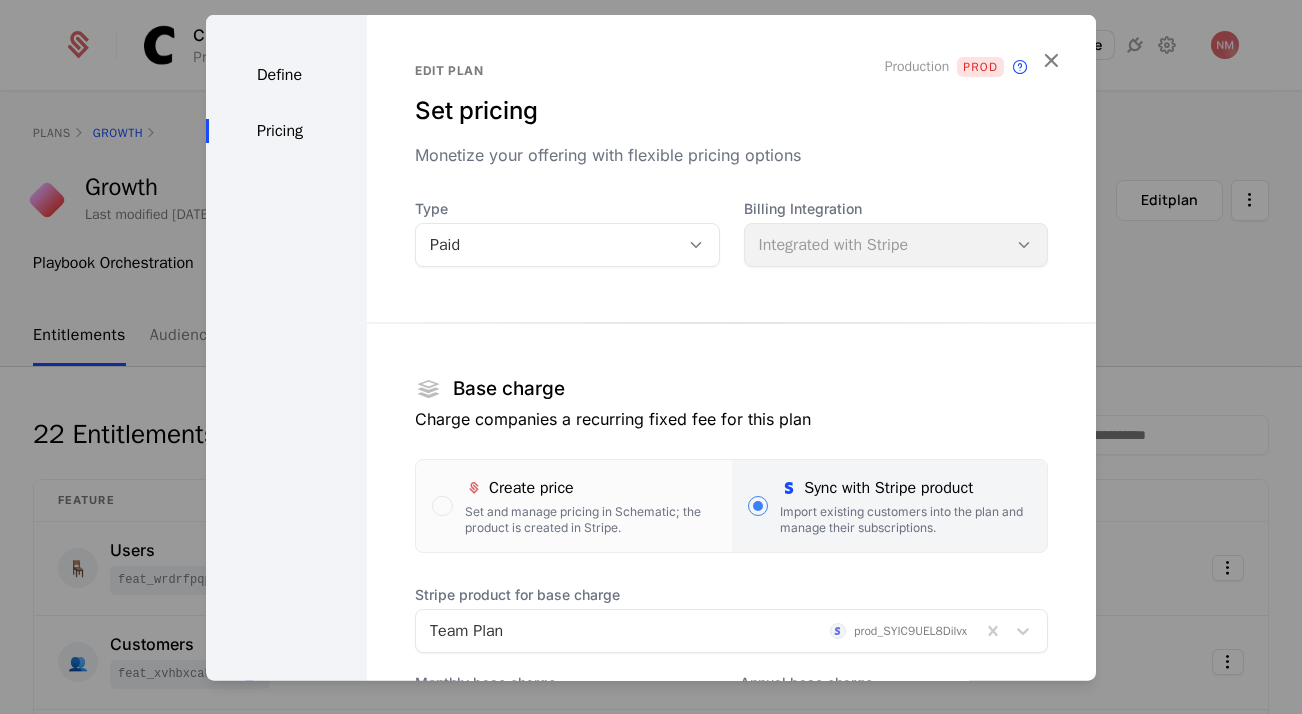 click on "Paid" at bounding box center (567, 245) 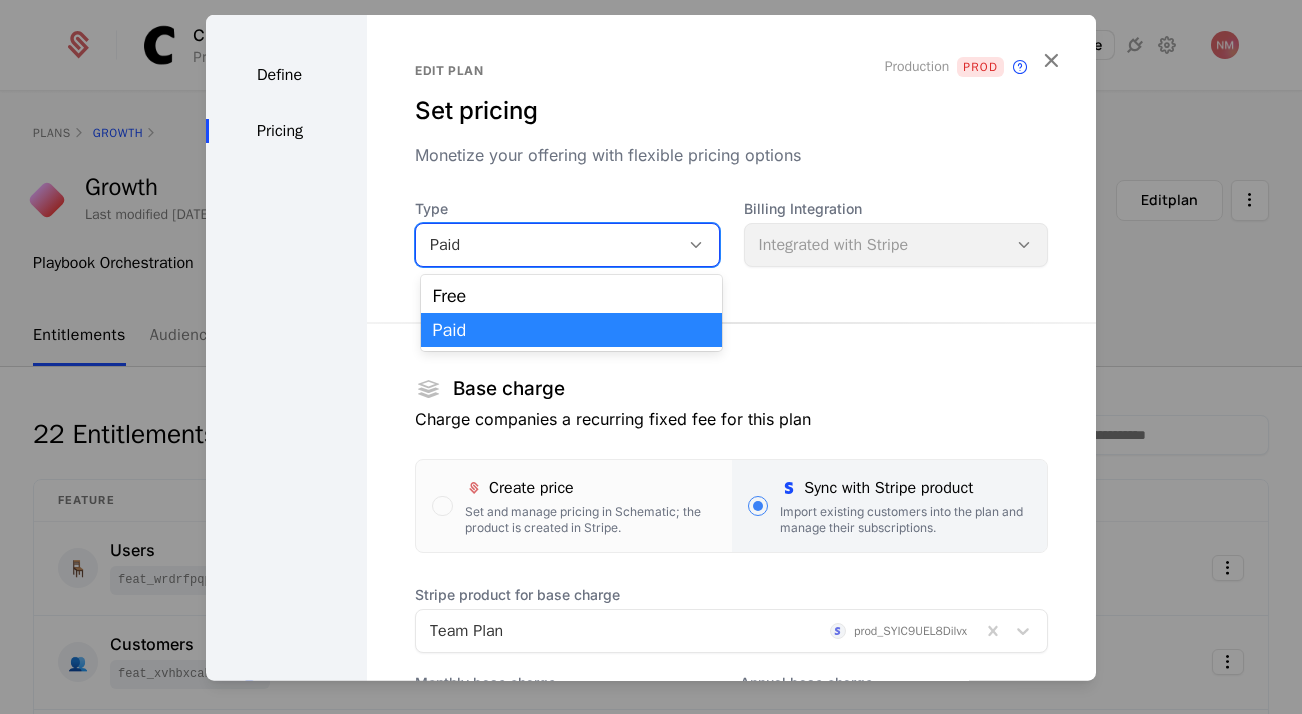 click on "Paid" at bounding box center (572, 330) 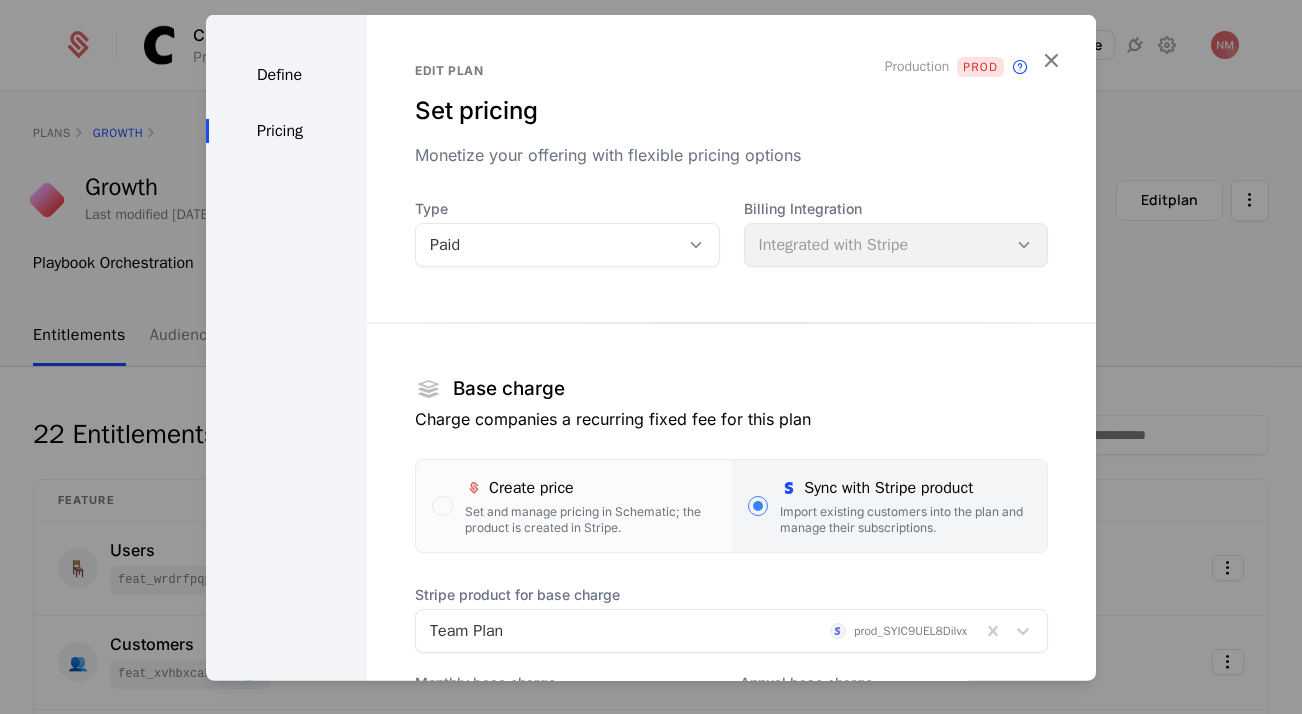 click on "Billing Integration Integrated with Stripe" at bounding box center (896, 233) 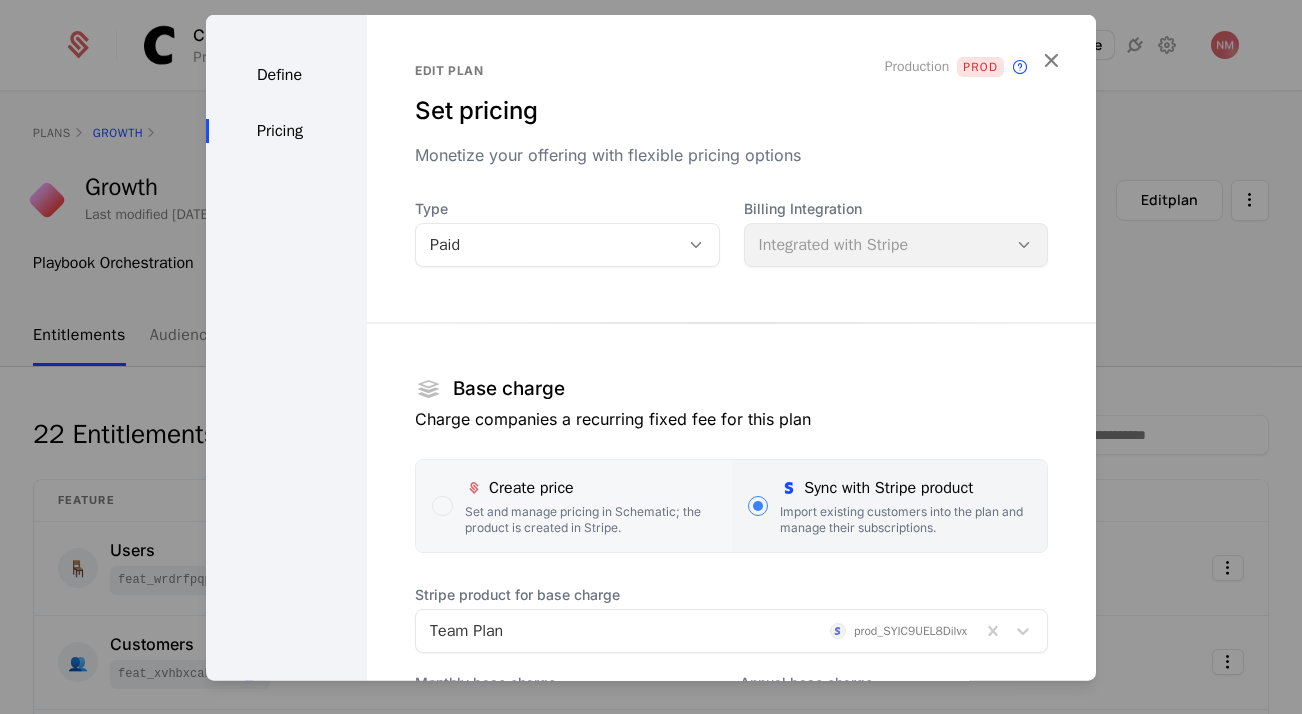 click on "Create price Set and manage pricing in Schematic; the product is created in Stripe." at bounding box center [590, 506] 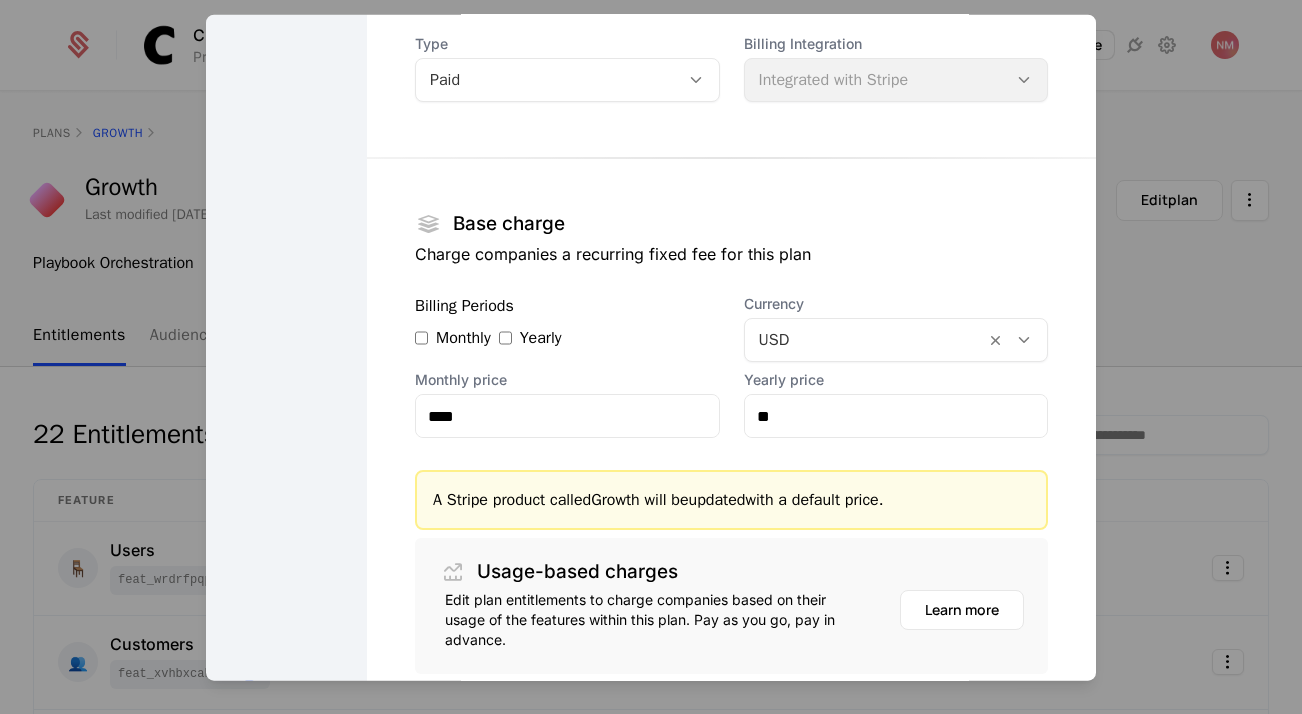 scroll, scrollTop: 169, scrollLeft: 0, axis: vertical 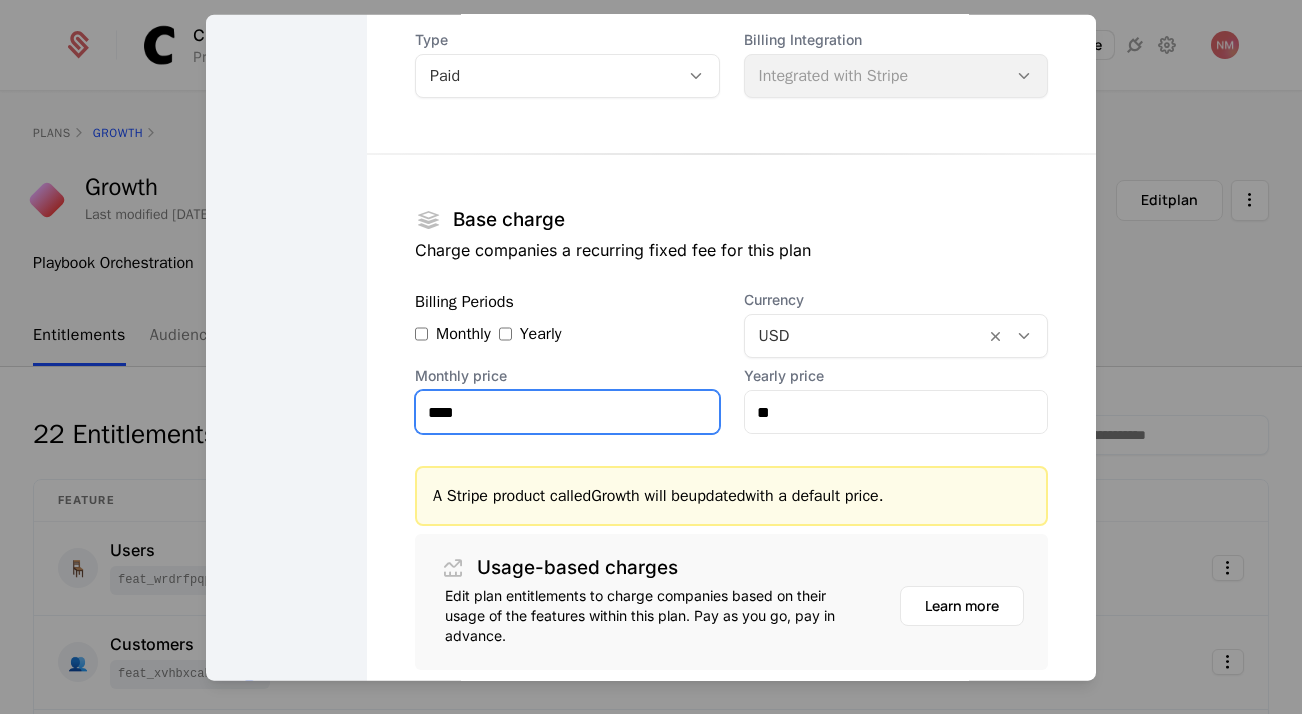 click on "****" at bounding box center (567, 412) 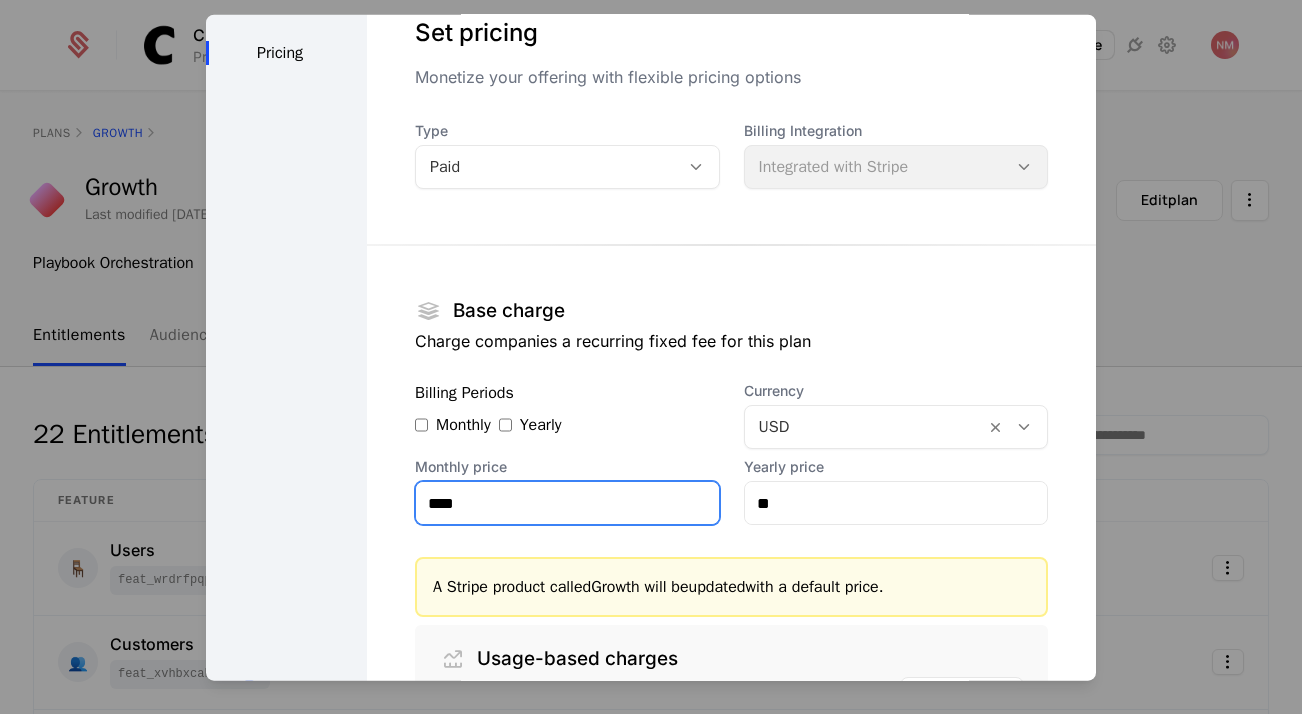 scroll, scrollTop: 0, scrollLeft: 0, axis: both 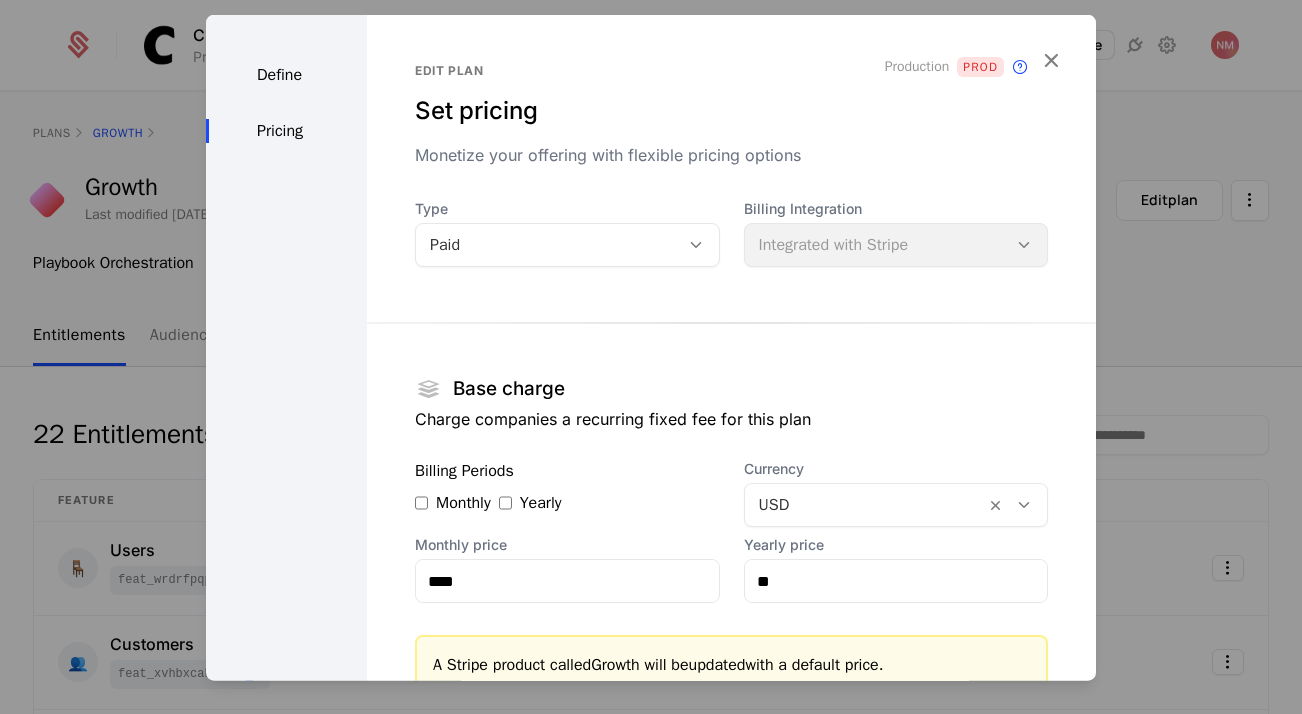 click on "Billing Integration" at bounding box center (896, 209) 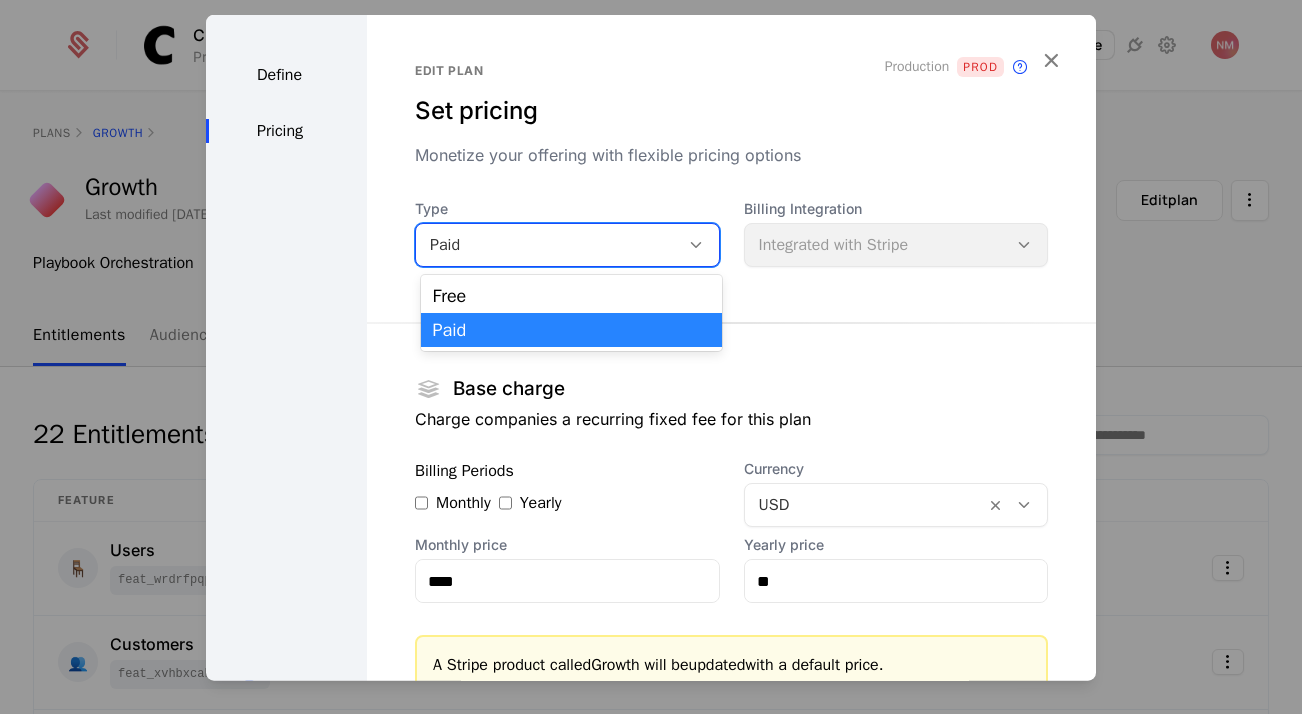 click on "Free" at bounding box center (572, 296) 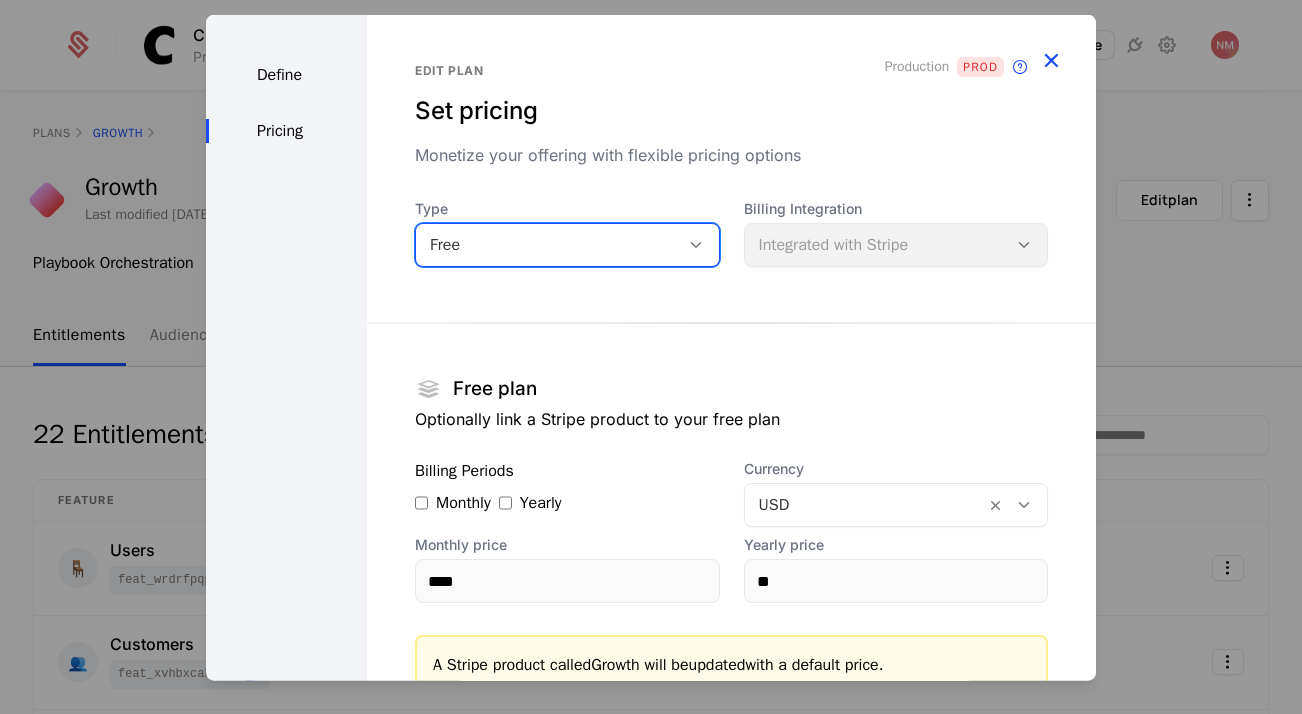 click at bounding box center [1051, 60] 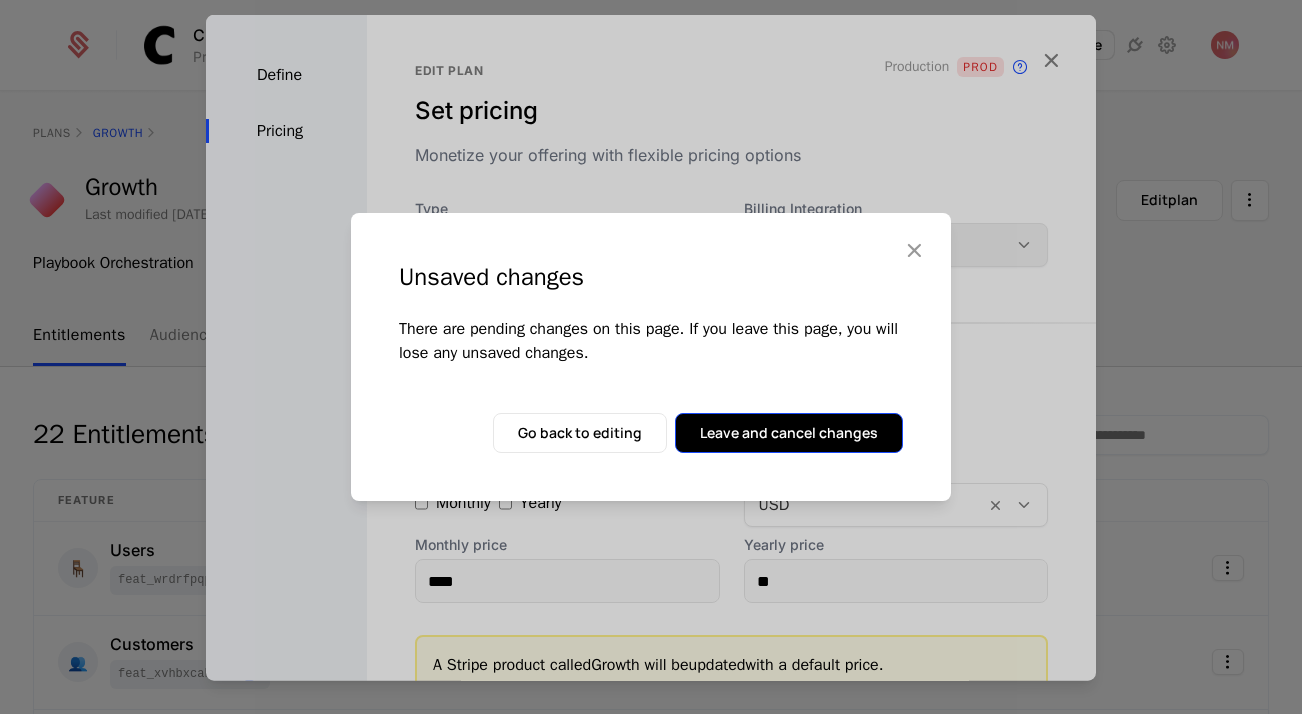 click on "Leave and cancel changes" at bounding box center (789, 433) 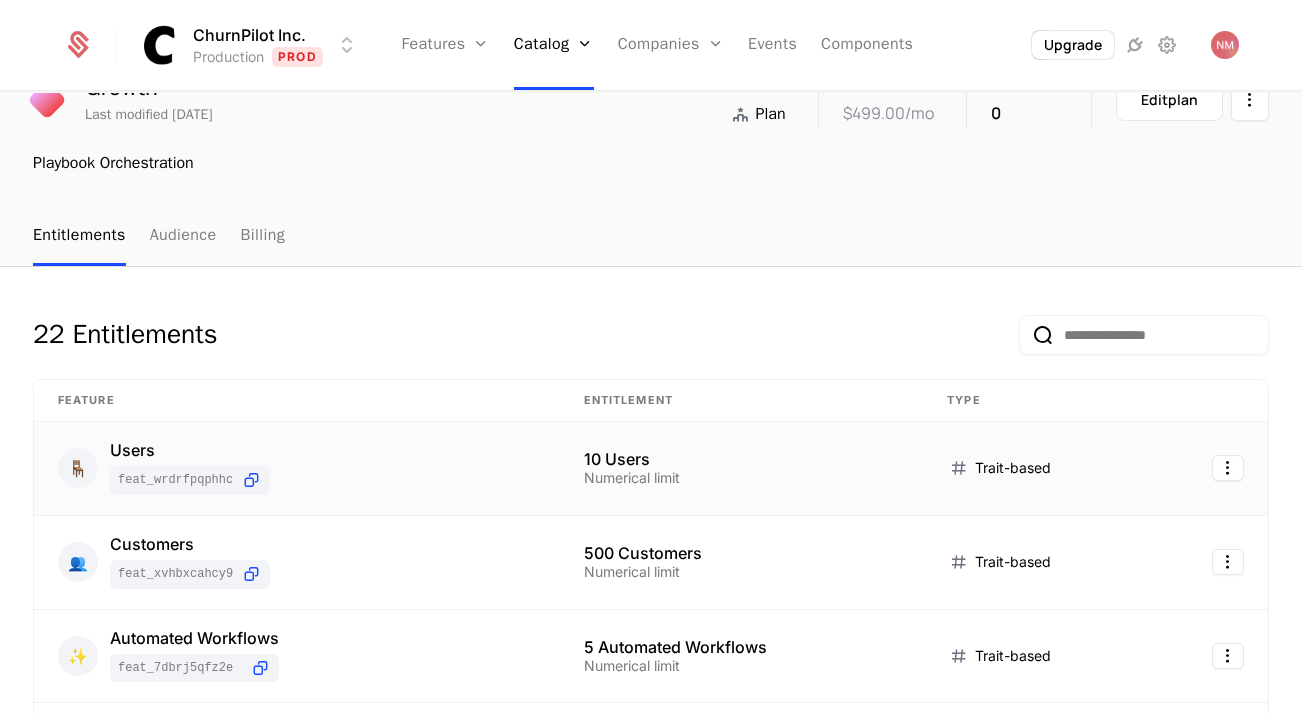 scroll, scrollTop: 0, scrollLeft: 0, axis: both 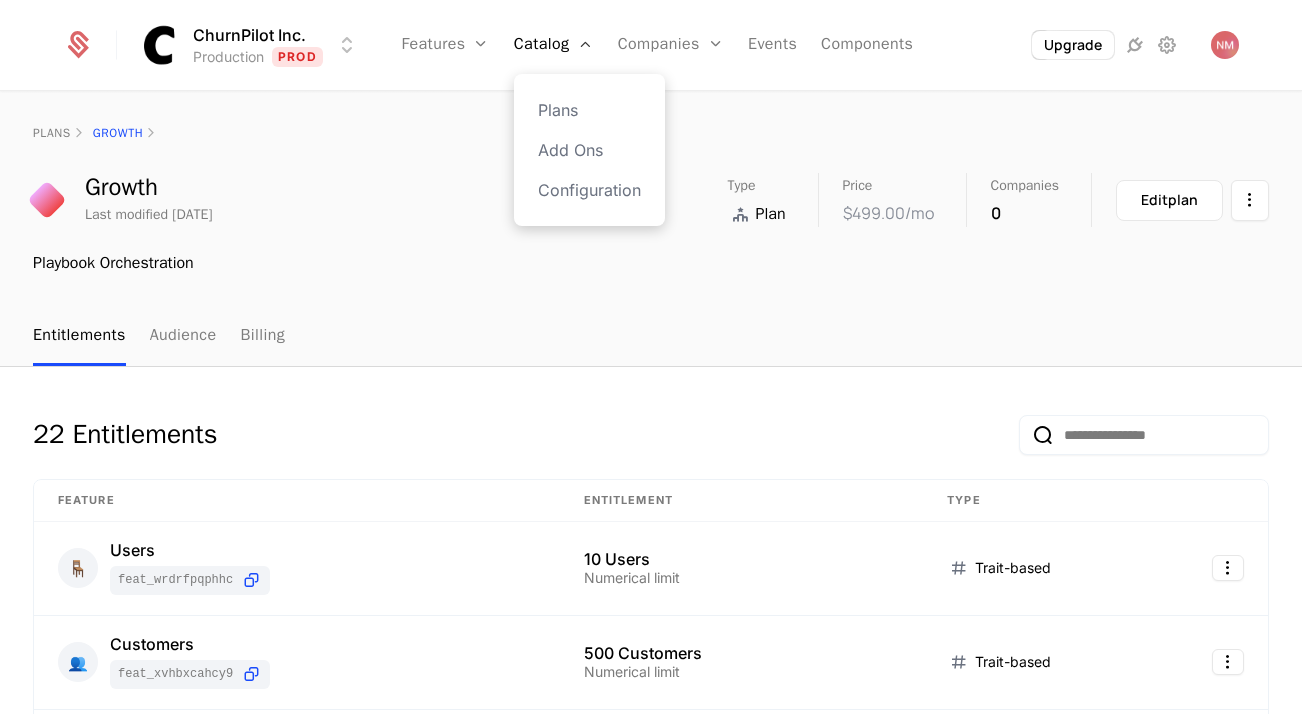 click on "Plans Add Ons Configuration" at bounding box center (589, 150) 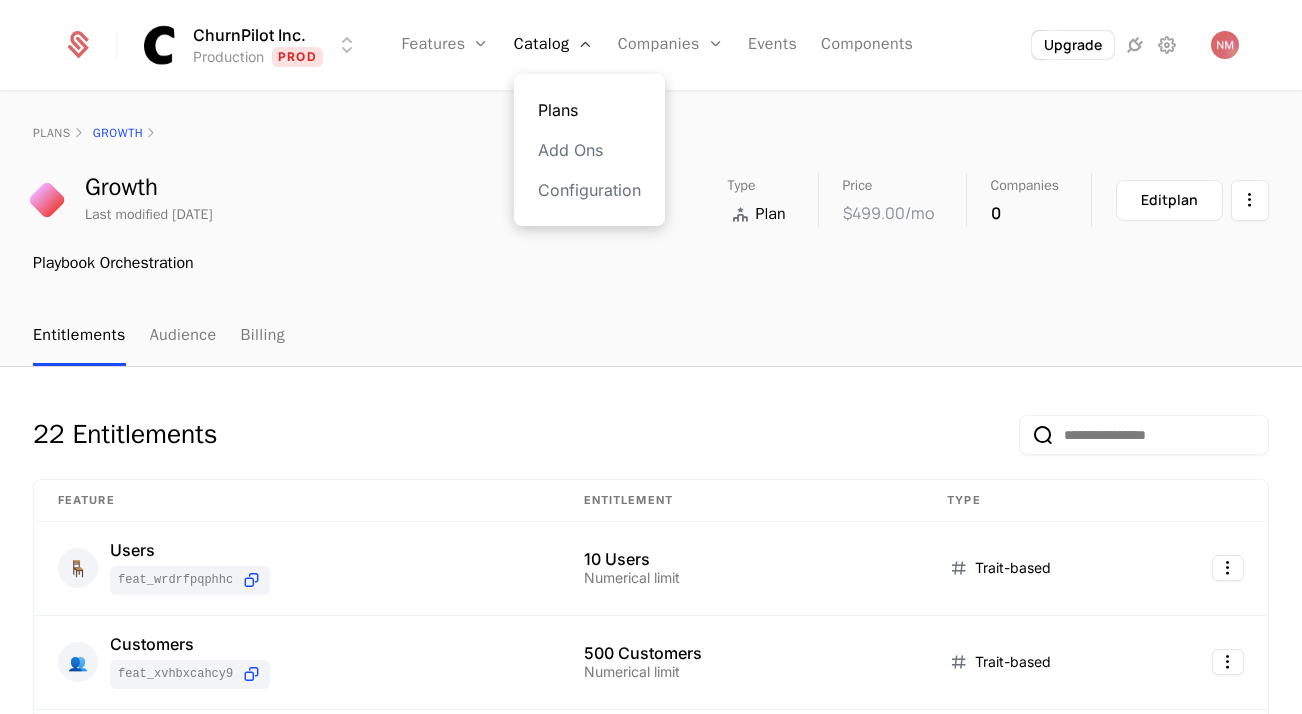 click on "Plans" at bounding box center [589, 110] 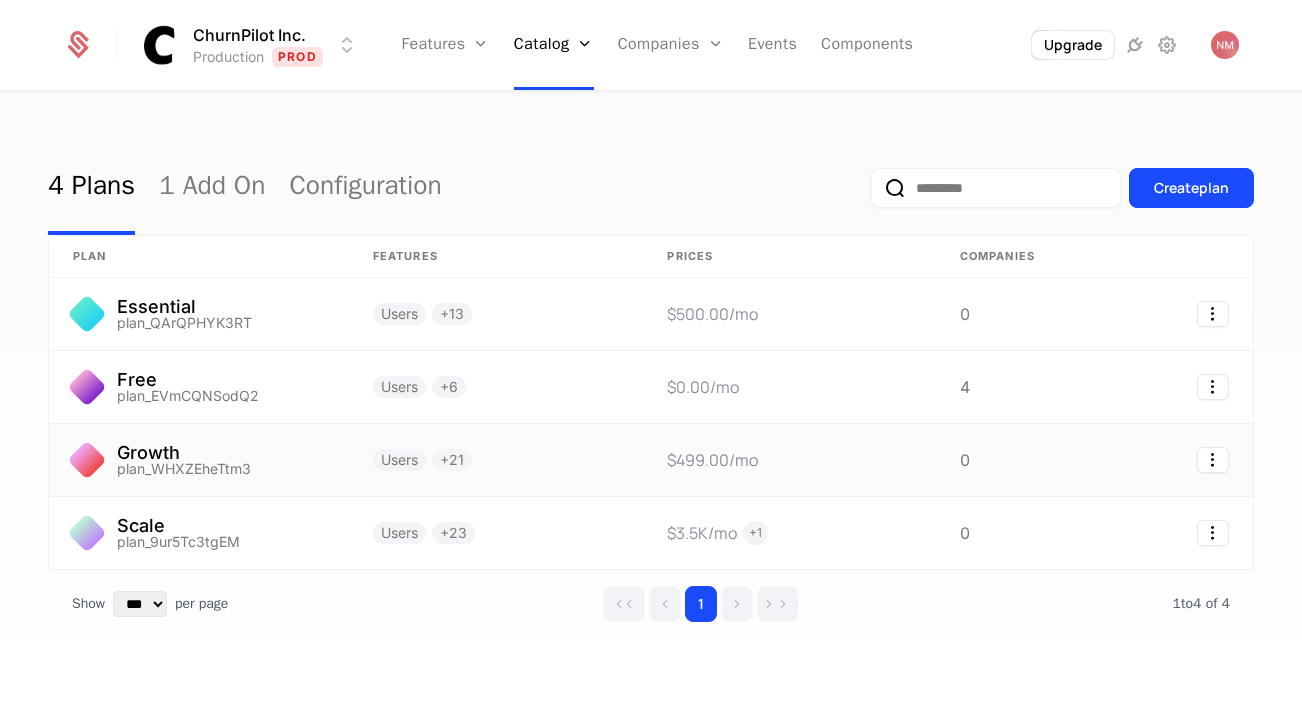 click on "Users + 21" at bounding box center [496, 460] 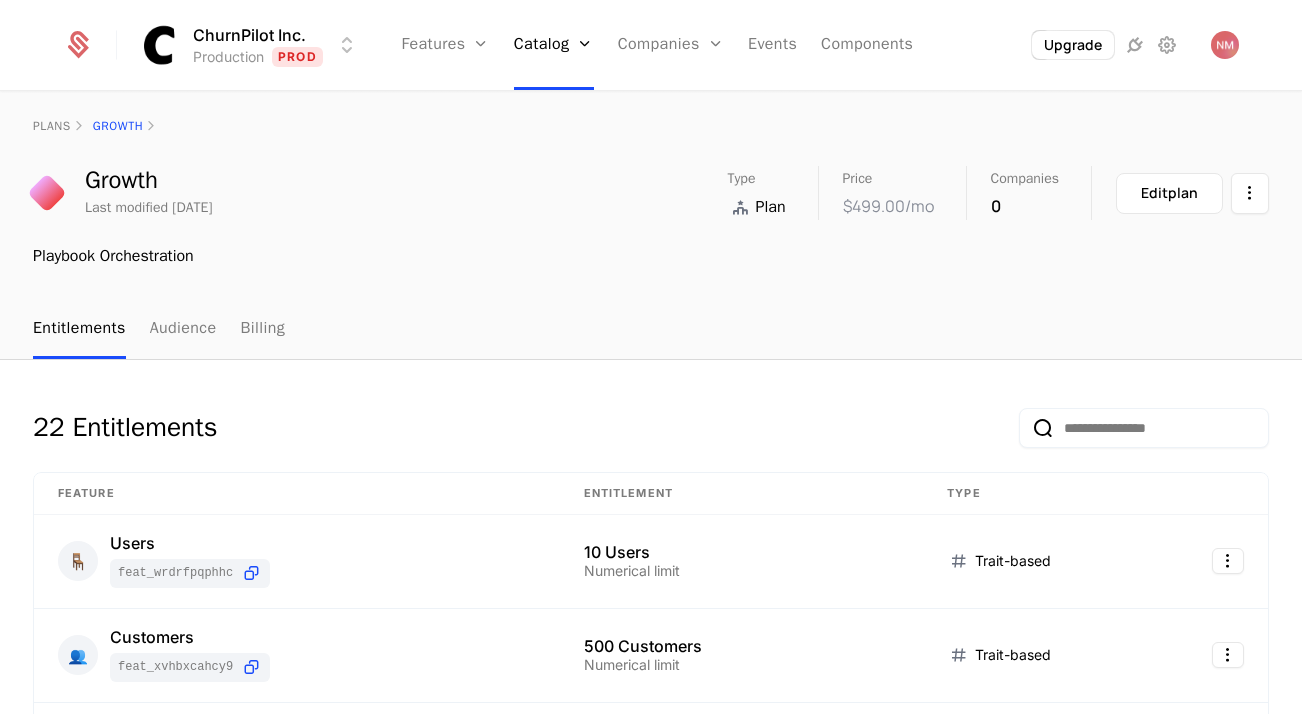 scroll, scrollTop: 0, scrollLeft: 0, axis: both 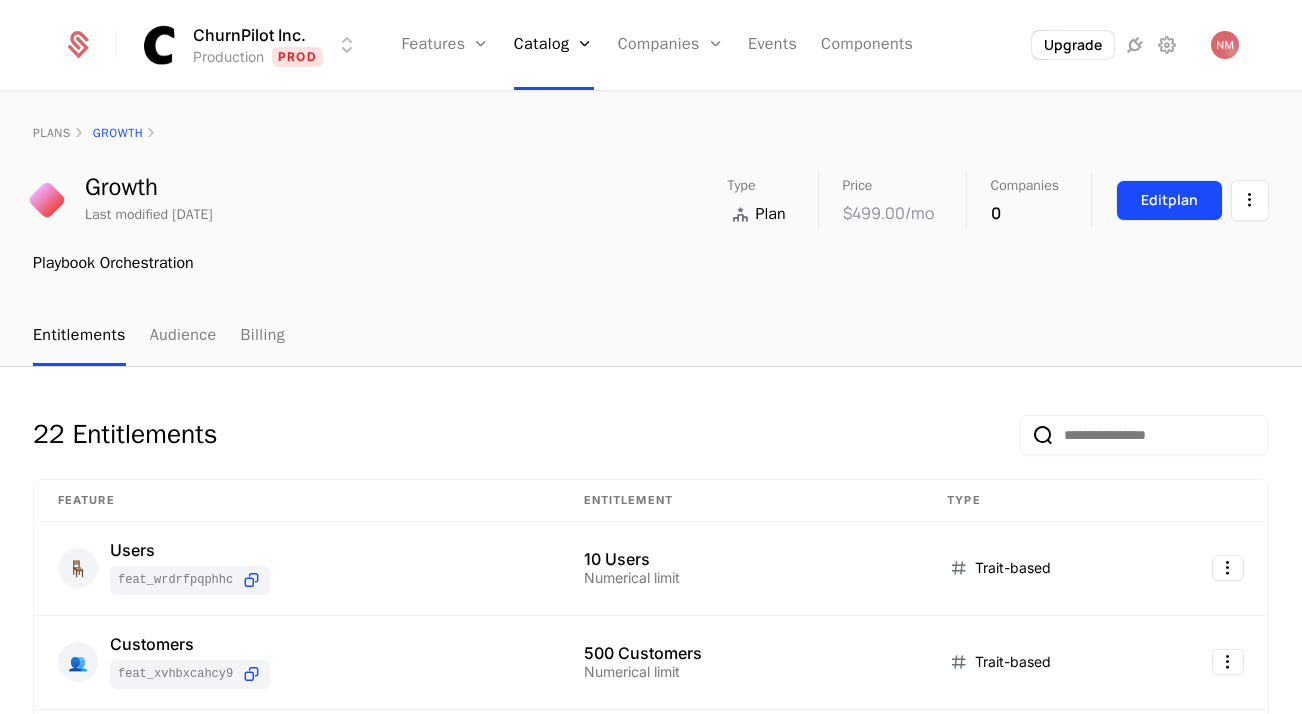 click on "Edit  plan" at bounding box center (1169, 200) 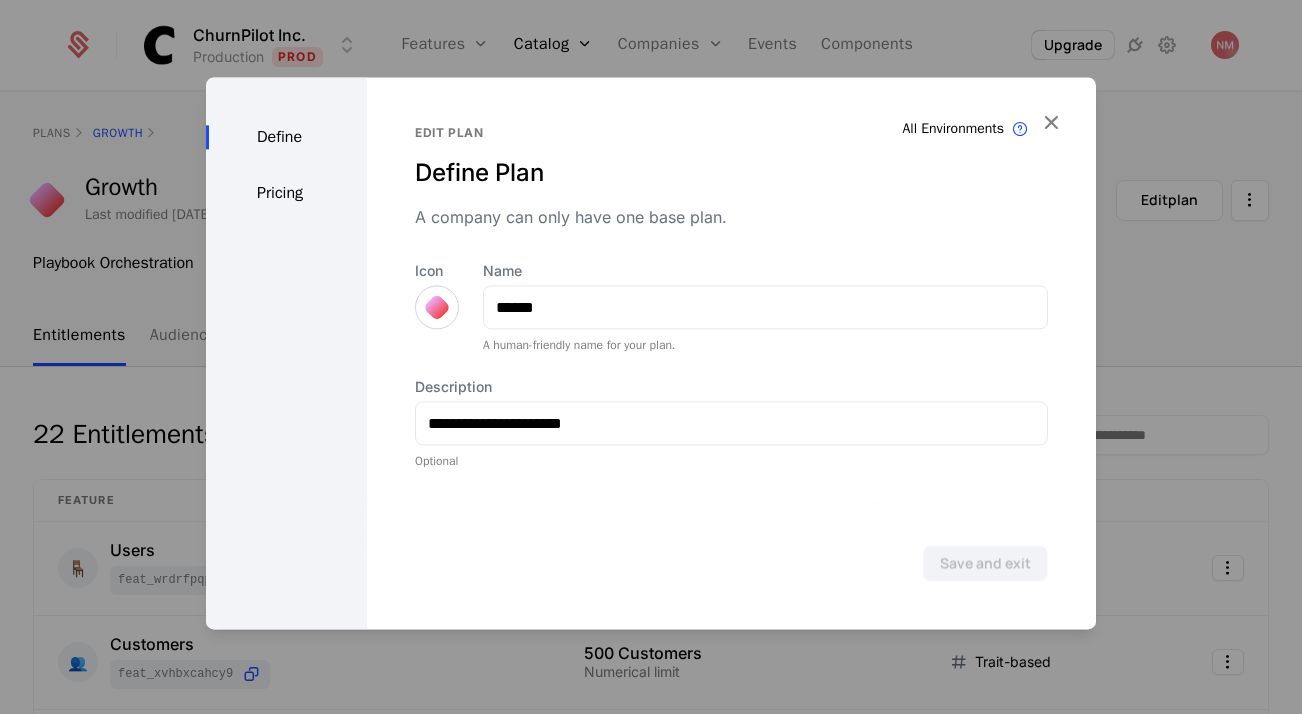 click on "Pricing" at bounding box center (286, 193) 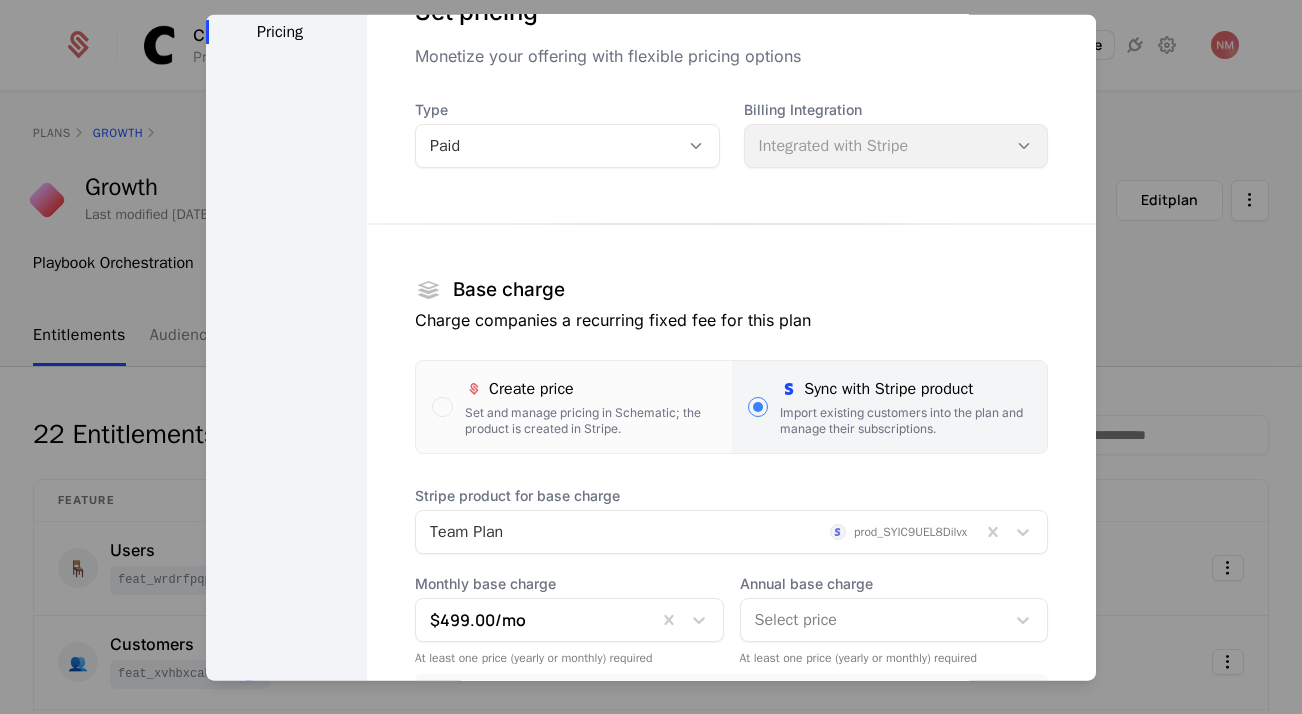 scroll, scrollTop: 123, scrollLeft: 0, axis: vertical 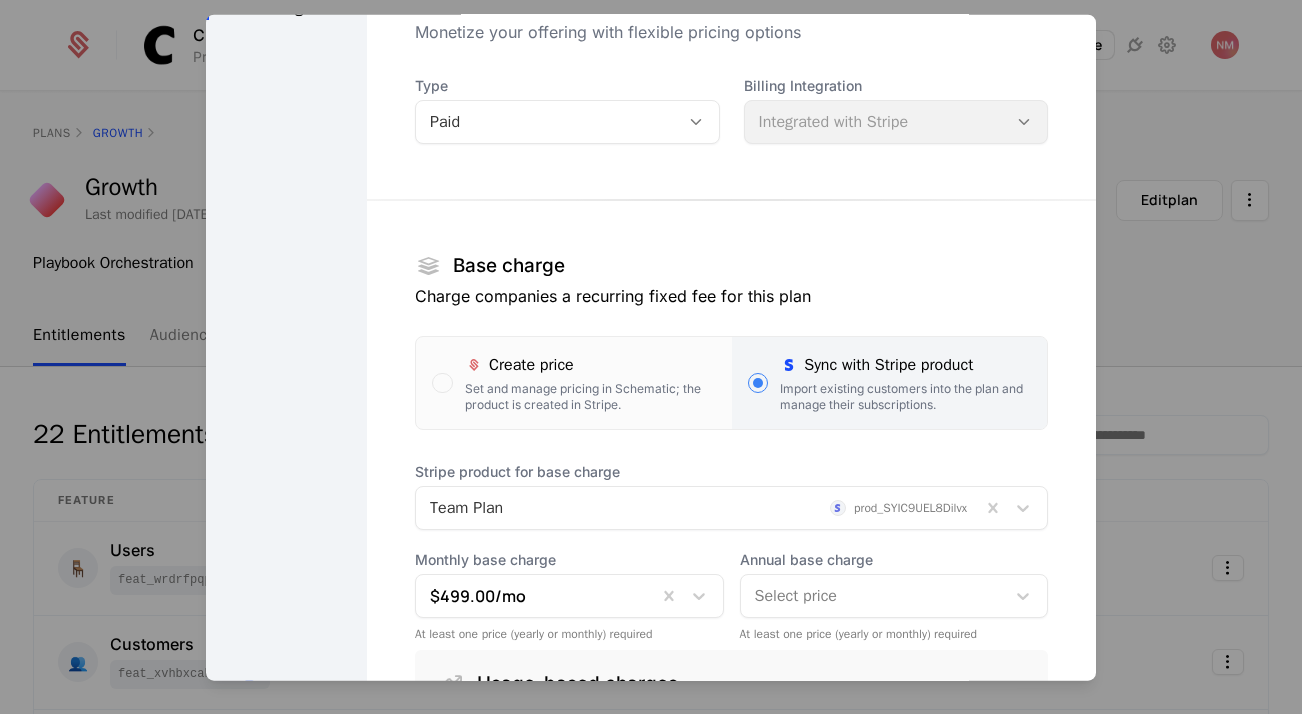 click at bounding box center (698, 508) 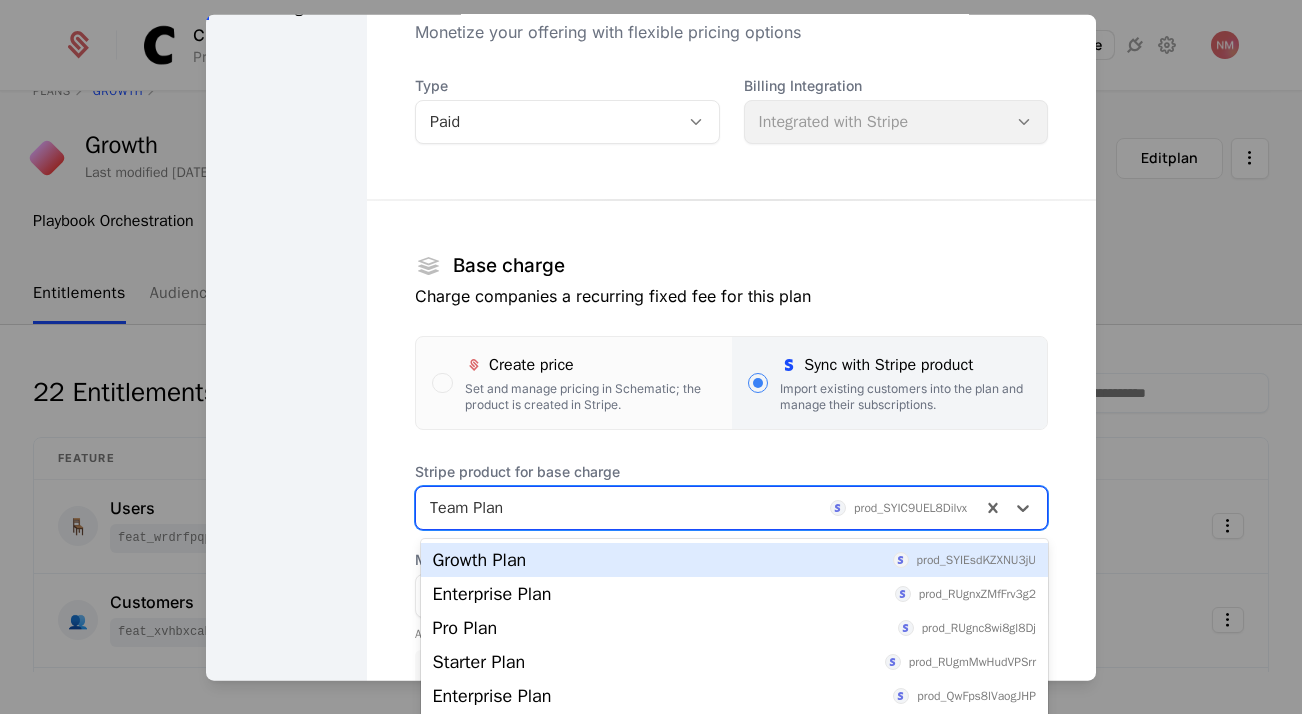 scroll, scrollTop: 45, scrollLeft: 0, axis: vertical 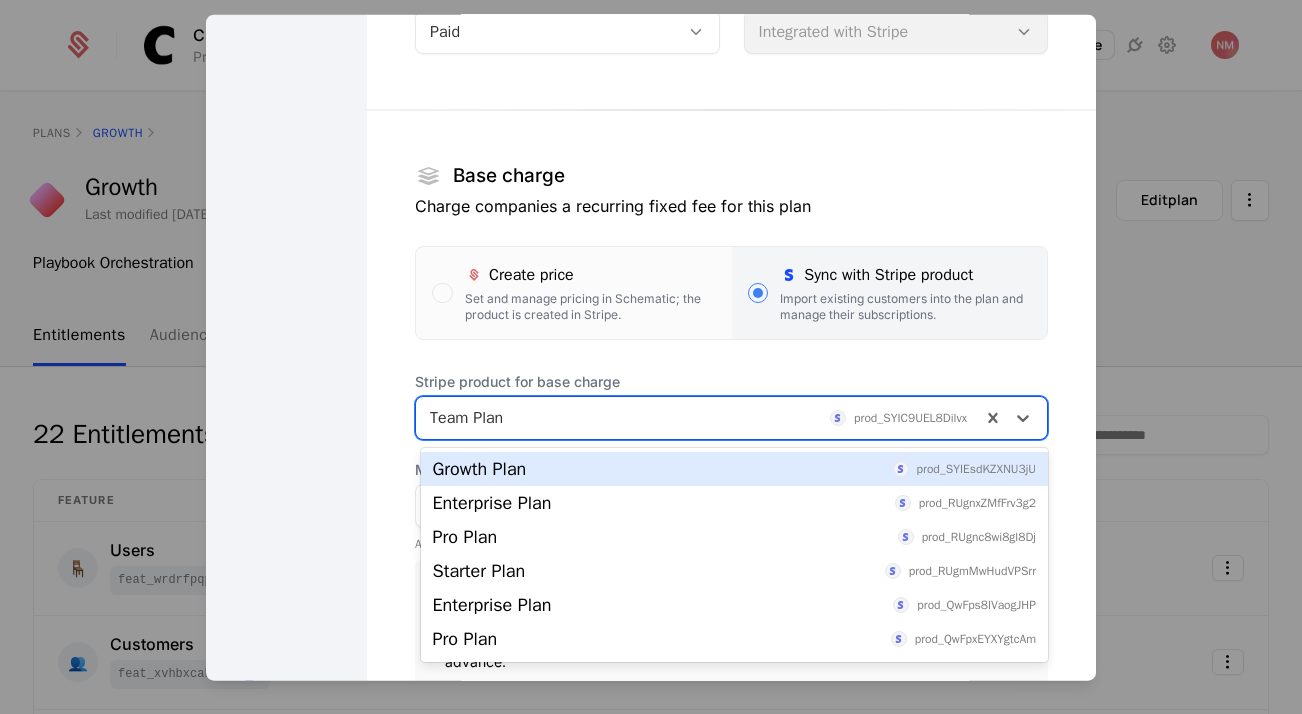 click on "prod_SYIEsdKZXNU3jU" at bounding box center [976, 469] 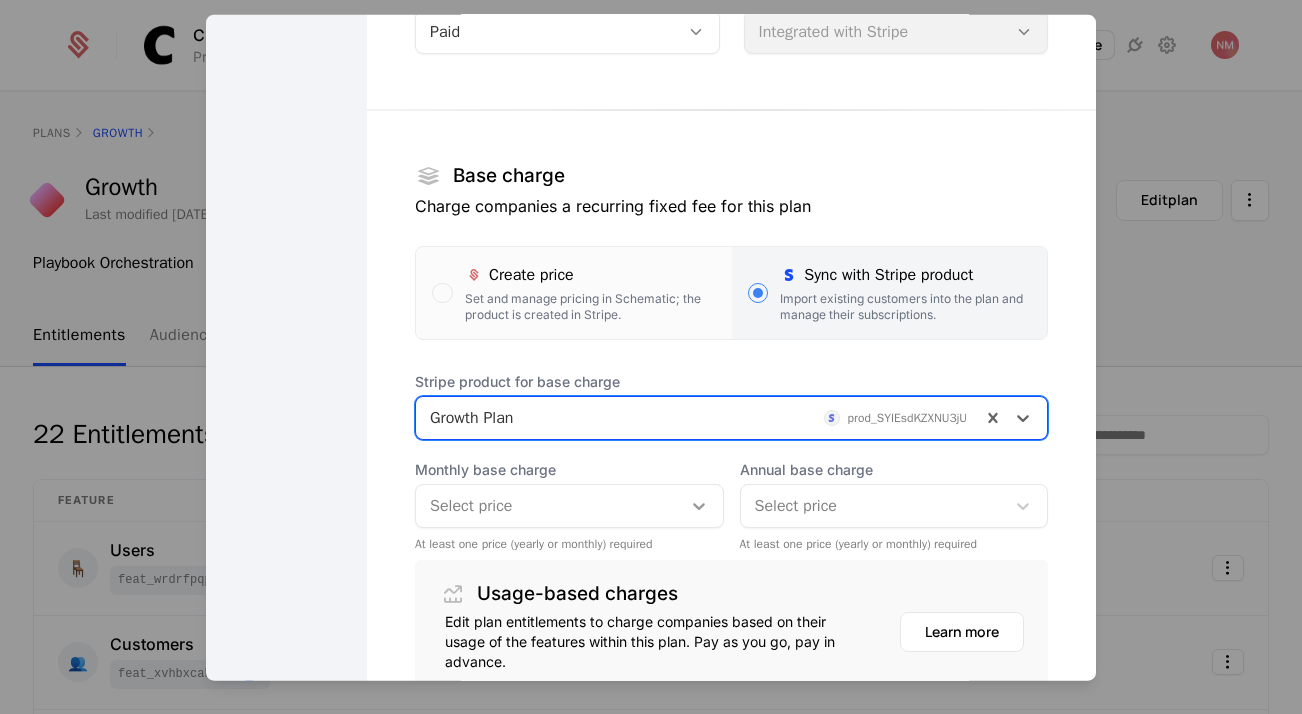 click at bounding box center [699, 506] 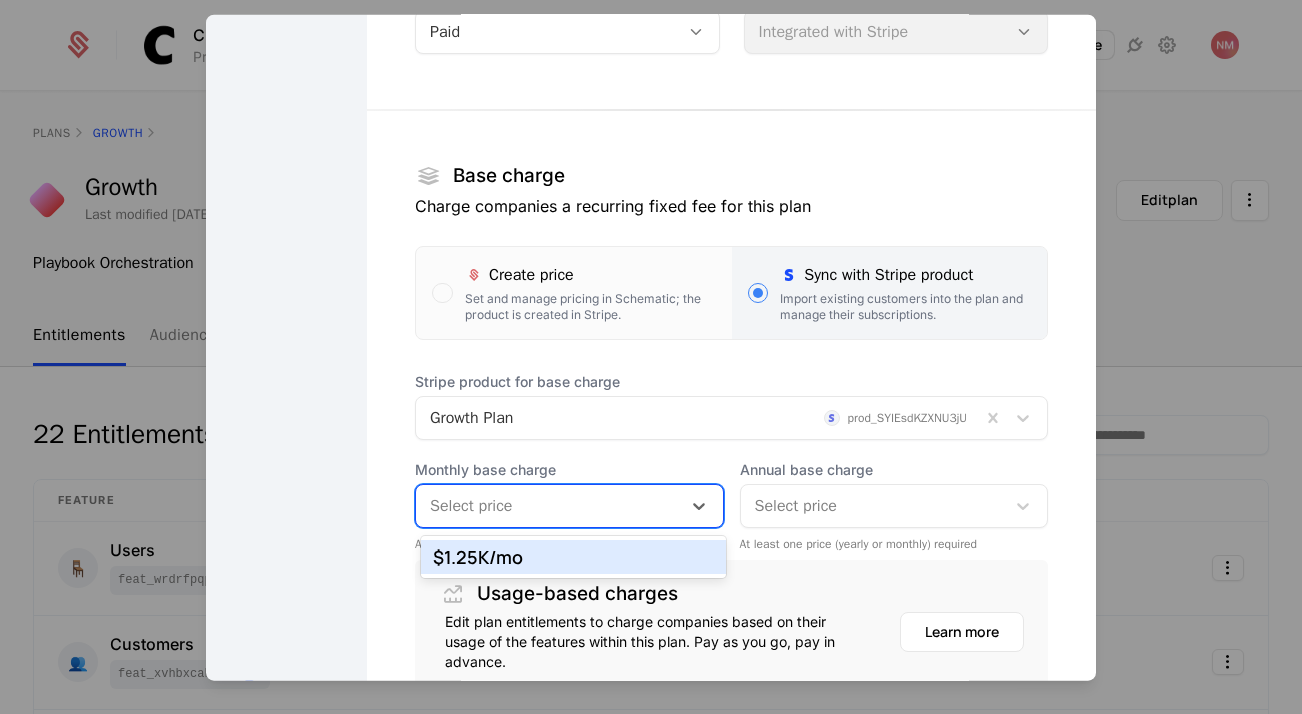 click on "$1.25K /mo" at bounding box center [574, 557] 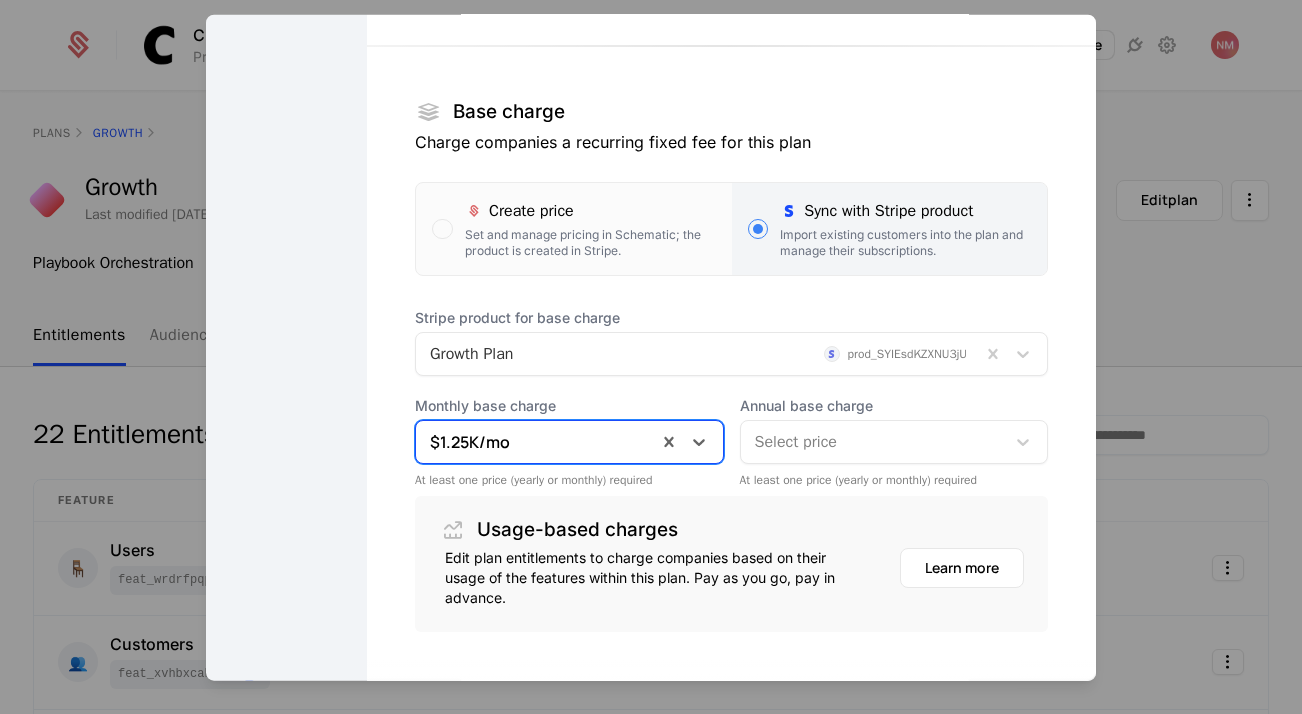 scroll, scrollTop: 306, scrollLeft: 0, axis: vertical 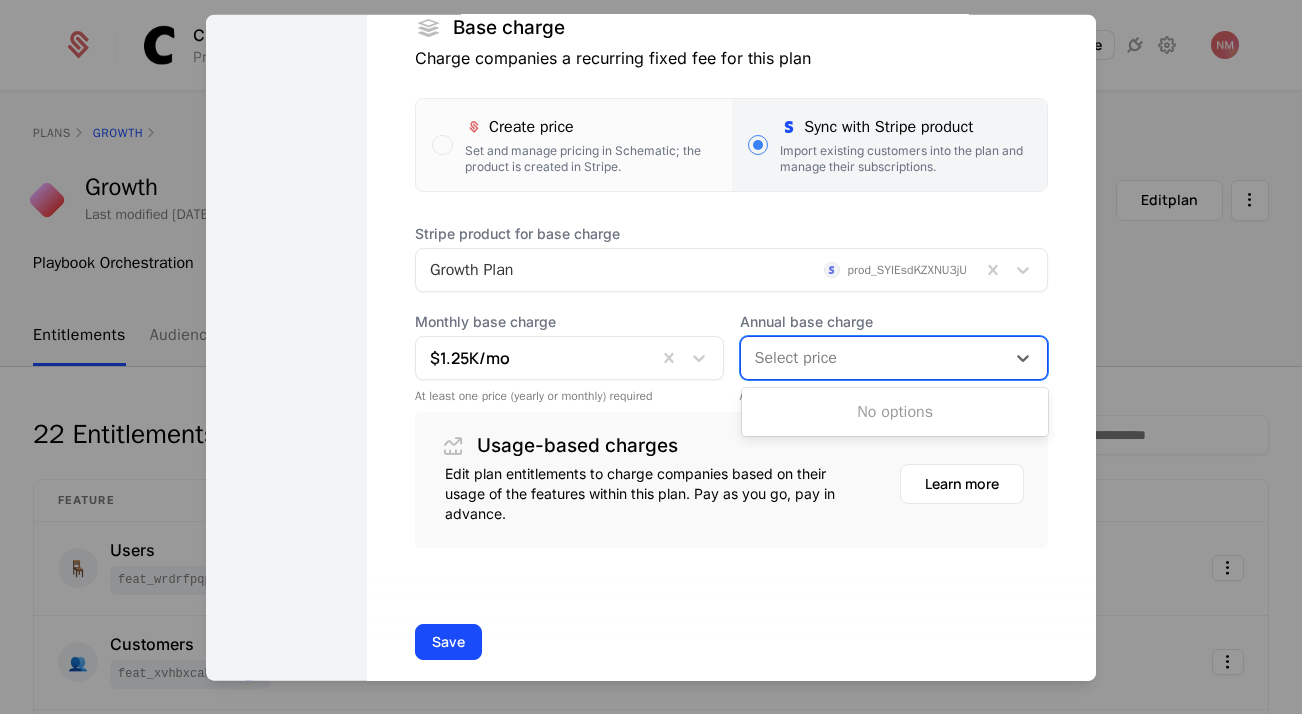 click at bounding box center [873, 358] 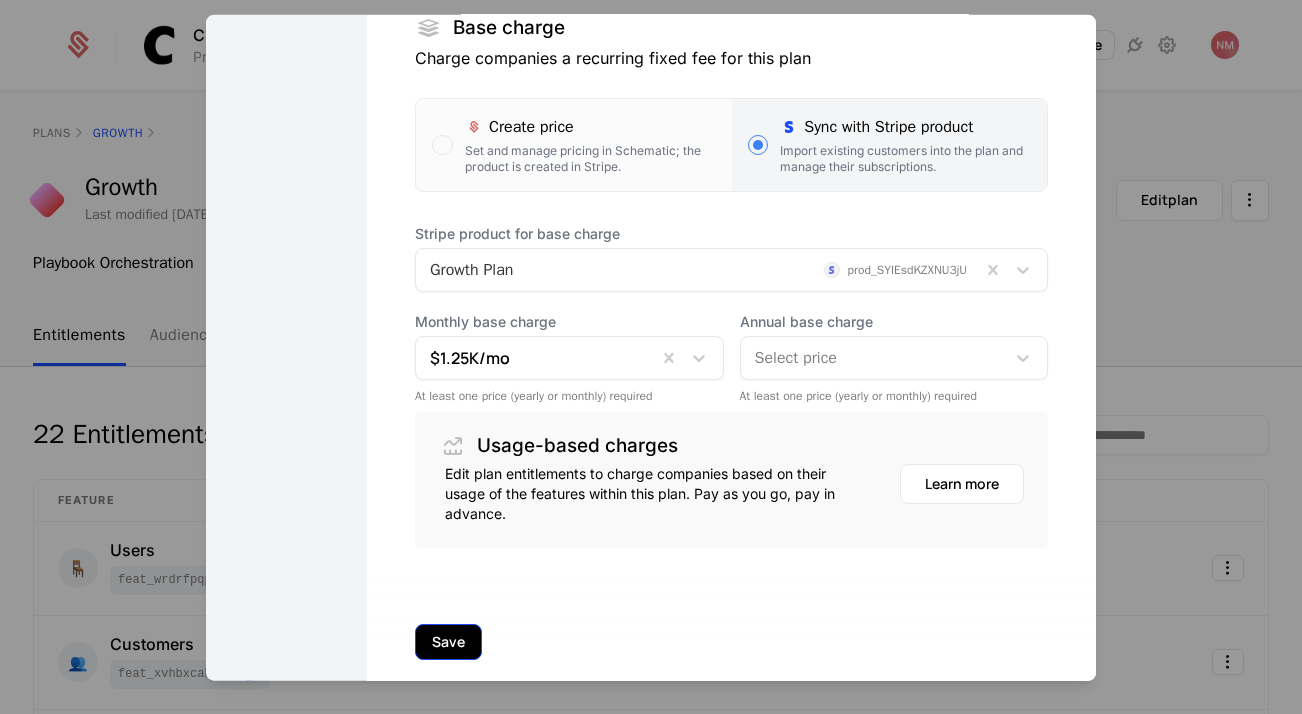 click on "Save" at bounding box center (448, 642) 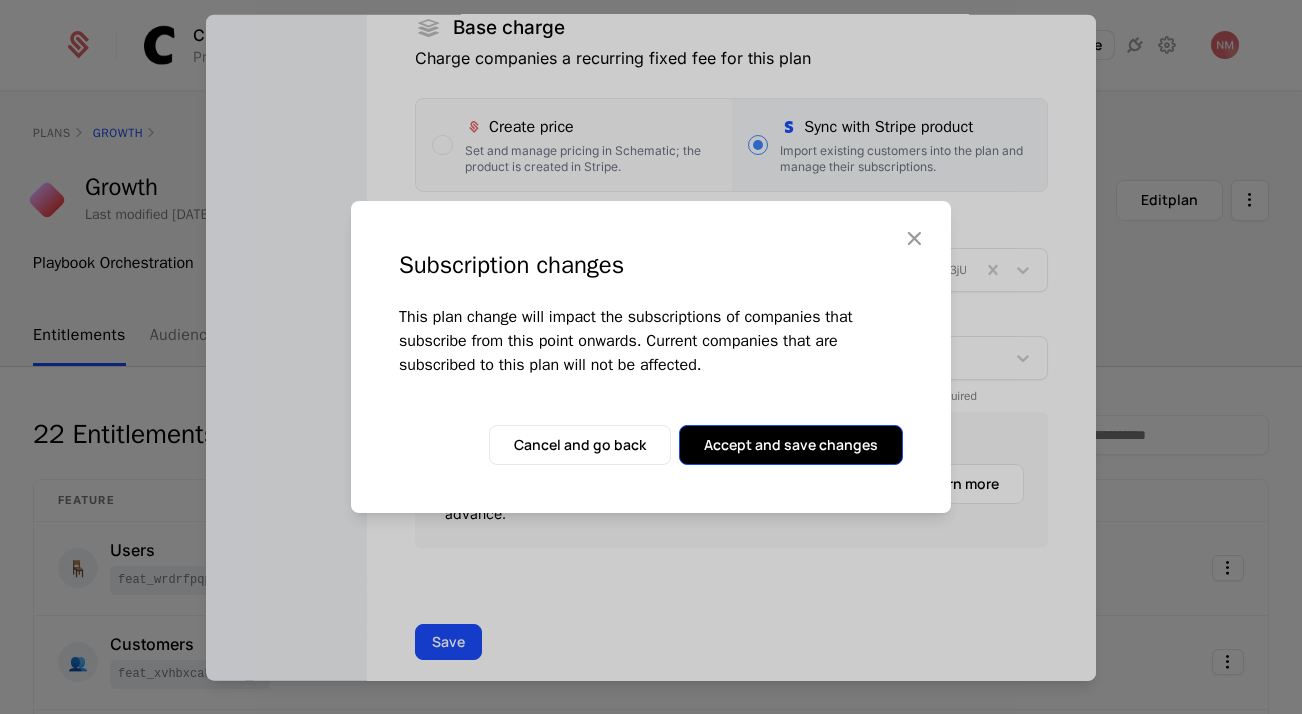 click on "Accept and save changes" at bounding box center [791, 445] 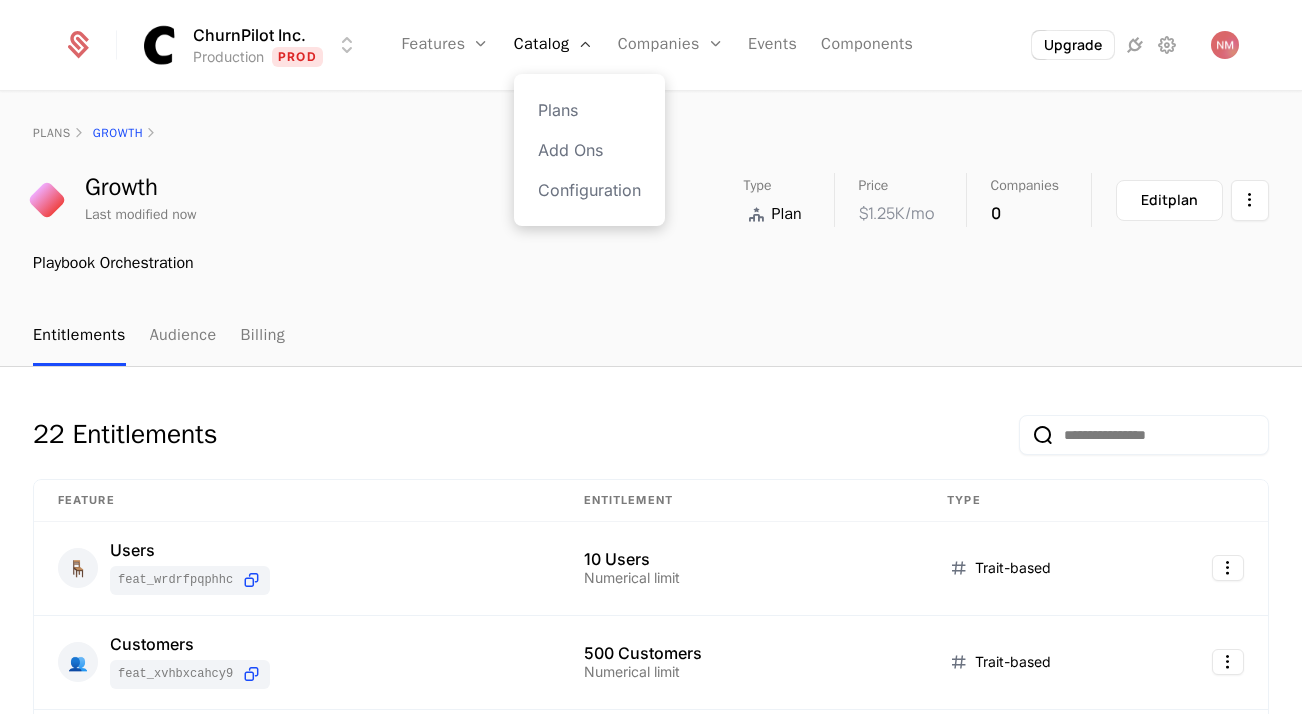 click on "Plans Add Ons Configuration" at bounding box center [589, 150] 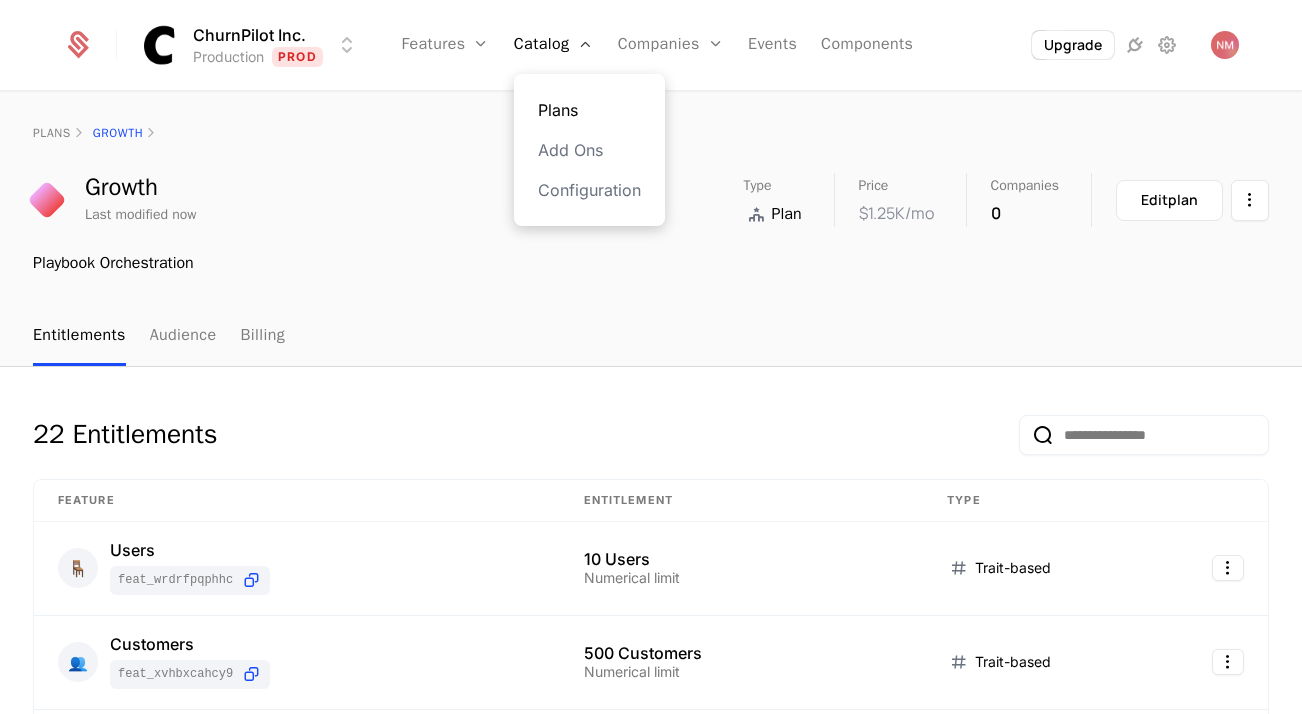 click on "Plans" at bounding box center [589, 110] 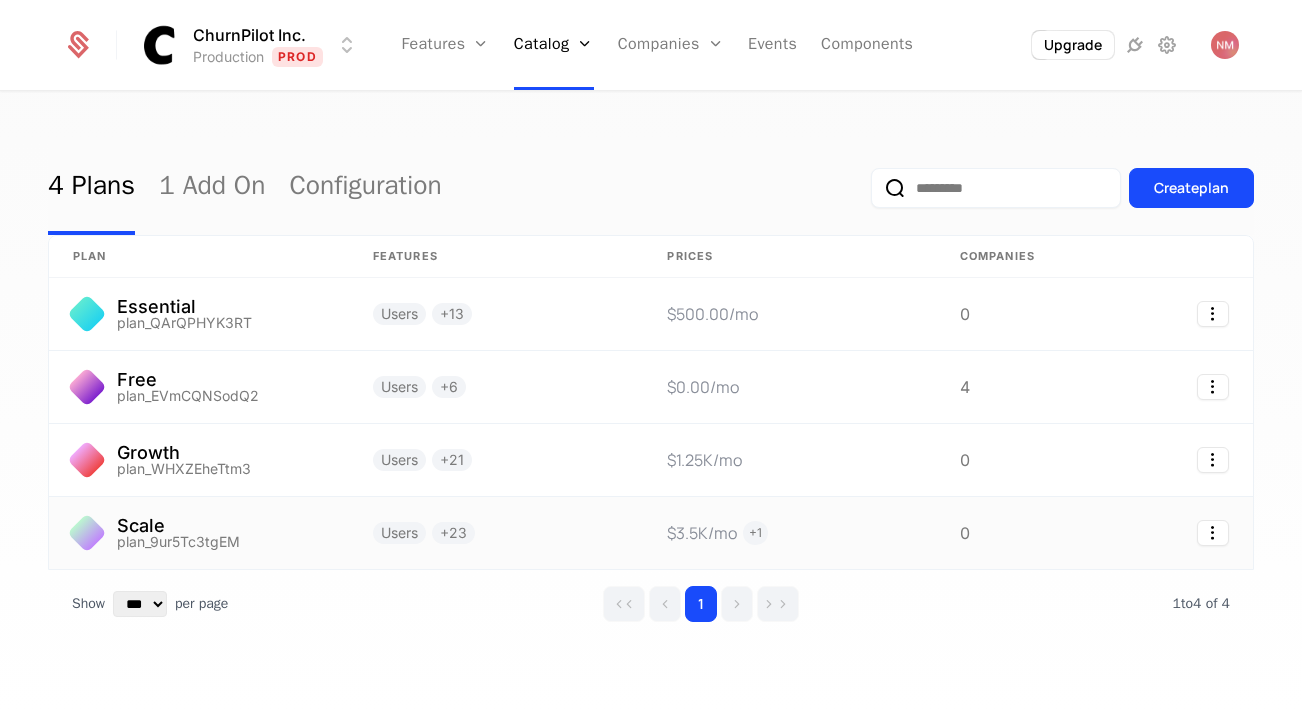 click on "Users + 23" at bounding box center [496, 533] 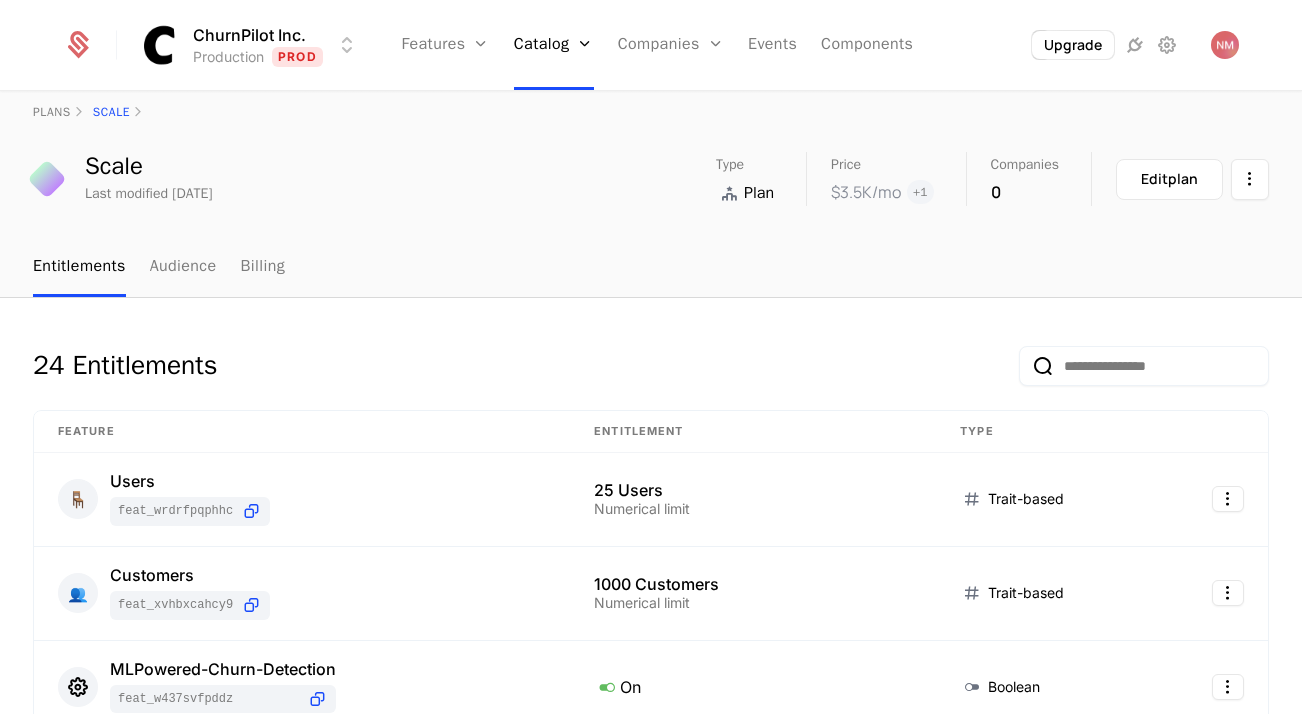 scroll, scrollTop: 0, scrollLeft: 0, axis: both 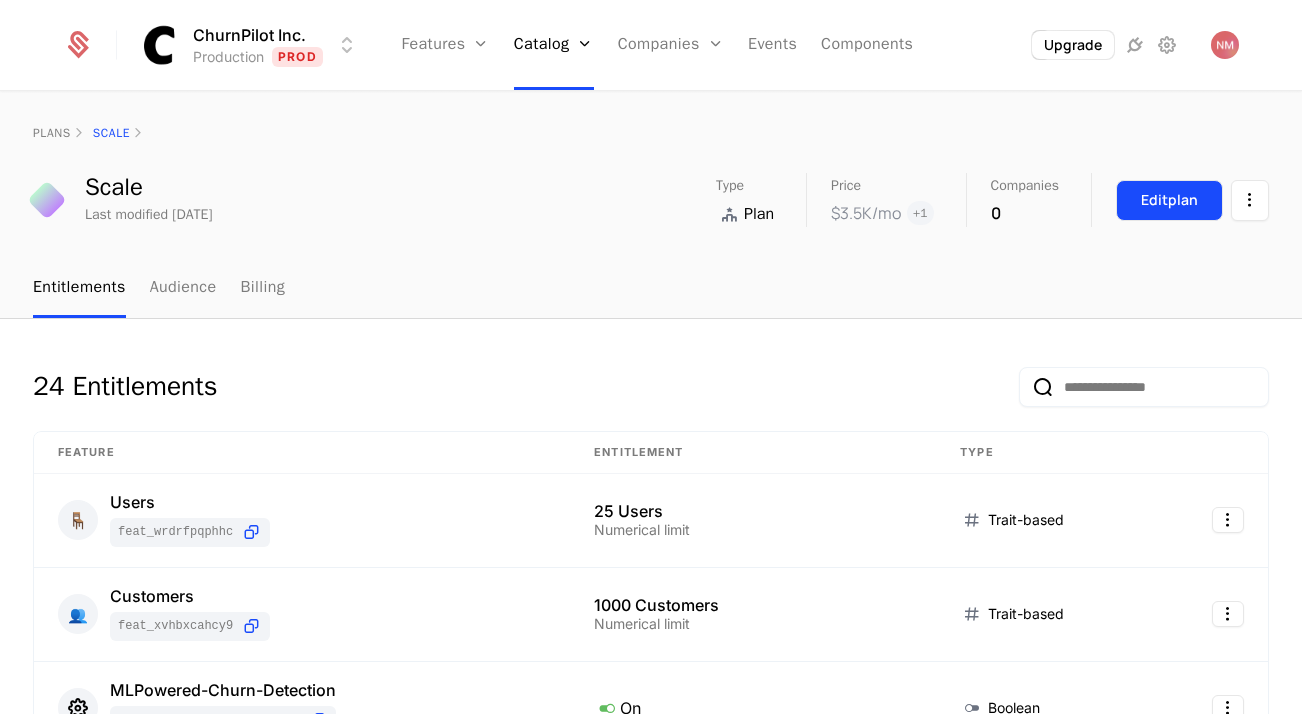 click on "Edit  plan" at bounding box center [1169, 200] 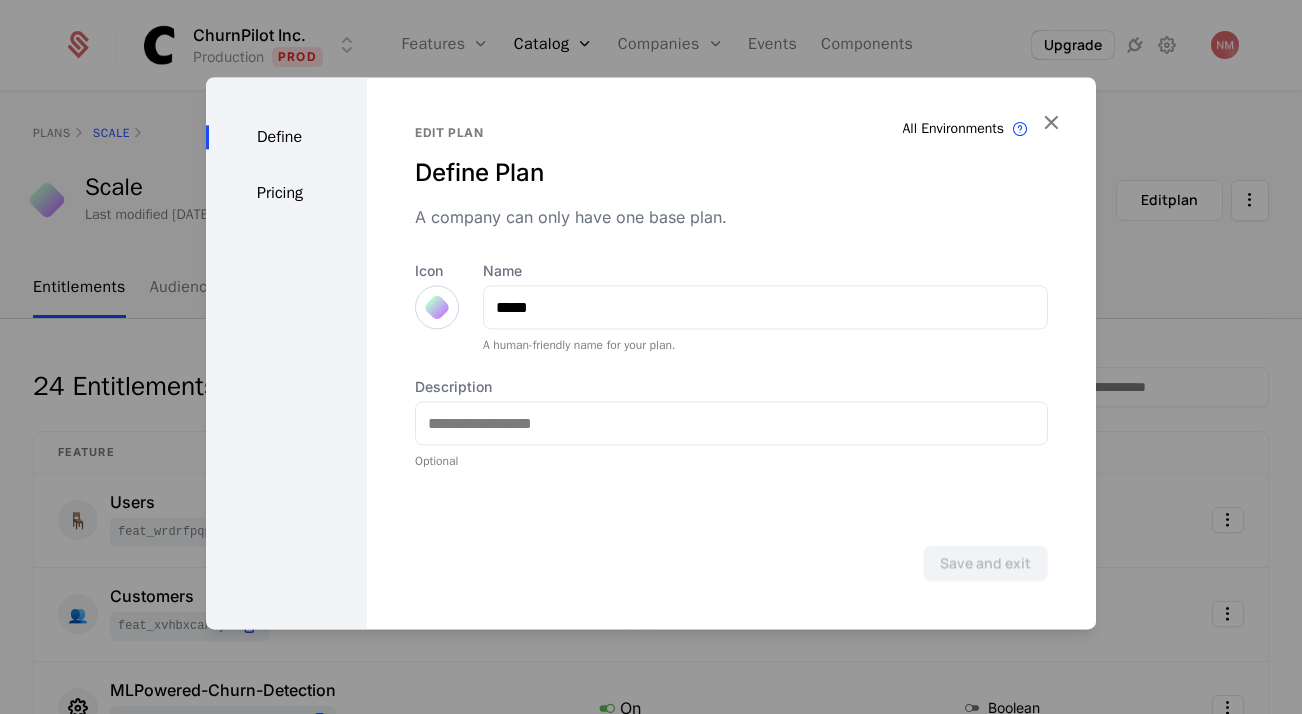 click on "Pricing" at bounding box center [286, 193] 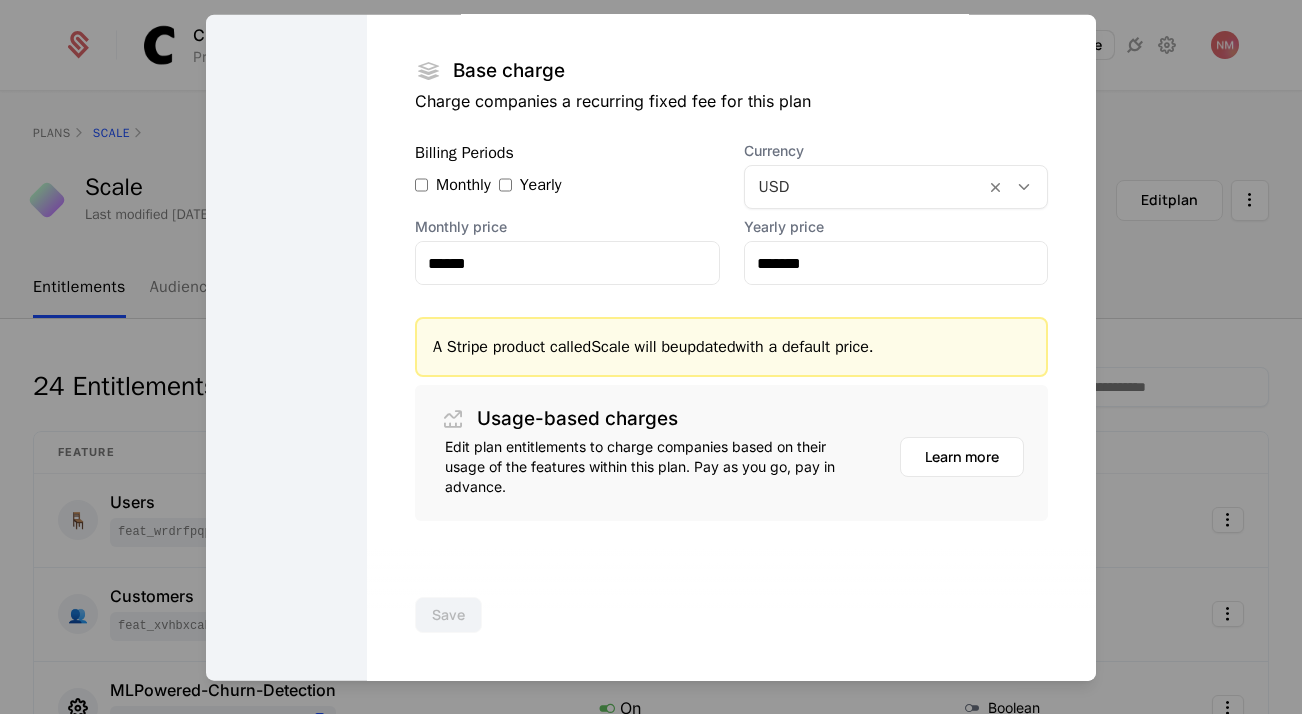 scroll, scrollTop: 0, scrollLeft: 0, axis: both 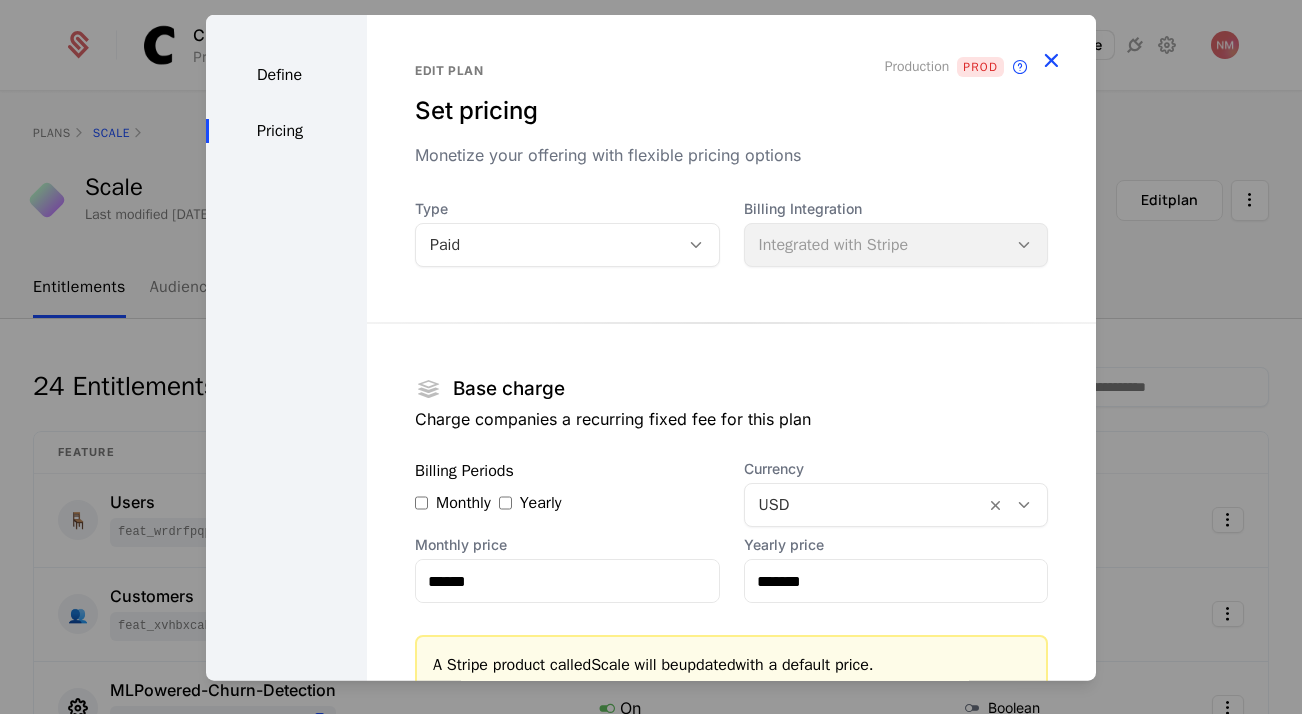 click at bounding box center (1051, 60) 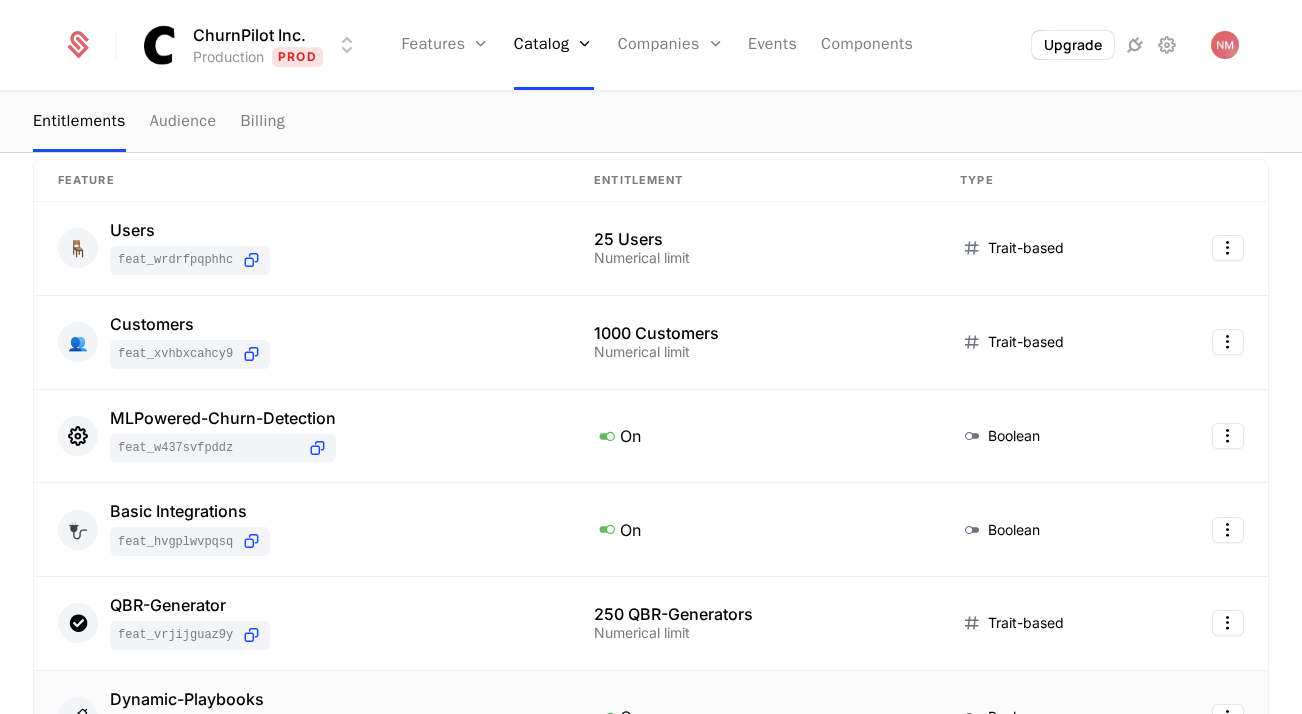 scroll, scrollTop: 0, scrollLeft: 0, axis: both 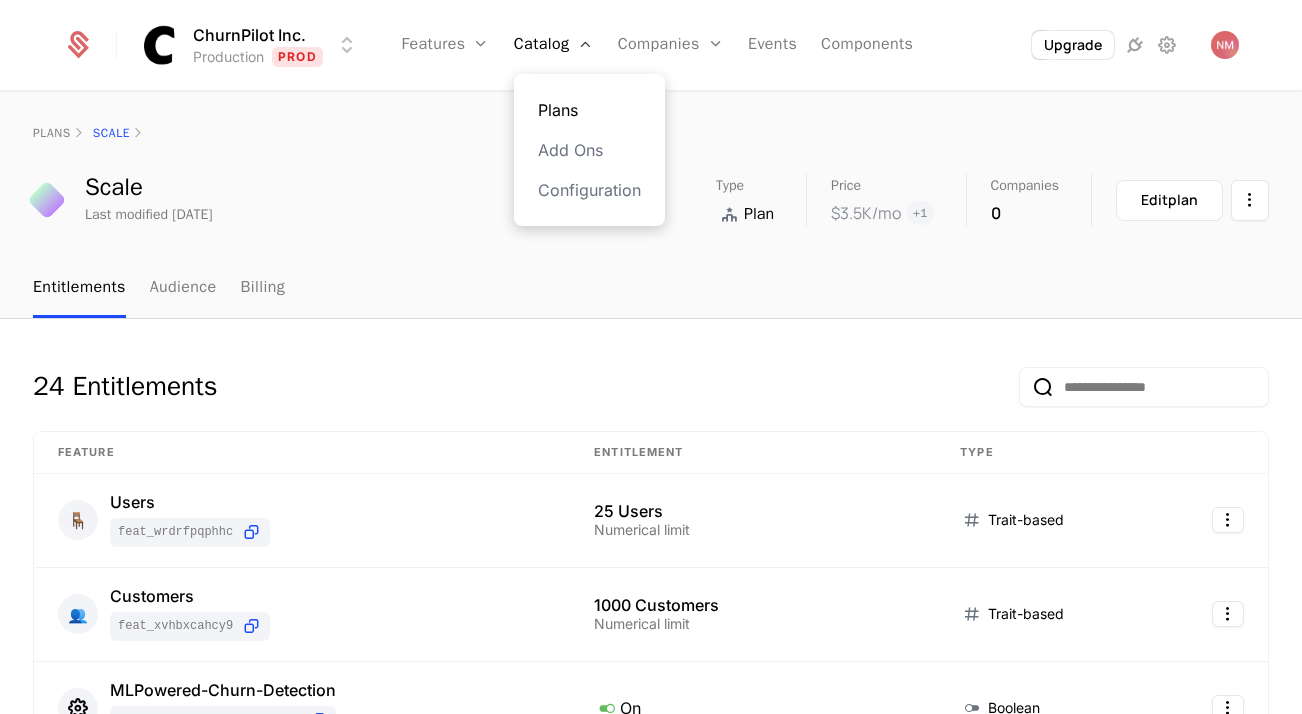 click on "Plans" at bounding box center (589, 110) 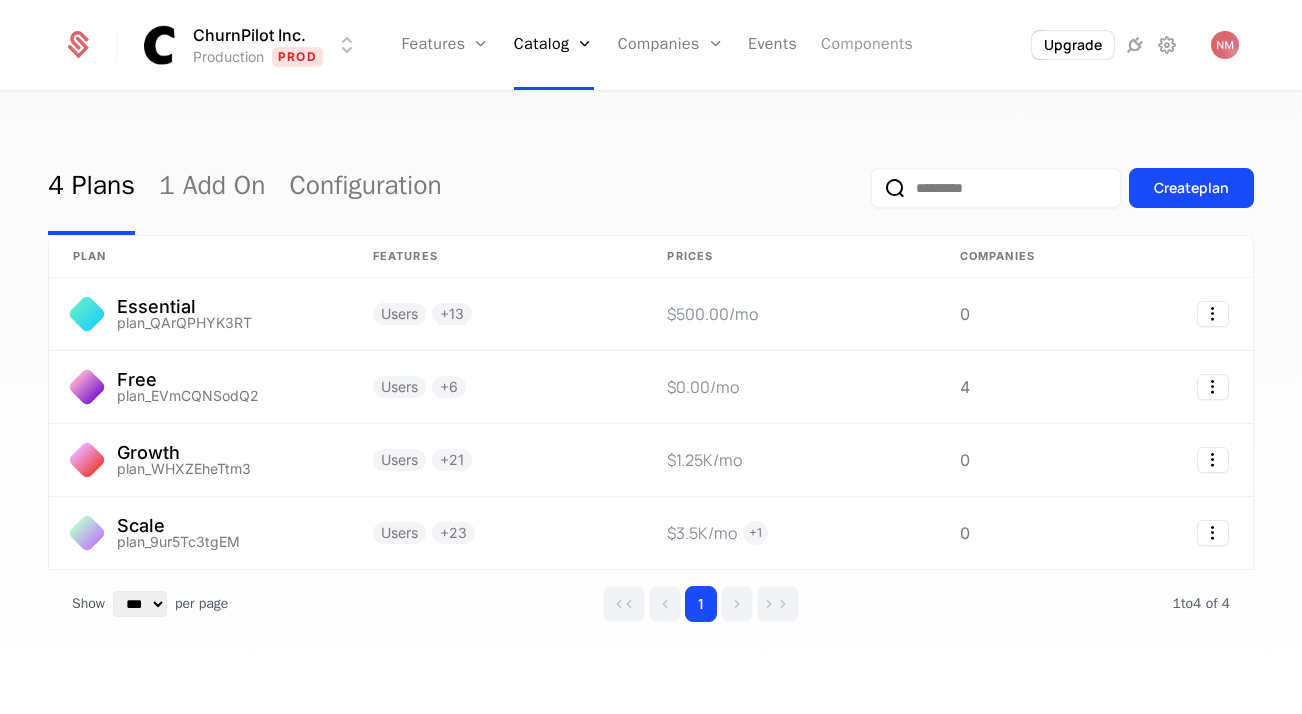 click on "Components" at bounding box center (867, 45) 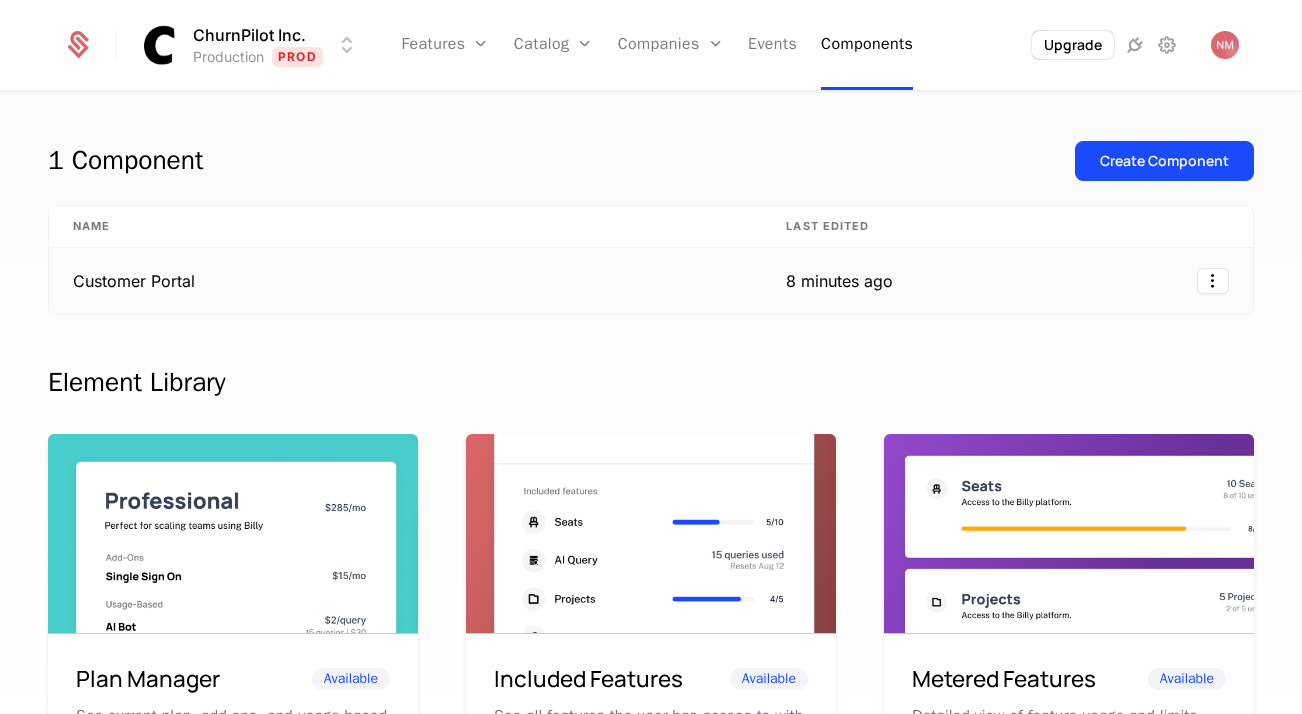 click on "Customer Portal" at bounding box center (405, 281) 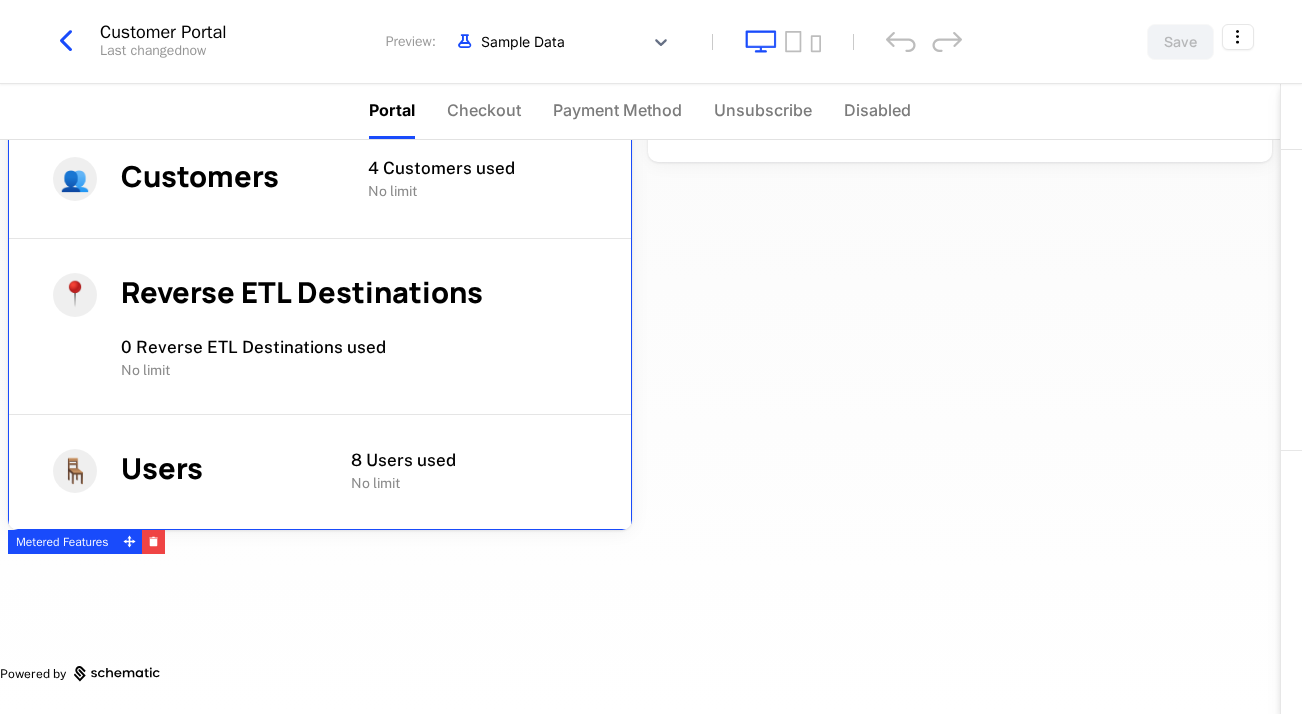 scroll, scrollTop: 0, scrollLeft: 0, axis: both 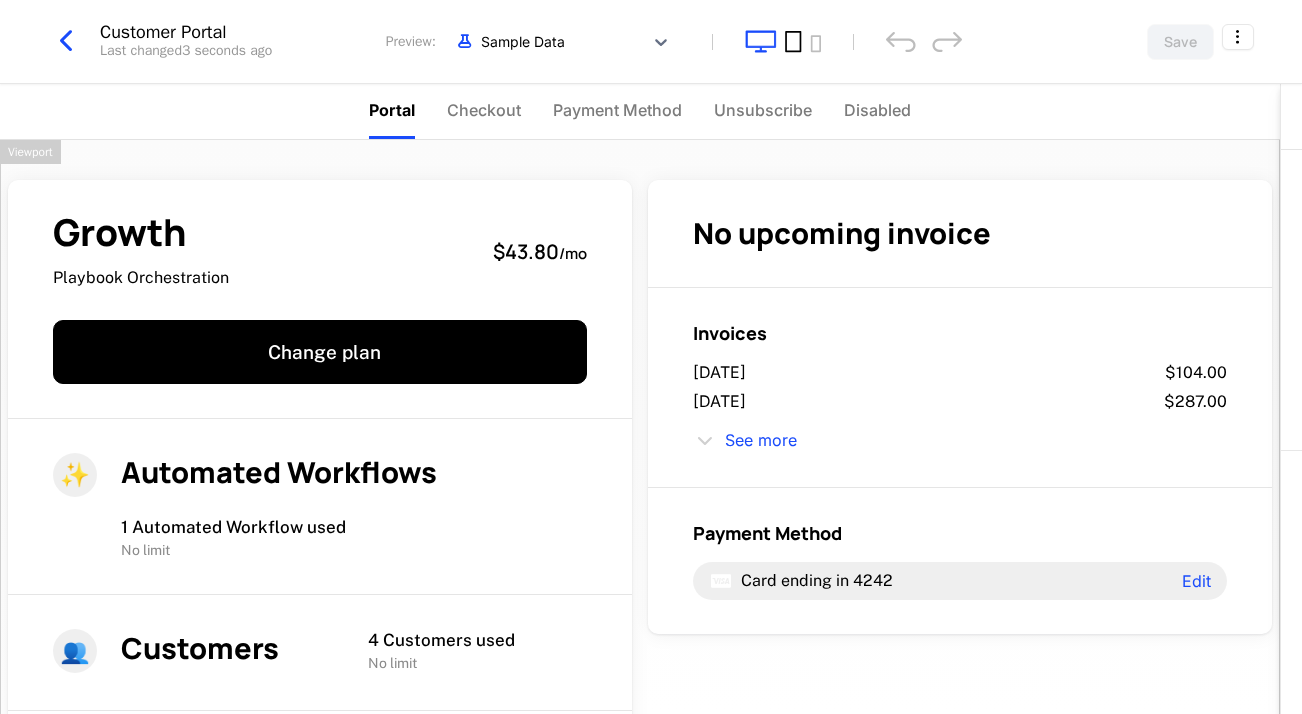 click 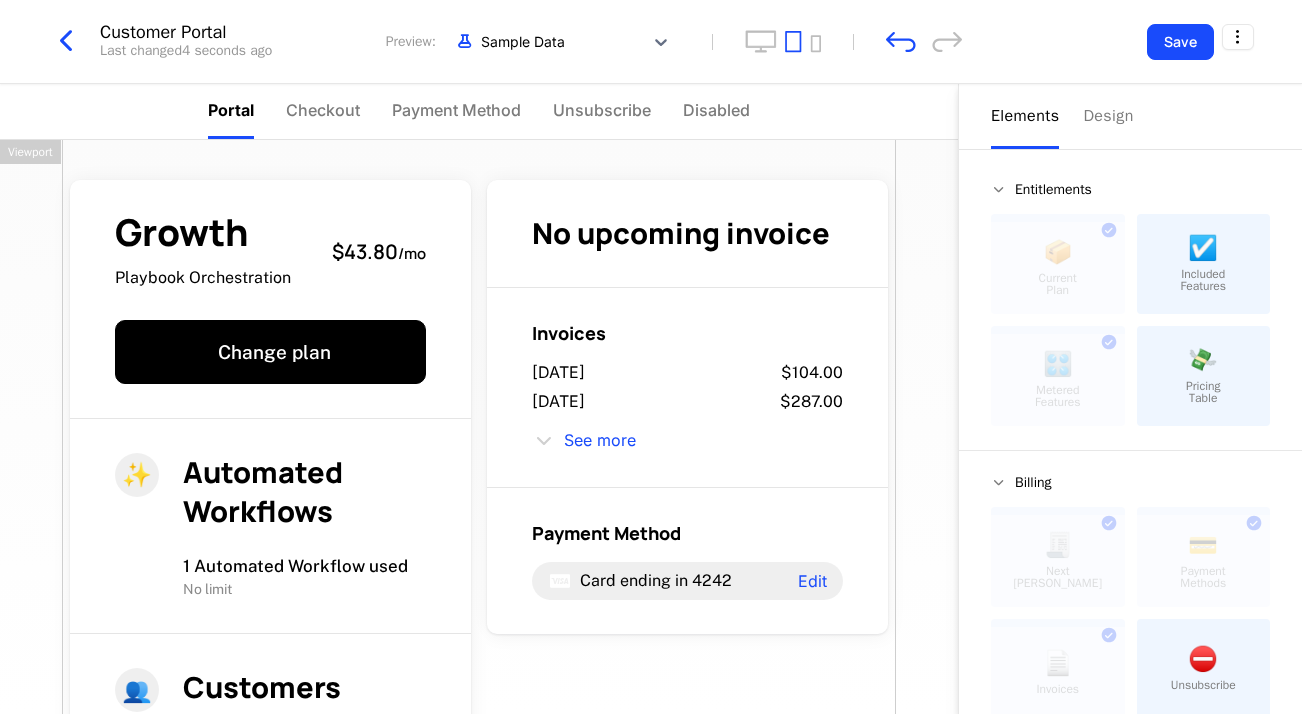 click on "Included Features" at bounding box center (1203, 280) 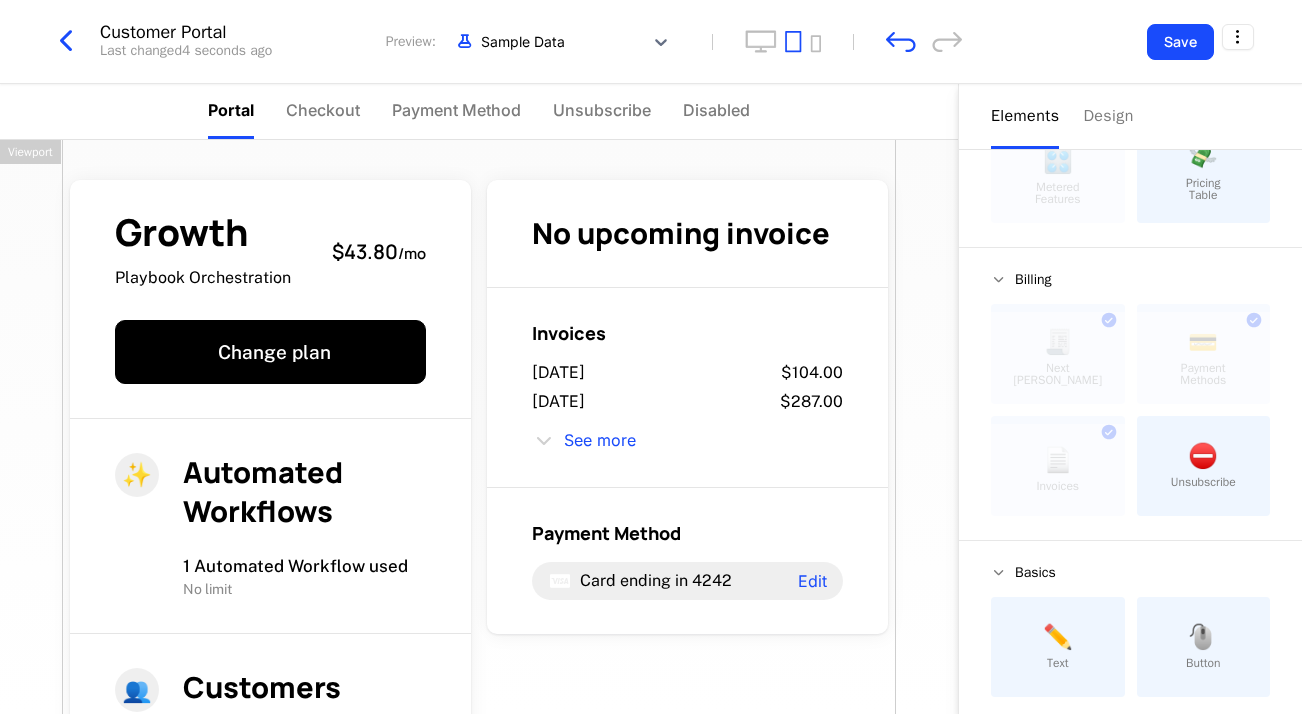 scroll, scrollTop: 218, scrollLeft: 0, axis: vertical 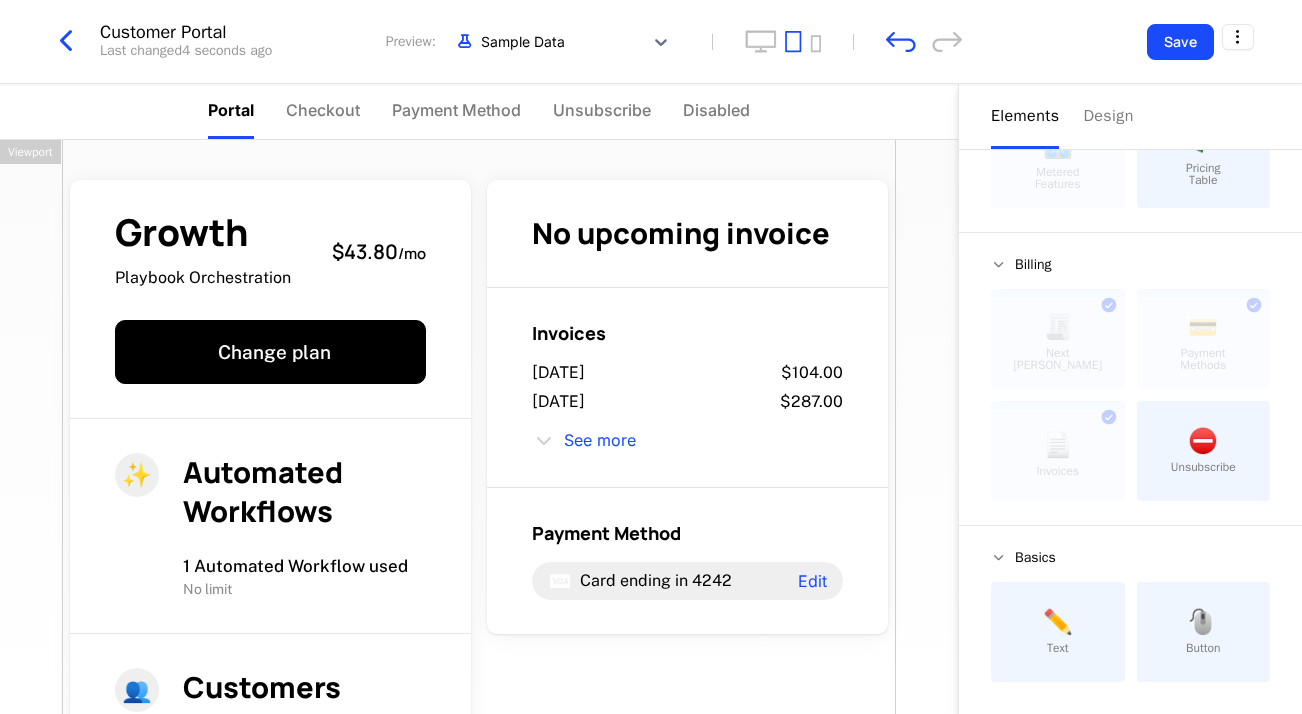 click on "🖱️ Button" at bounding box center [1204, 632] 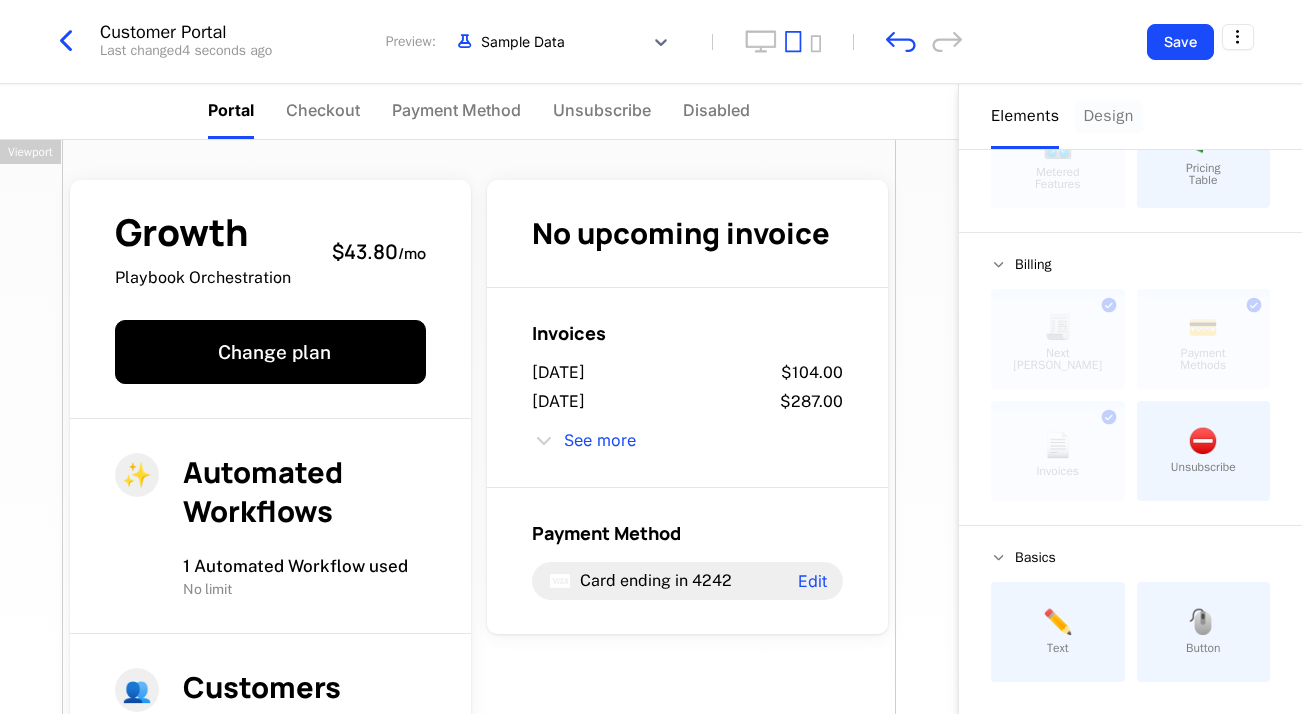 click on "Design" at bounding box center [1108, 116] 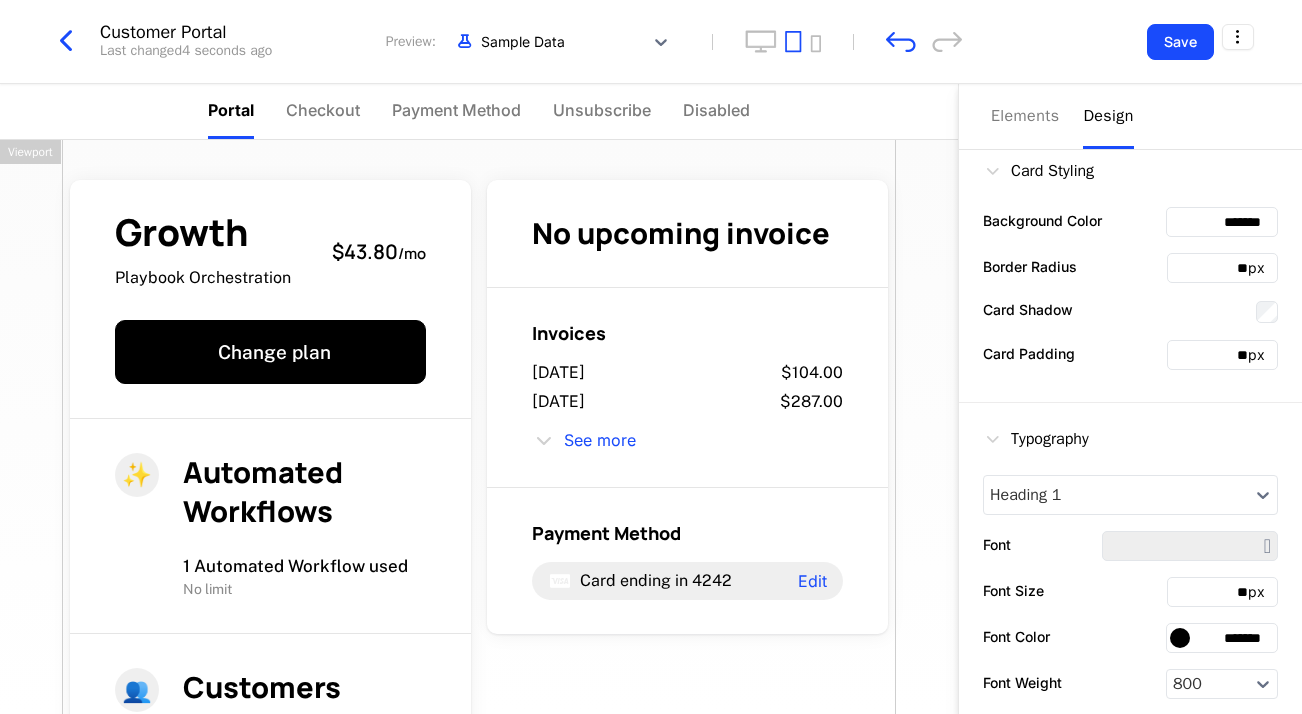 scroll, scrollTop: 505, scrollLeft: 0, axis: vertical 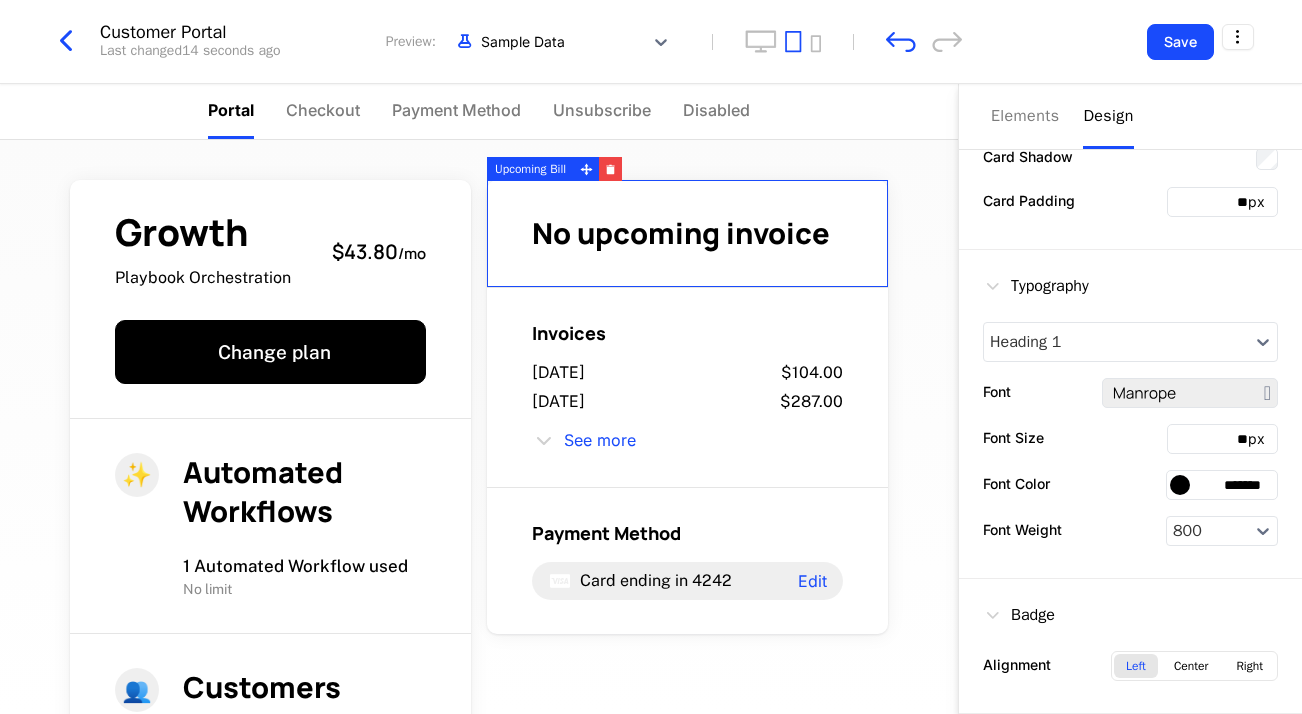 click on "No upcoming invoice" at bounding box center (681, 233) 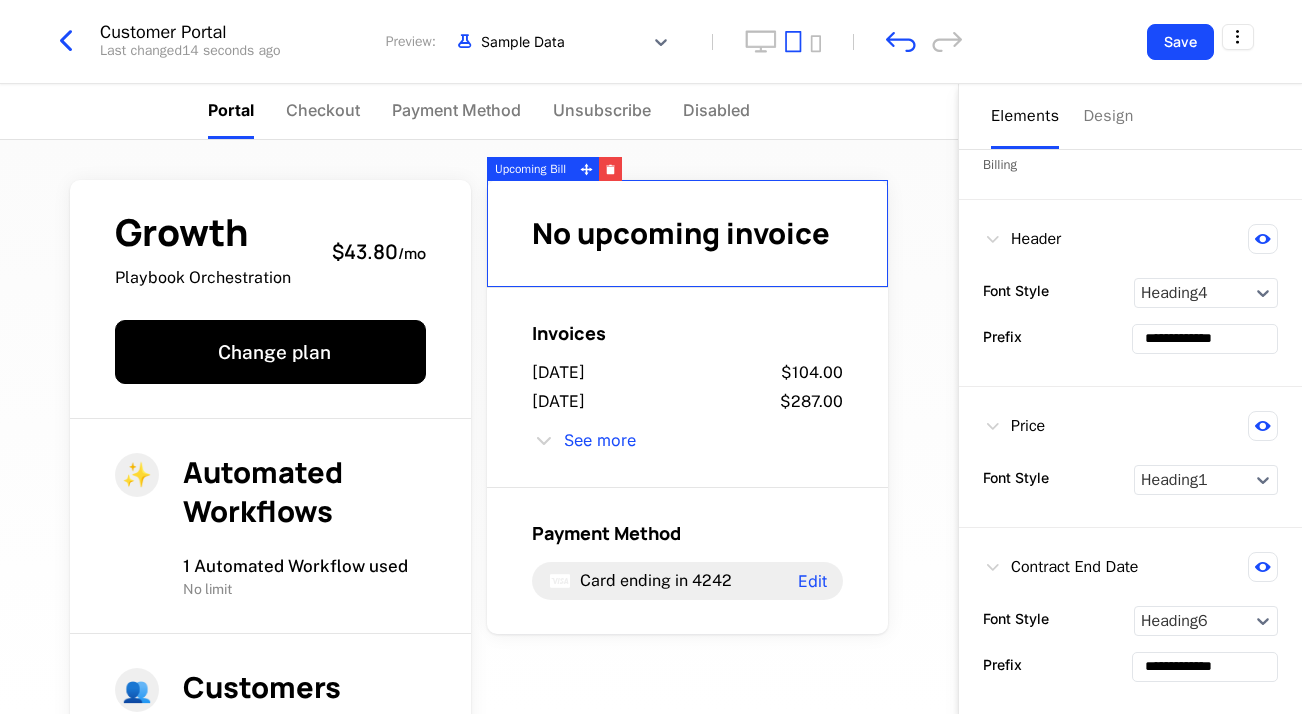 click on "Growth Playbook Orchestration $43.80 / mo Change plan ✨ Automated Workflows 1   Automated Workflow   used No limit 👥 Customers 4   Customers   used No limit 📍 Reverse ETL Destinations 0   Reverse ETL Destinations   used No limit 🪑 Users 8   Users   used No limit No upcoming invoice Invoices August 2, 2025 $104.00 July 31, 2025 $287.00 See more Payment Method Card ending in   4242 Edit Powered by" at bounding box center (479, 427) 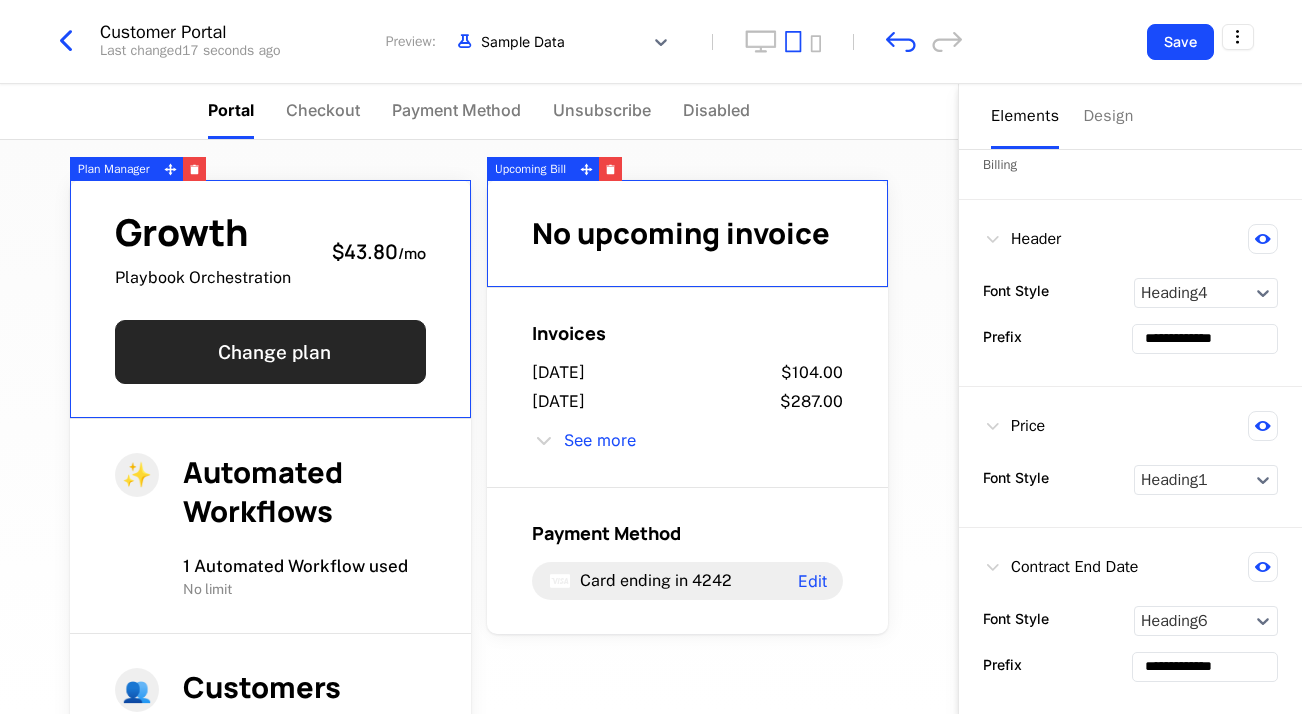 click on "Change plan" at bounding box center [270, 352] 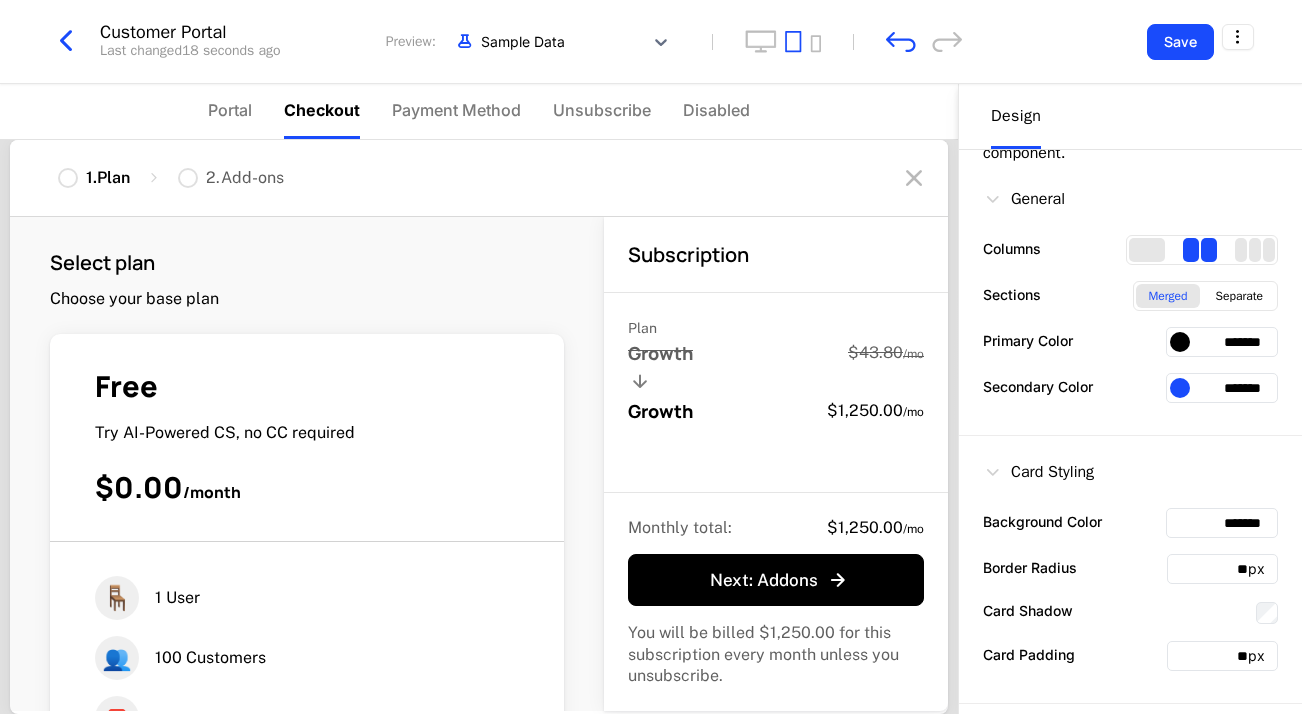 scroll, scrollTop: 0, scrollLeft: 0, axis: both 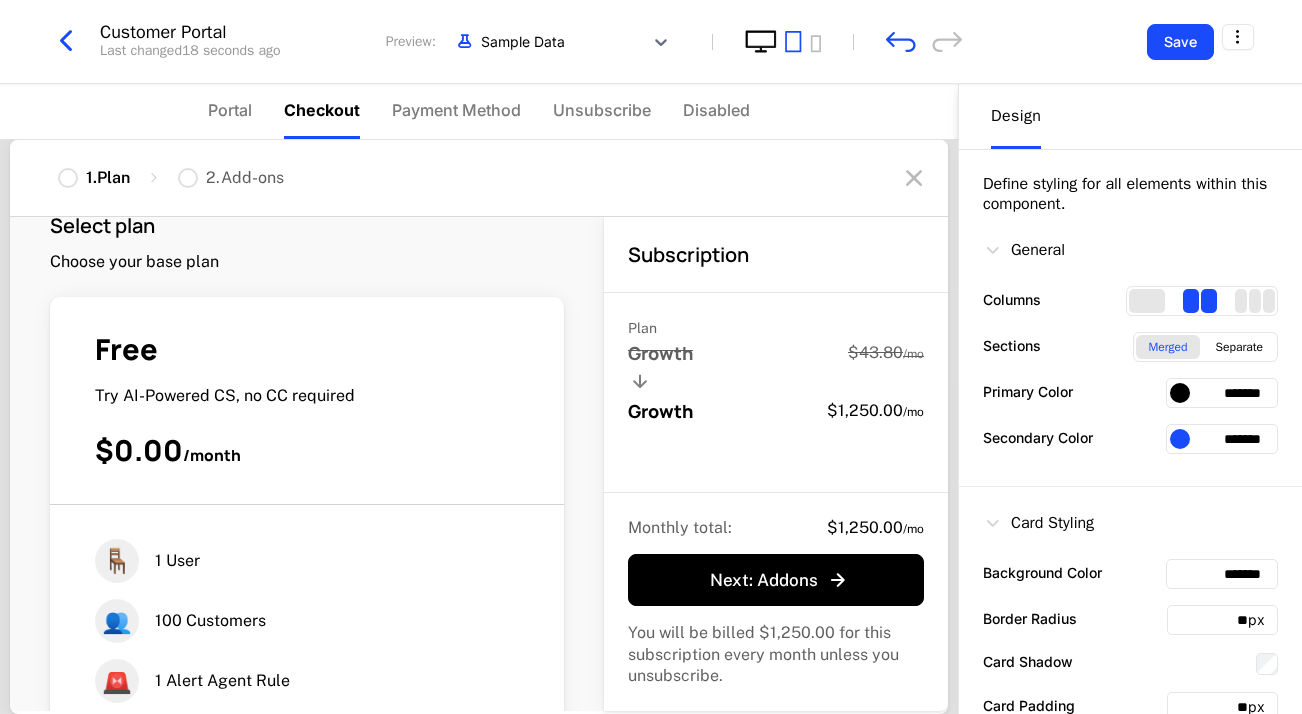 click 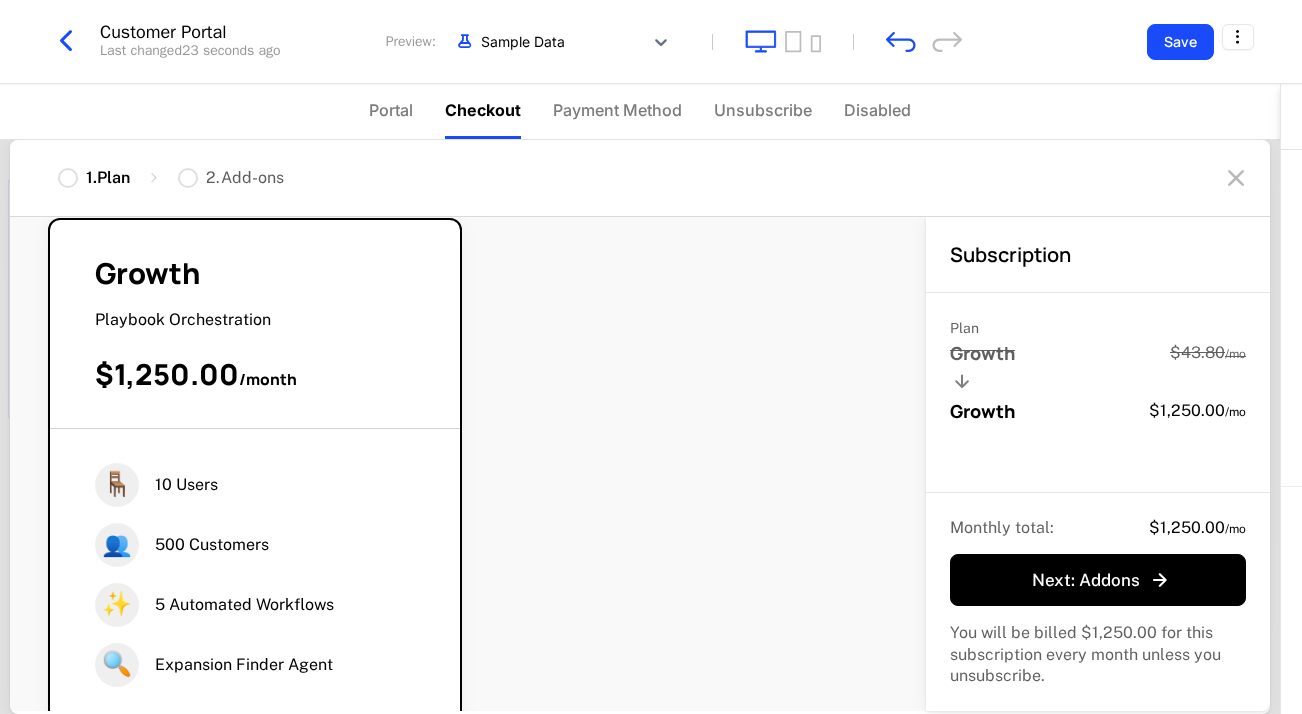 scroll, scrollTop: 957, scrollLeft: 0, axis: vertical 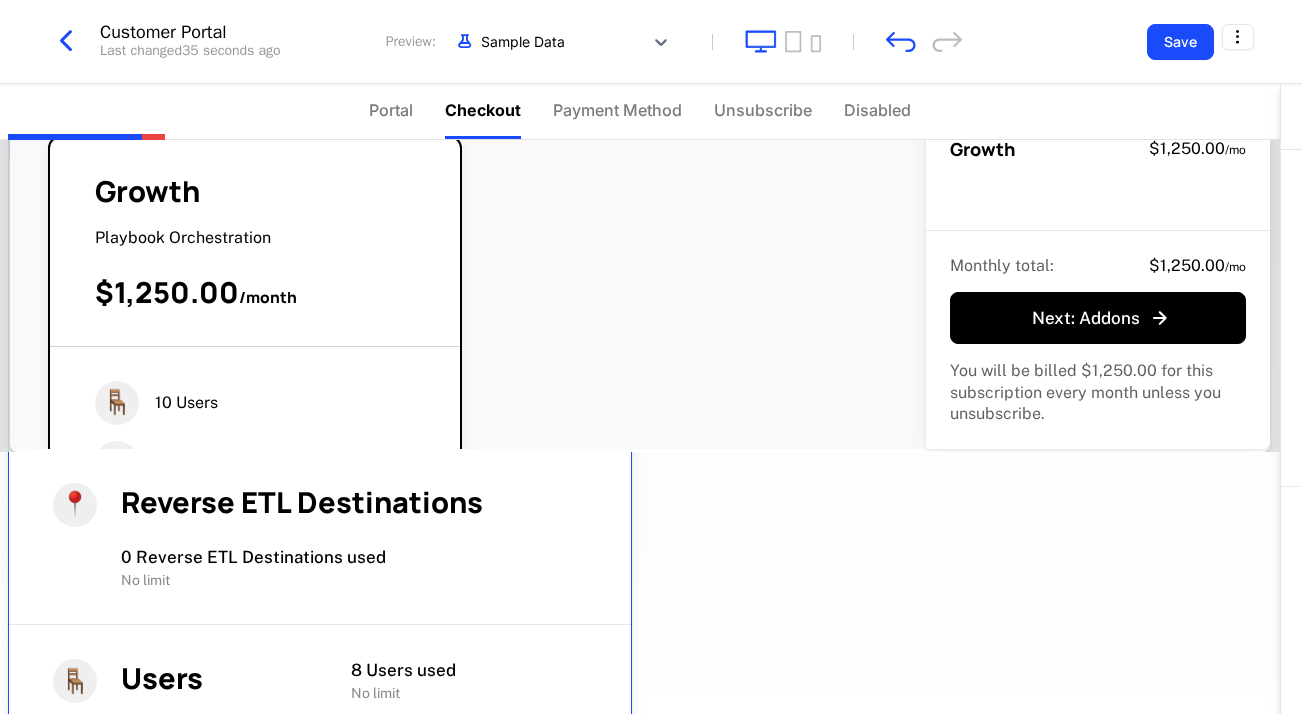 click on "Reverse ETL Destinations" at bounding box center [354, 506] 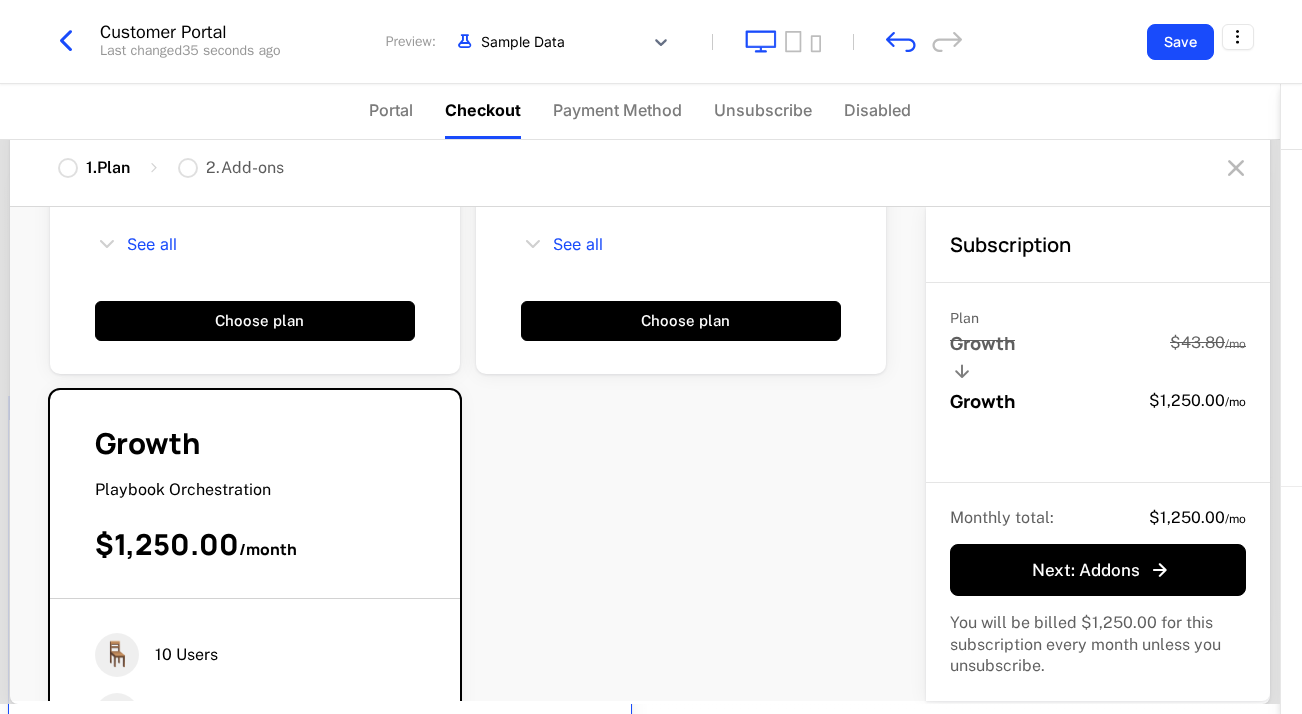 scroll, scrollTop: 0, scrollLeft: 0, axis: both 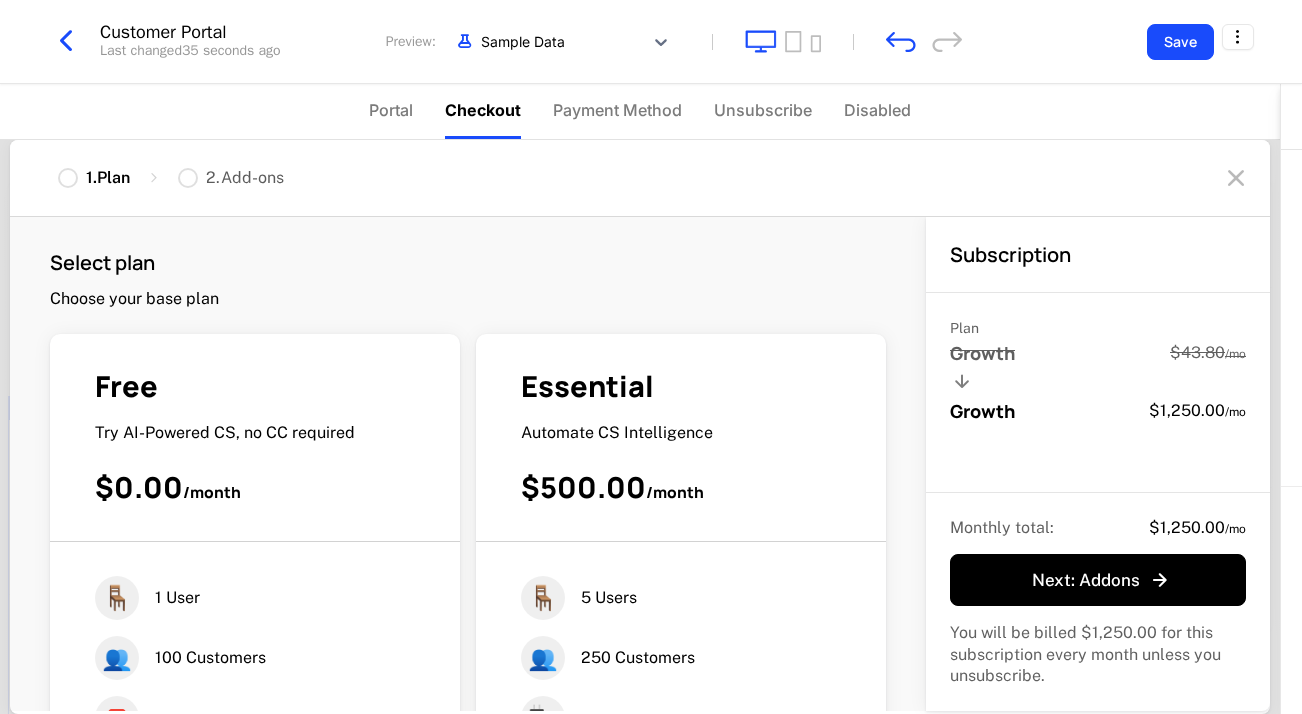 click 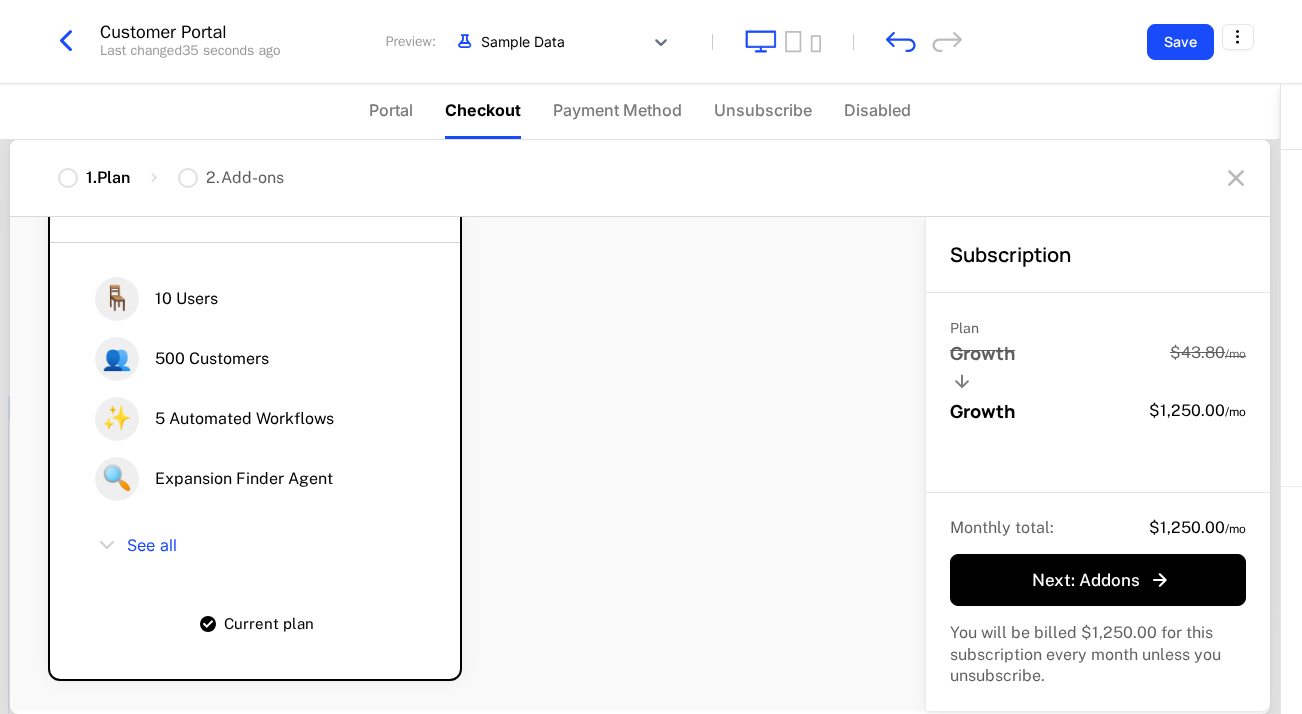 click on "Current plan" at bounding box center (255, 624) 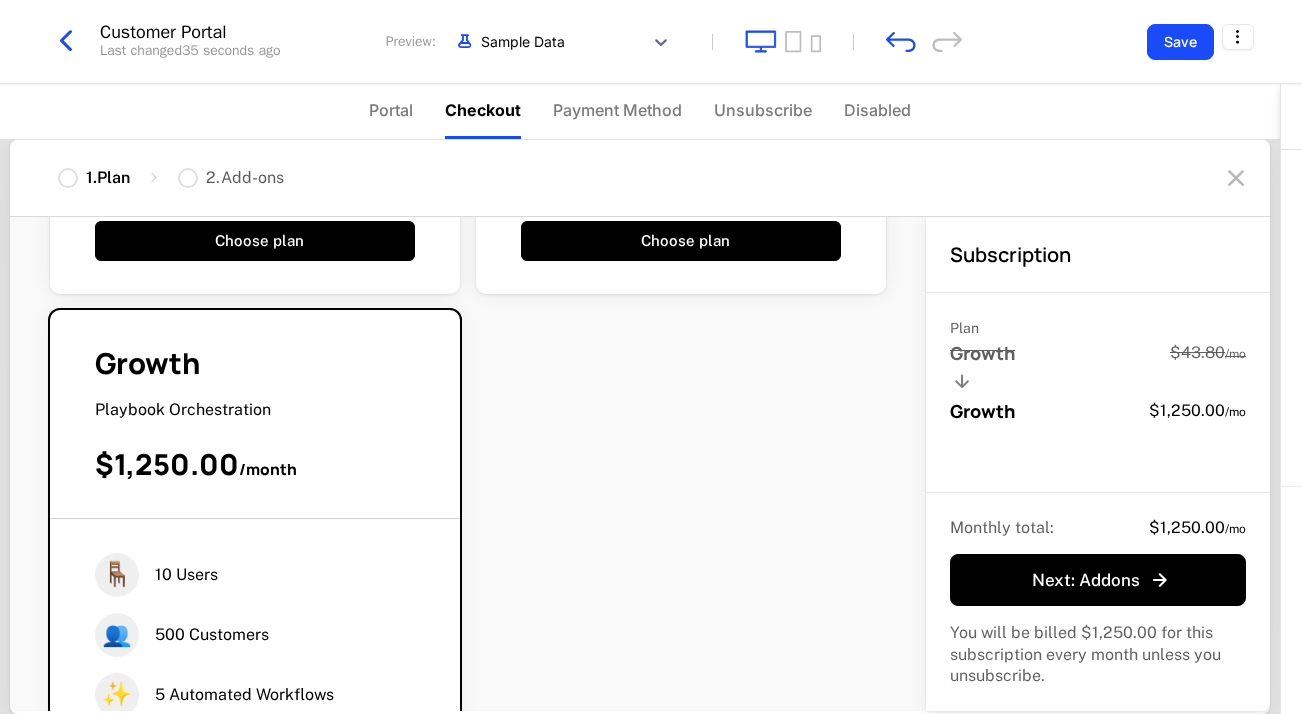 scroll, scrollTop: 957, scrollLeft: 0, axis: vertical 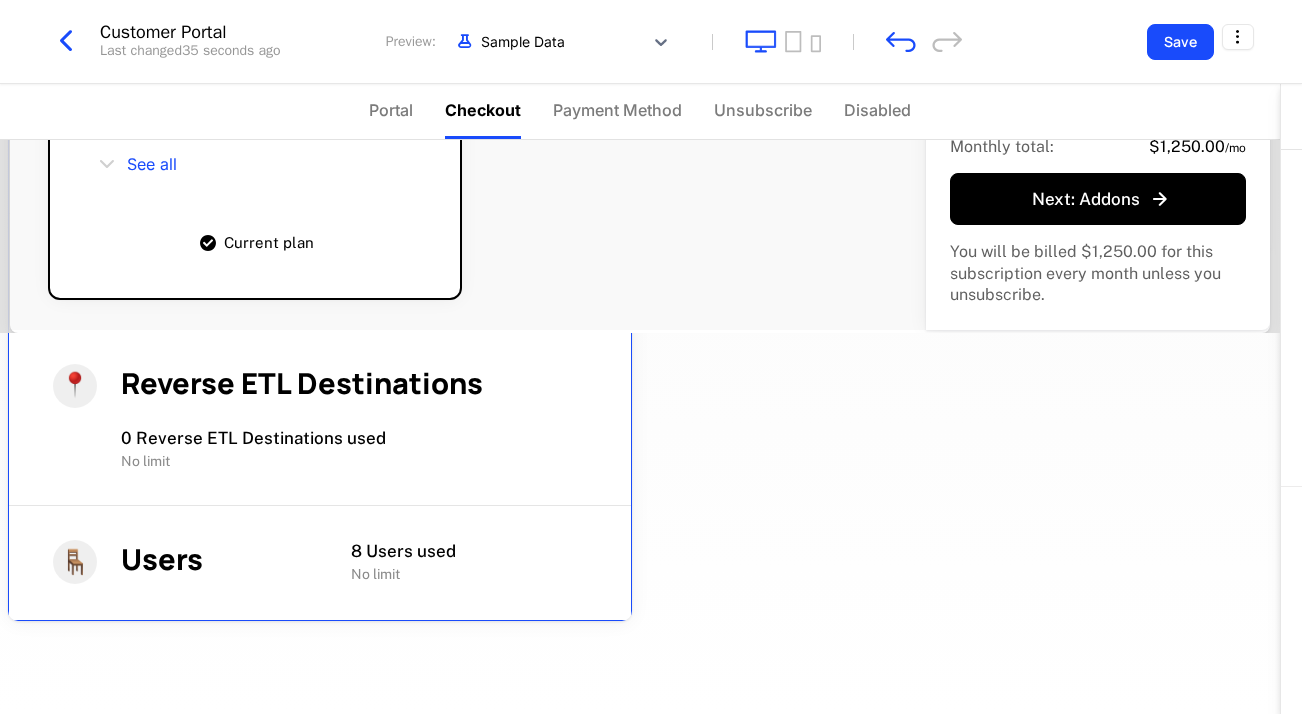 click on "Reverse ETL Destinations 0   Reverse ETL Destinations   used No limit" at bounding box center (354, 418) 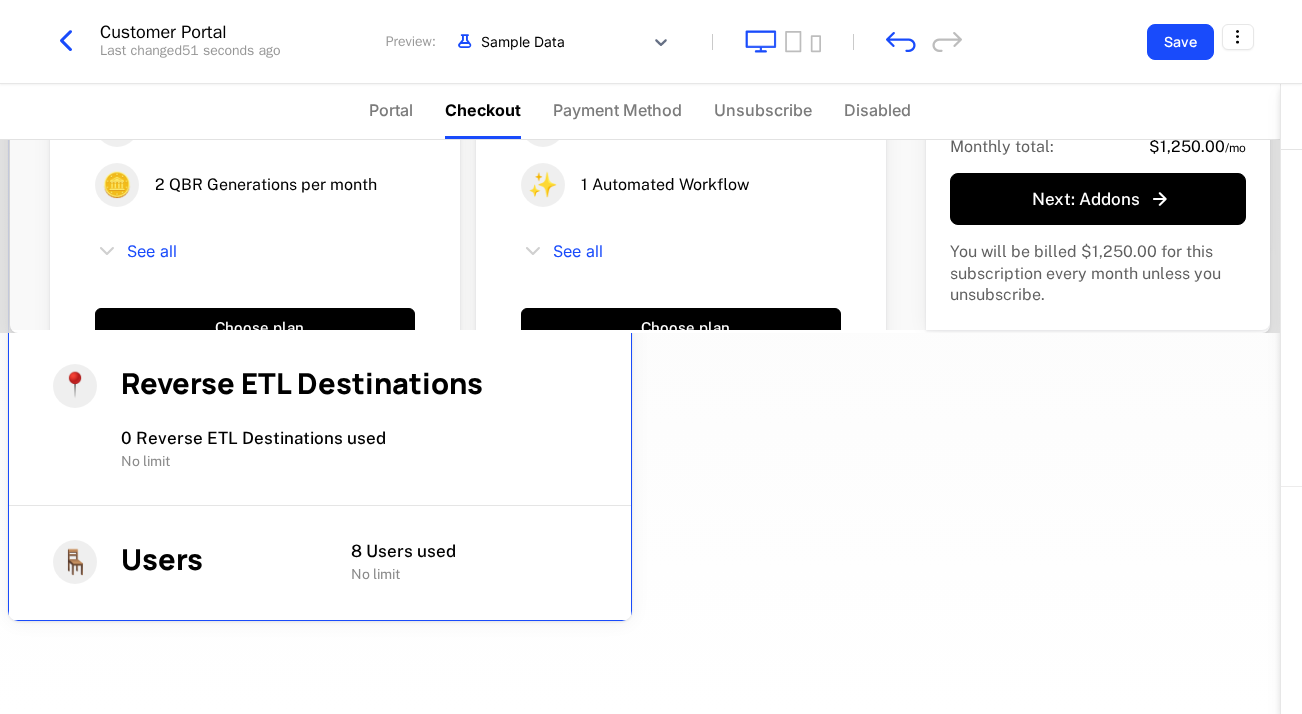 scroll, scrollTop: 0, scrollLeft: 0, axis: both 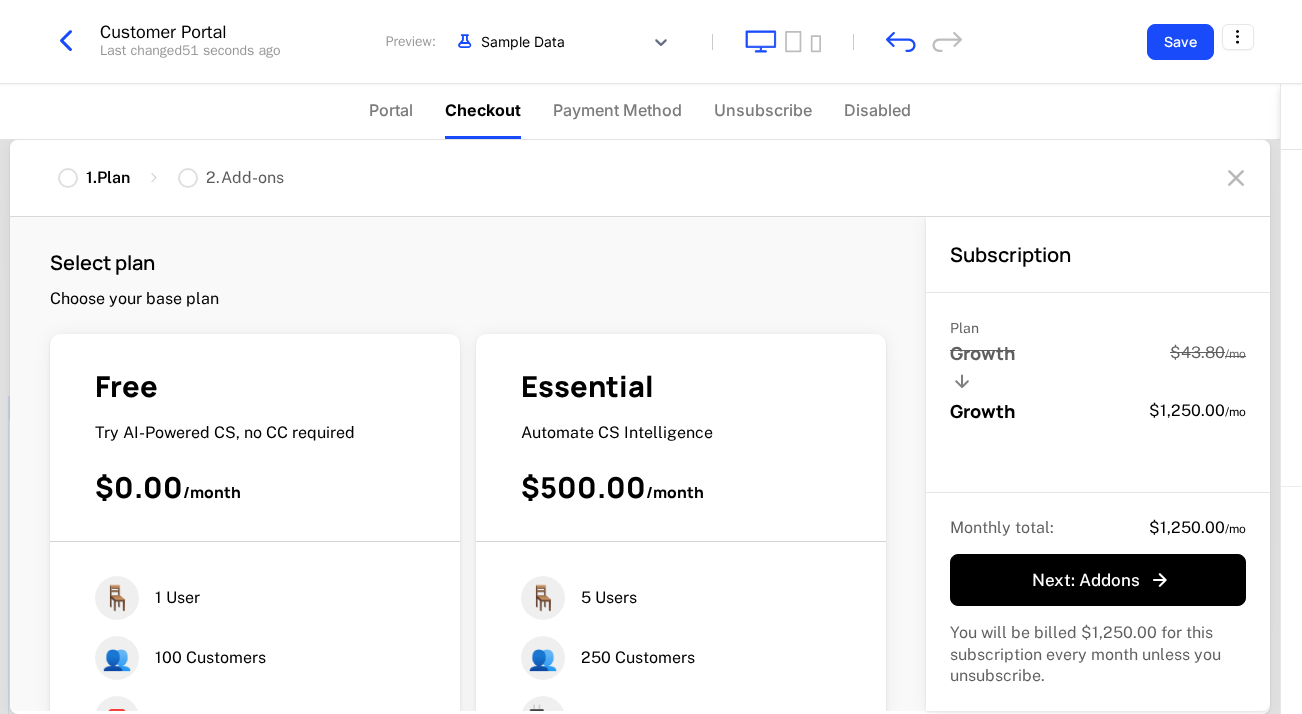 click at bounding box center (1236, 178) 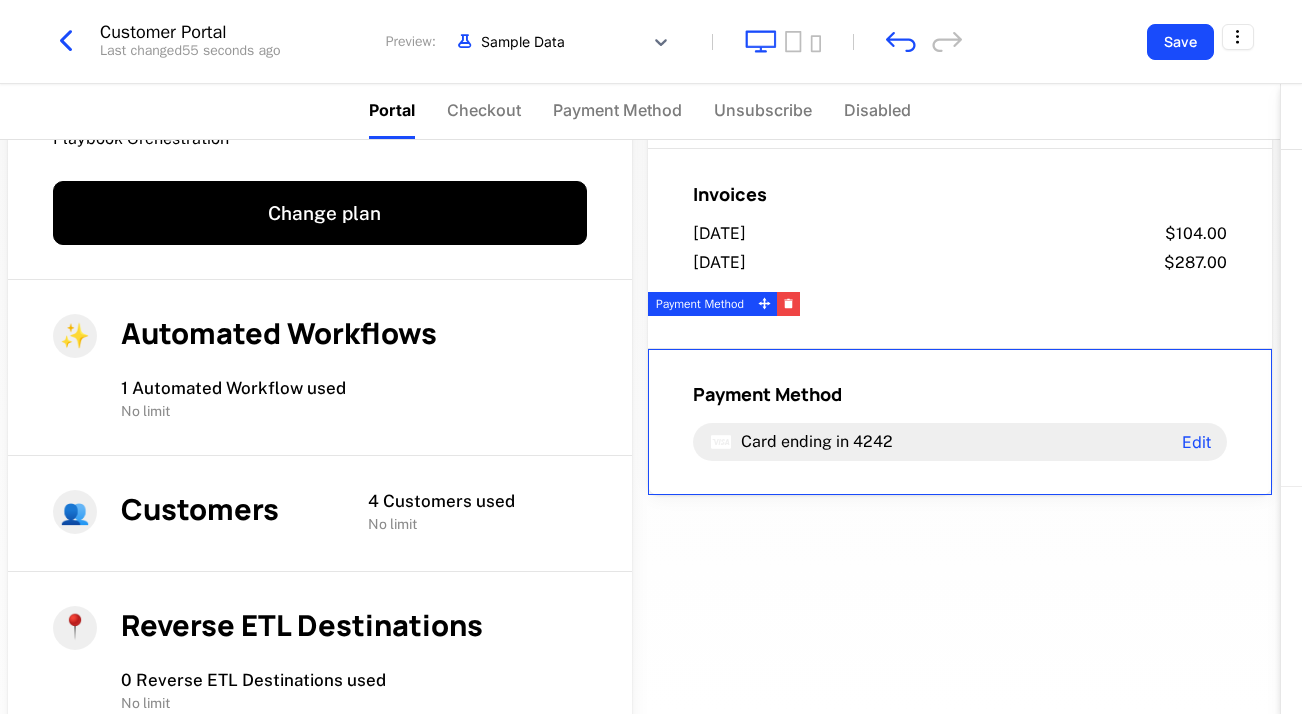 scroll, scrollTop: 472, scrollLeft: 0, axis: vertical 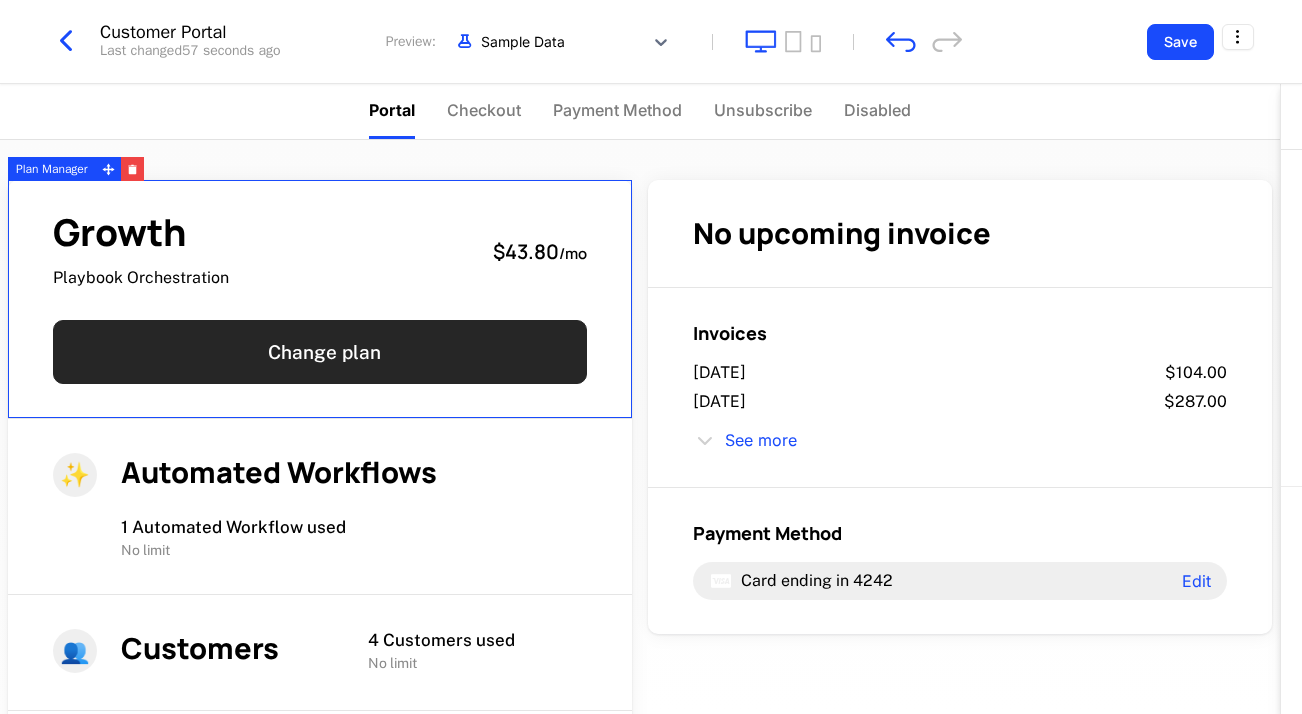click on "Change plan" at bounding box center (320, 352) 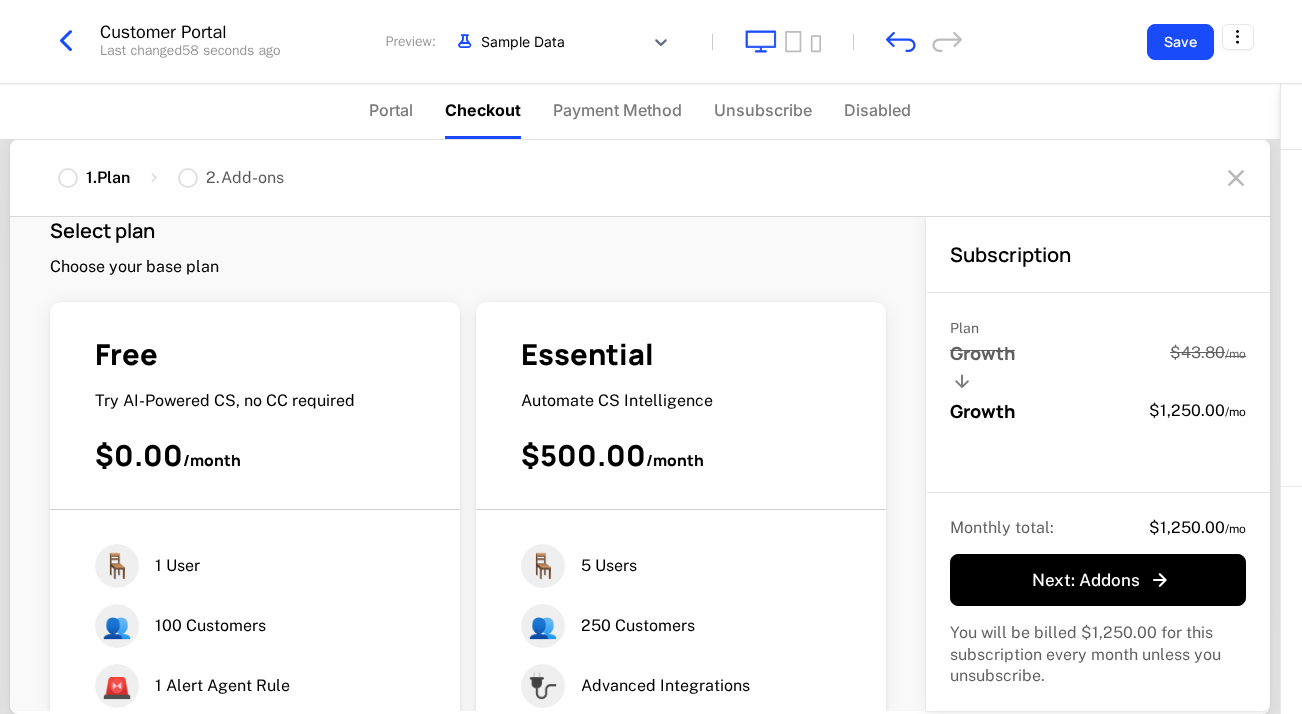 click at bounding box center (1098, 382) 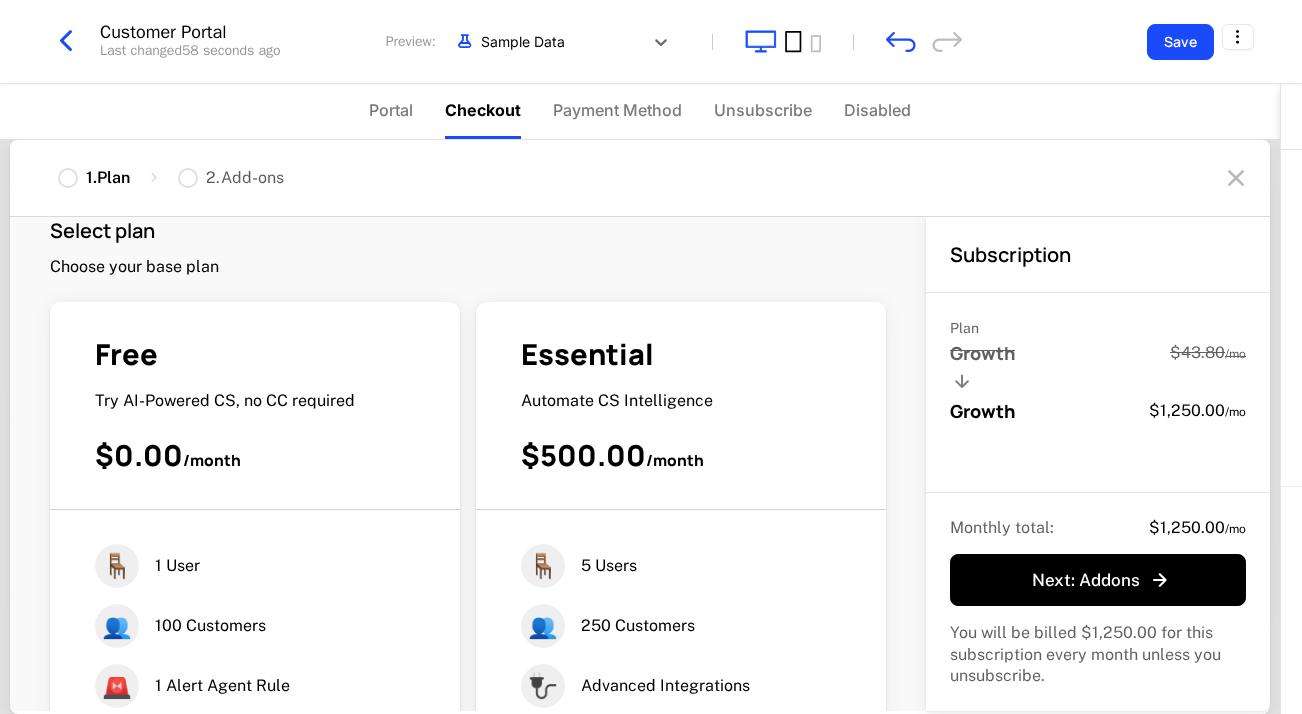 click 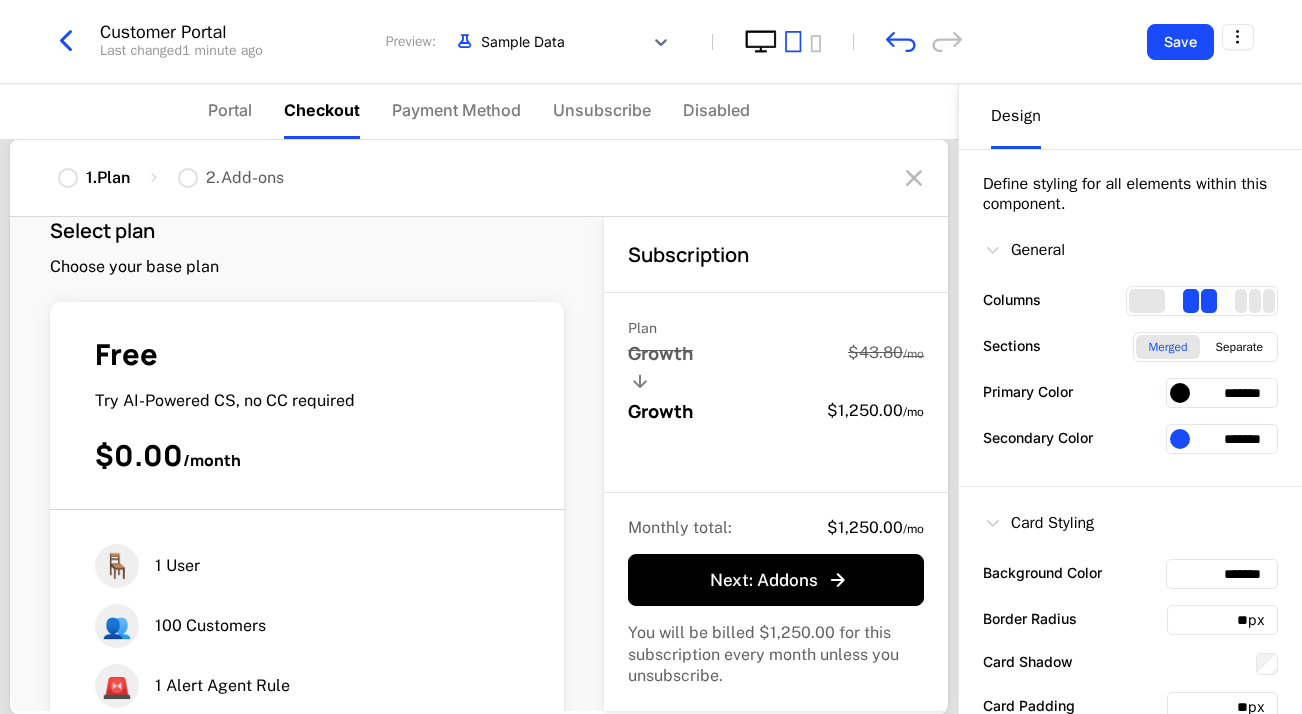 click 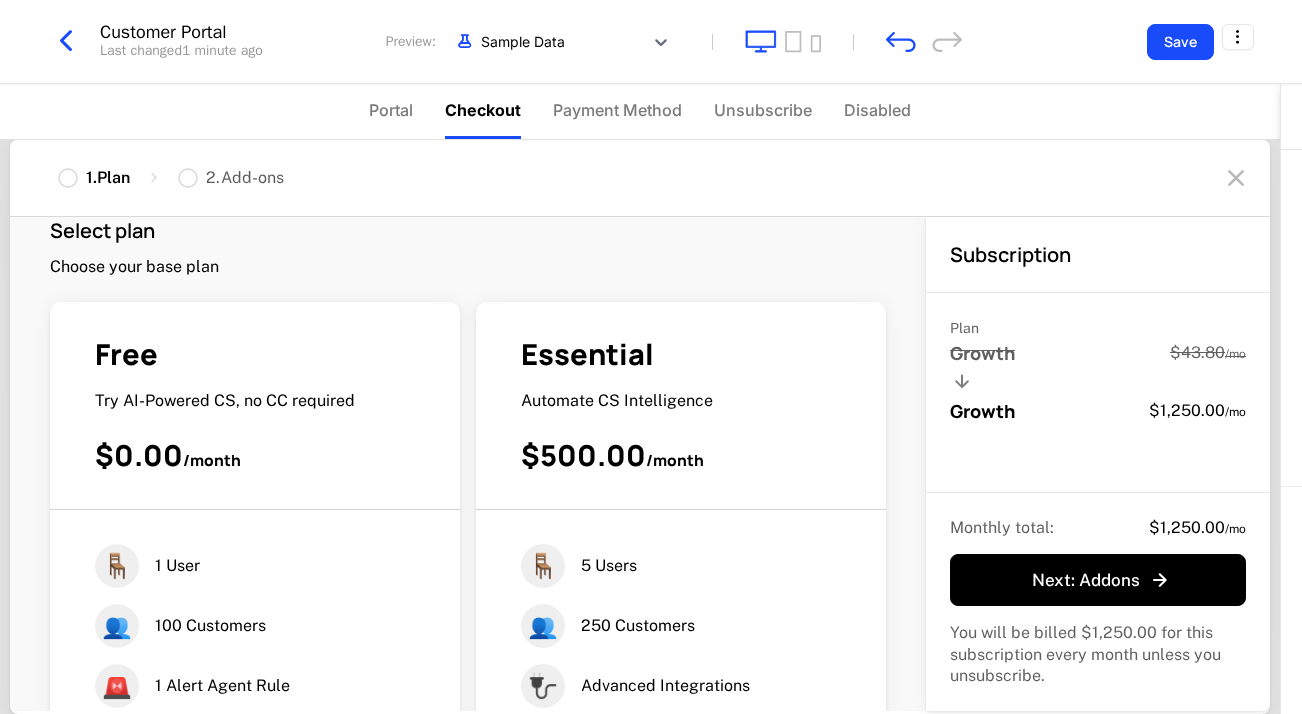 click at bounding box center [783, 41] 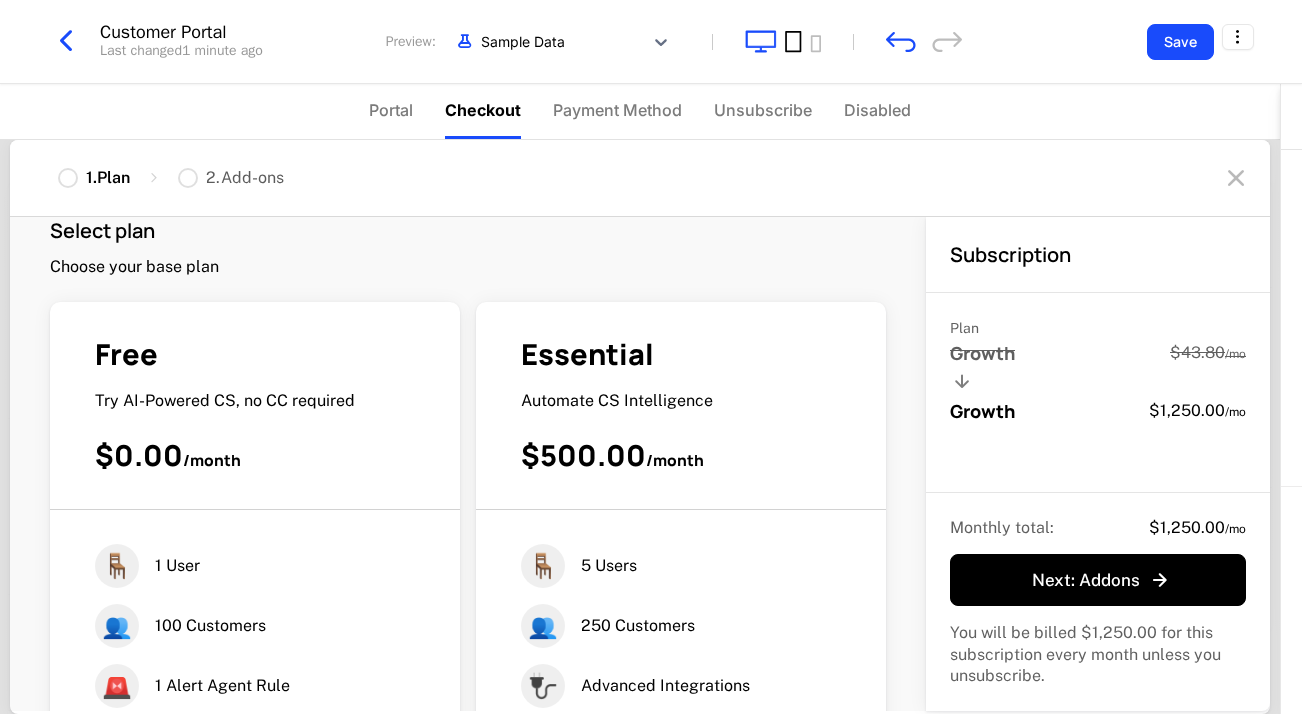 click 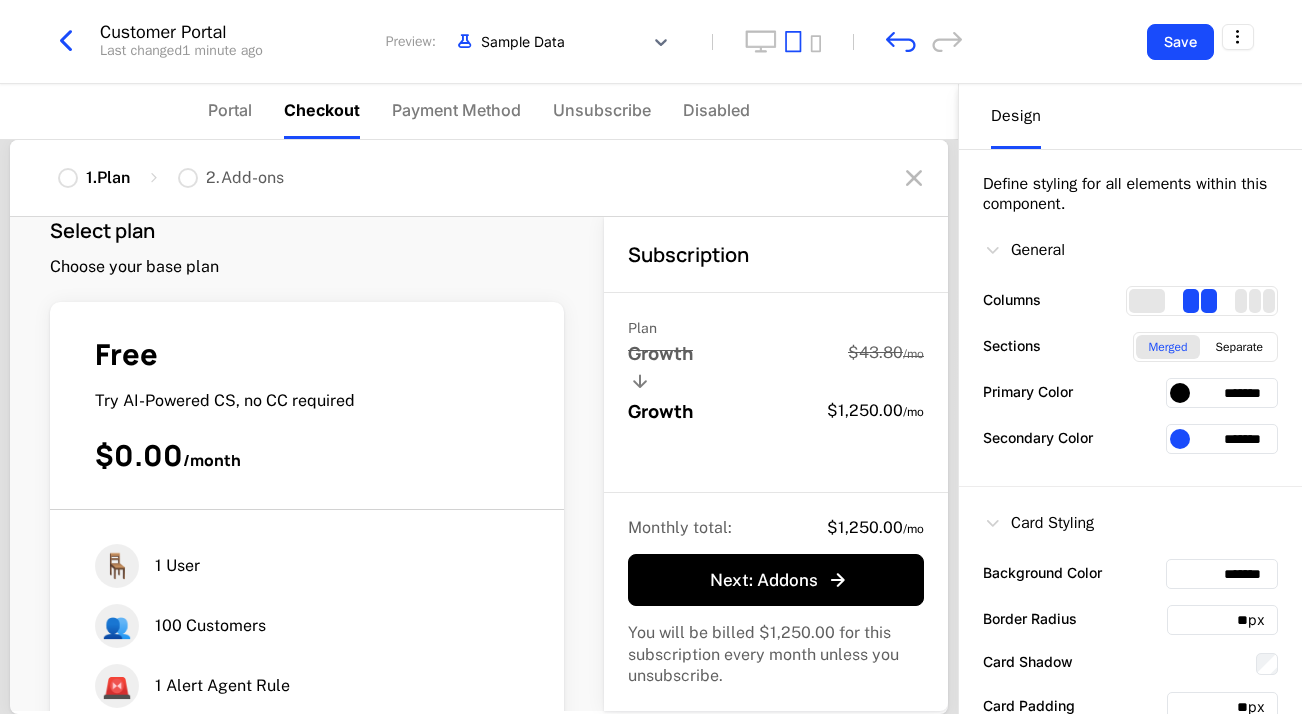 click on "Subscription" at bounding box center (776, 255) 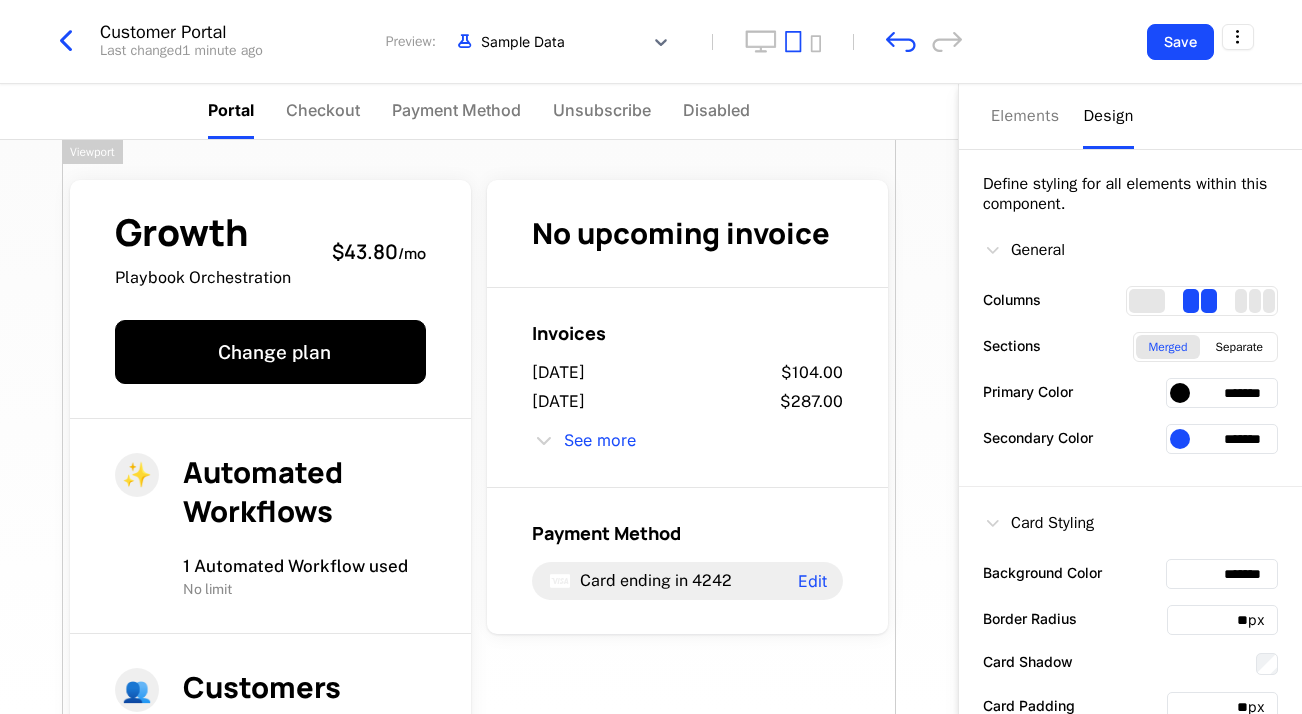 click at bounding box center [66, 41] 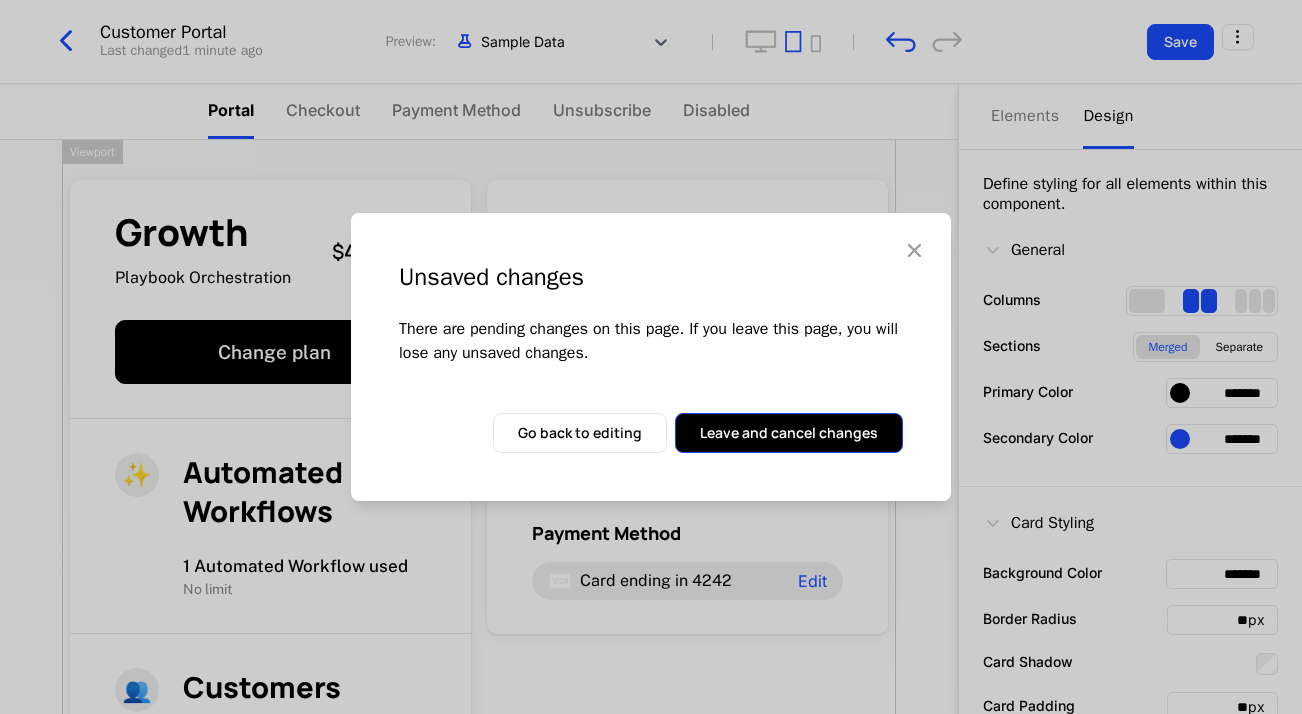 click on "Leave and cancel changes" at bounding box center (789, 433) 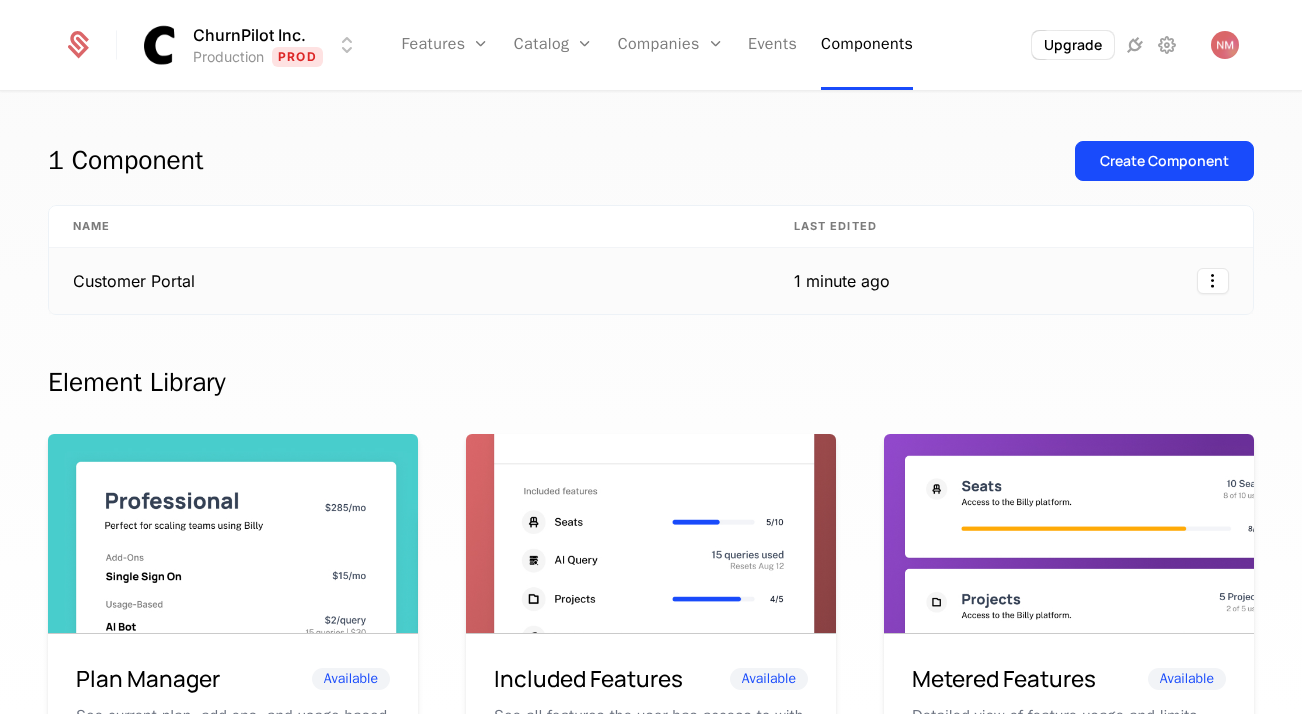 click at bounding box center [1083, 281] 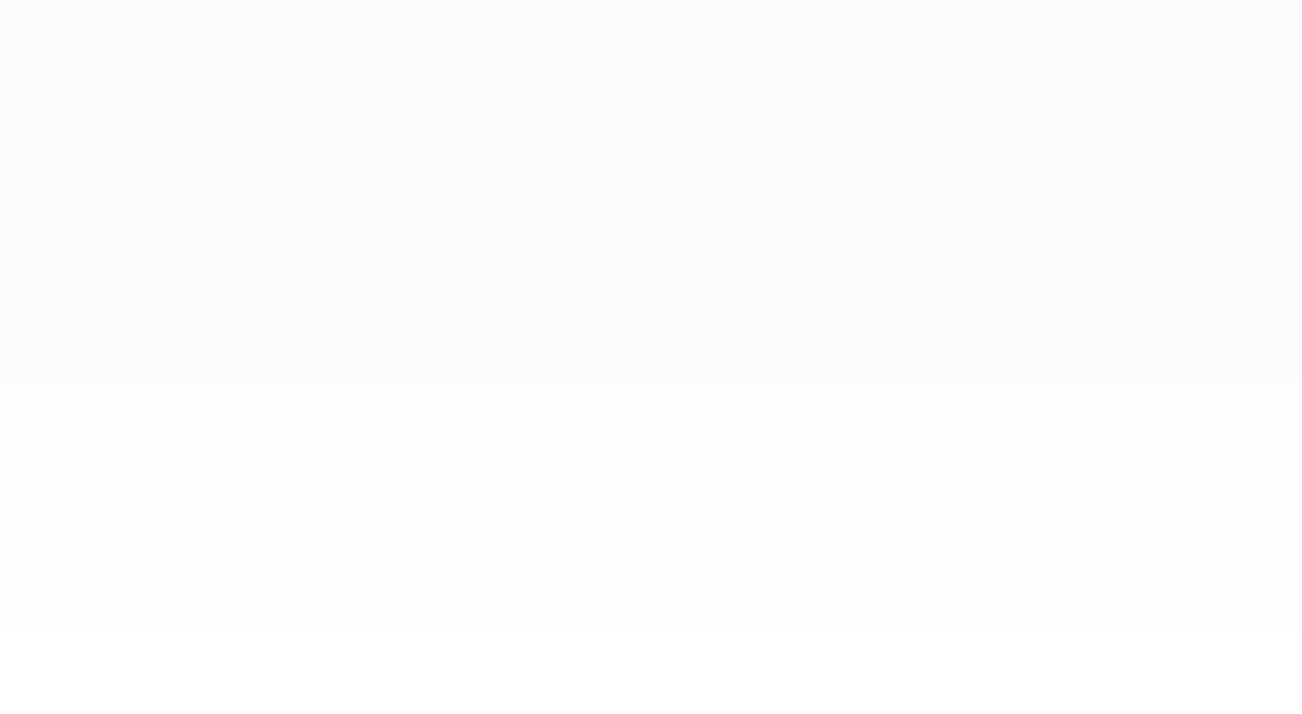 scroll, scrollTop: 0, scrollLeft: 0, axis: both 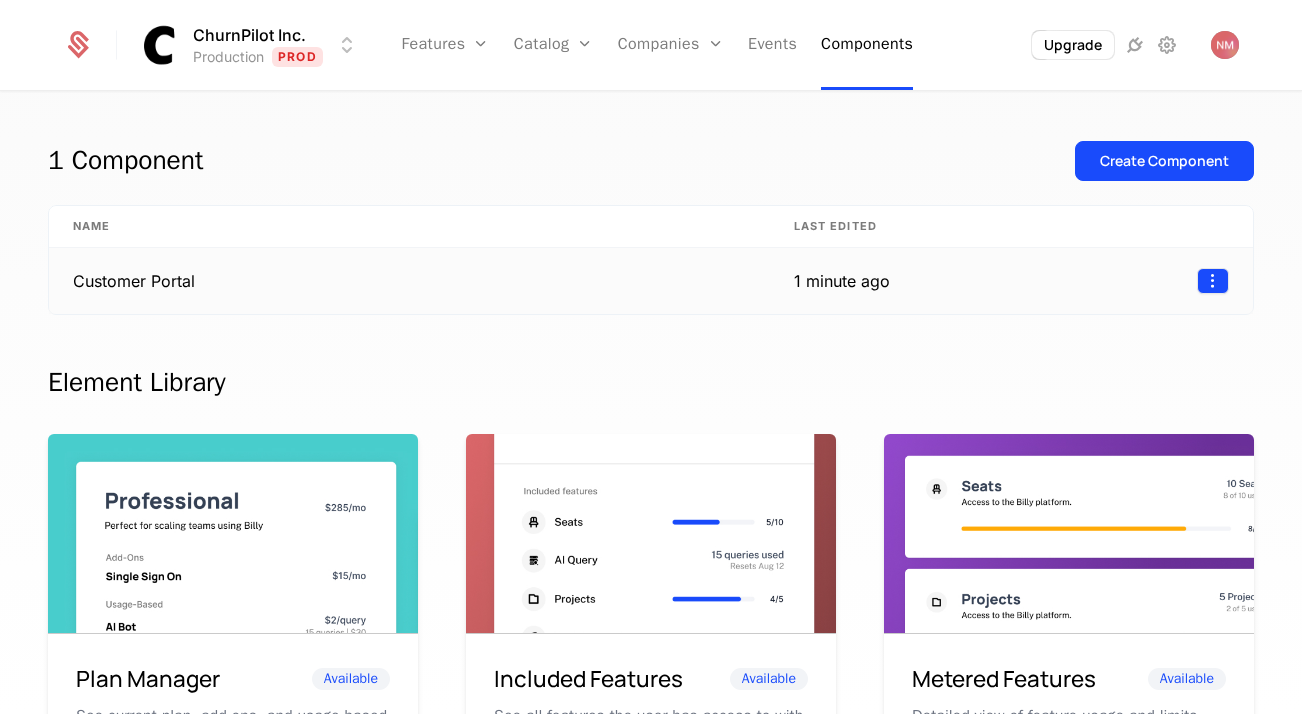 click on "ChurnPilot Inc. Production Prod Features Features Flags Catalog Plans Add Ons Configuration Companies Companies Users Events Components Upgrade 1 Component Create Component Name Last edited Customer Portal 1 minute ago Element Library Plan Manager Available See current plan, add ons, and usage-based charges. Included Features Available See all features the user has access to with associated limits and usage Metered Features Available Detailed view of feature usage and limits with upgrade buttons. Plans Table Available Provide an intuitive upgrade path by surfacing current and live plans. Upcoming Bill Available See estimated upcoming bill based on current entitlements and usage. Invoices Available See a list of recent invoices sent to the user. Click to view detail. Payment Method Available See and easily edit current payment method on file. Usage Graphs Coming soon Show usage over time to surface usage trends. Public Pricing Page Coming soon
Best Viewed on Desktop mobile device .   Got it" at bounding box center [651, 357] 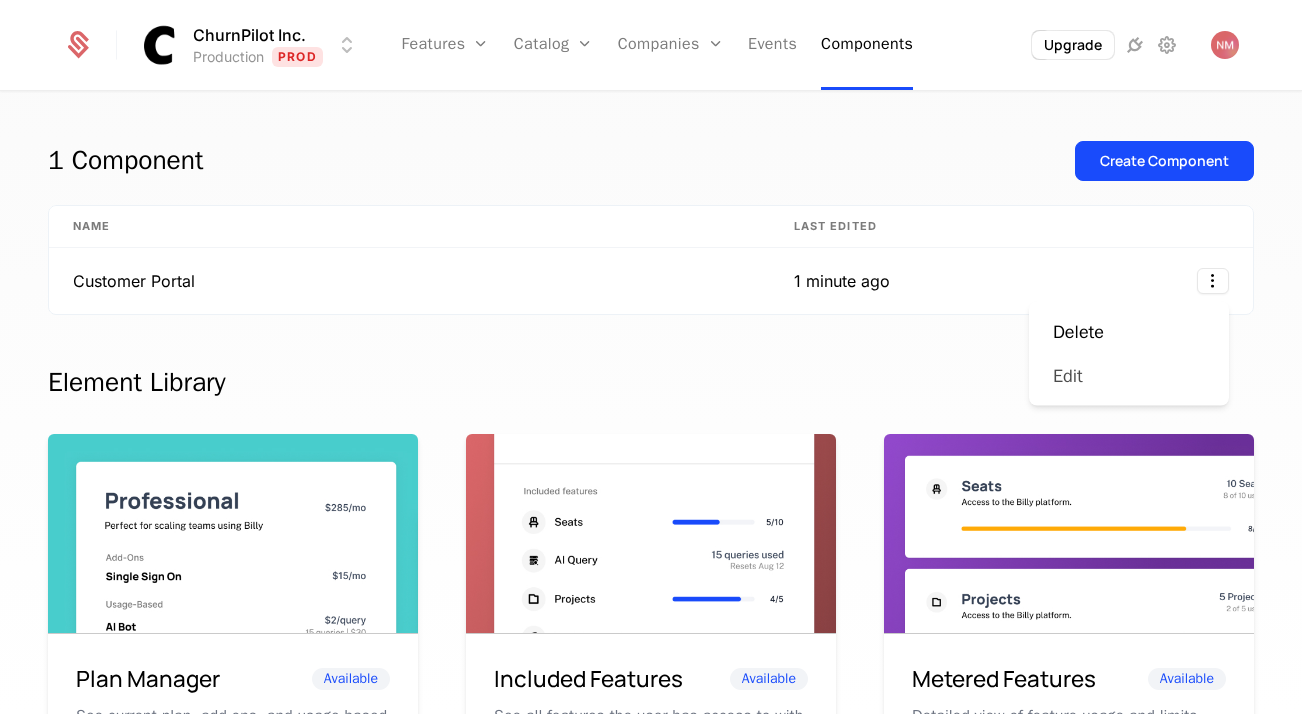 click on "Edit" at bounding box center [1129, 376] 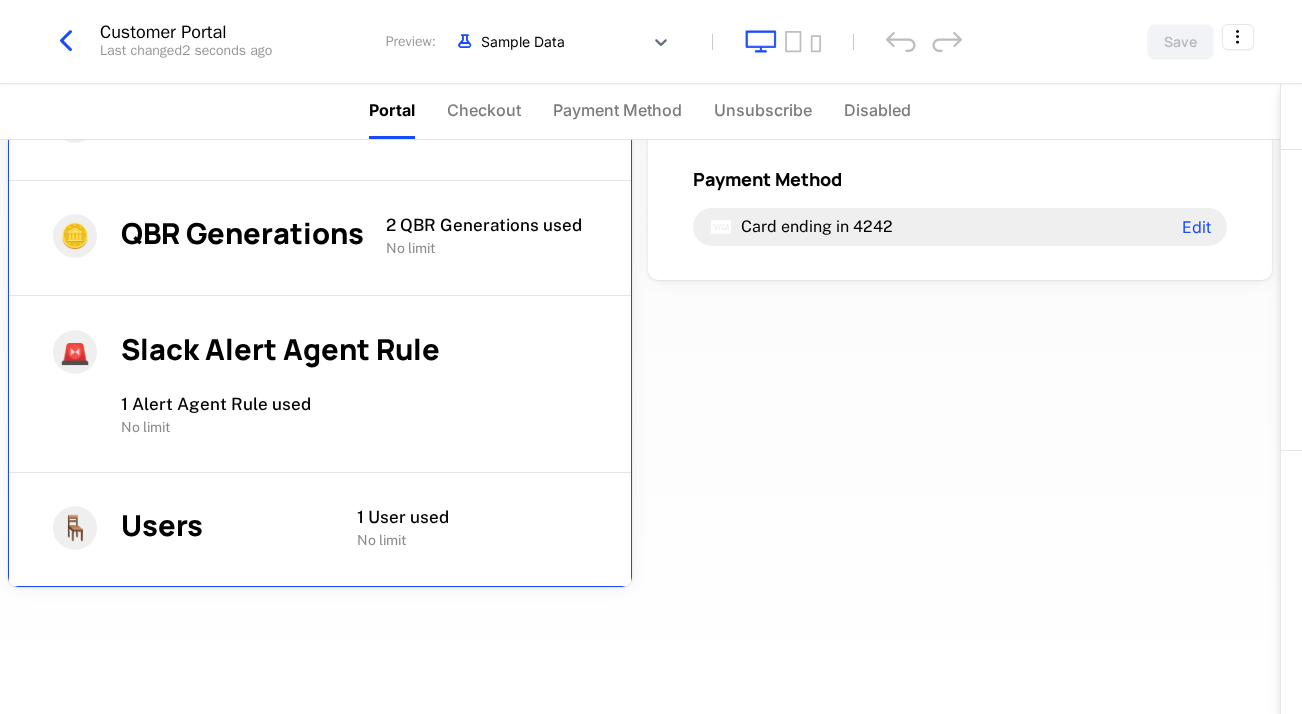 scroll, scrollTop: 0, scrollLeft: 0, axis: both 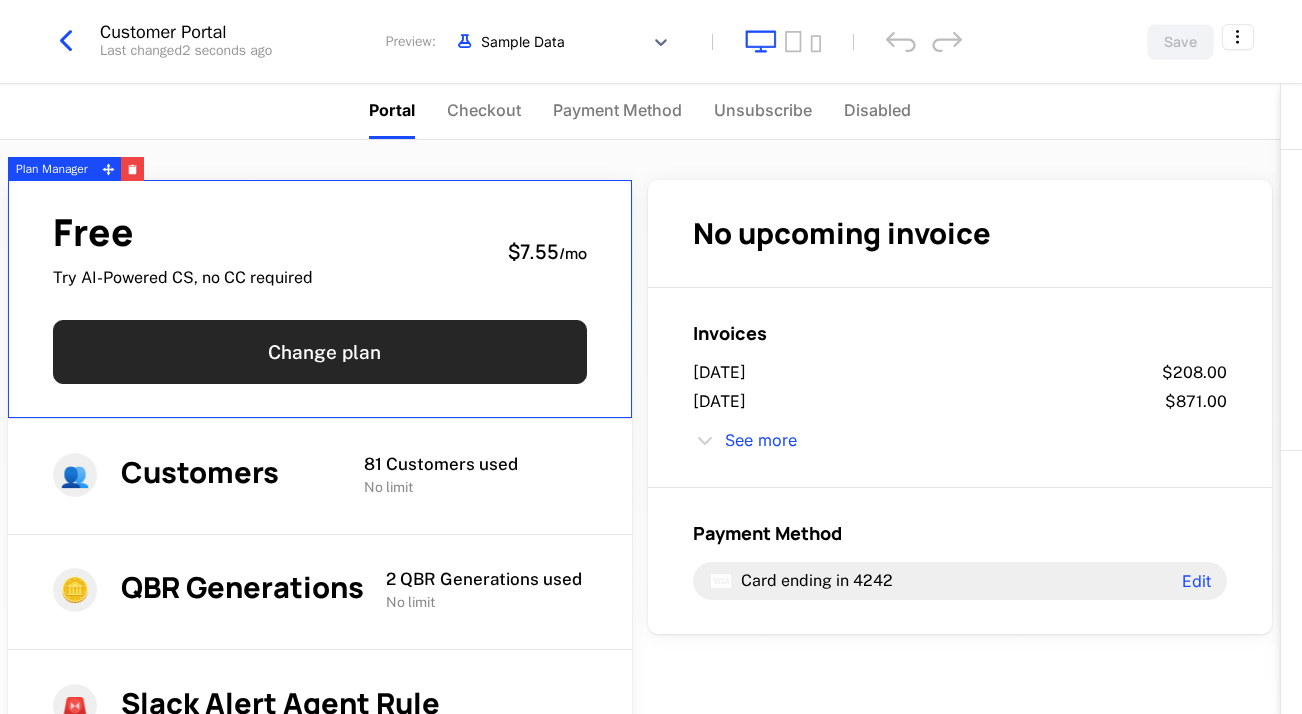 click on "Change plan" at bounding box center (320, 352) 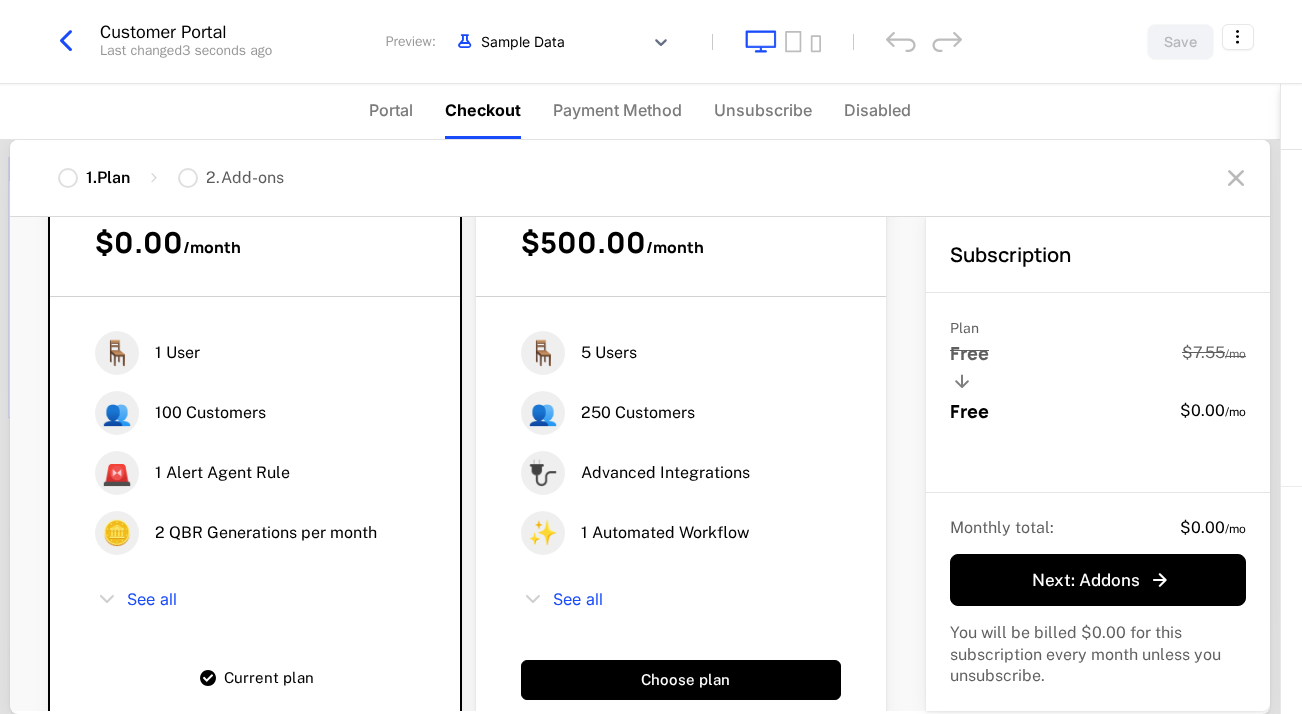scroll, scrollTop: 287, scrollLeft: 0, axis: vertical 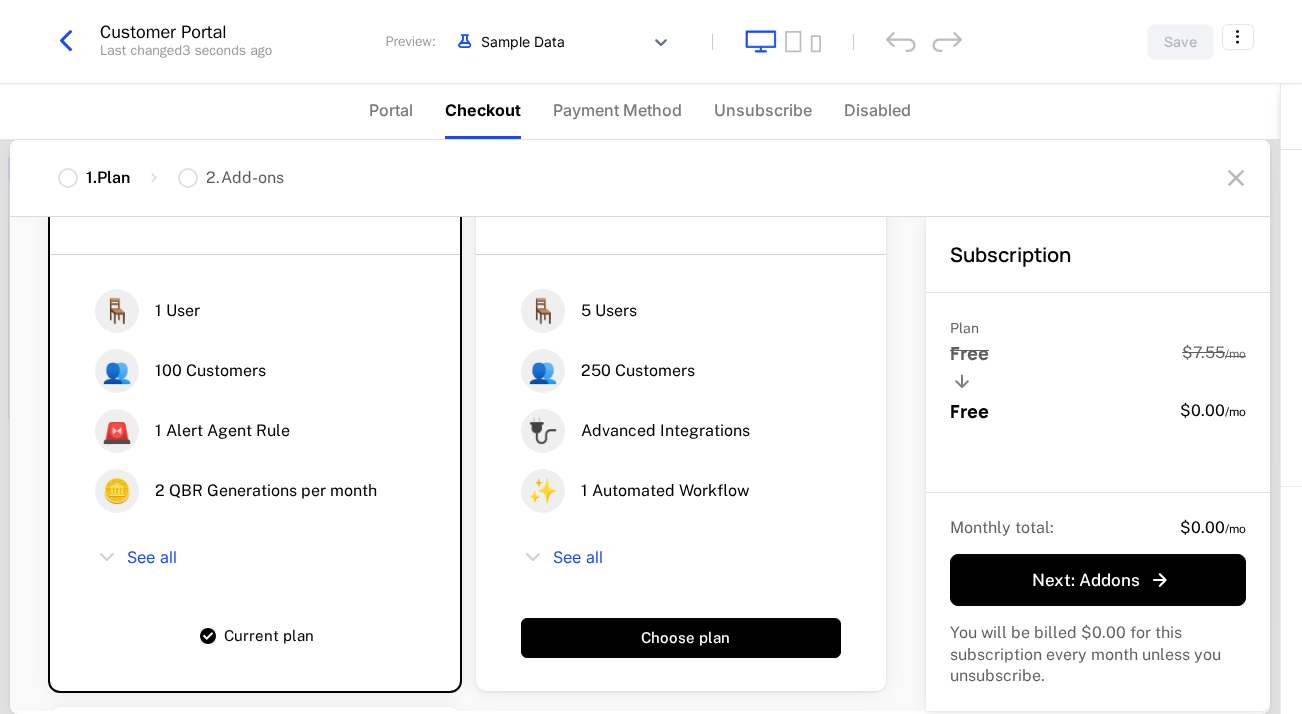 click at bounding box center [66, 41] 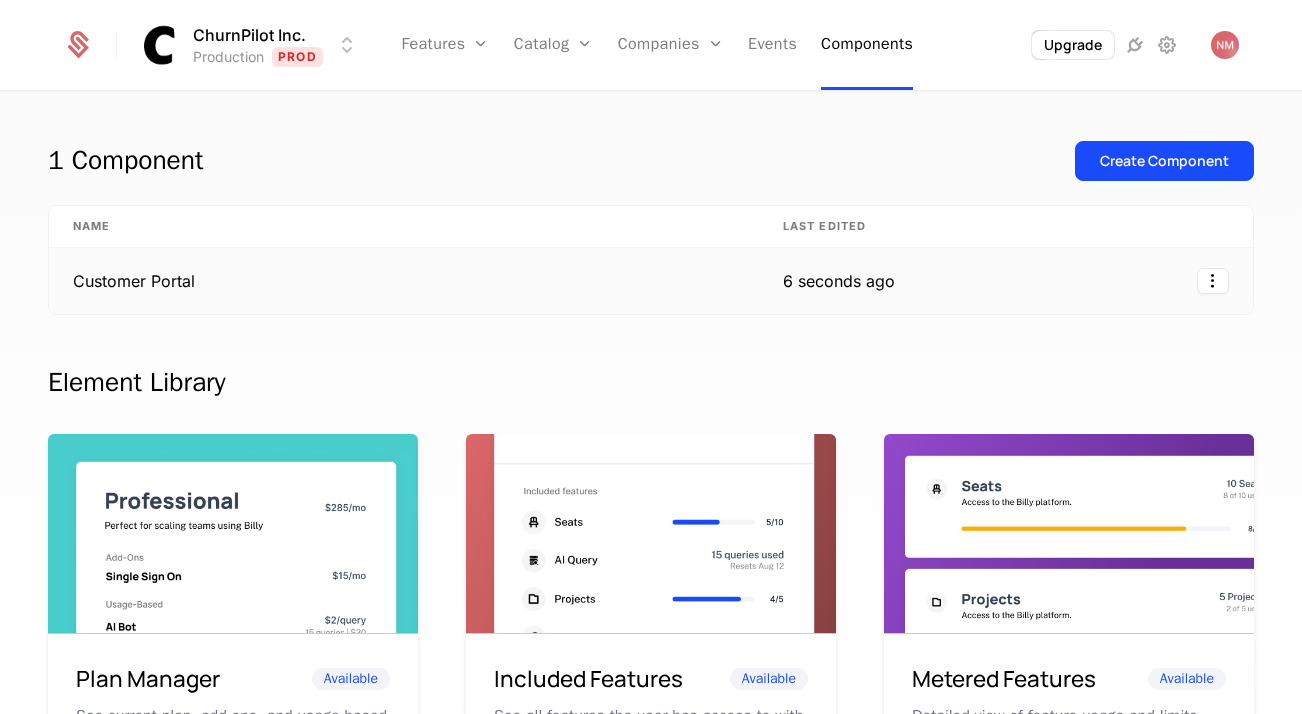 click at bounding box center (1086, 281) 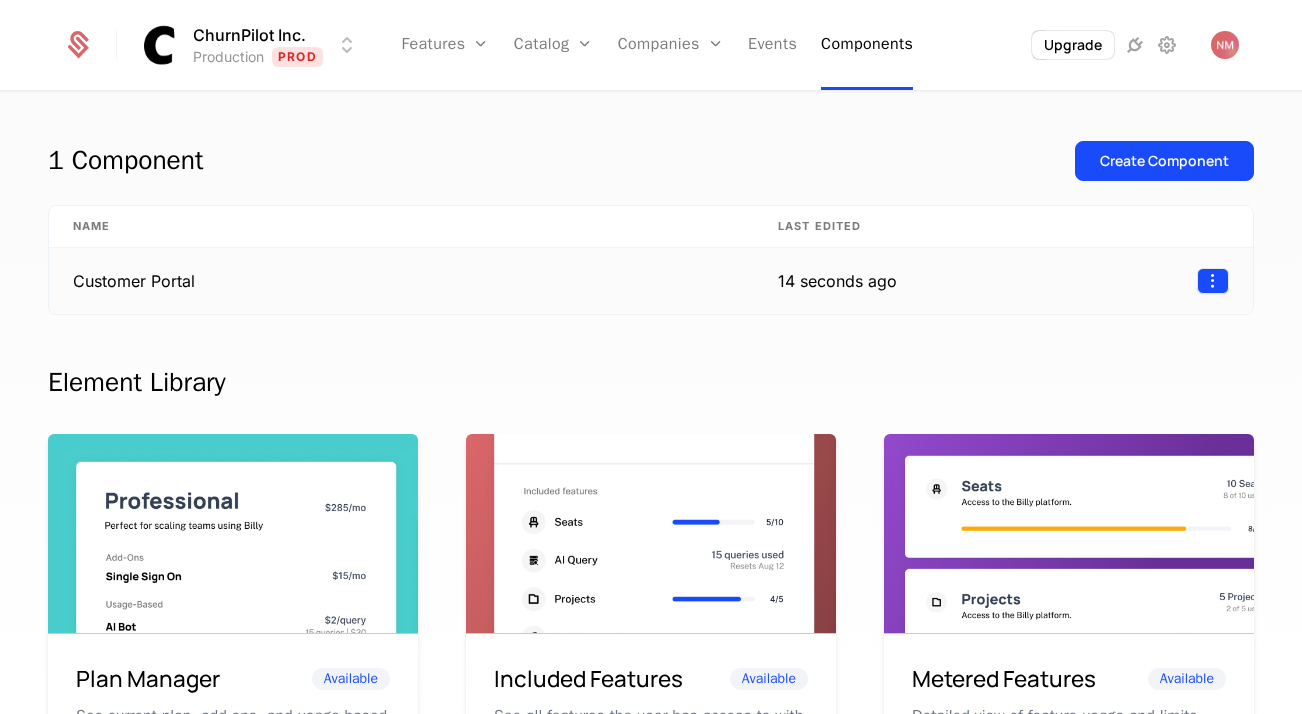 click on "ChurnPilot Inc. Production Prod Features Features Flags Catalog Plans Add Ons Configuration Companies Companies Users Events Components Upgrade 1 Component Create Component Name Last edited Customer Portal 14 seconds ago Element Library Plan Manager Available See current plan, add ons, and usage-based charges. Included Features Available See all features the user has access to with associated limits and usage Metered Features Available Detailed view of feature usage and limits with upgrade buttons. Plans Table Available Provide an intuitive upgrade path by surfacing current and live plans. Upcoming Bill Available See estimated upcoming bill based on current entitlements and usage. Invoices Available See a list of recent invoices sent to the user. Click to view detail. Payment Method Available See and easily edit current payment method on file. Usage Graphs Coming soon Show usage over time to surface usage trends. Public Pricing Page Coming soon
Best Viewed on Desktop mobile device .   Got it" at bounding box center (651, 357) 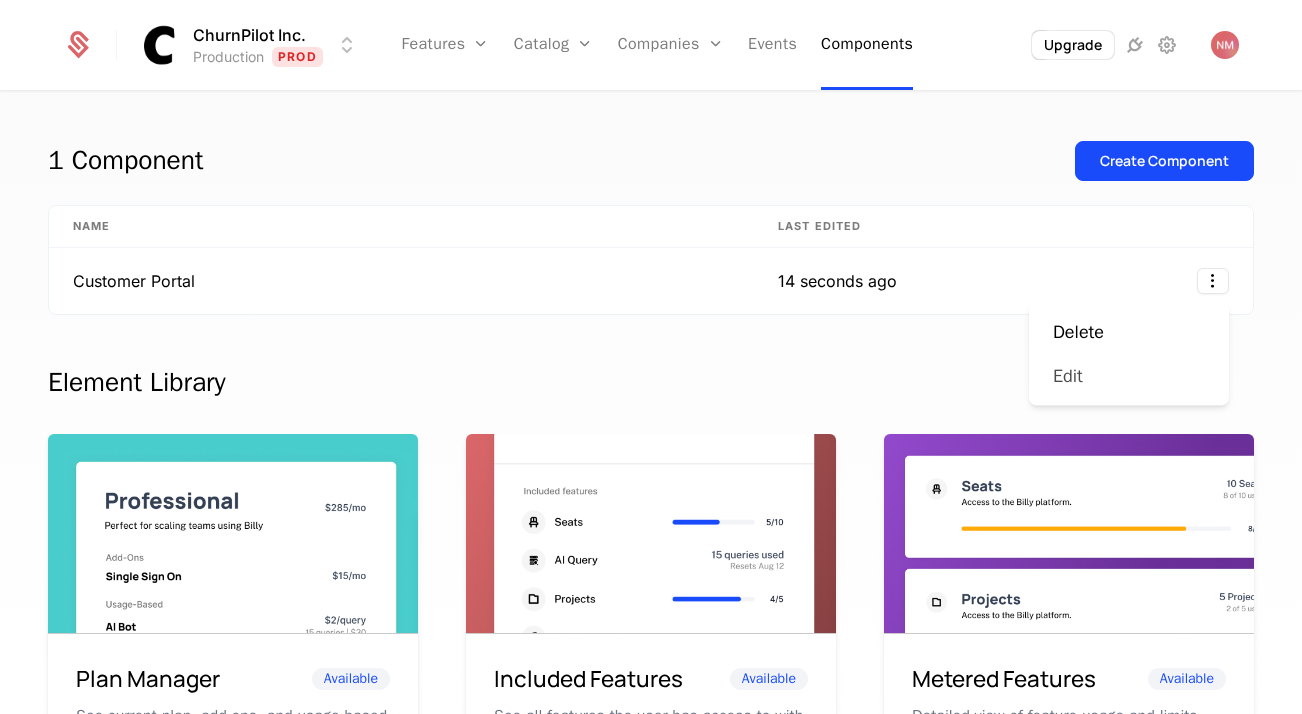 click on "Edit" at bounding box center (1068, 376) 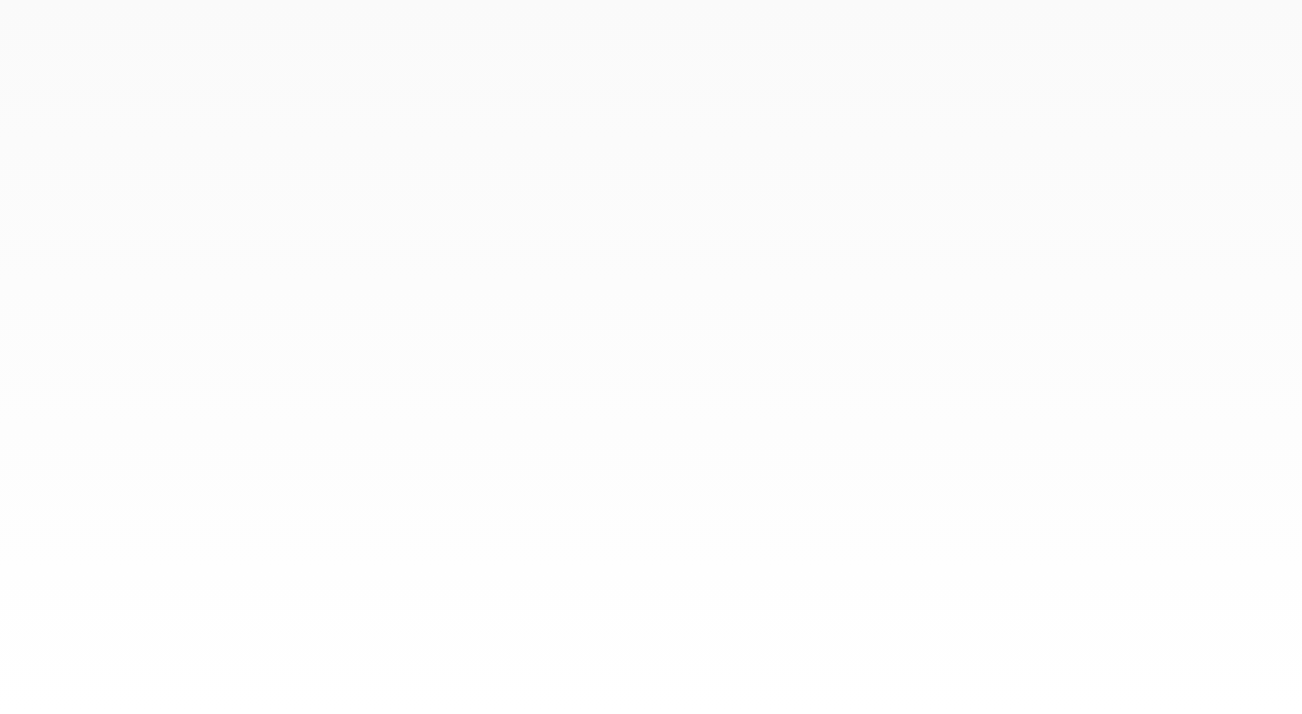 scroll, scrollTop: 0, scrollLeft: 0, axis: both 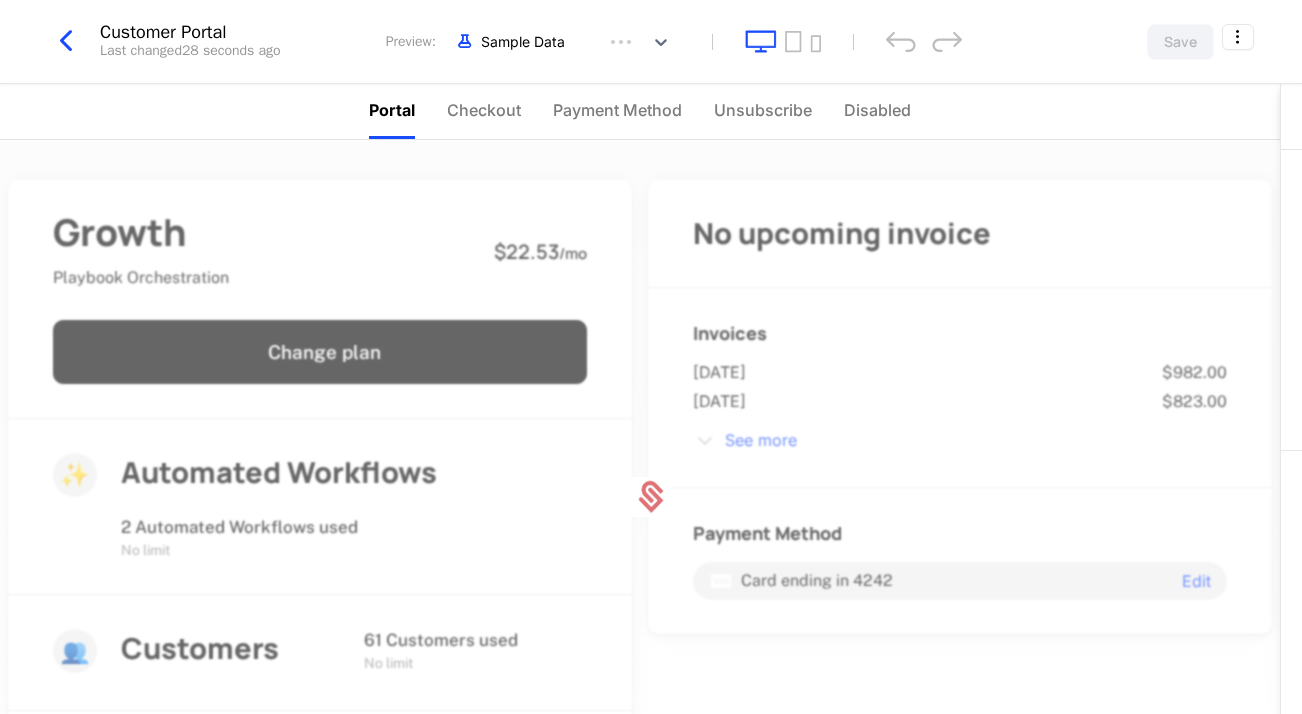 click on "Payment Method" at bounding box center (617, 111) 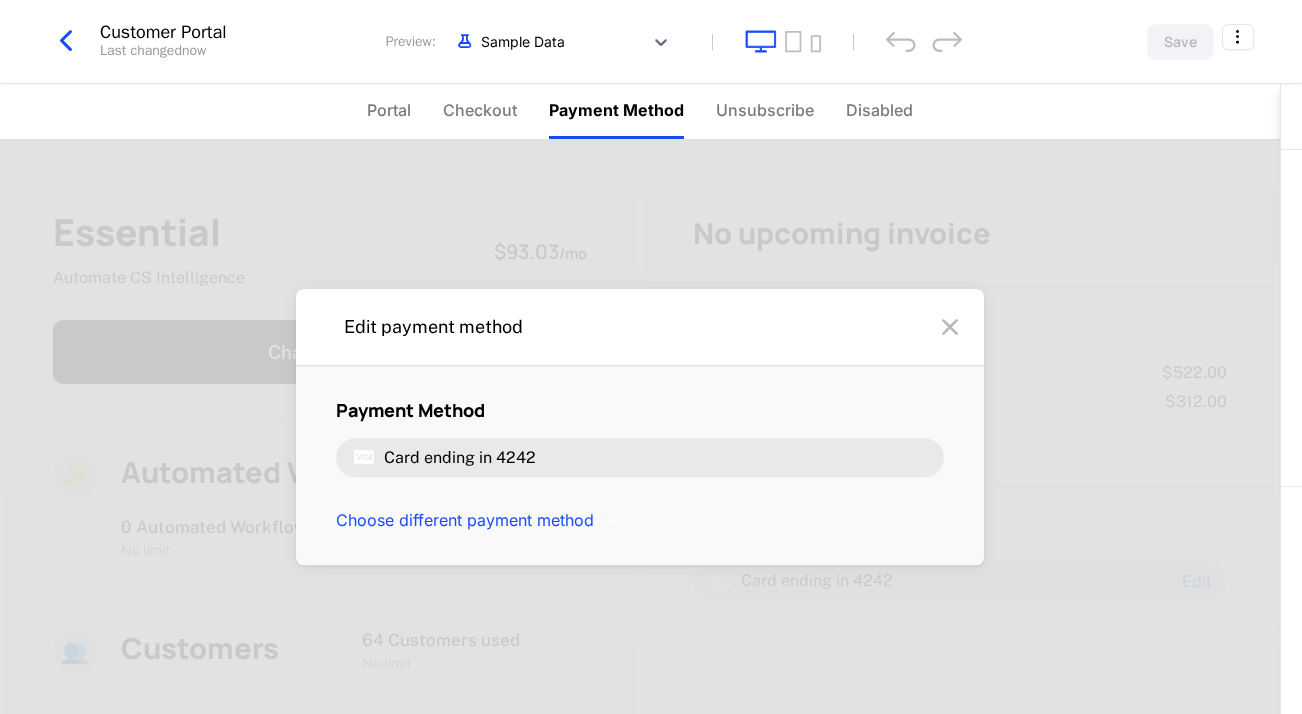 click at bounding box center [950, 327] 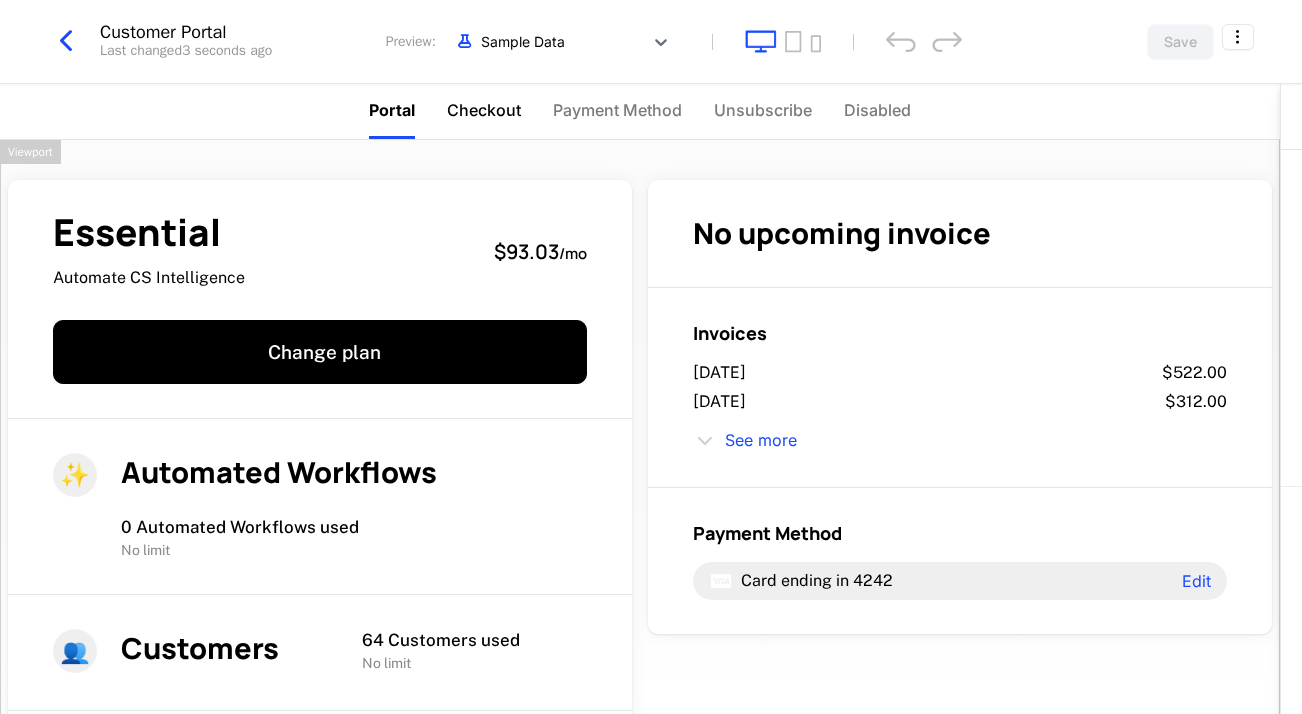 click on "Checkout" at bounding box center (484, 110) 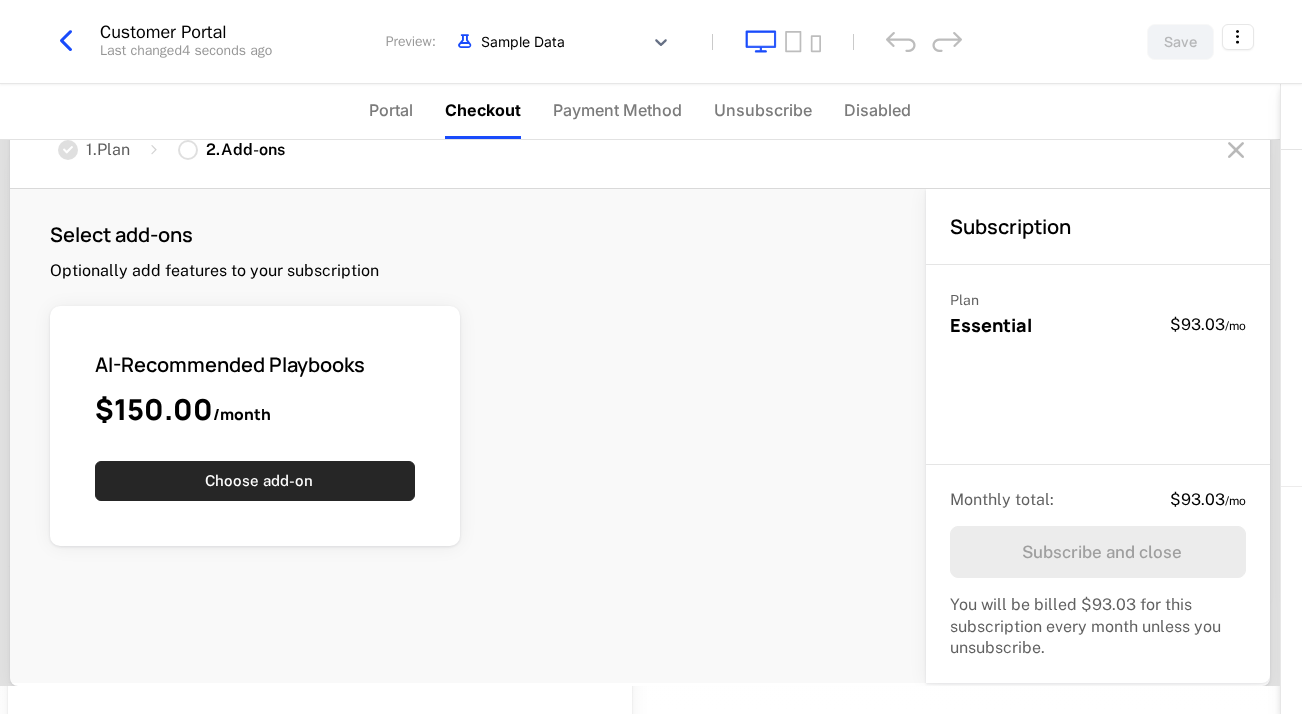 scroll, scrollTop: 0, scrollLeft: 0, axis: both 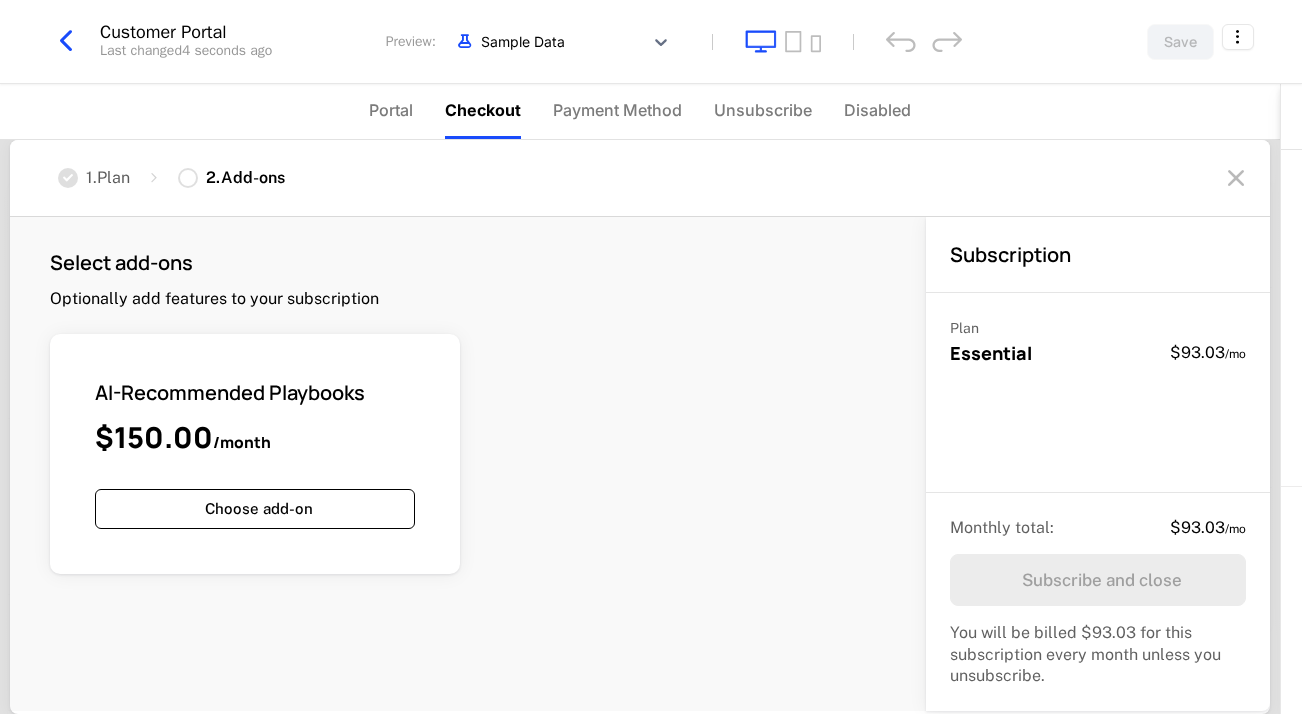 click on "1 .  Plan 2 .  Add-ons" at bounding box center (640, 178) 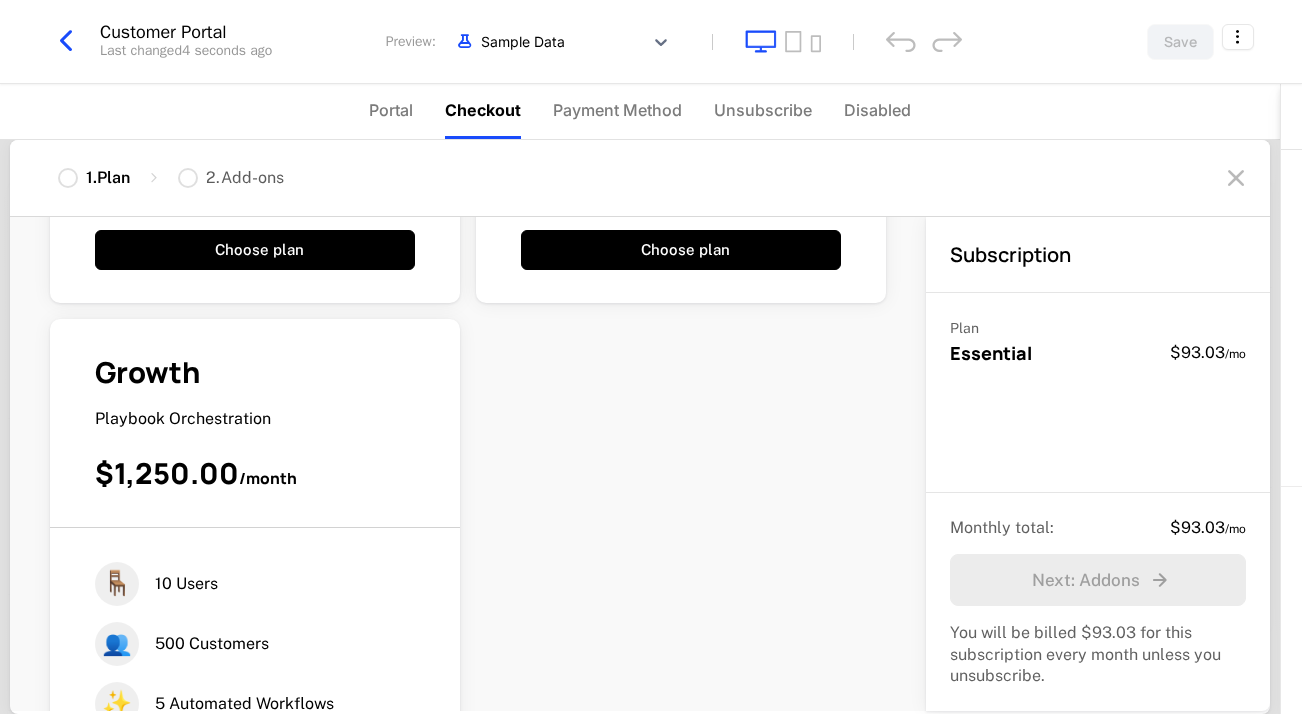 scroll, scrollTop: 953, scrollLeft: 0, axis: vertical 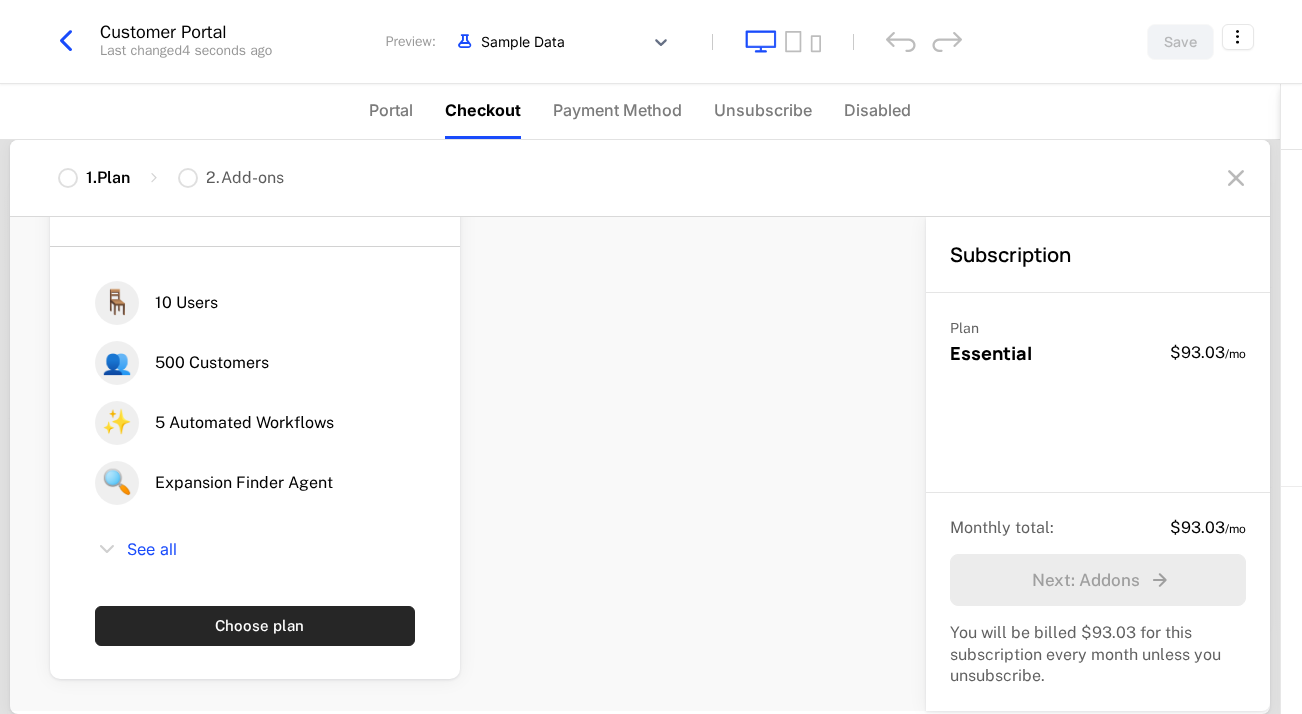 click on "Choose plan" at bounding box center [255, 626] 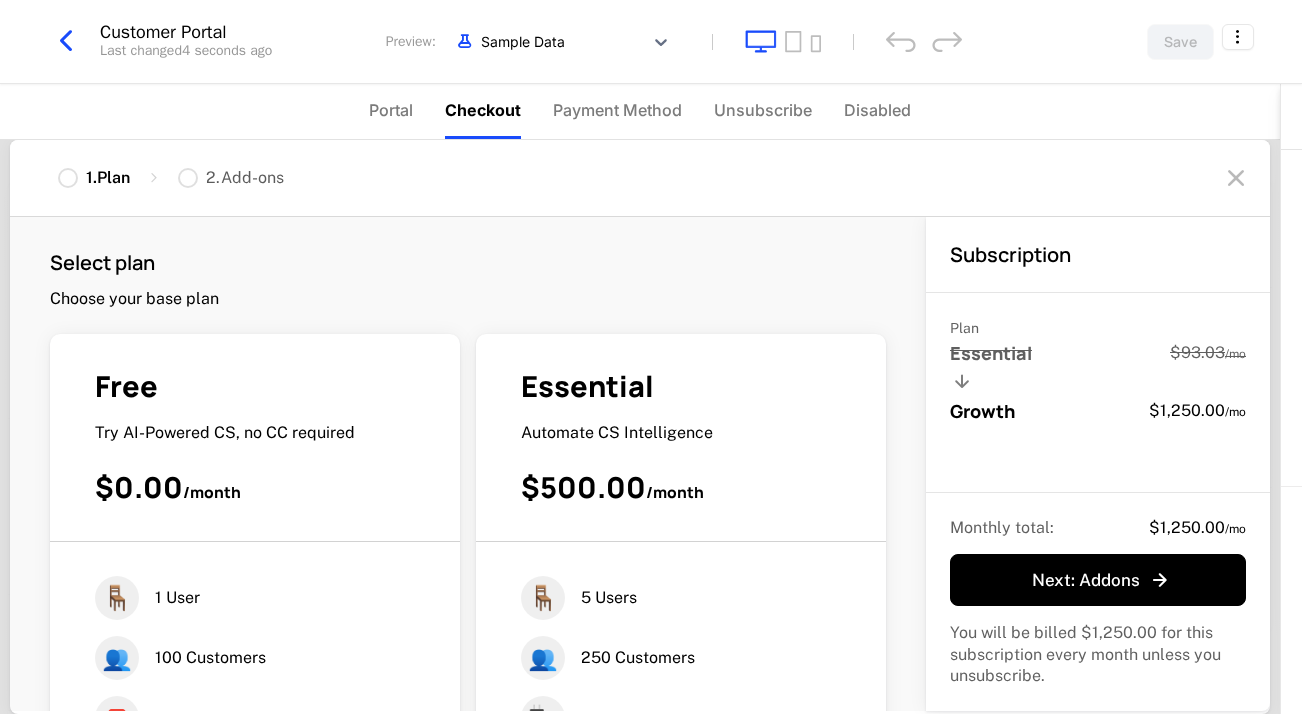 scroll, scrollTop: 0, scrollLeft: 0, axis: both 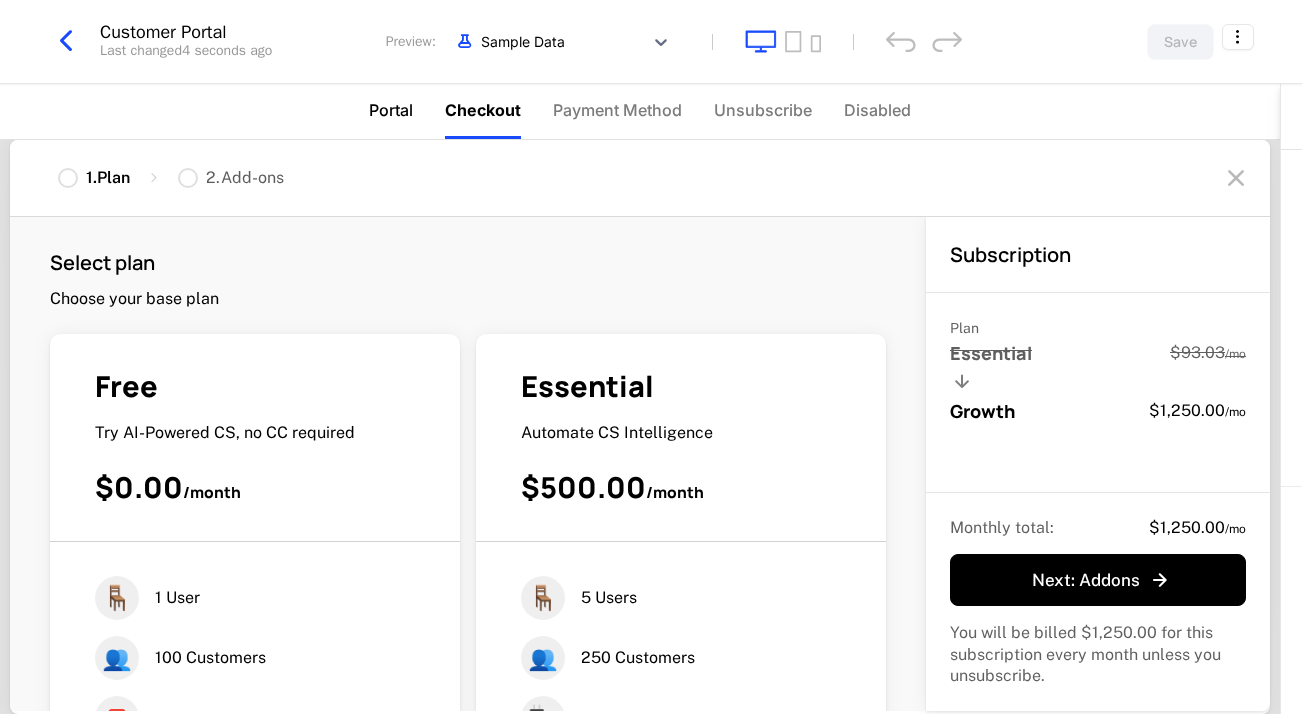 click on "Portal" at bounding box center (391, 110) 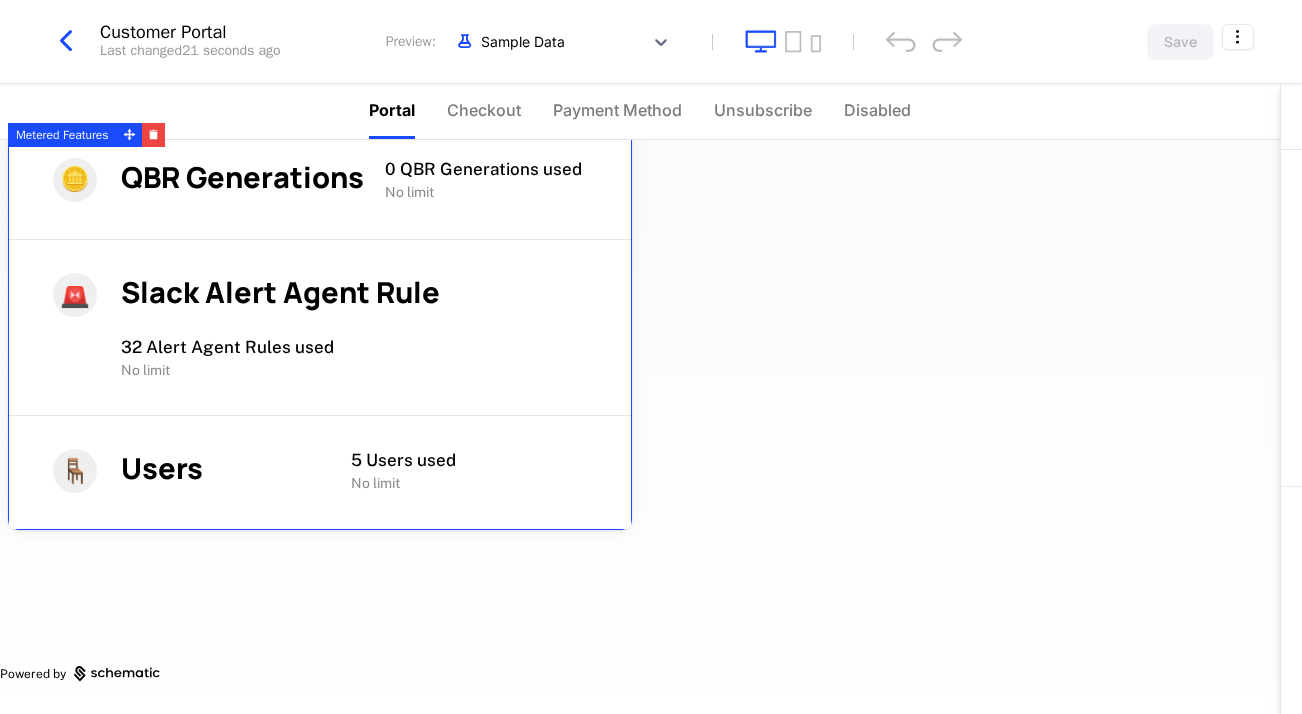 scroll, scrollTop: 0, scrollLeft: 0, axis: both 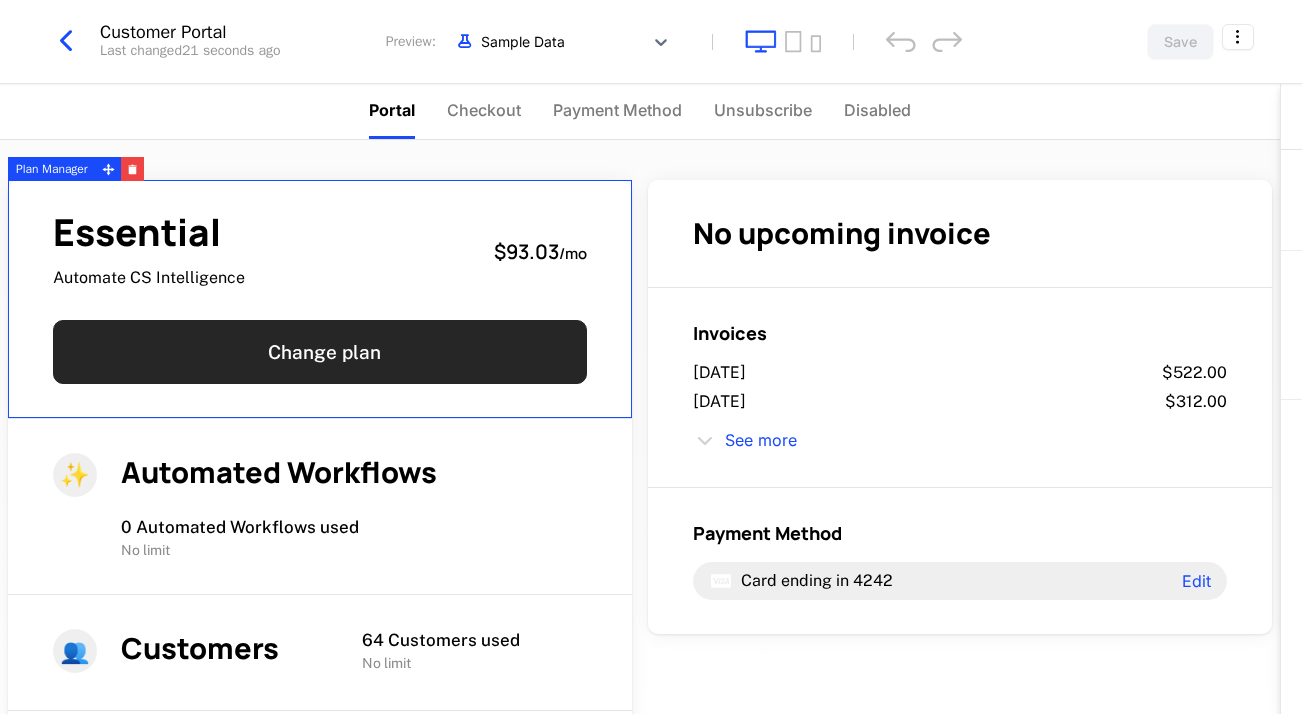 click on "Change plan" at bounding box center [320, 352] 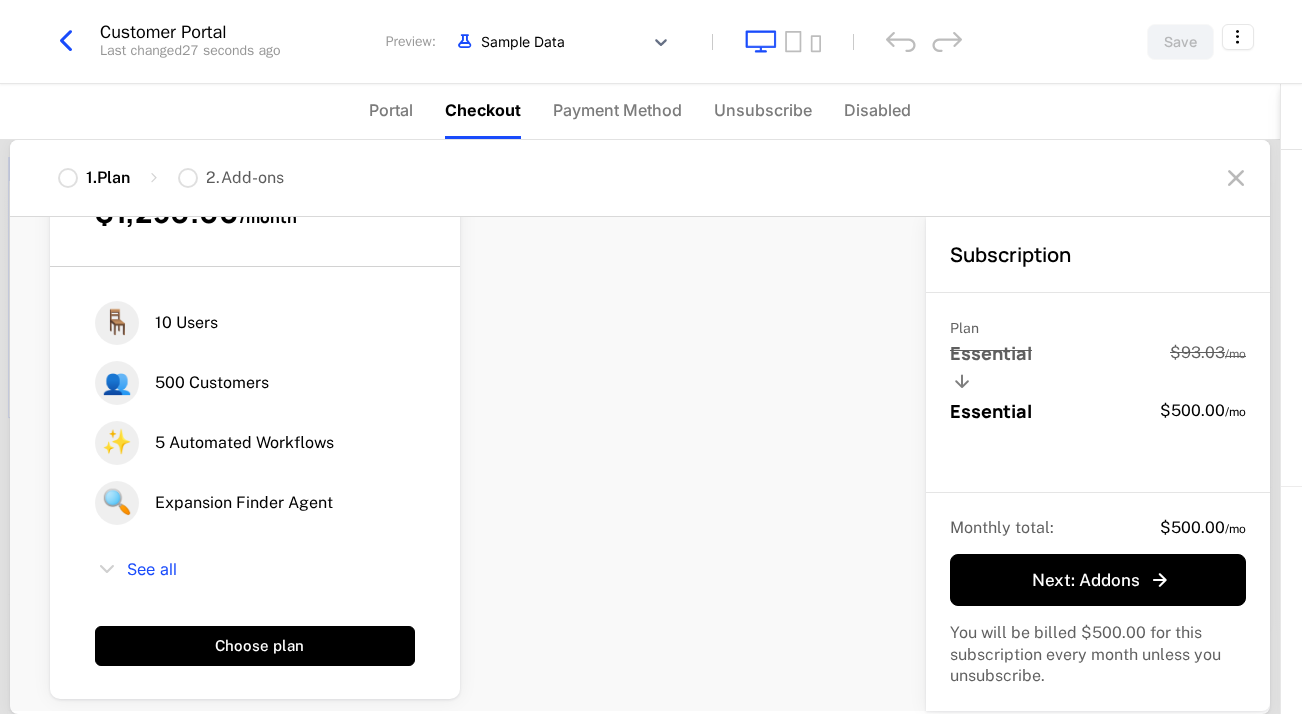 scroll, scrollTop: 957, scrollLeft: 0, axis: vertical 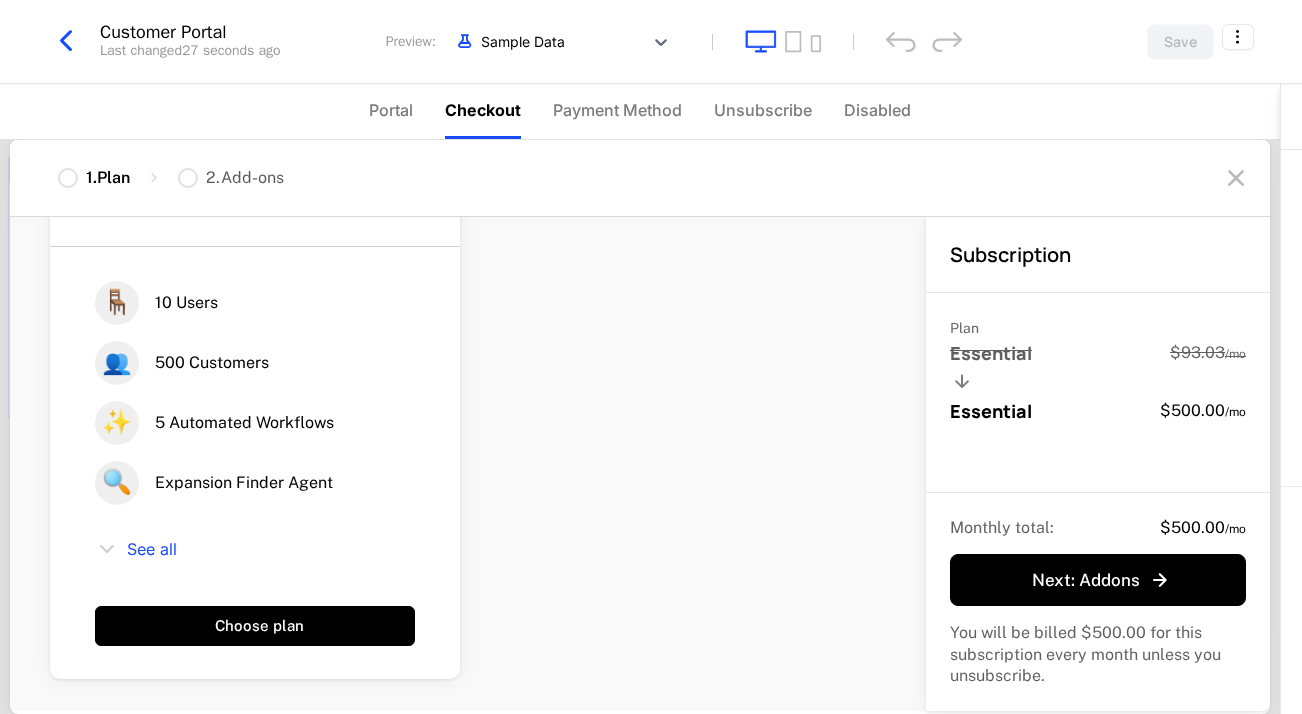 click at bounding box center [66, 41] 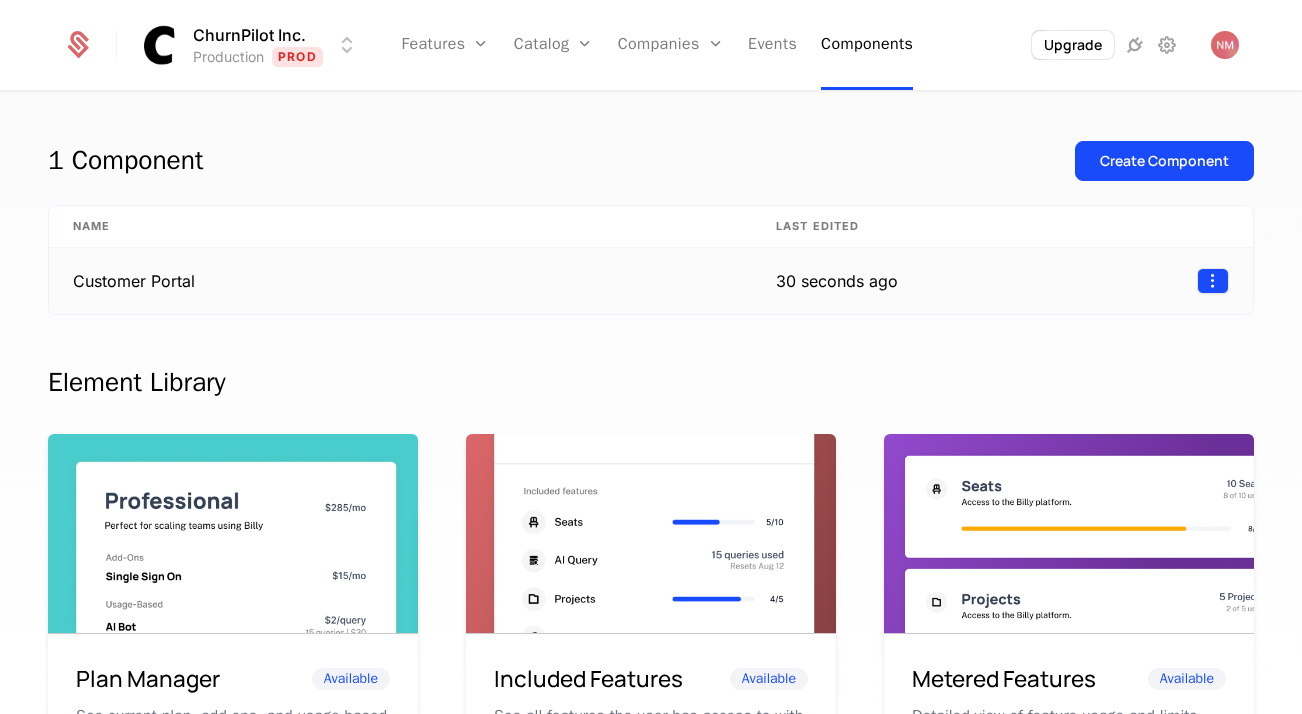 click on "ChurnPilot Inc. Production Prod Features Features Flags Catalog Plans Add Ons Configuration Companies Companies Users Events Components Upgrade 1 Component Create Component Name Last edited Customer Portal 30 seconds ago Element Library Plan Manager Available See current plan, add ons, and usage-based charges. Included Features Available See all features the user has access to with associated limits and usage Metered Features Available Detailed view of feature usage and limits with upgrade buttons. Plans Table Available Provide an intuitive upgrade path by surfacing current and live plans. Upcoming Bill Available See estimated upcoming bill based on current entitlements and usage. Invoices Available See a list of recent invoices sent to the user. Click to view detail. Payment Method Available See and easily edit current payment method on file. Usage Graphs Coming soon Show usage over time to surface usage trends. Public Pricing Page Coming soon
Best Viewed on Desktop mobile device .   Got it" at bounding box center (651, 357) 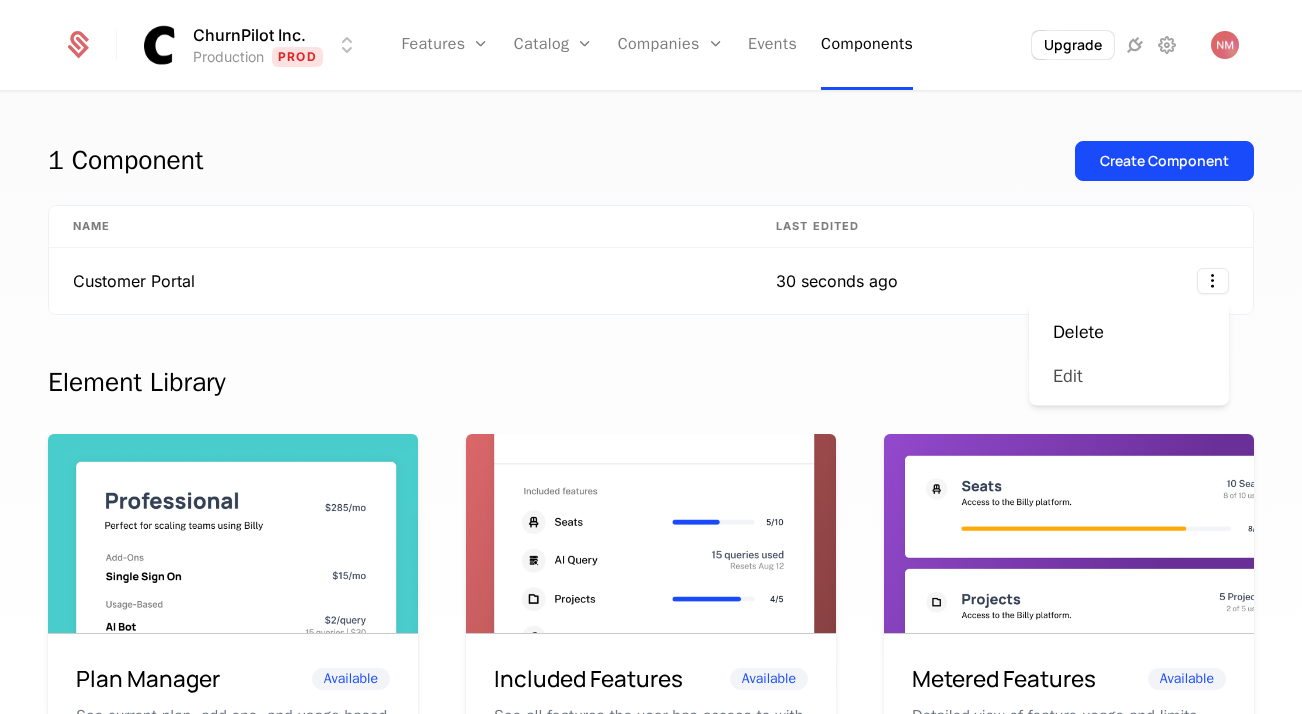 click on "Edit" at bounding box center (1129, 376) 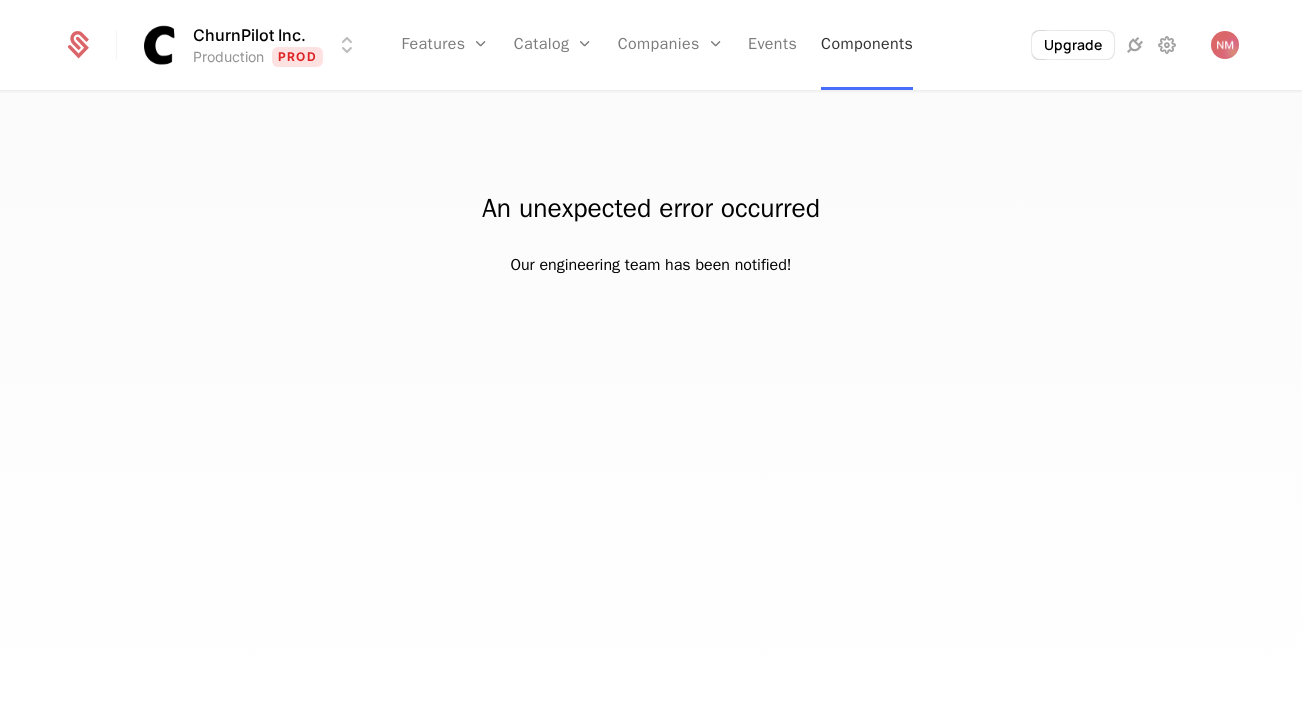 click on "Components" at bounding box center [867, 45] 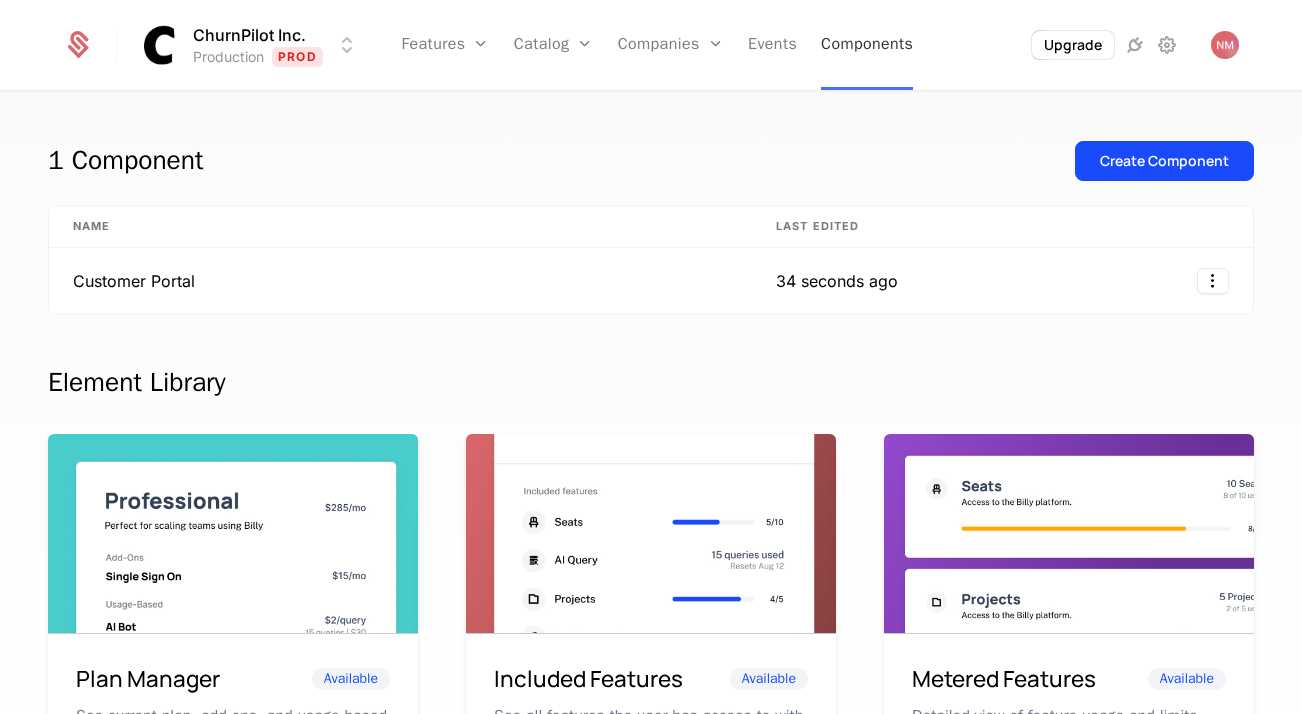 click on "Components" at bounding box center (867, 45) 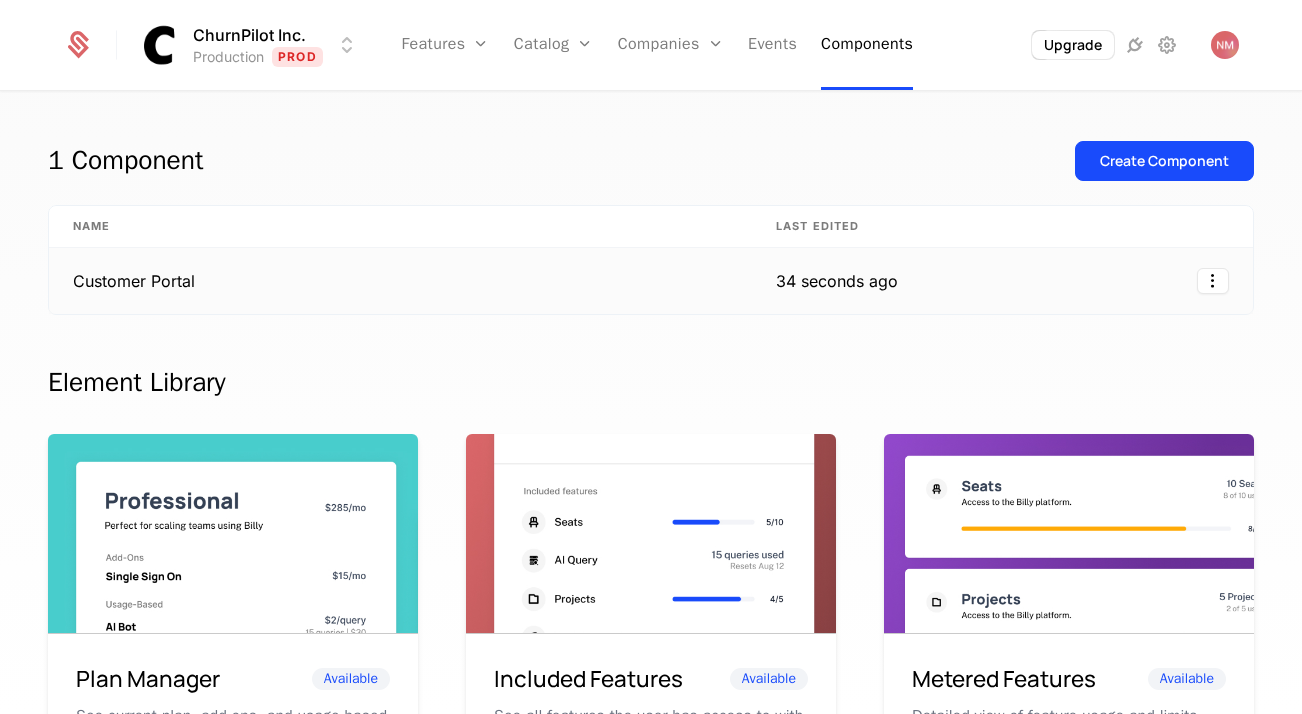 click on "Customer Portal" at bounding box center [400, 281] 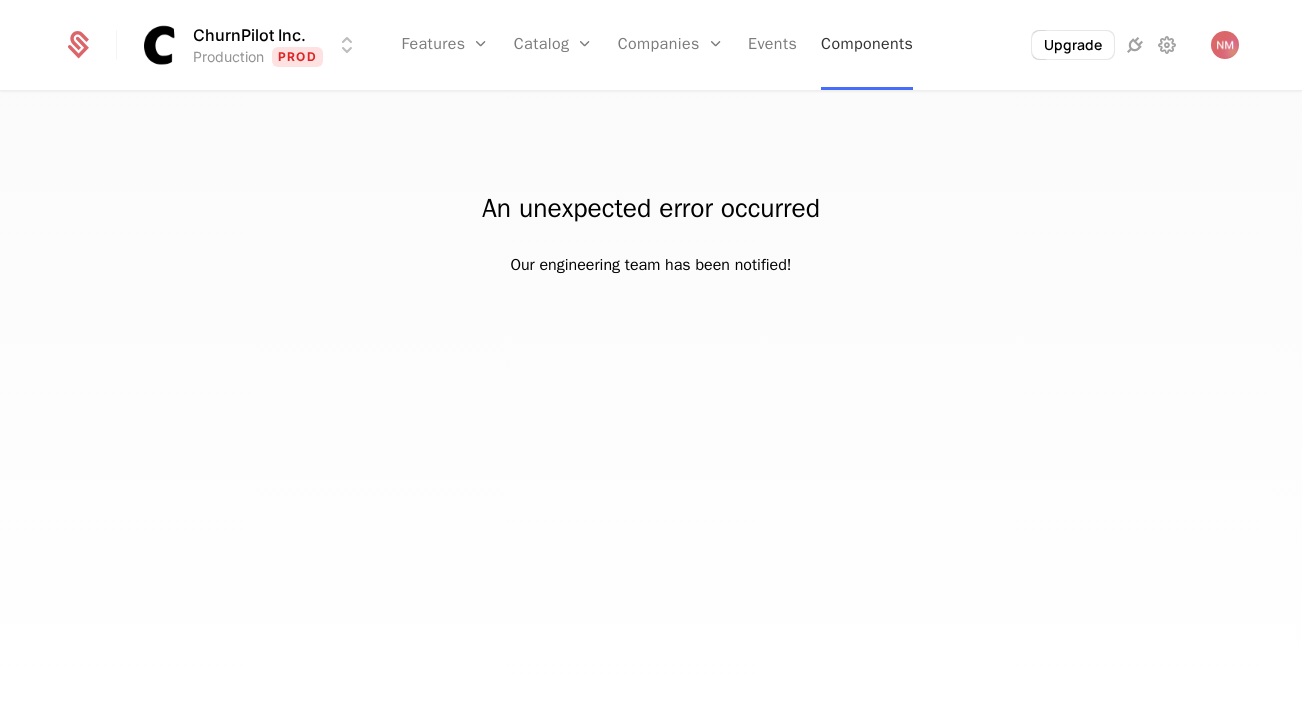 click on "Components" at bounding box center (867, 45) 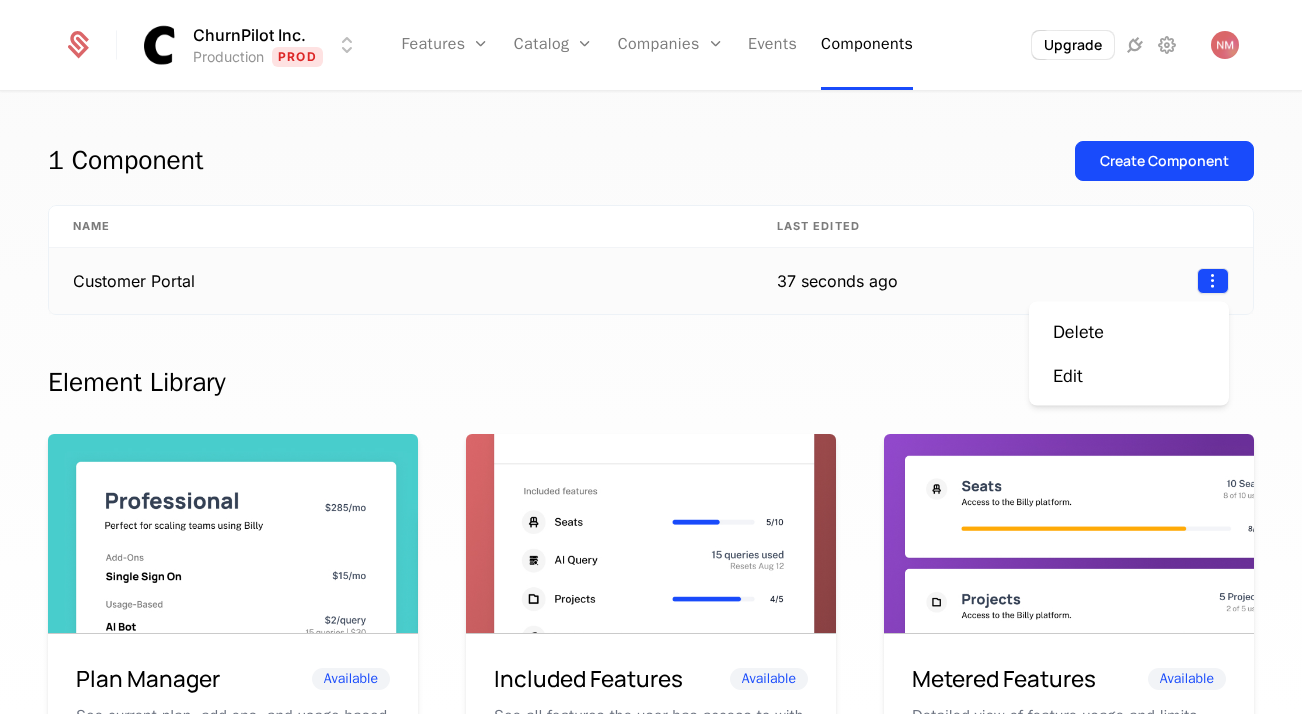 click on "ChurnPilot Inc. Production Prod Features Features Flags Catalog Plans Add Ons Configuration Companies Companies Users Events Components Upgrade 1 Component Create Component Name Last edited Customer Portal 37 seconds ago Element Library Plan Manager Available See current plan, add ons, and usage-based charges. Included Features Available See all features the user has access to with associated limits and usage Metered Features Available Detailed view of feature usage and limits with upgrade buttons. Plans Table Available Provide an intuitive upgrade path by surfacing current and live plans. Upcoming Bill Available See estimated upcoming bill based on current entitlements and usage. Invoices Available See a list of recent invoices sent to the user. Click to view detail. Payment Method Available See and easily edit current payment method on file. Usage Graphs Coming soon Show usage over time to surface usage trends. Public Pricing Page Coming soon
Best Viewed on Desktop mobile device .   Got it" at bounding box center [651, 357] 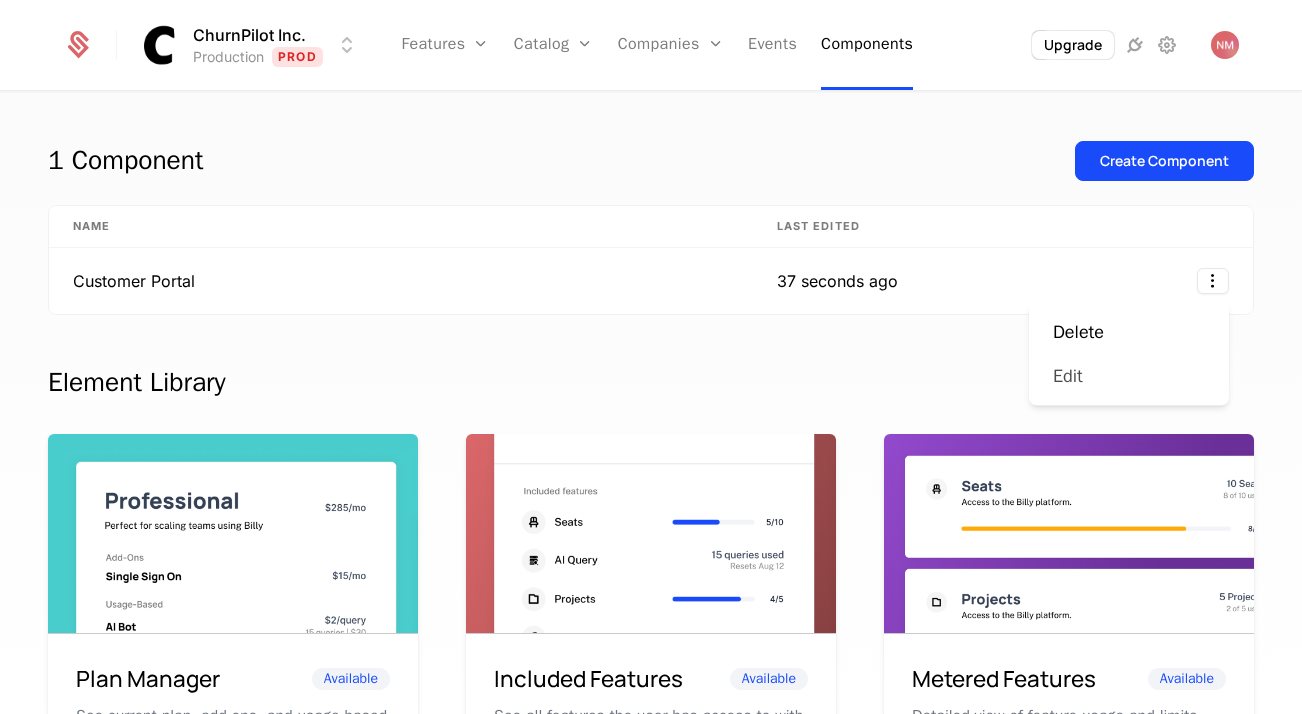 click on "Edit" at bounding box center (1068, 376) 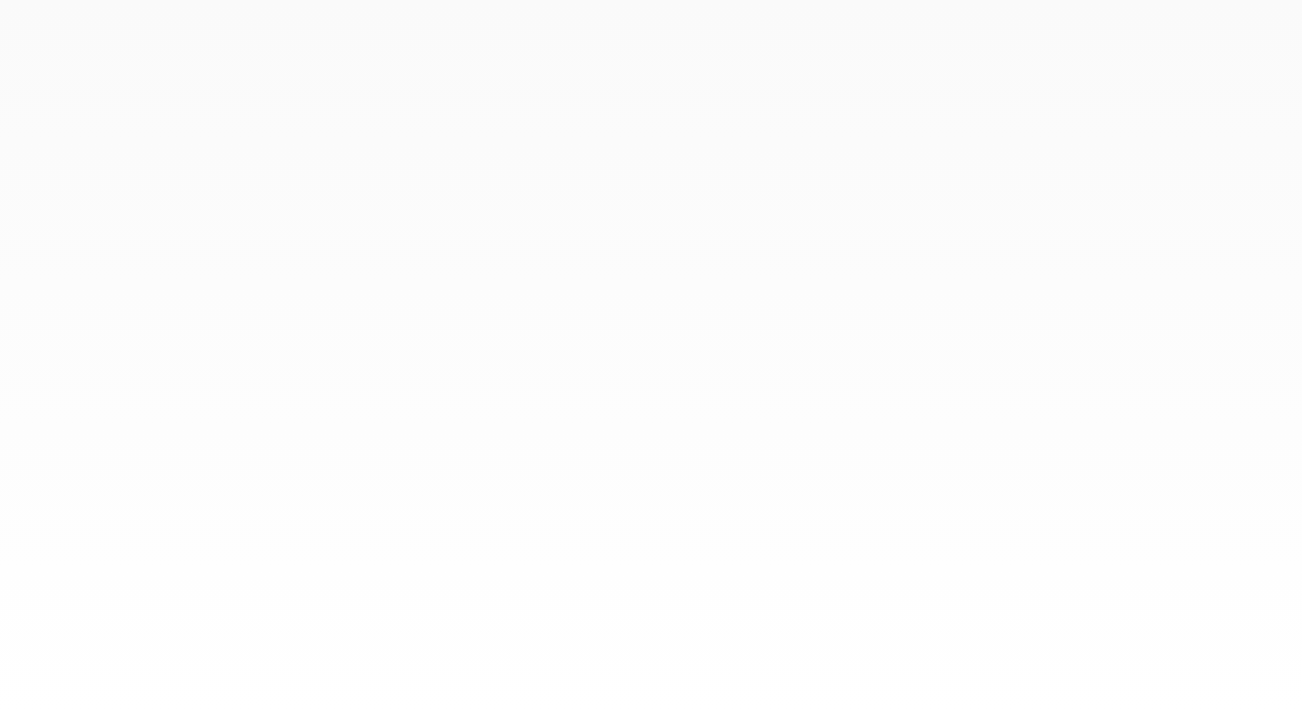 scroll, scrollTop: 0, scrollLeft: 0, axis: both 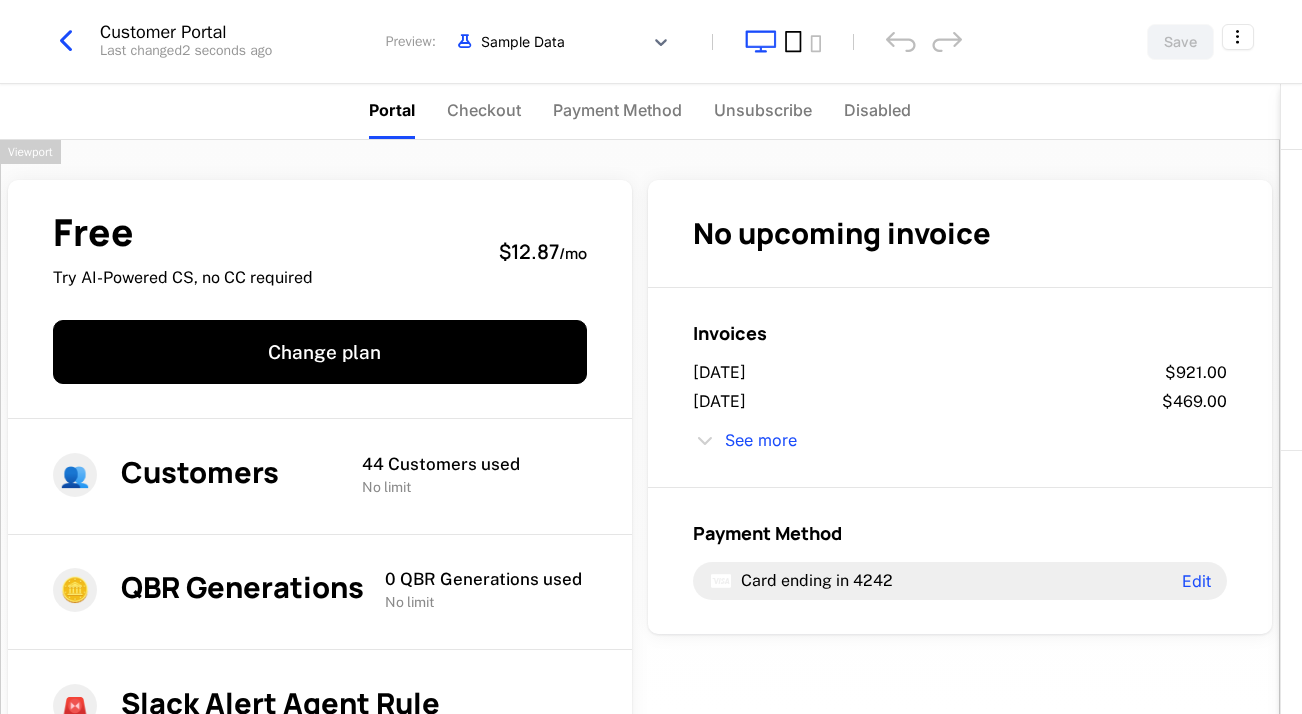 click 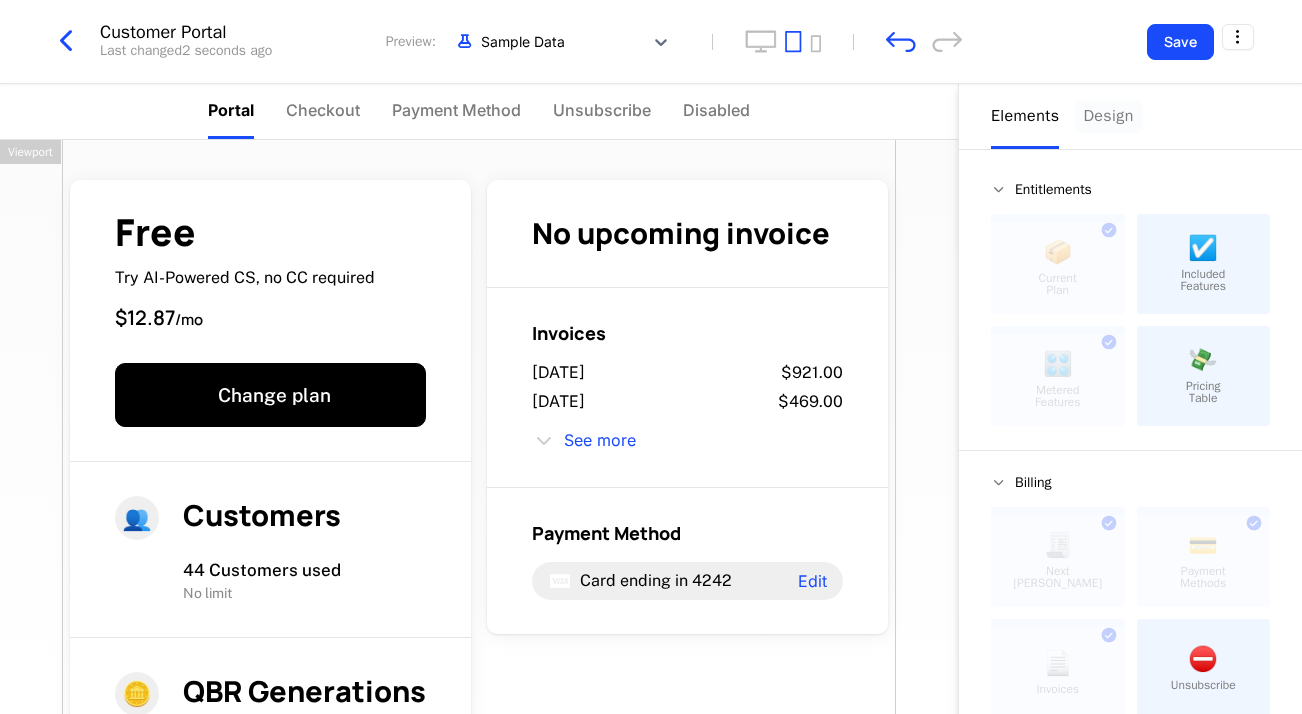 click on "Design" at bounding box center (1108, 116) 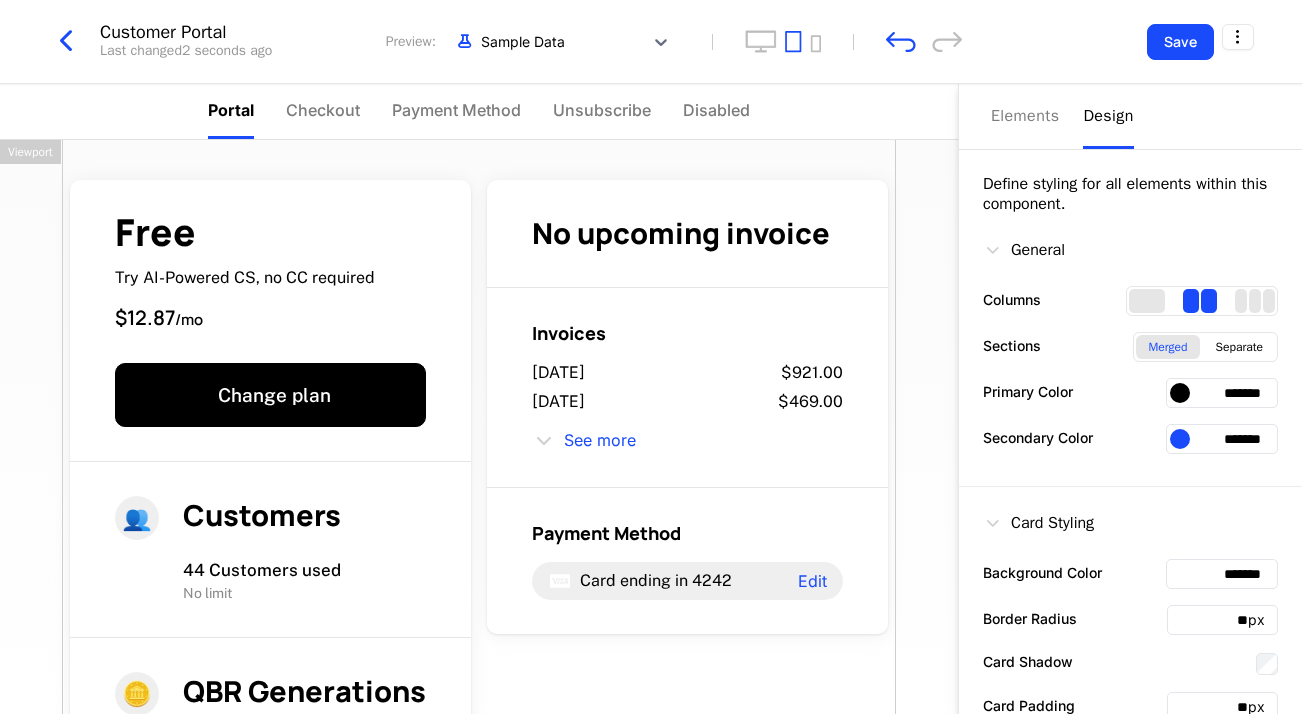 click on "General" at bounding box center (1024, 250) 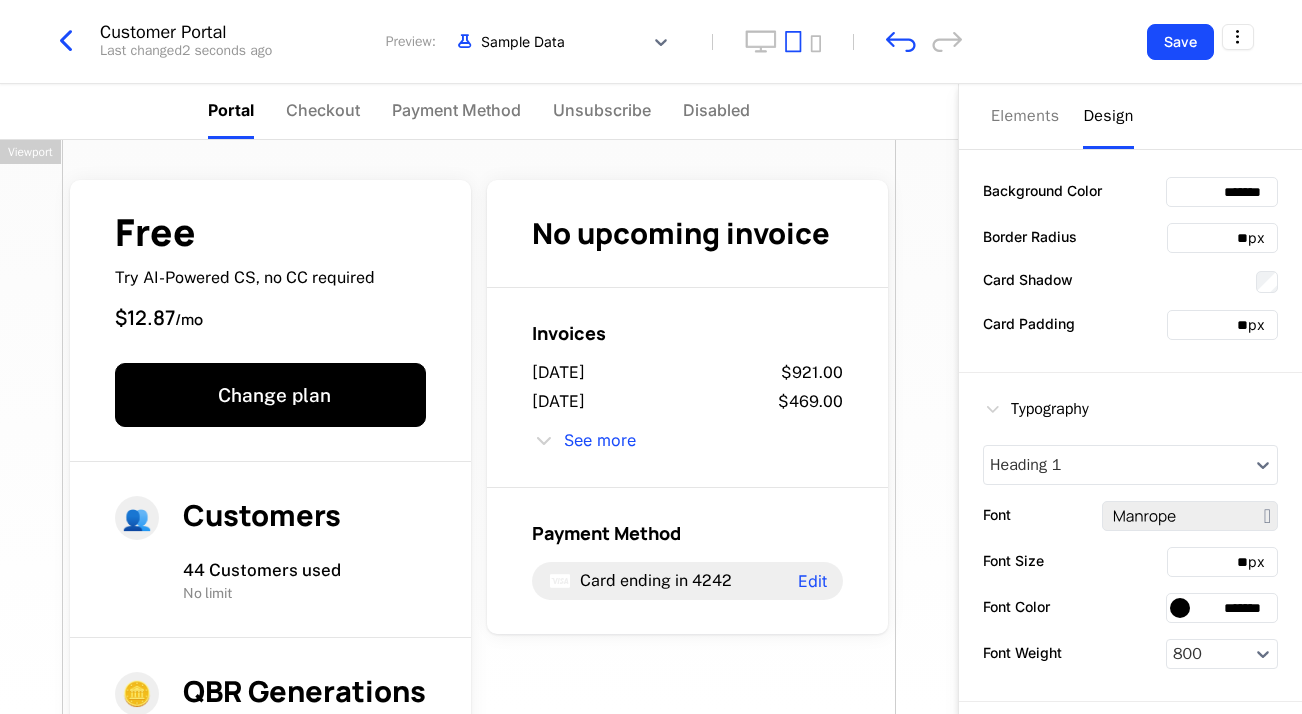 scroll, scrollTop: 505, scrollLeft: 0, axis: vertical 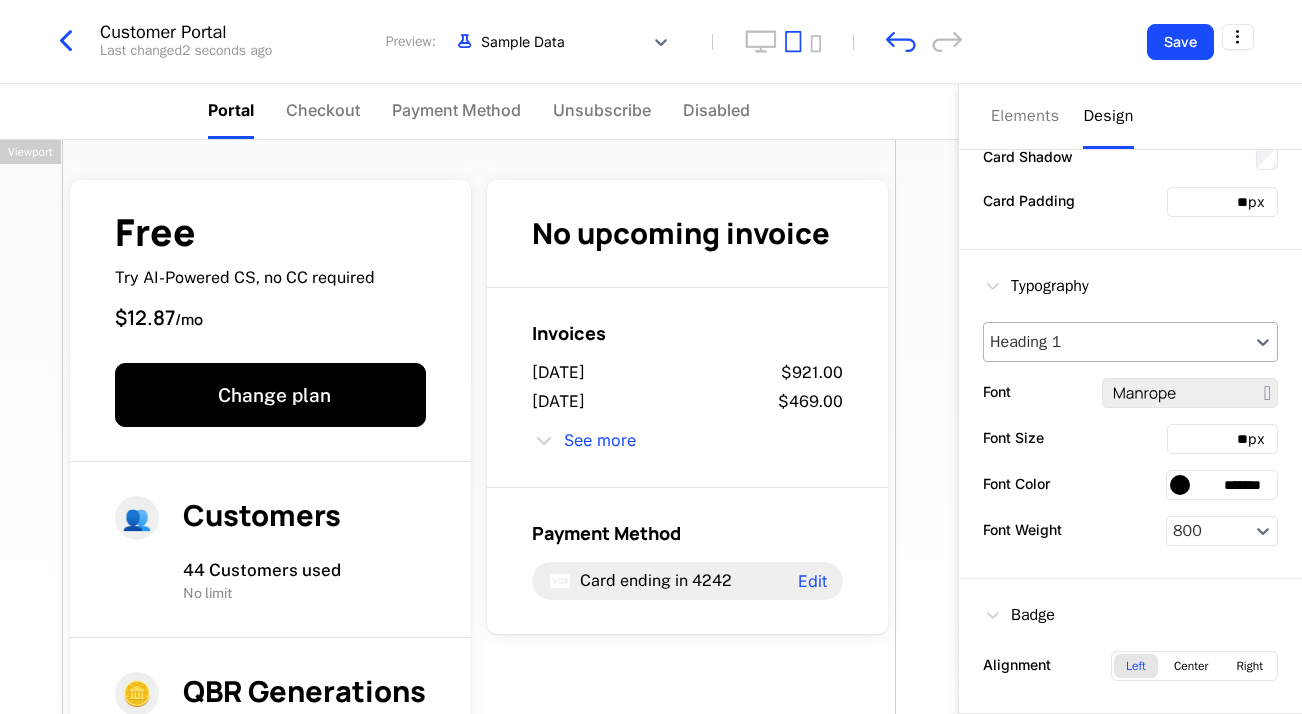 click on "Heading 1" at bounding box center [1130, 342] 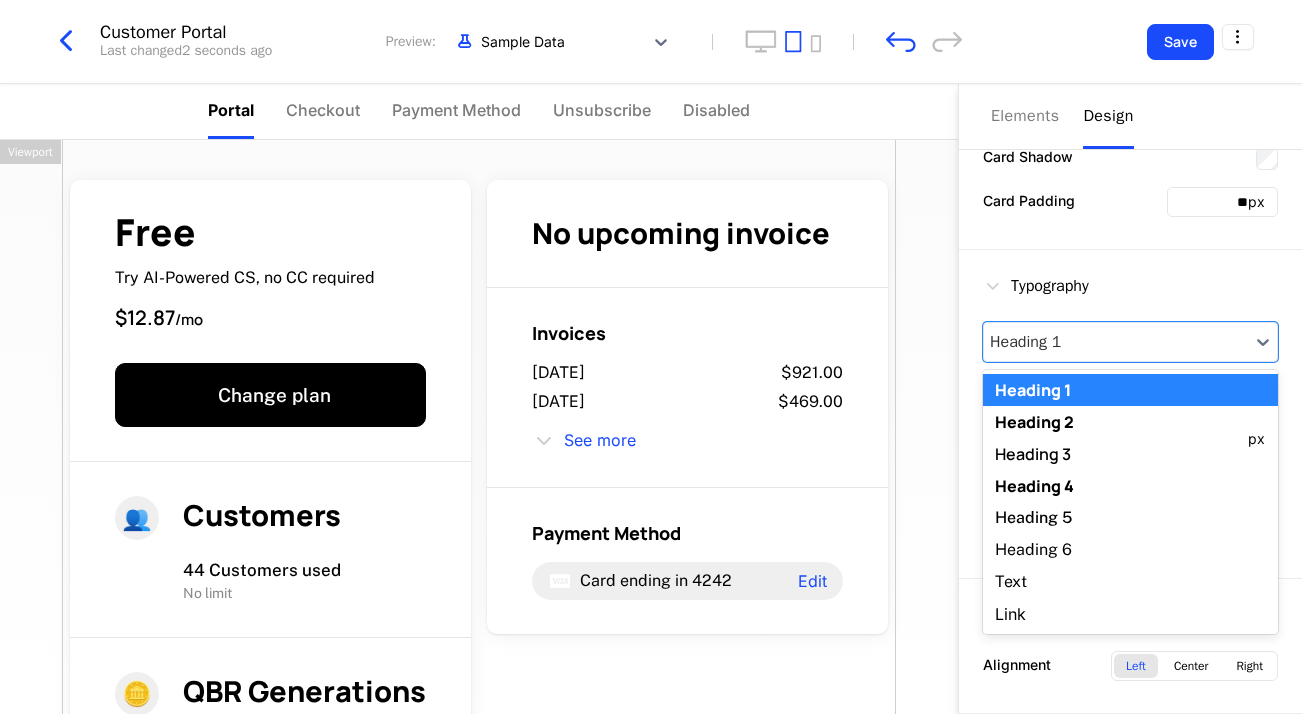 click on "Card Styling Background Color ******* Border Radius ** px Card Shadow Card Padding ** px" at bounding box center (1130, 116) 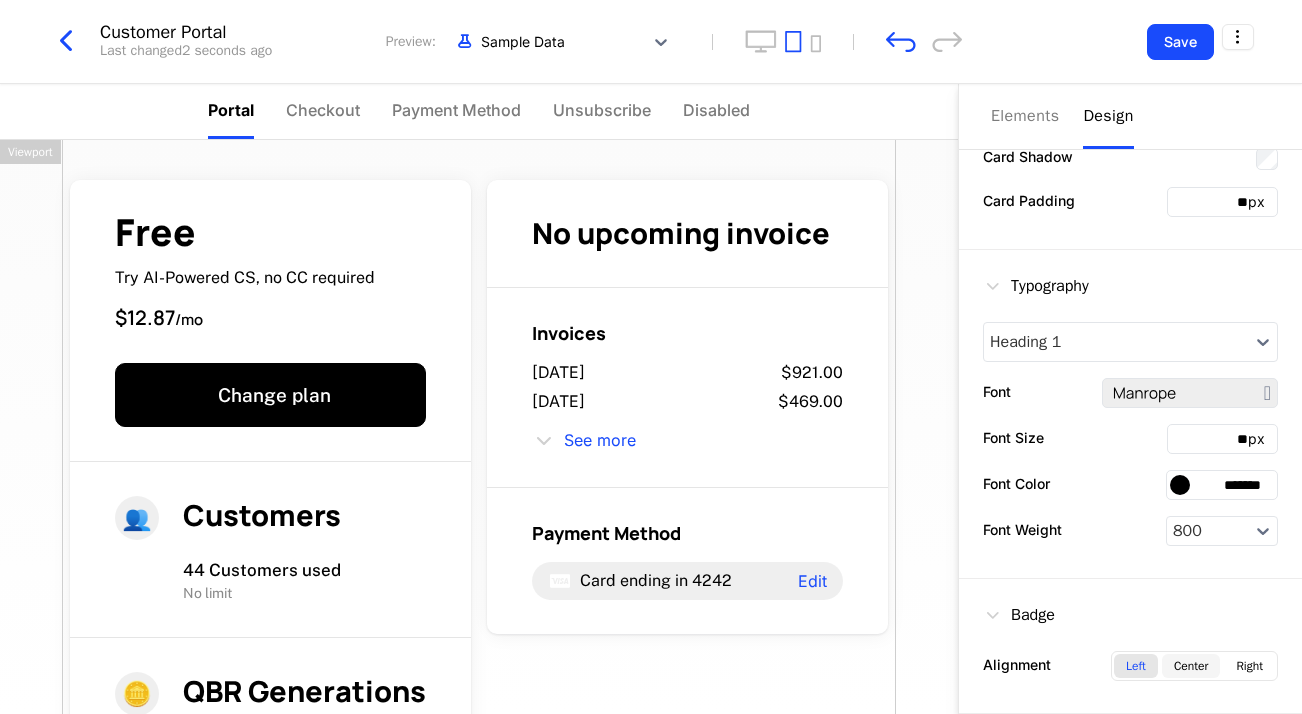 click on "Center" at bounding box center (1191, 666) 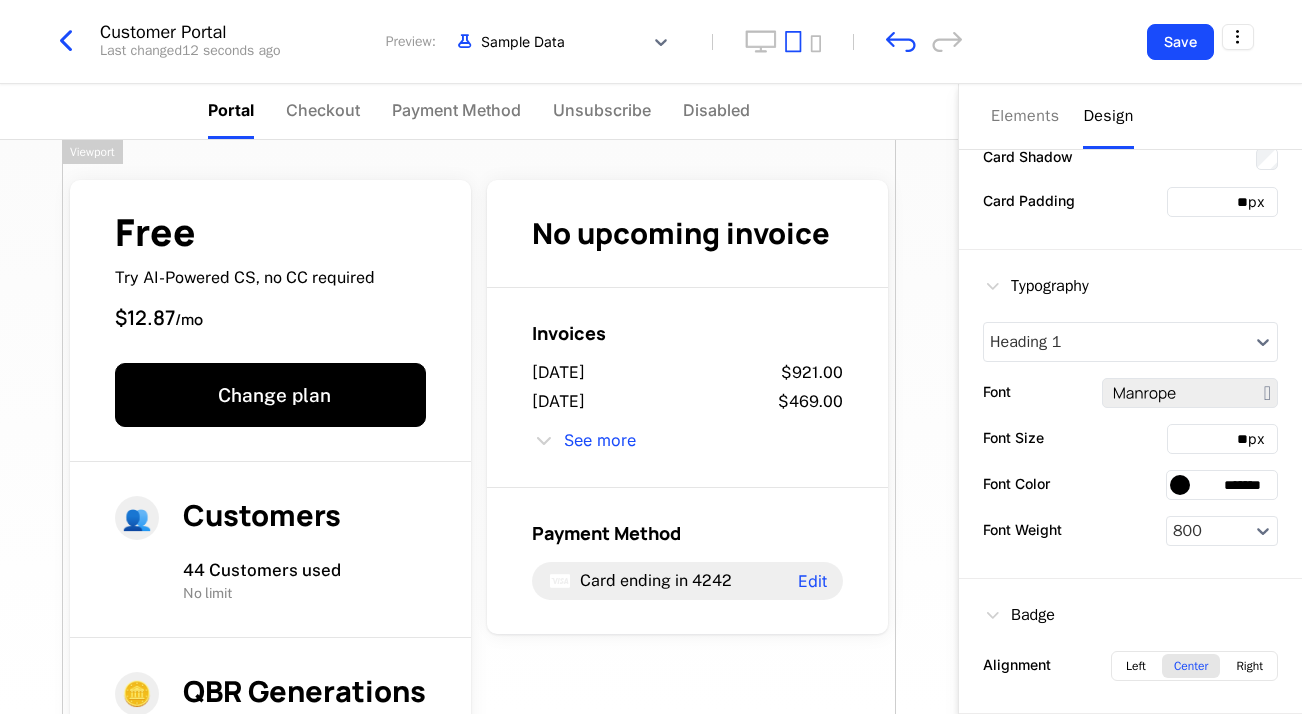 click on "Badge Alignment Left Center Right" at bounding box center [1130, 646] 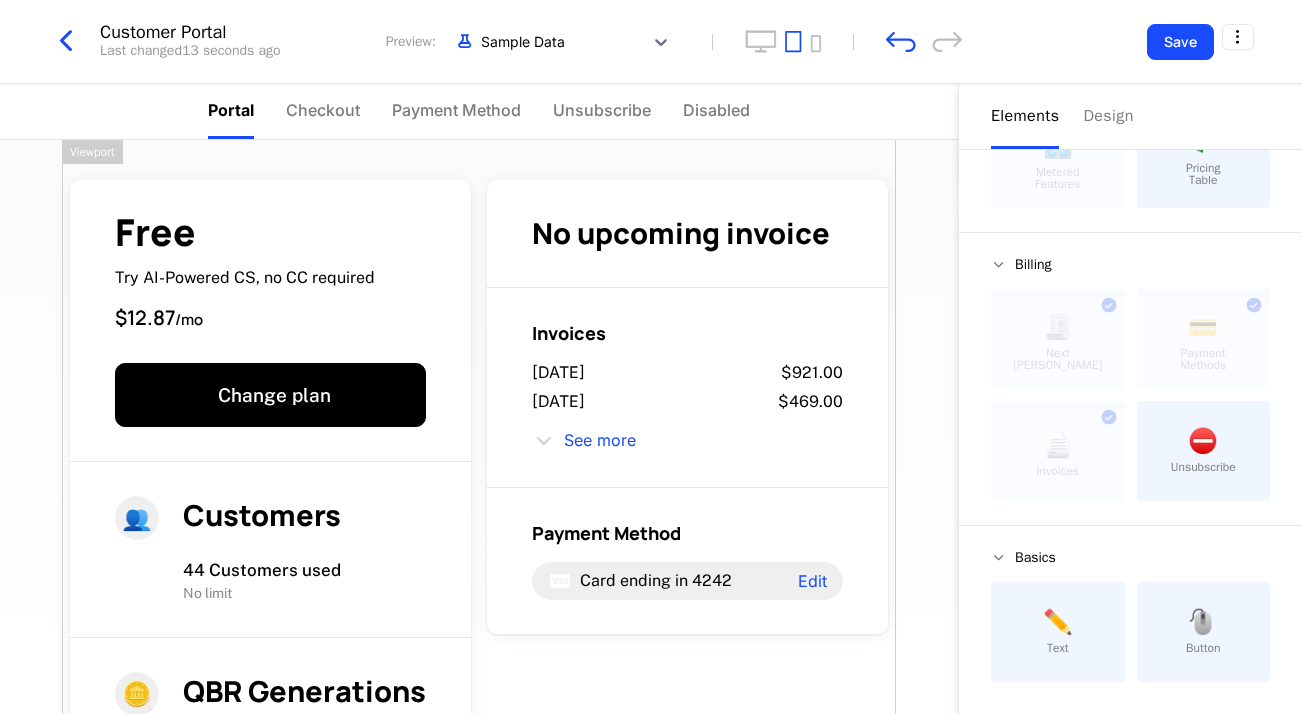 click on "Free Try AI-Powered CS, no CC required $12.87 / mo Change plan 👥 Customers 44   Customers   used No limit 🪙 QBR Generations 0   QBR Generations   used No limit 🚨  Slack Alert Agent Rule 0   Alert Agent Rules   used No limit 🪑 Users 1   User   used No limit No upcoming invoice Invoices [DATE] $921.00 [DATE] $469.00 See more Payment Method Card ending in   4242 Edit Powered by" at bounding box center (479, 734) 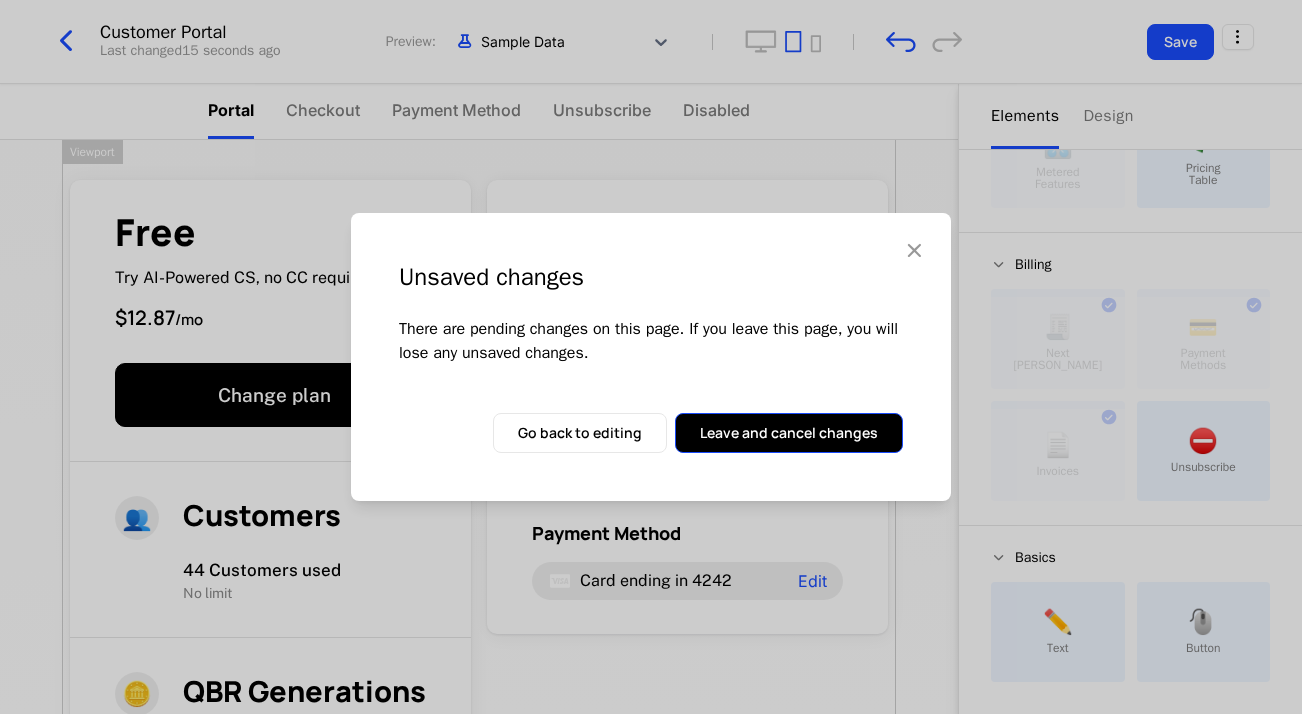 click on "Leave and cancel changes" at bounding box center [789, 433] 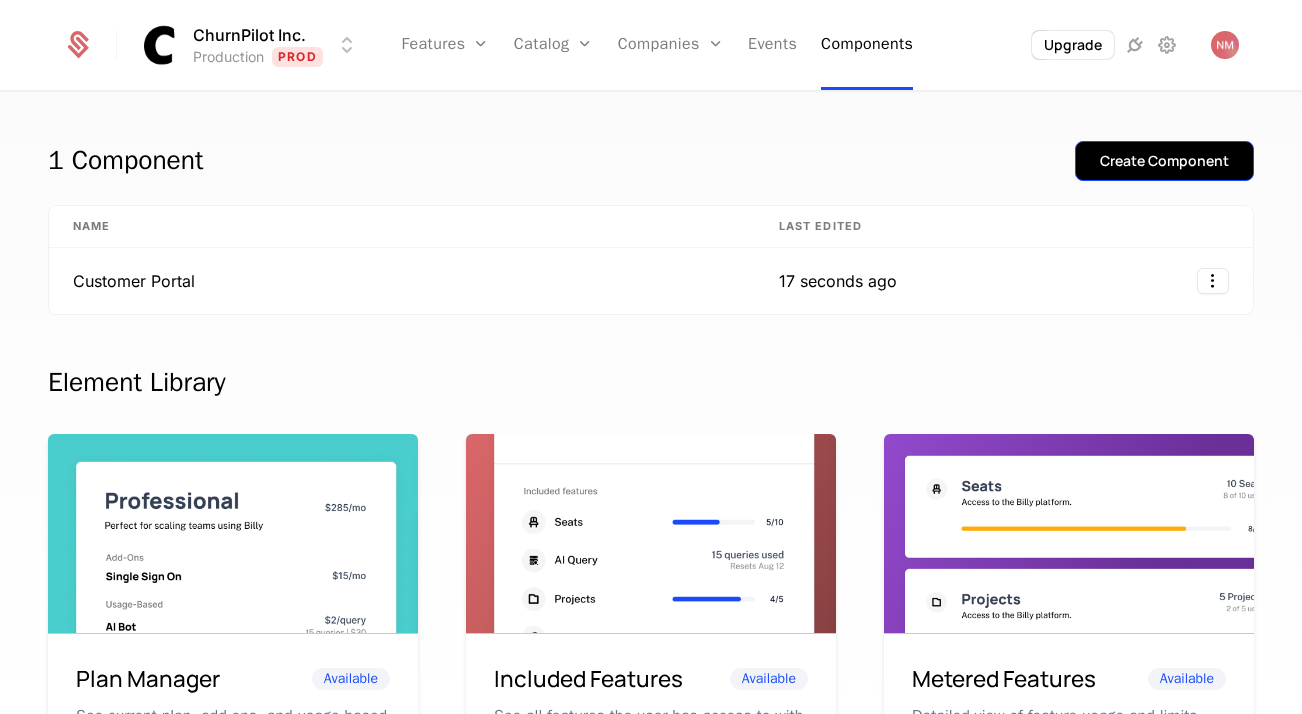 click on "Create Component" at bounding box center [1164, 161] 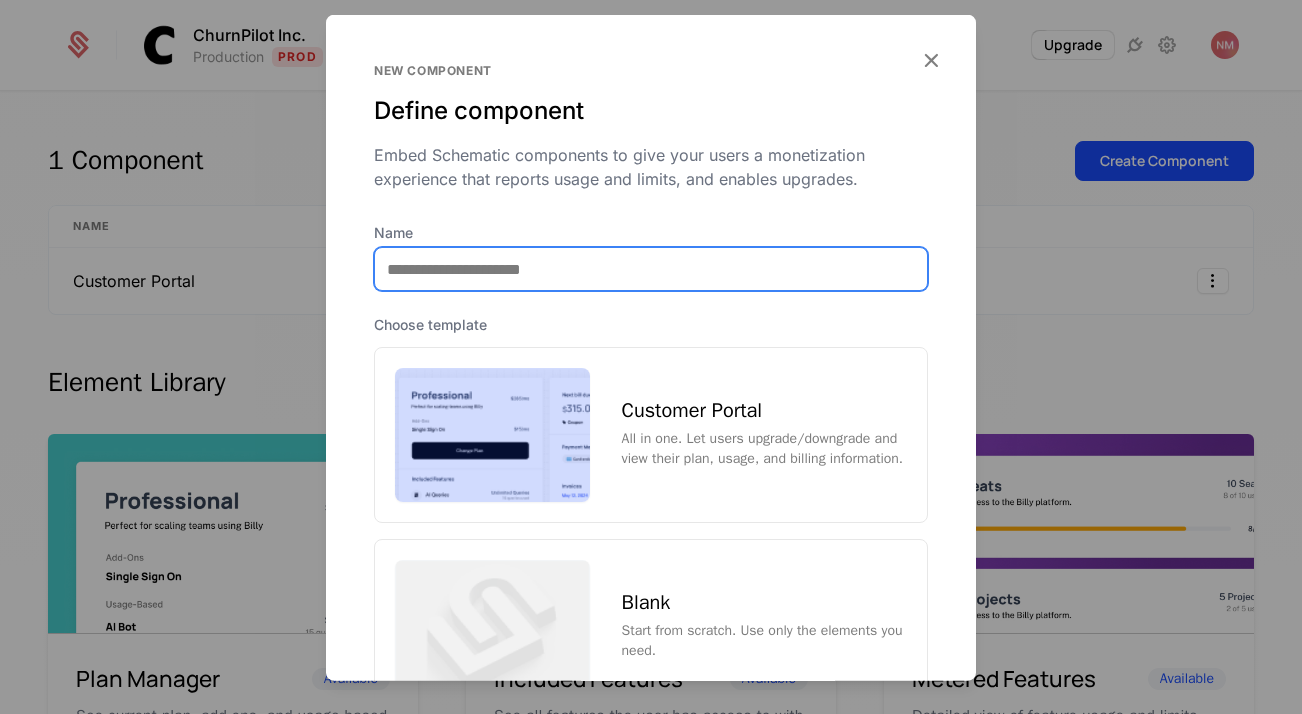 click on "Name" at bounding box center (651, 269) 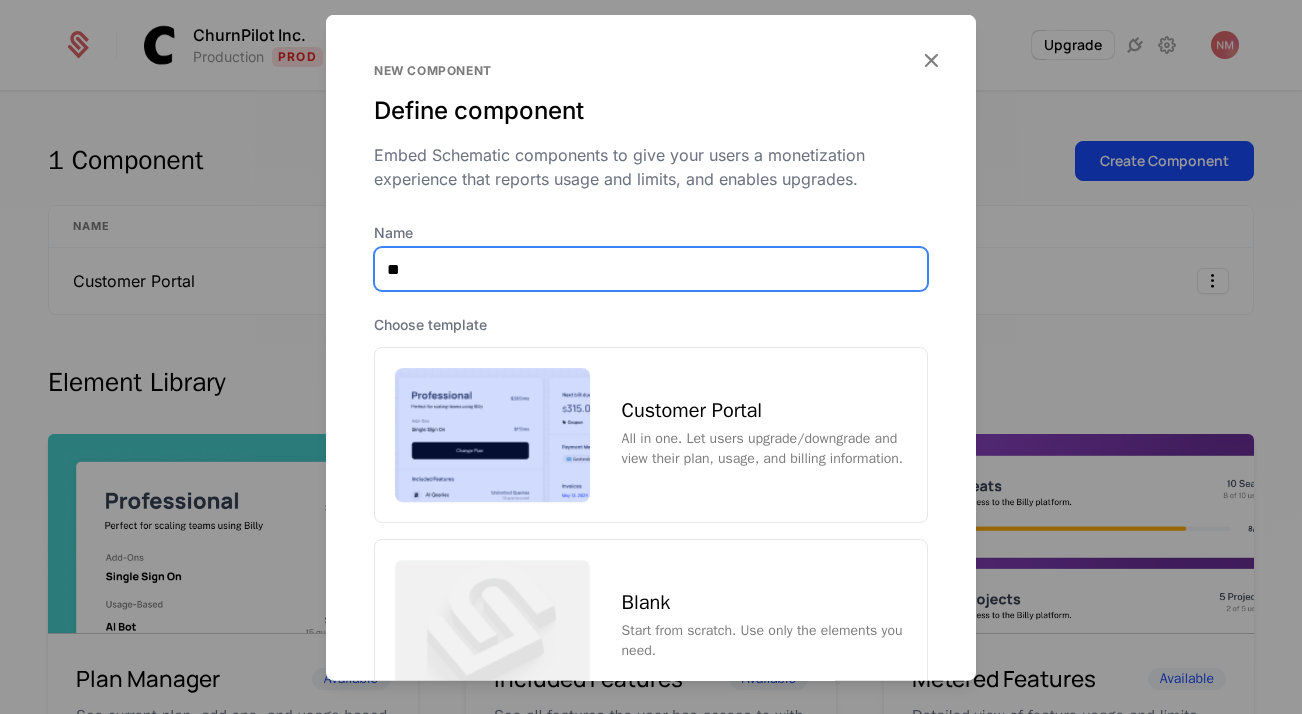 type on "*" 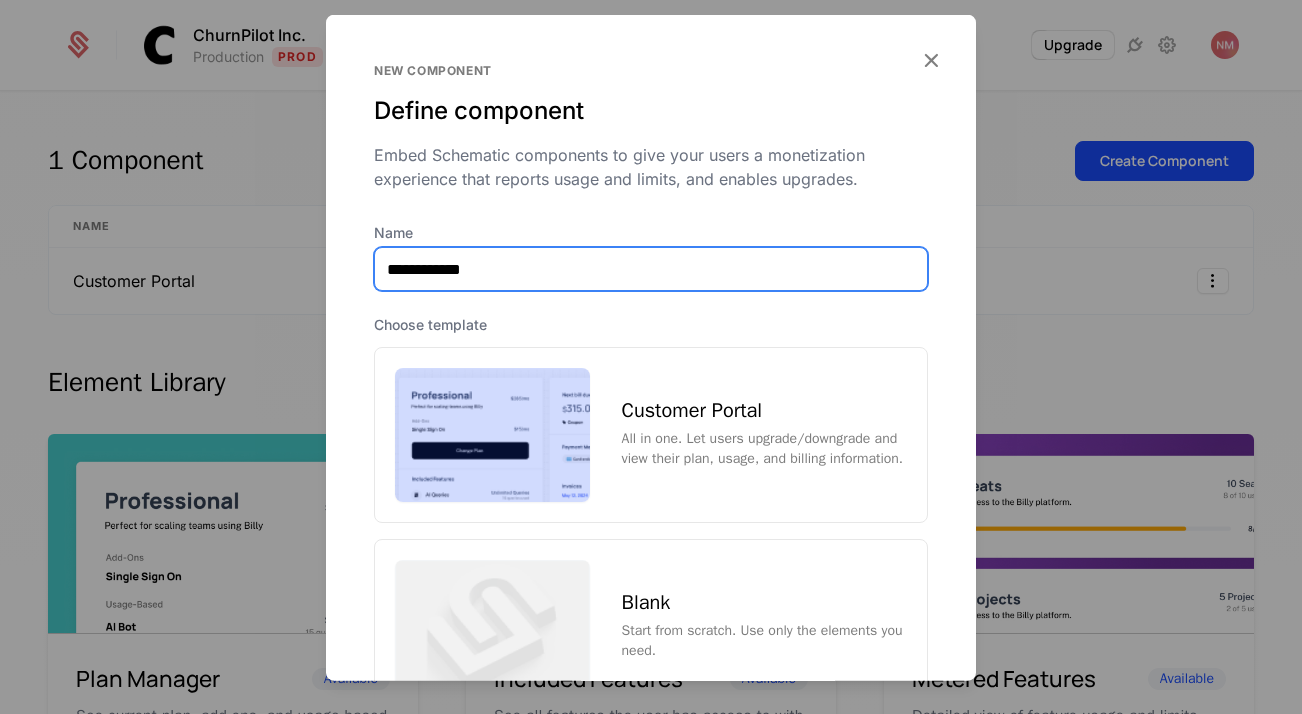 type on "**********" 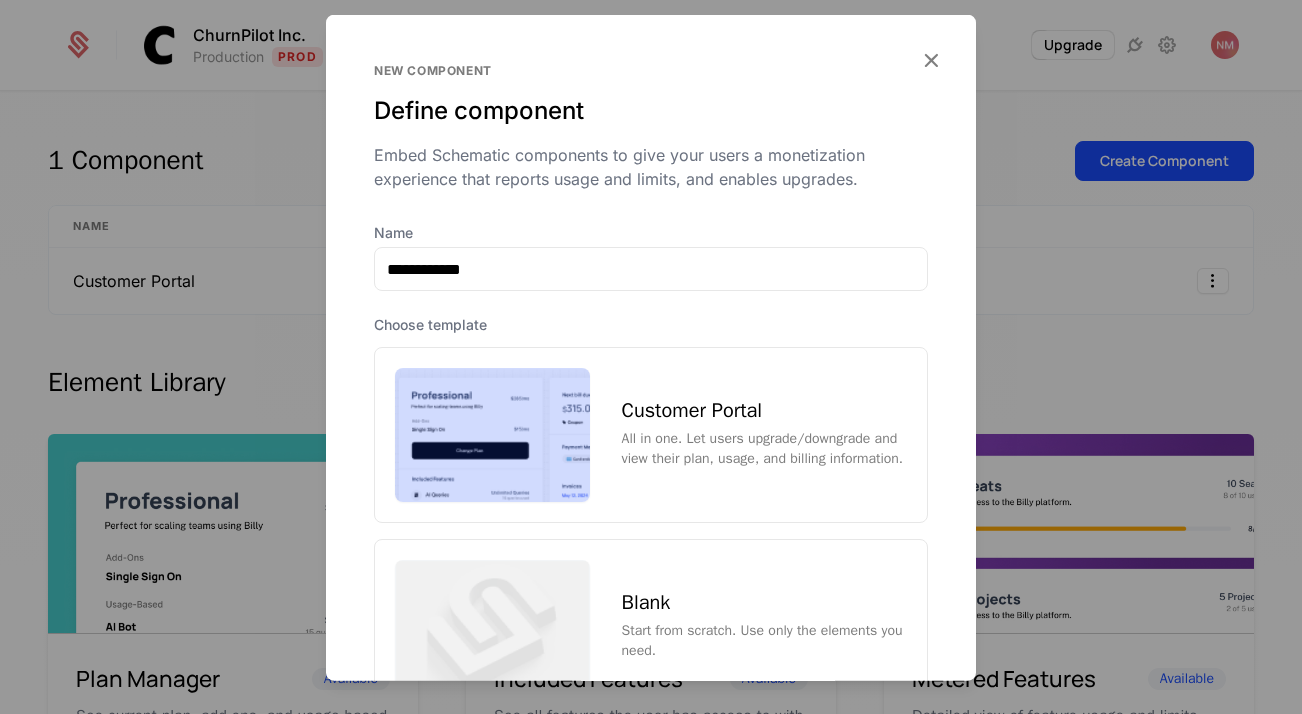 click on "All in one. Let users upgrade/downgrade and view their plan, usage, and billing information." at bounding box center [764, 449] 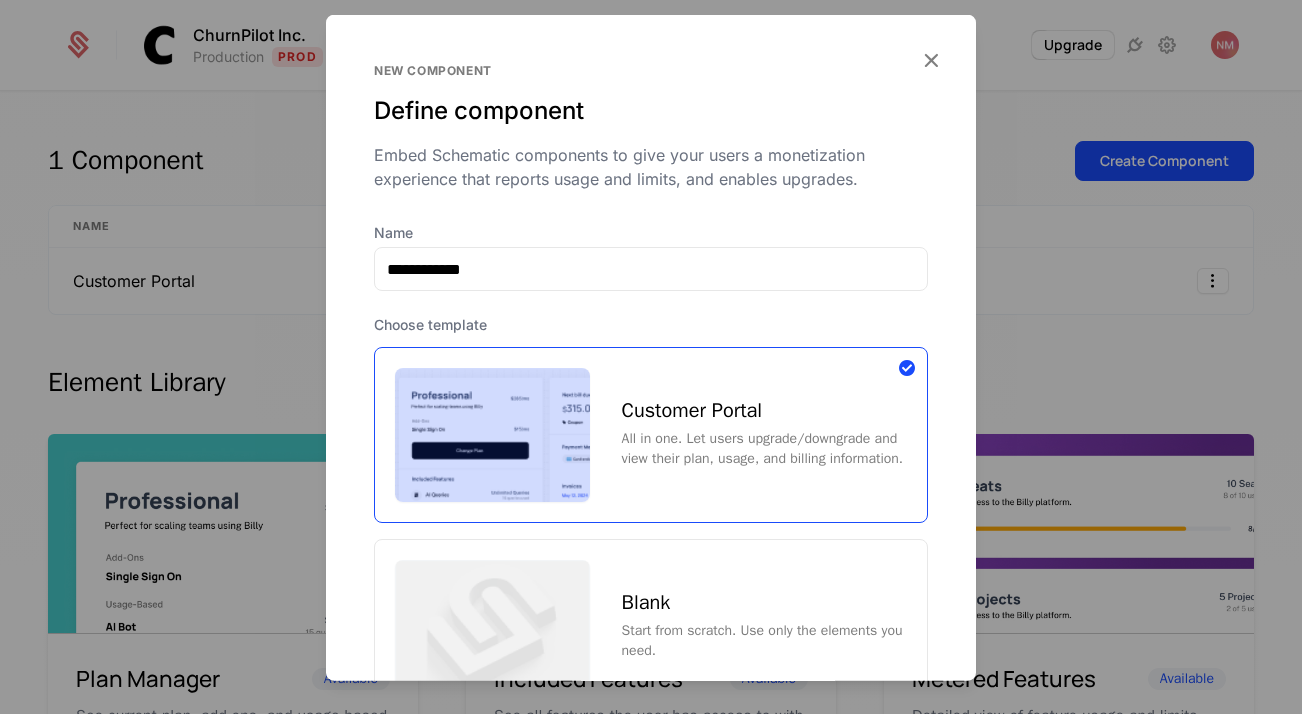 scroll, scrollTop: 169, scrollLeft: 0, axis: vertical 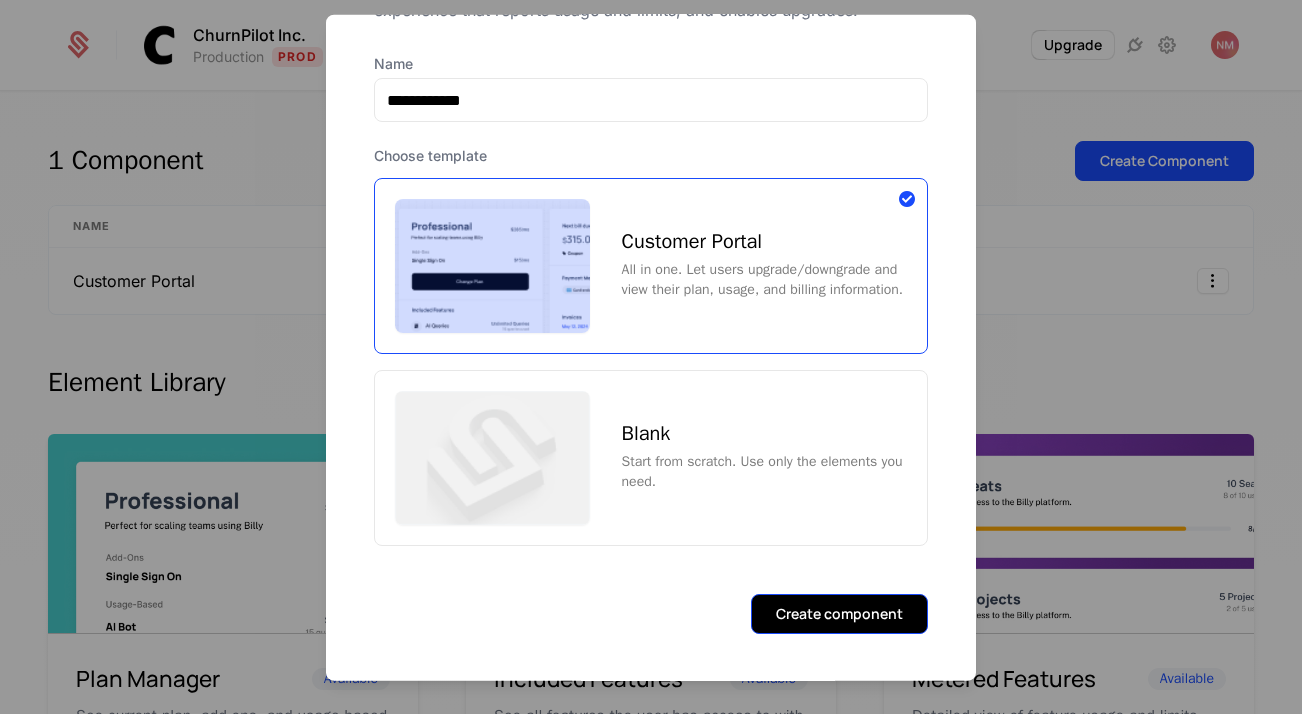 click on "Create component" at bounding box center [839, 613] 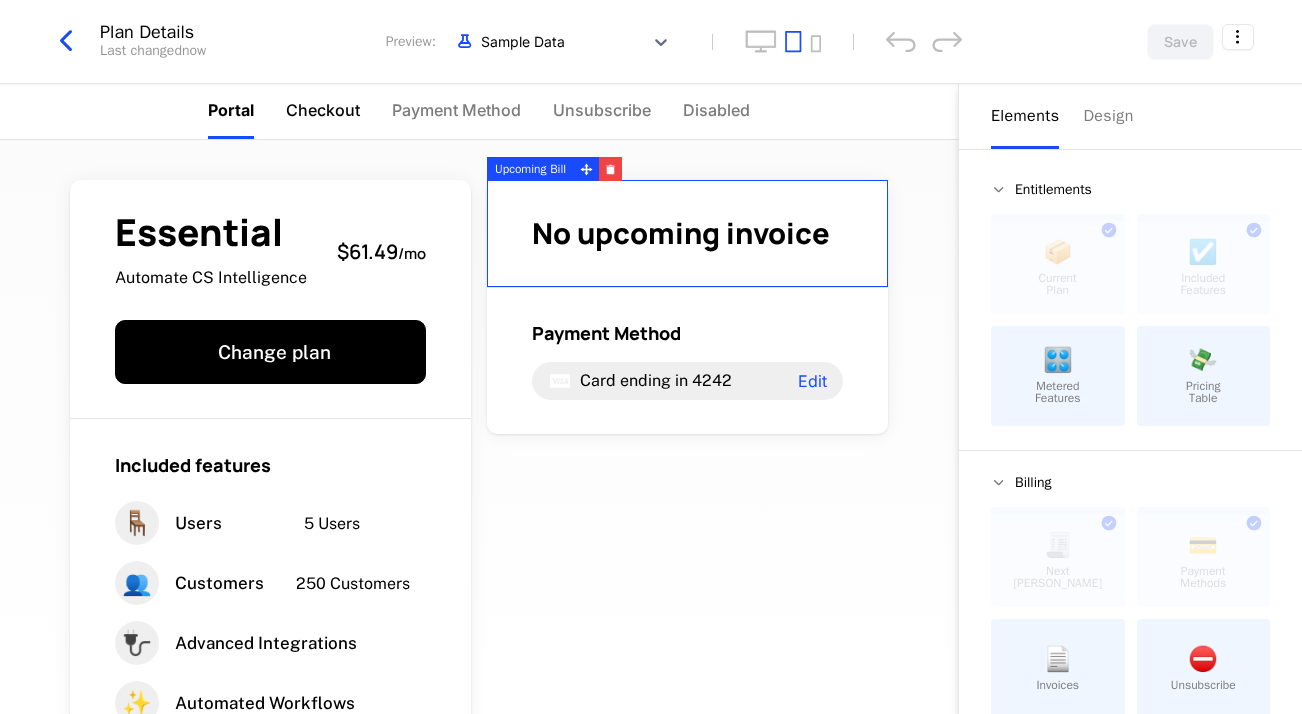 click on "Checkout" at bounding box center (323, 110) 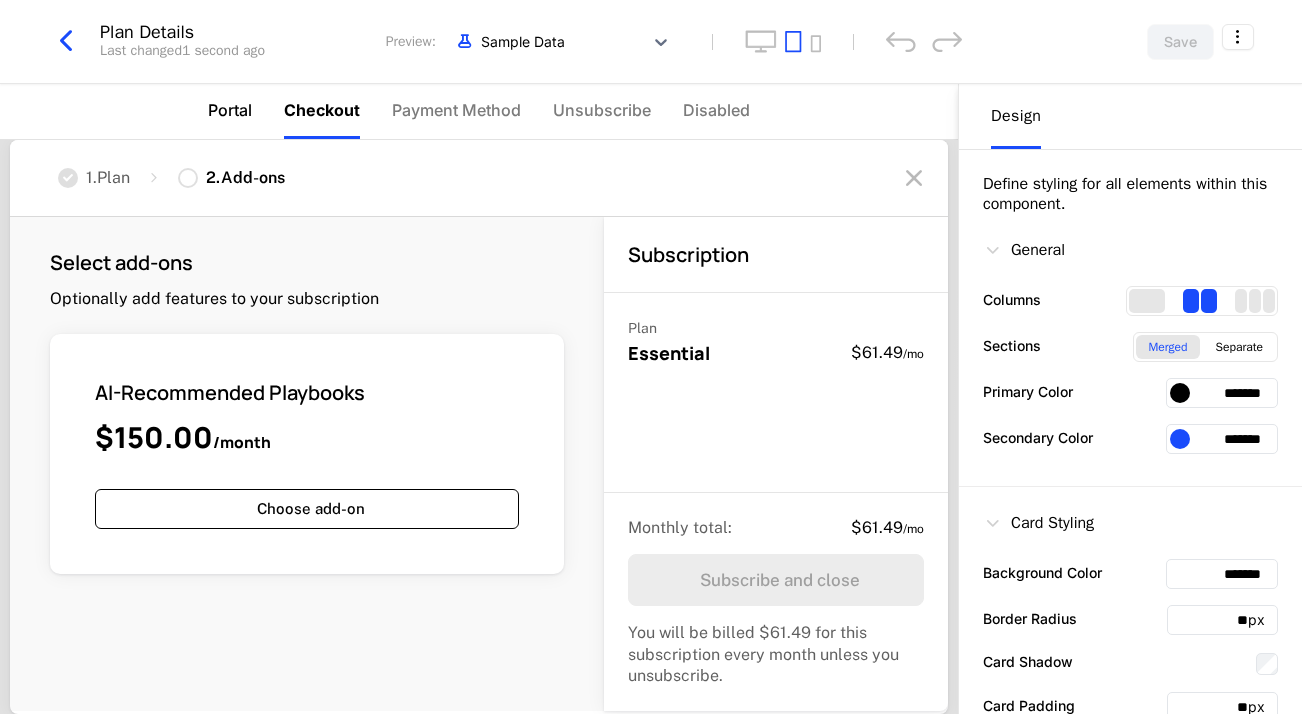 click on "Portal" at bounding box center (230, 110) 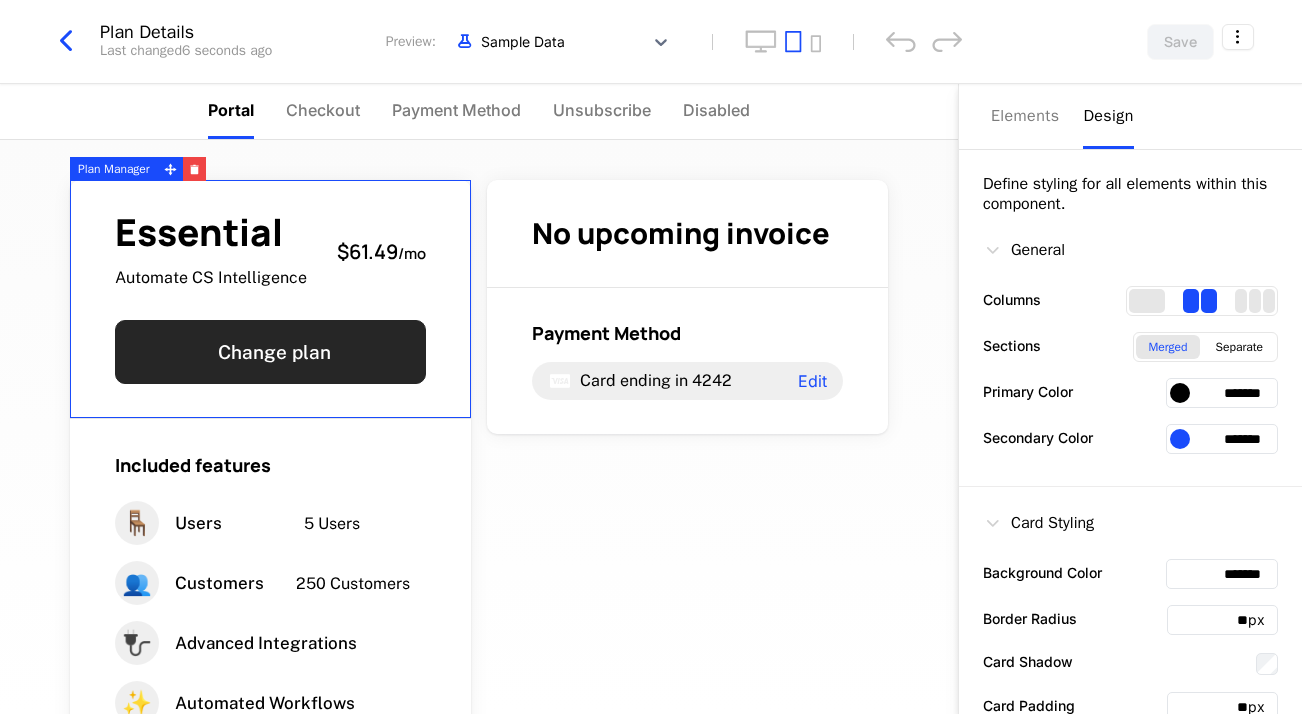 scroll, scrollTop: 23, scrollLeft: 0, axis: vertical 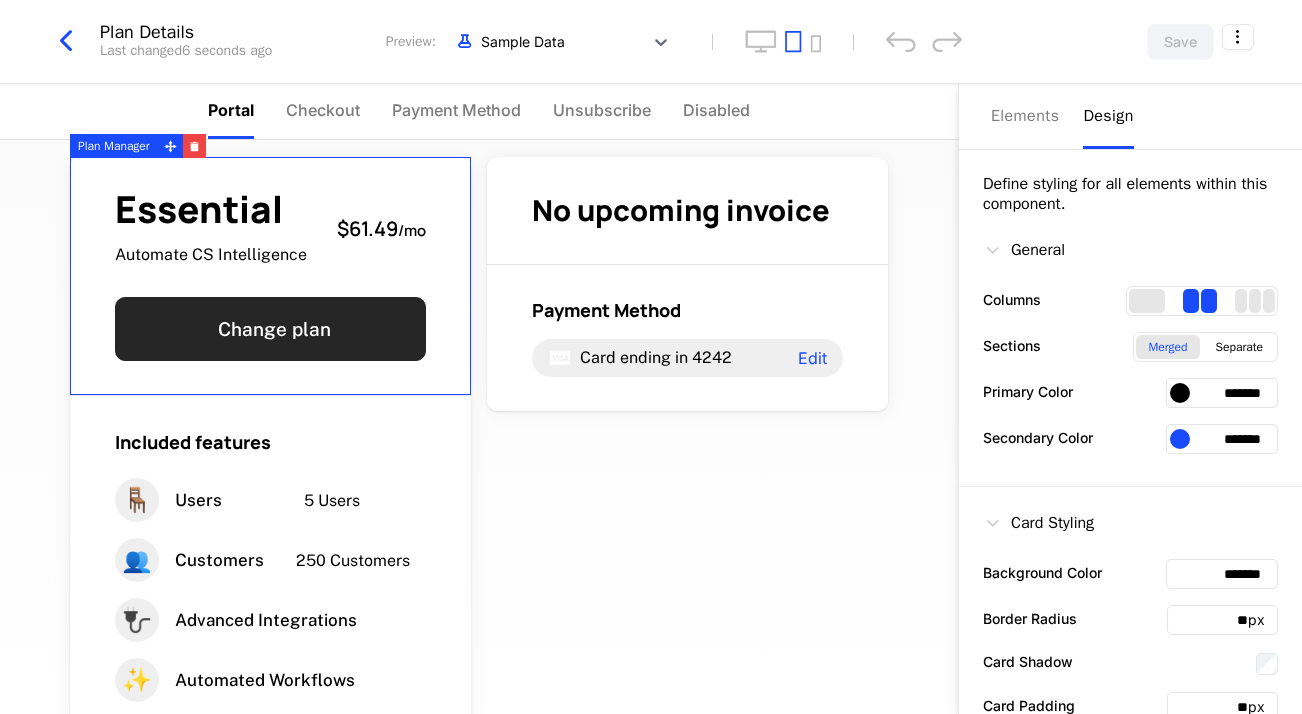click on "Change plan" at bounding box center [270, 329] 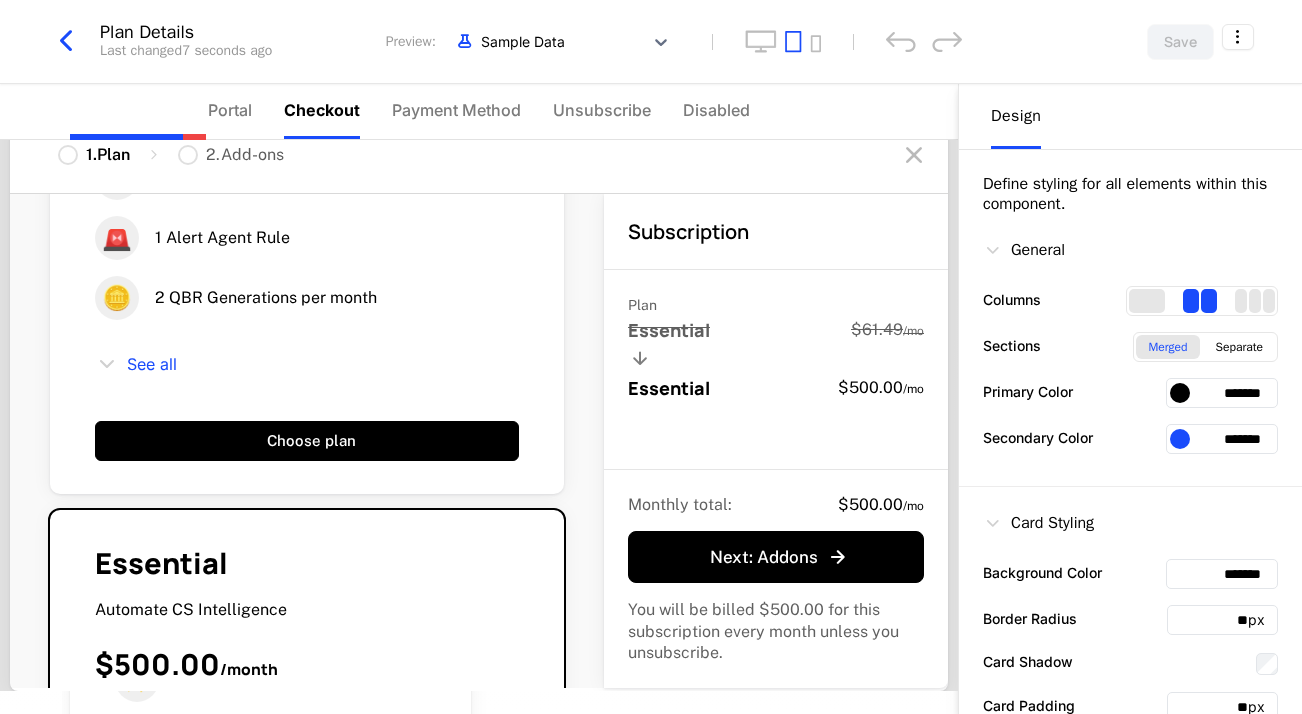 scroll, scrollTop: 0, scrollLeft: 0, axis: both 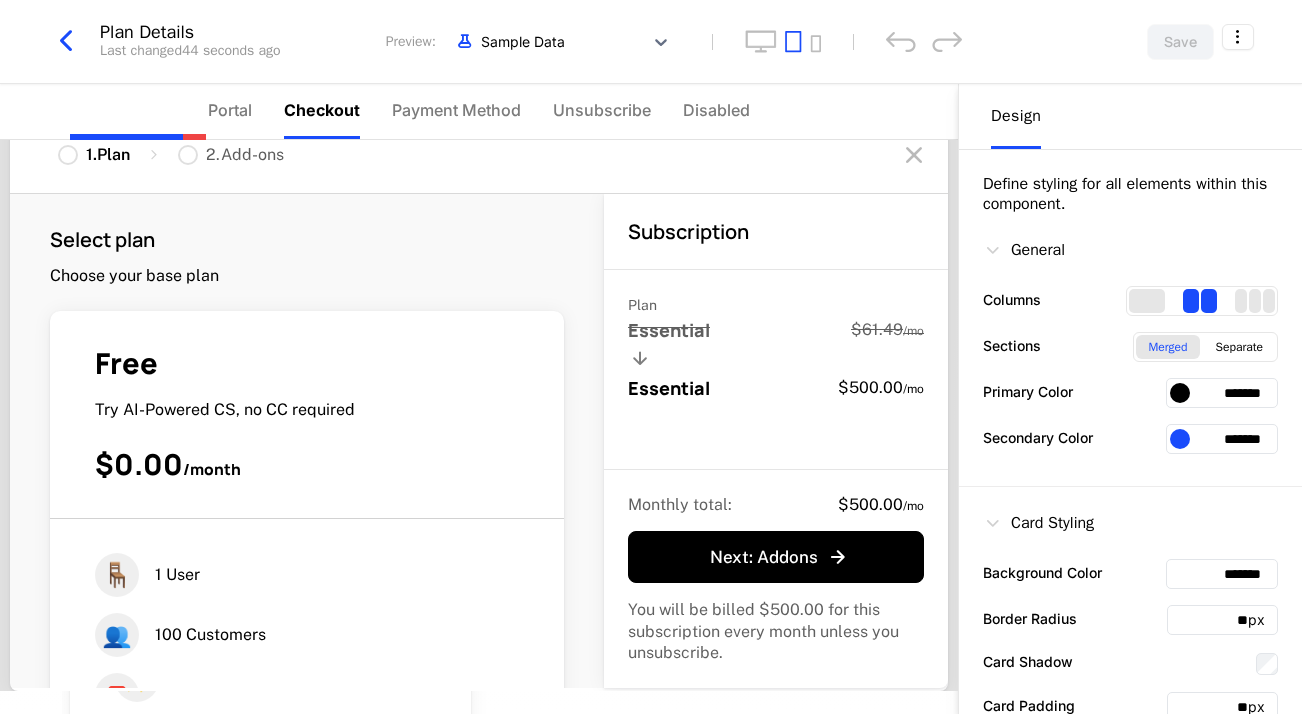 click at bounding box center (66, 41) 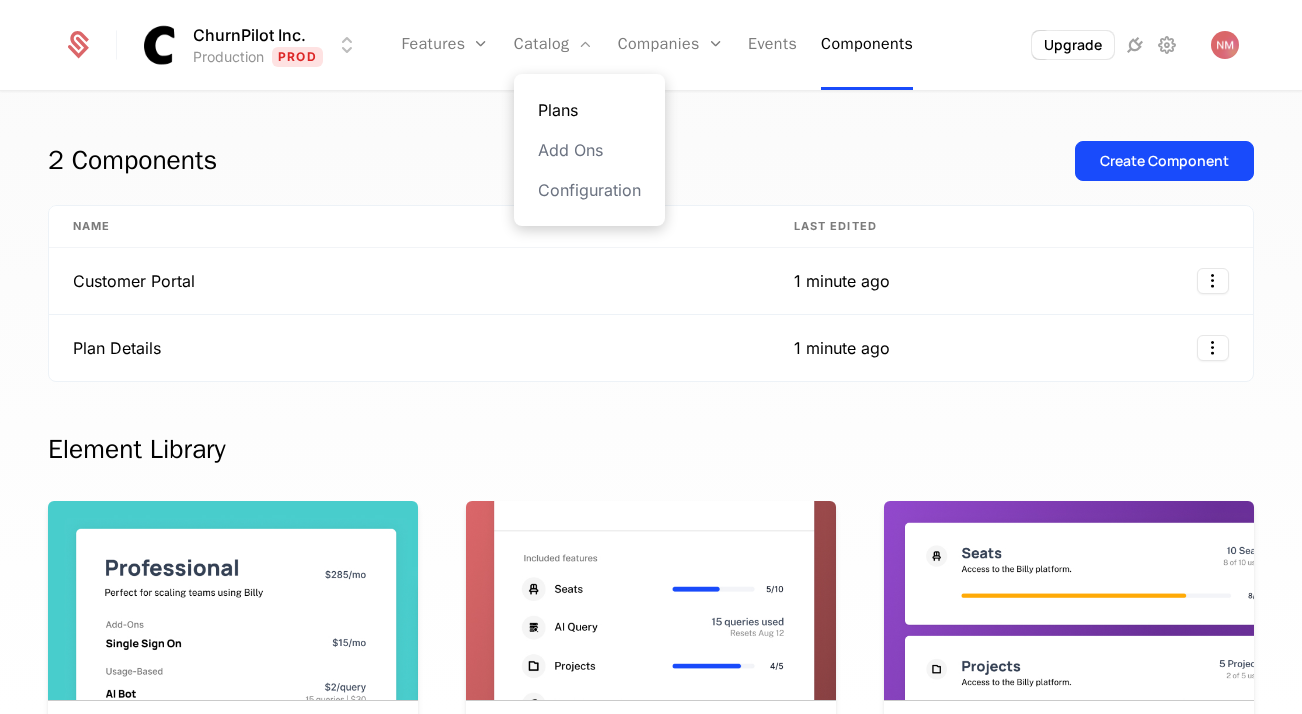 click on "Plans" at bounding box center (589, 110) 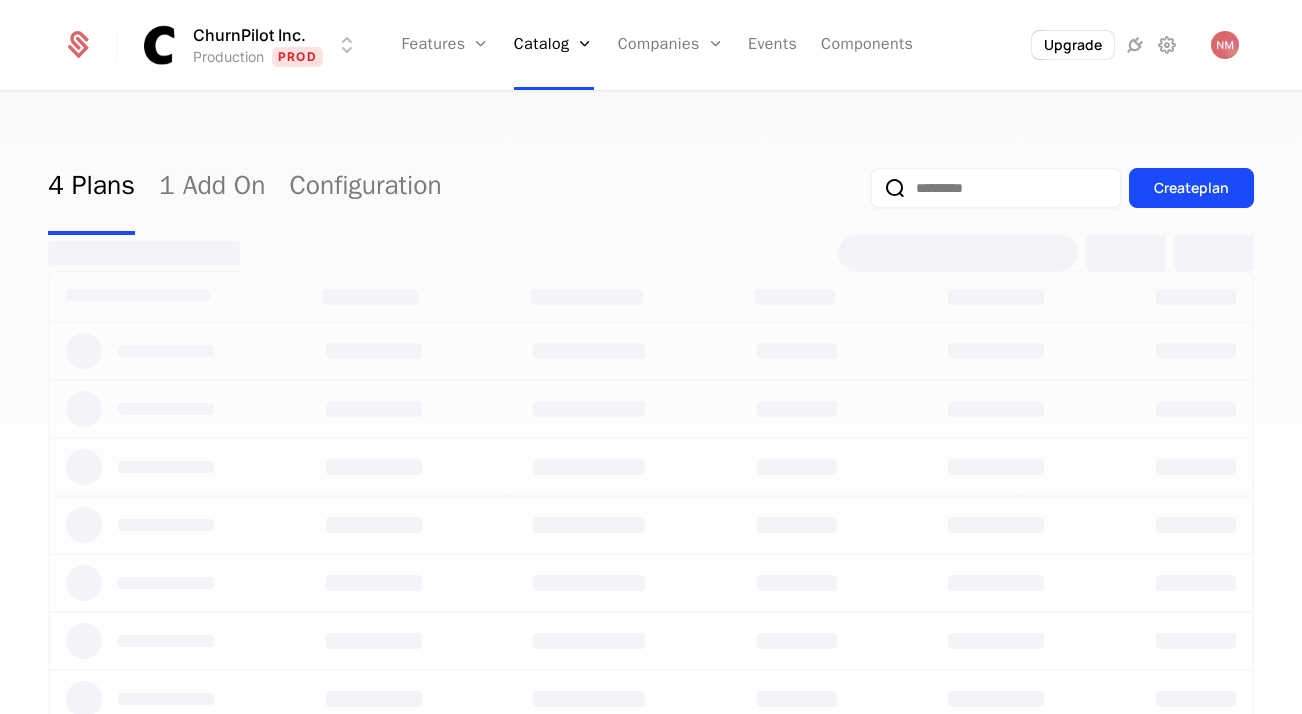 select on "***" 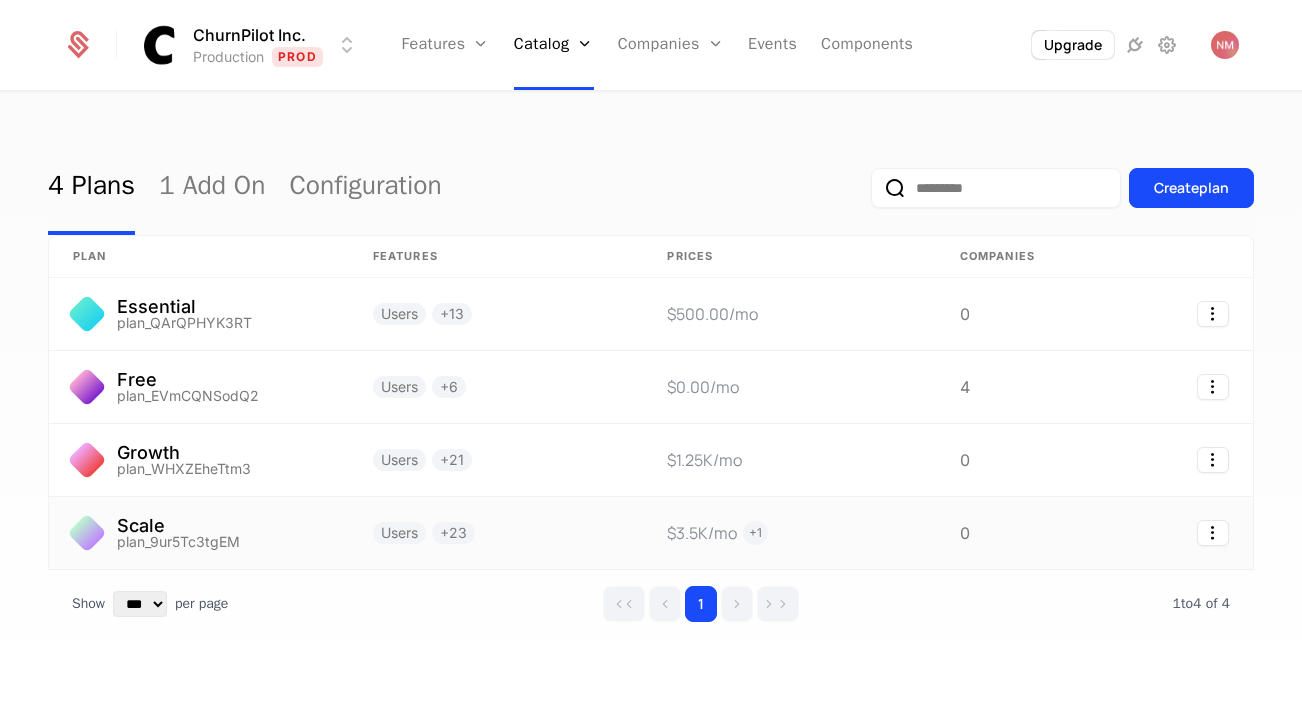 click on "Scale plan_9ur5Tc3tgEM" at bounding box center (199, 533) 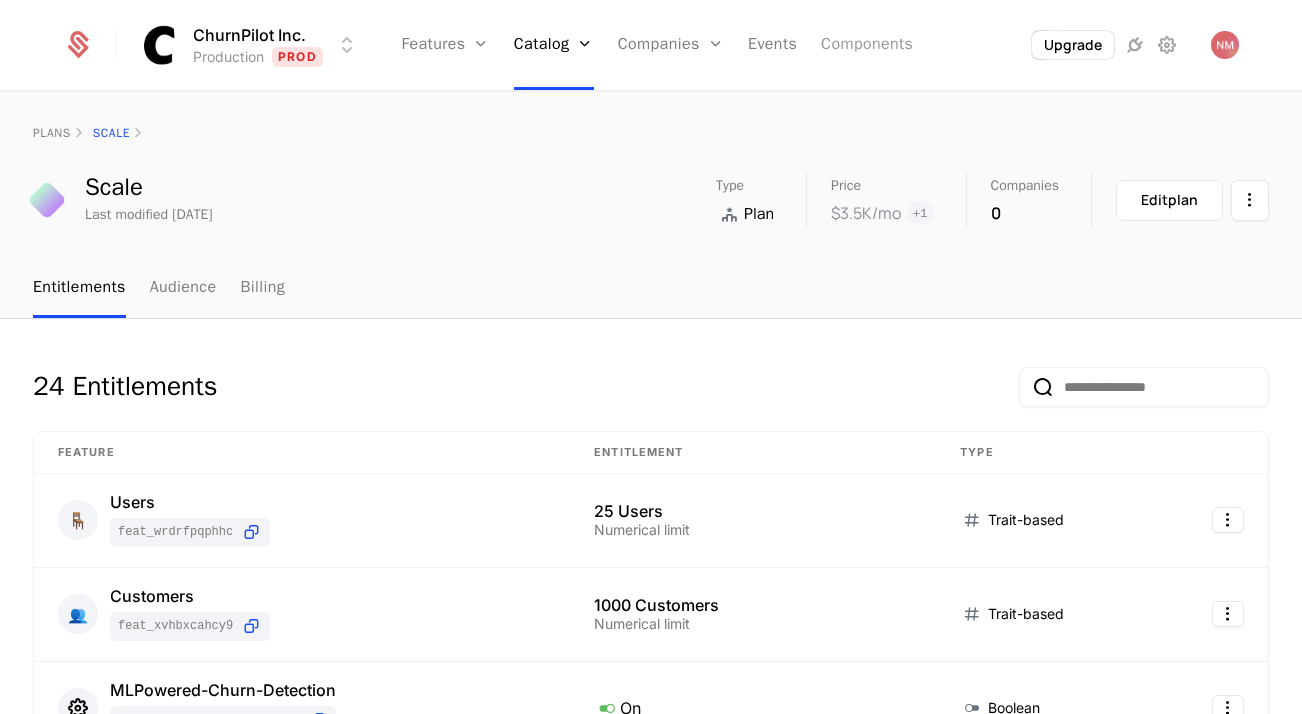 click on "Components" at bounding box center (867, 45) 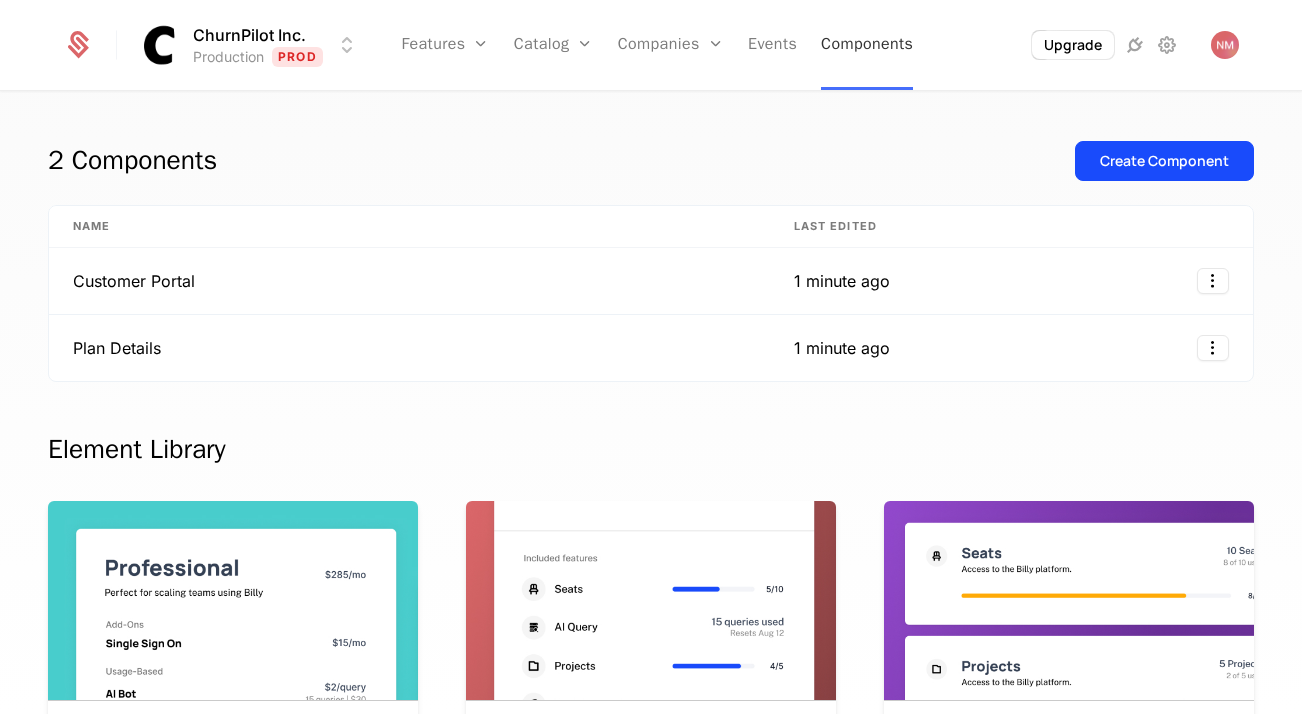 click on "Components" at bounding box center [867, 45] 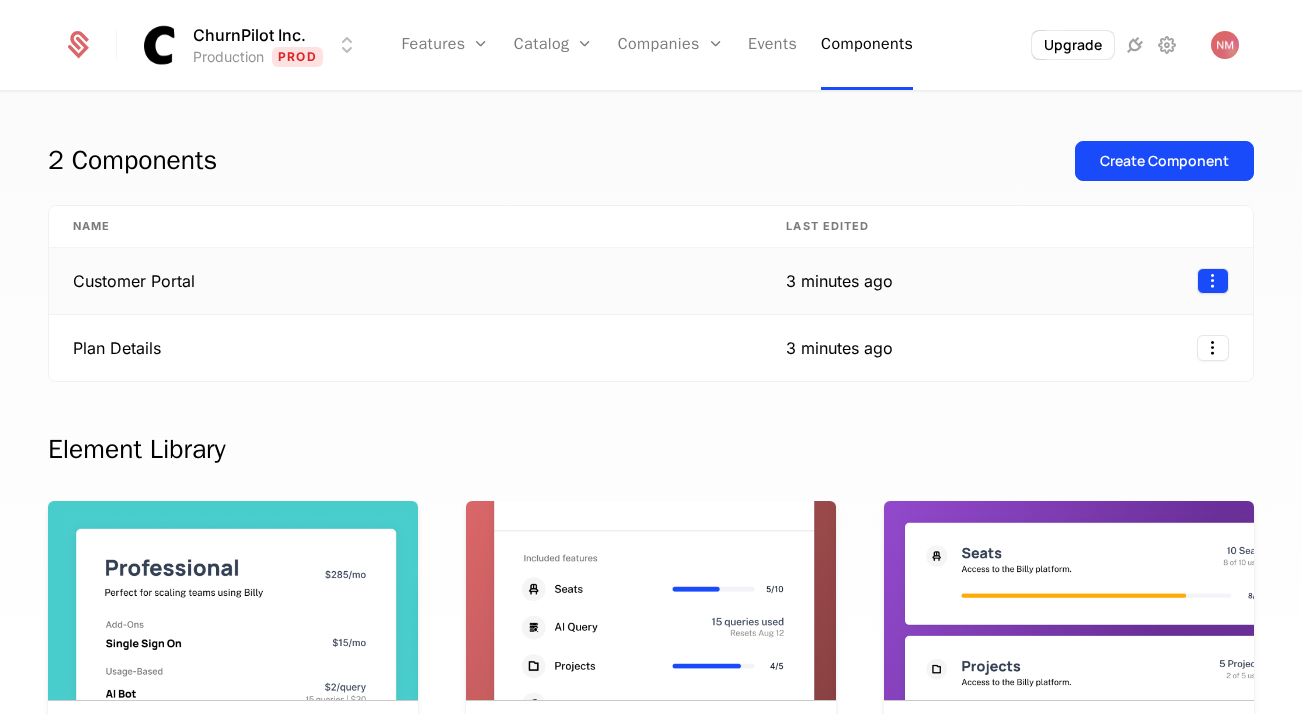 click on "ChurnPilot Inc. Production Prod Features Features Flags Catalog Plans Add Ons Configuration Companies Companies Users Events Components Upgrade 2 Components Create Component Name Last edited Customer Portal 3 minutes ago Plan Details 3 minutes ago Element Library Plan Manager Available See current plan, add ons, and usage-based charges. Included Features Available See all features the user has access to with associated limits and usage Metered Features Available Detailed view of feature usage and limits with upgrade buttons. Plans Table Available Provide an intuitive upgrade path by surfacing current and live plans. Upcoming Bill Available See estimated upcoming bill based on current entitlements and usage. Invoices Available See a list of recent invoices sent to the user. Click to view detail. Payment Method Available See and easily edit current payment method on file. Usage Graphs Coming soon Show usage over time to surface usage trends. Public Pricing Page Coming soon
Best Viewed on Desktop" at bounding box center (651, 357) 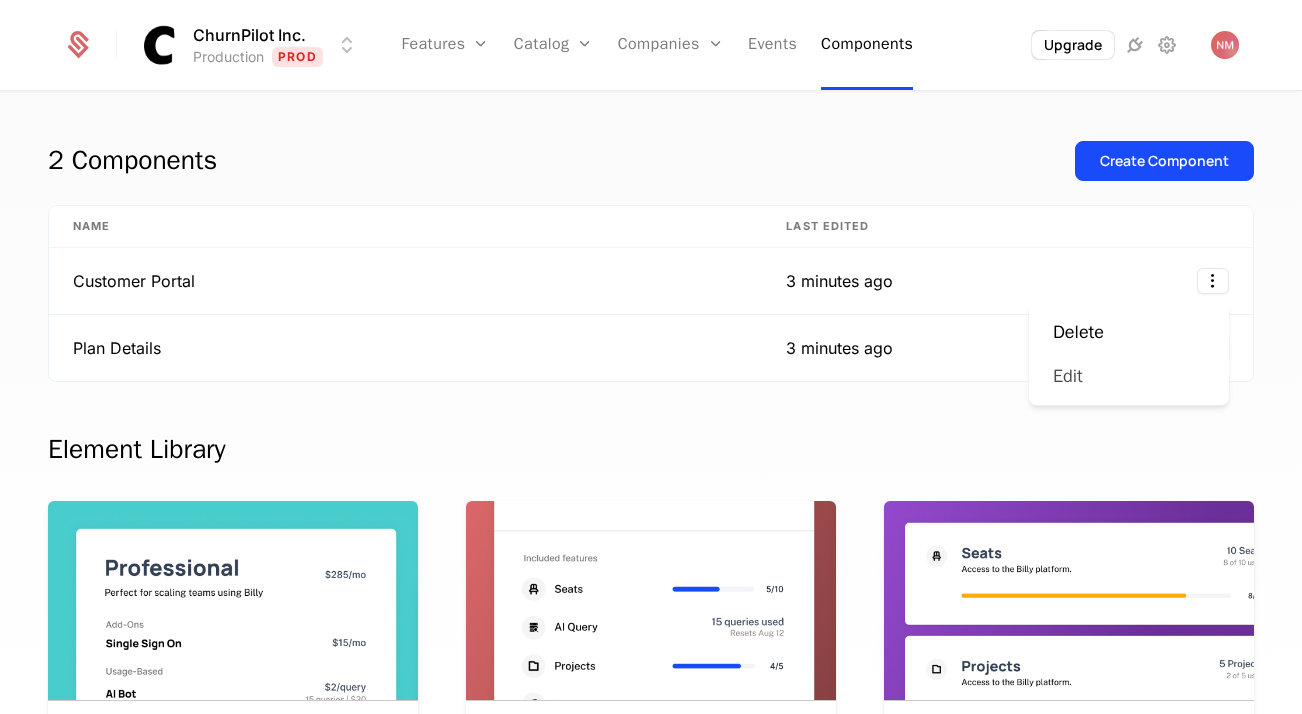 click on "Edit" at bounding box center (1068, 376) 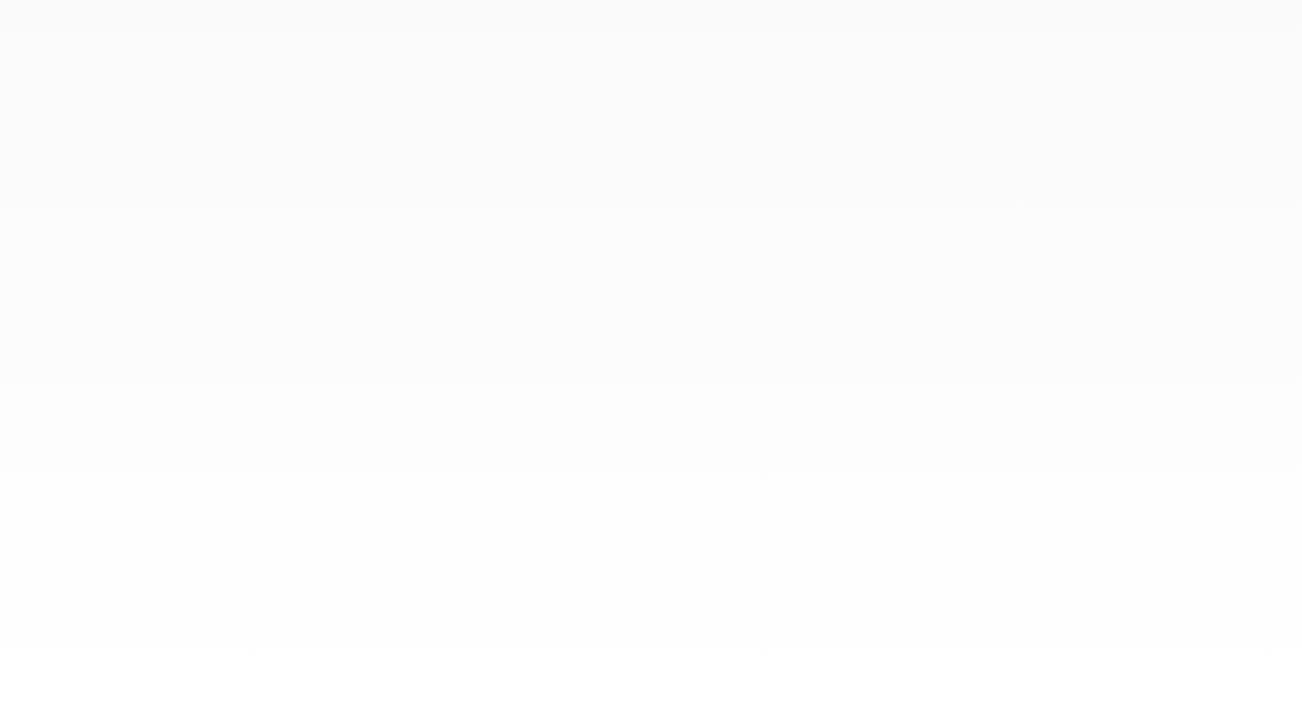 scroll, scrollTop: 0, scrollLeft: 0, axis: both 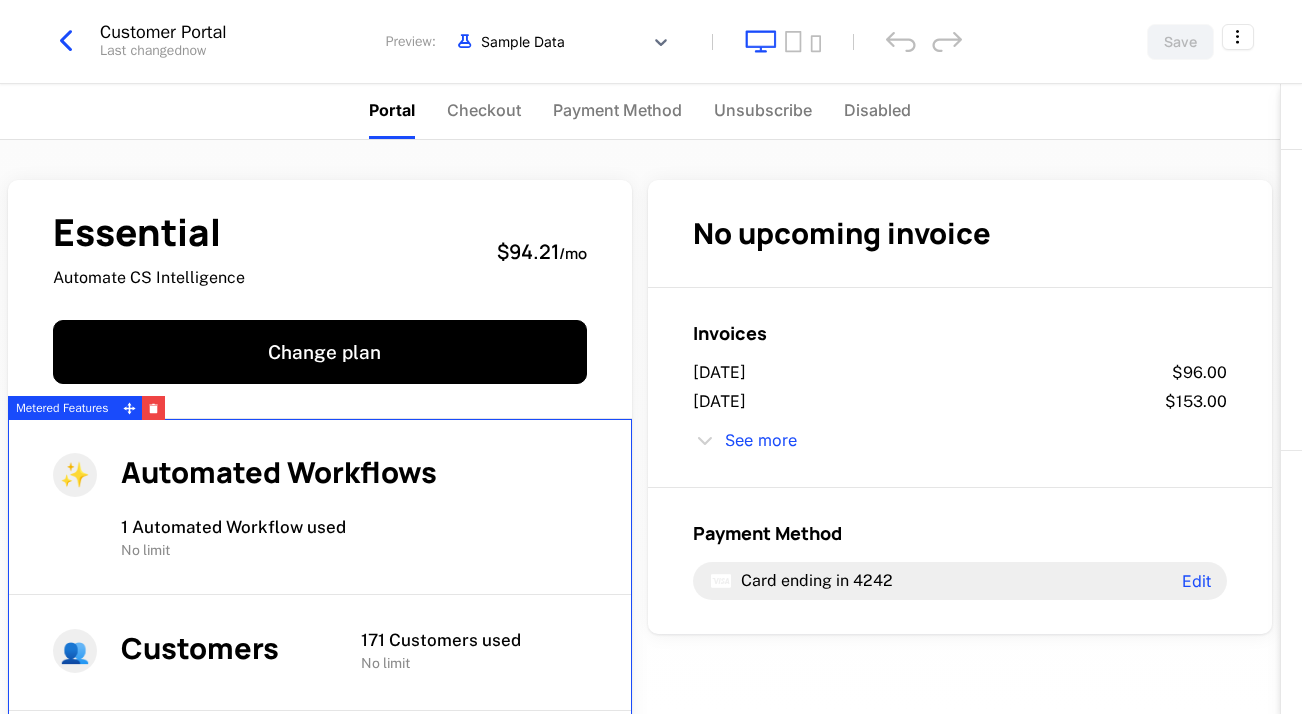 click at bounding box center (66, 41) 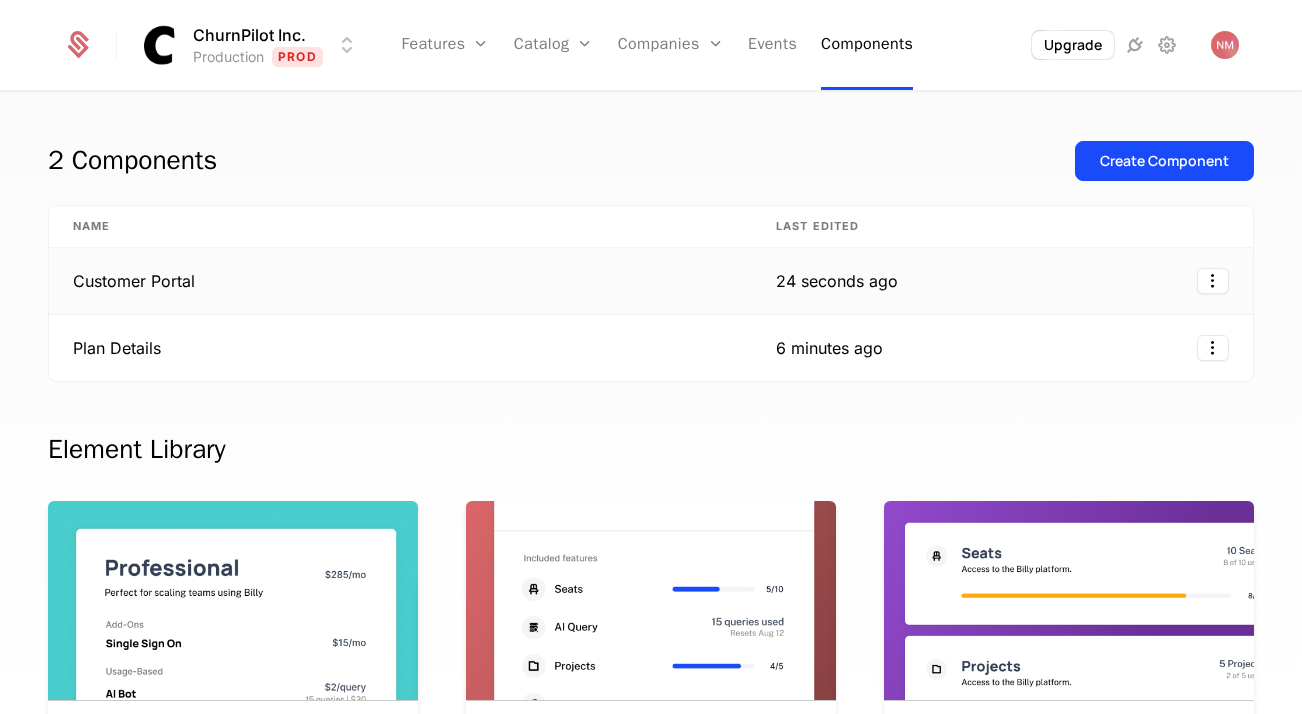 click at bounding box center (1087, 281) 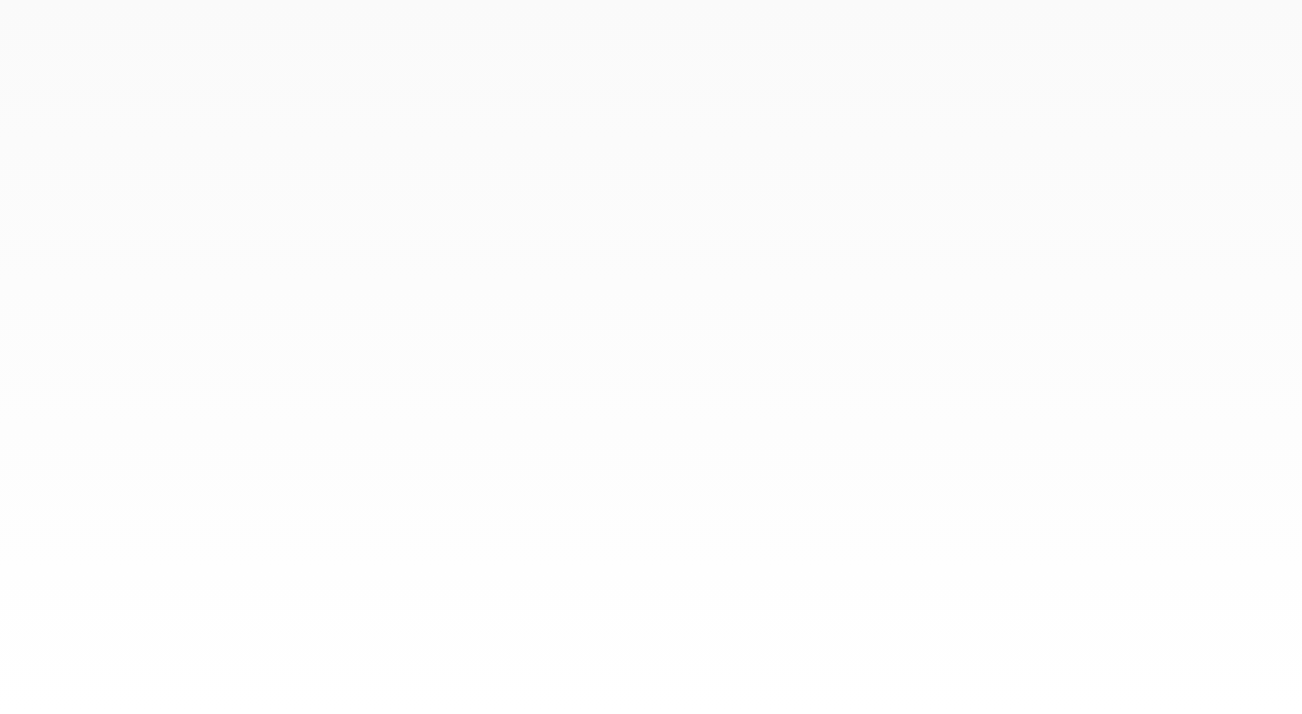 scroll, scrollTop: 0, scrollLeft: 0, axis: both 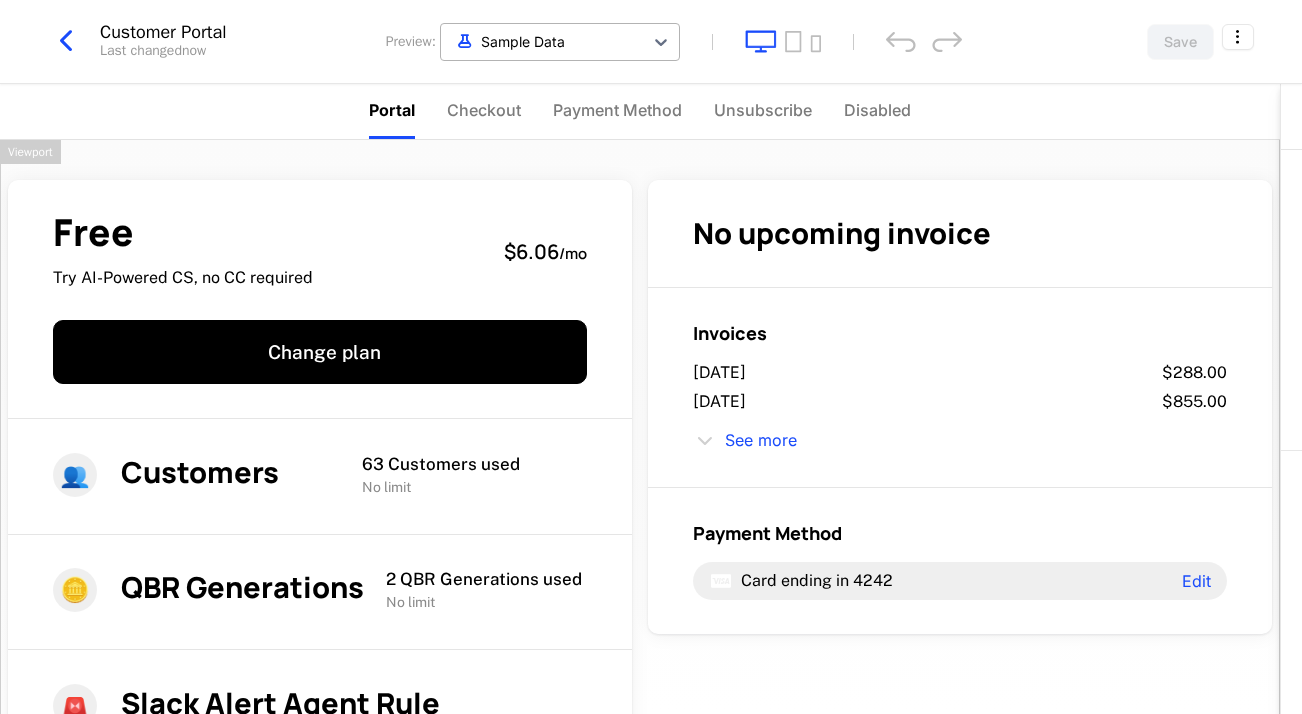 click at bounding box center [542, 41] 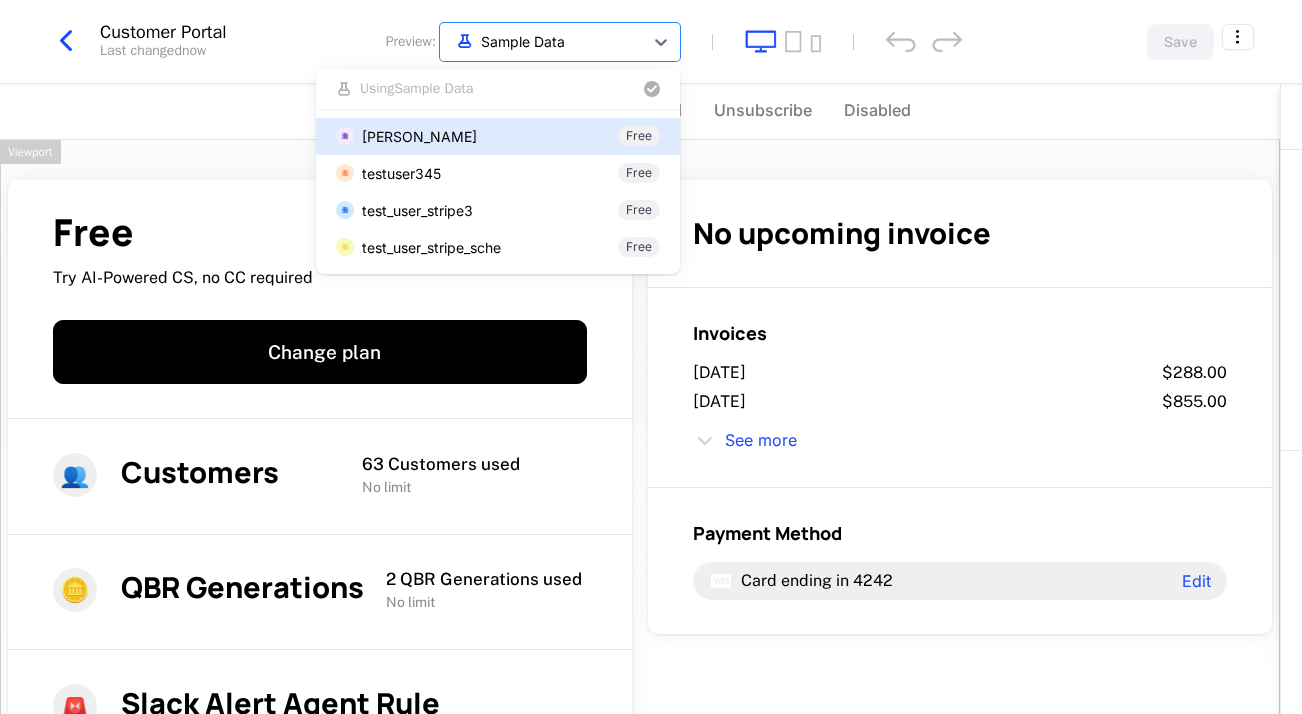 click at bounding box center (570, 89) 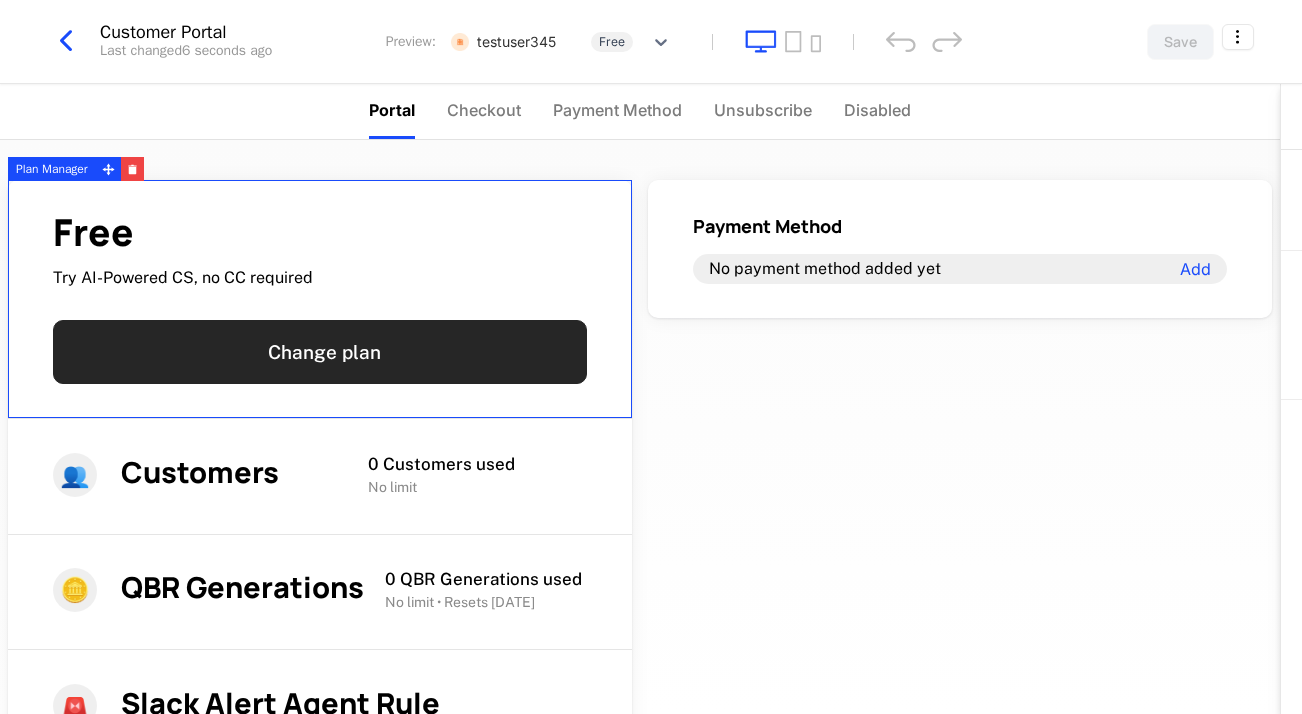 click on "Change plan" at bounding box center [320, 352] 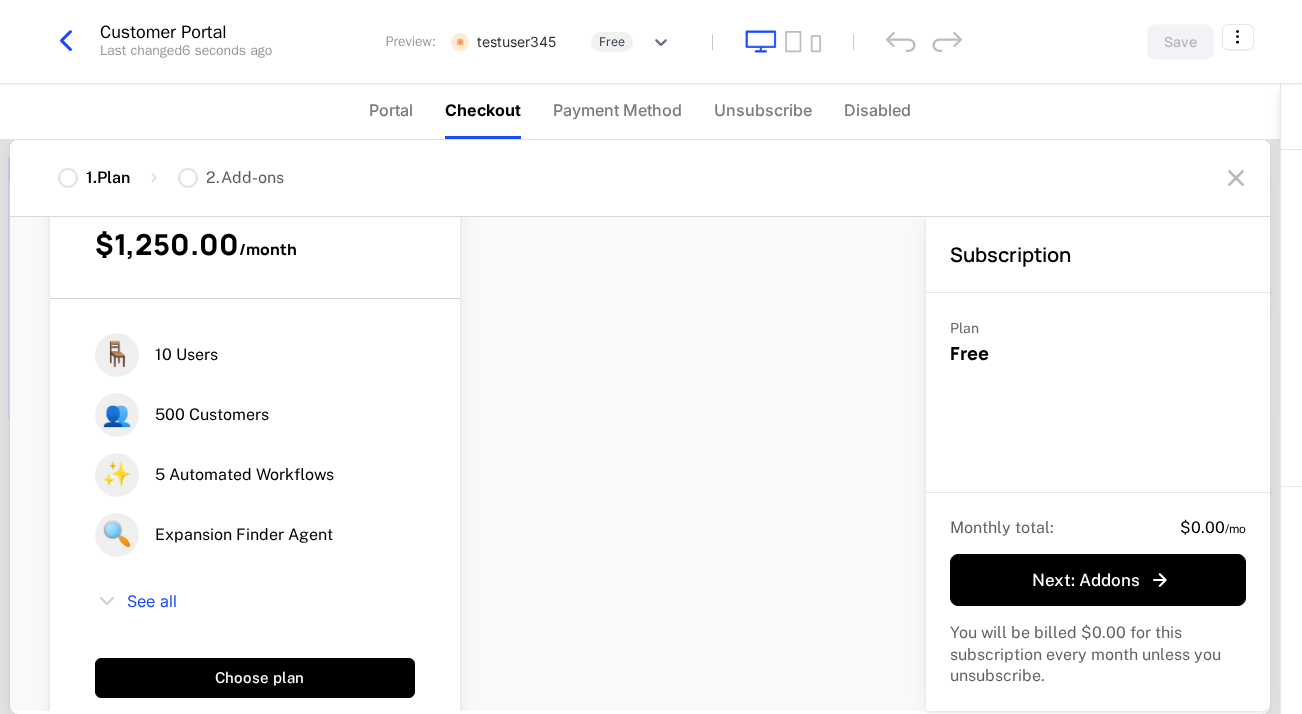 scroll, scrollTop: 929, scrollLeft: 0, axis: vertical 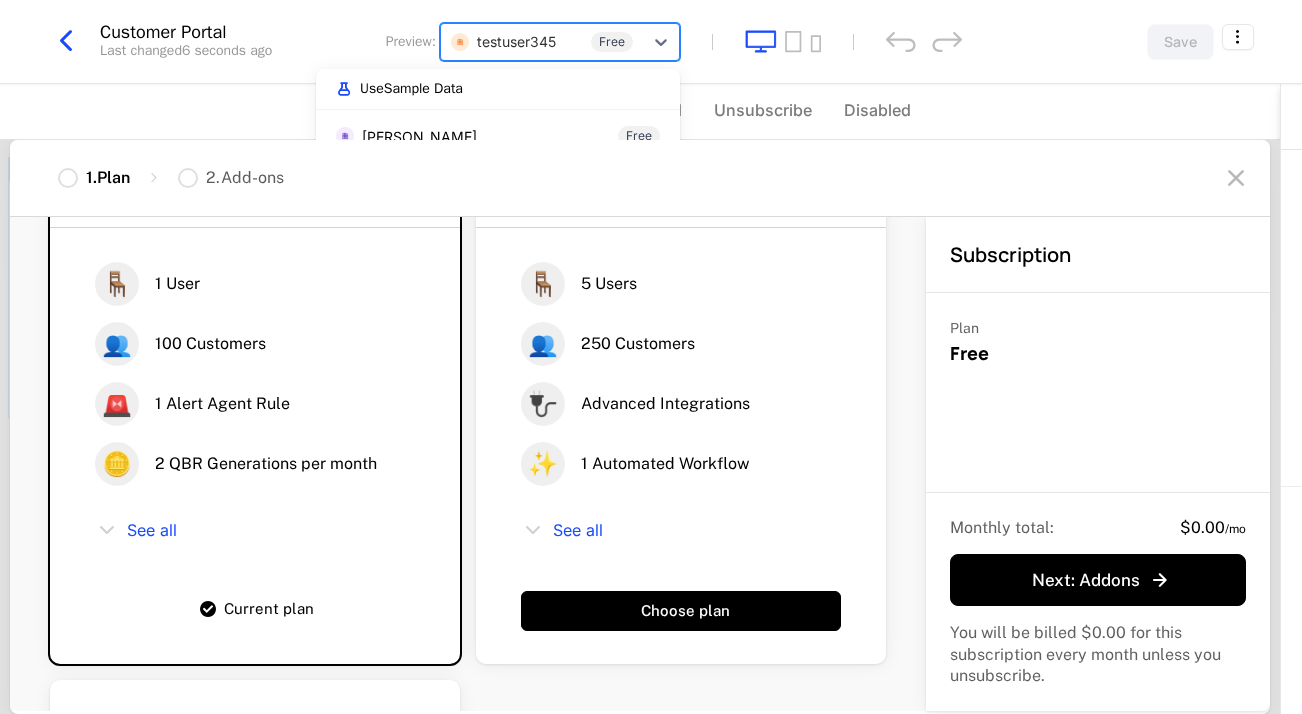 click at bounding box center [542, 41] 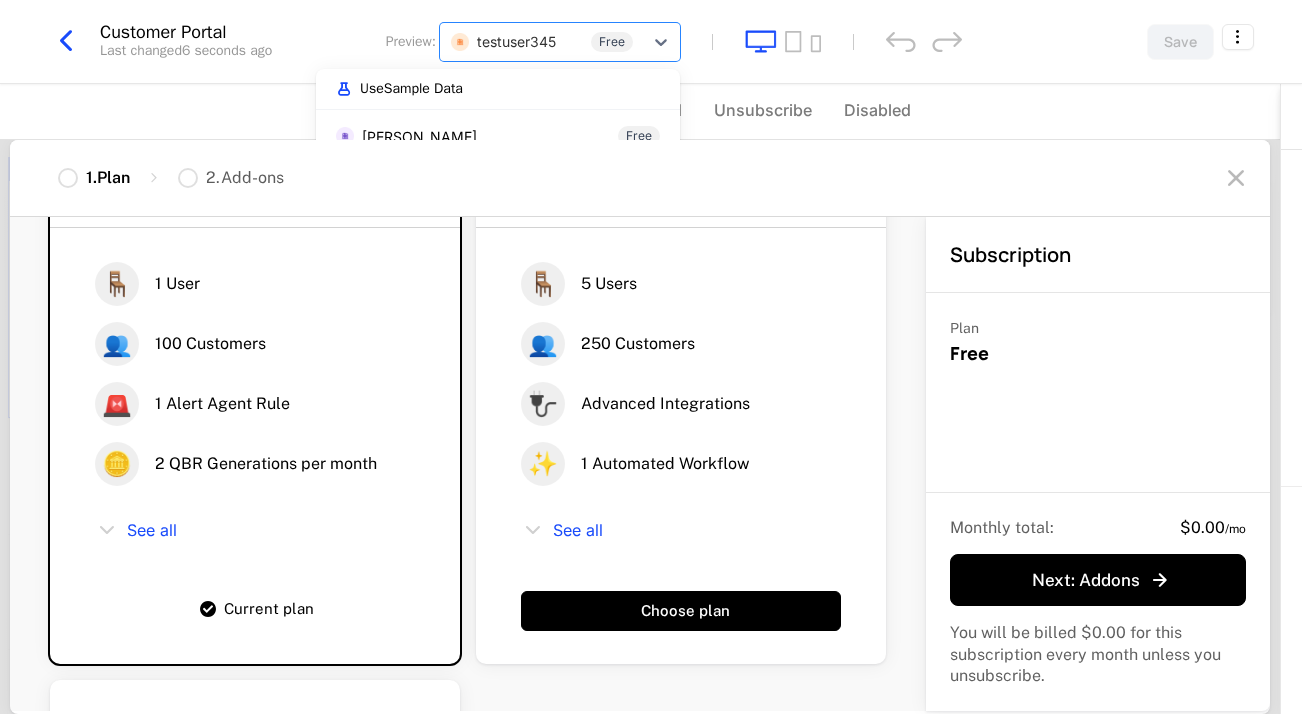 click on "Use  Sample Data" at bounding box center (498, 89) 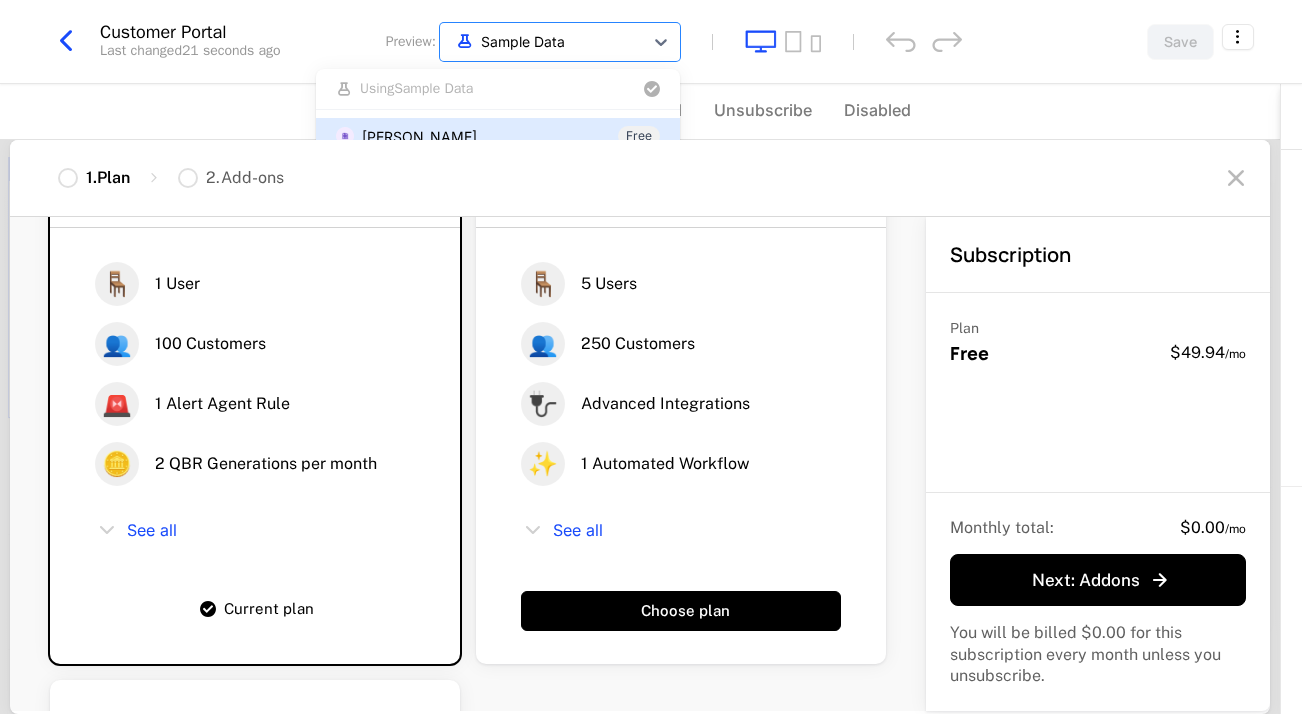 click on "Portal Checkout Payment Method Unsubscribe Disabled" at bounding box center (640, 112) 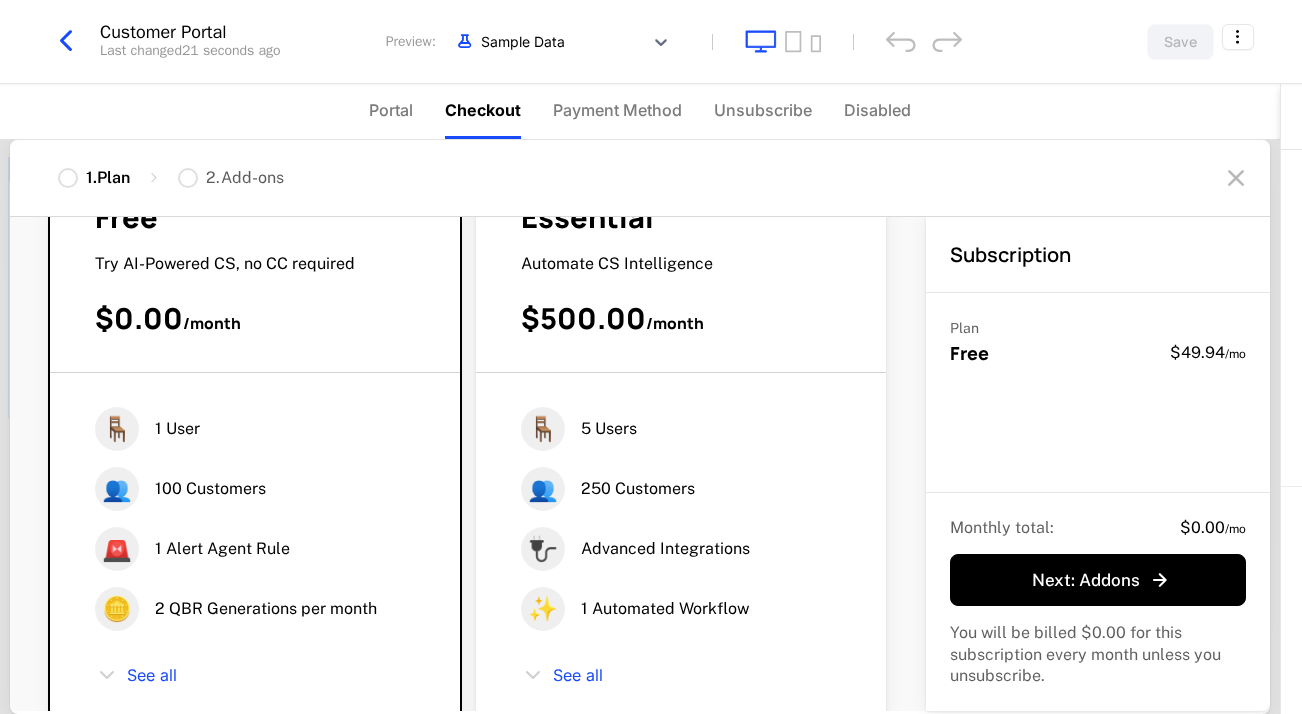 scroll, scrollTop: 82, scrollLeft: 0, axis: vertical 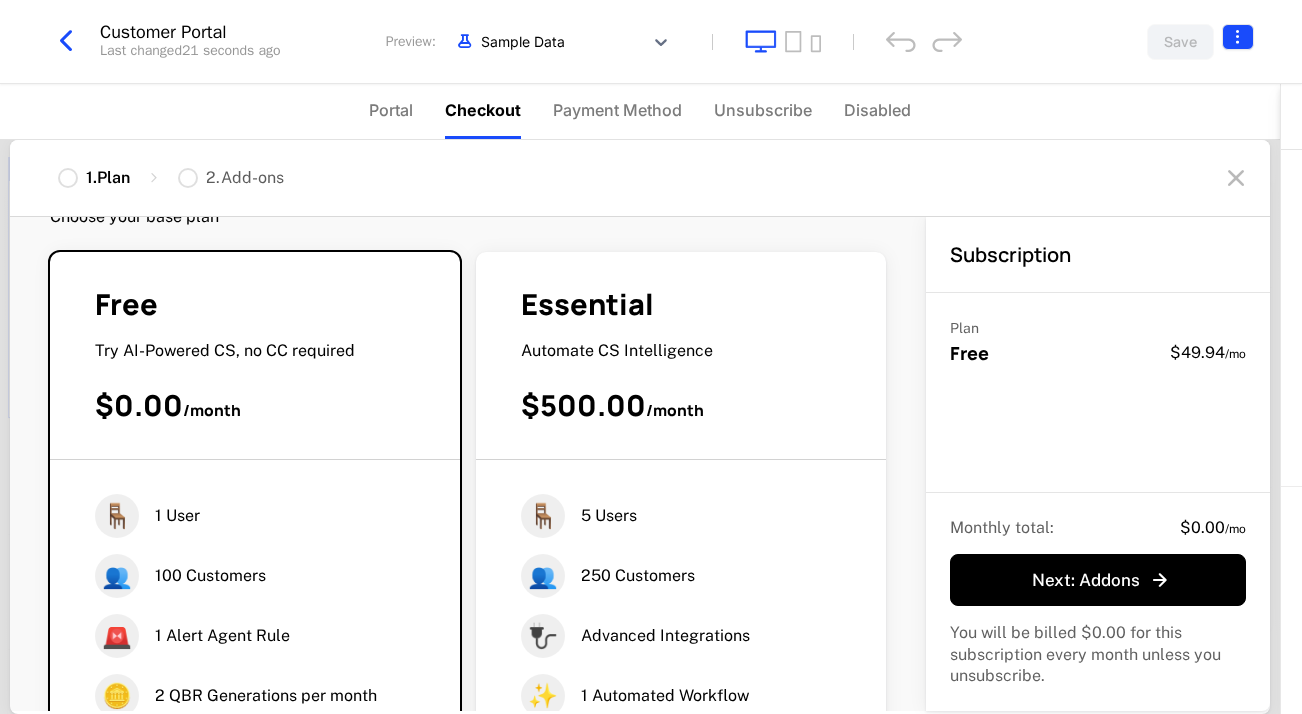 click on "ChurnPilot Inc. Production Prod Features Features Flags Catalog Plans Add Ons Configuration Companies Companies Users Events Components Upgrade Customer Portal Last changed  21 seconds ago Preview: Sample Data Save Portal Checkout Payment Method Unsubscribe Disabled Free Try AI-Powered CS, no CC required $49.94 / mo Change plan 👥 Customers 4   Customers   used No limit 🪙 QBR Generations 2   QBR Generations   used No limit 🚨  Slack Alert Agent Rule 0   Alert Agent Rules   used No limit 🪑 Users 1   User   used No limit No upcoming invoice Invoices July 31, 2025 $738.00 July 30, 2025 $929.00 See more Payment Method Card ending in   4242 Edit Powered by   1 .  Plan 2 .  Add-ons Select plan Choose your base plan Free Try AI-Powered CS, no CC required $0.00 / month 🪑 1   User 👥 100   Customers 🚨 1   Alert Agent Rule 🪙 2   QBR Generations   per   month See all Current plan Essential Automate CS Intelligence $500.00 / month 🪑 5   Users 👥 250   Customers 🔌 ✨ 1   See all /" at bounding box center [651, 357] 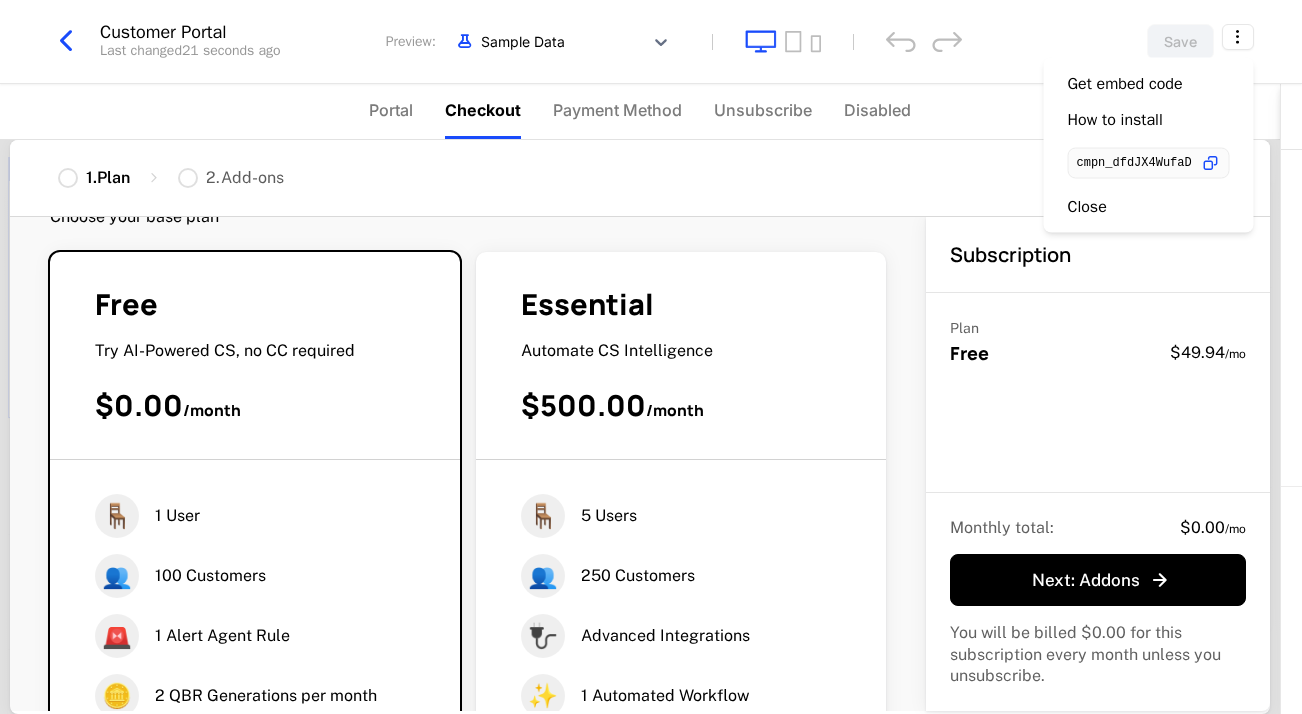 click on "Essential Automate CS Intelligence $500.00 / month 🪑 5   Users 👥 250   Customers 🔌 Advanced Integrations ✨ 1   Automated Workflow See all Choose plan" at bounding box center [681, 574] 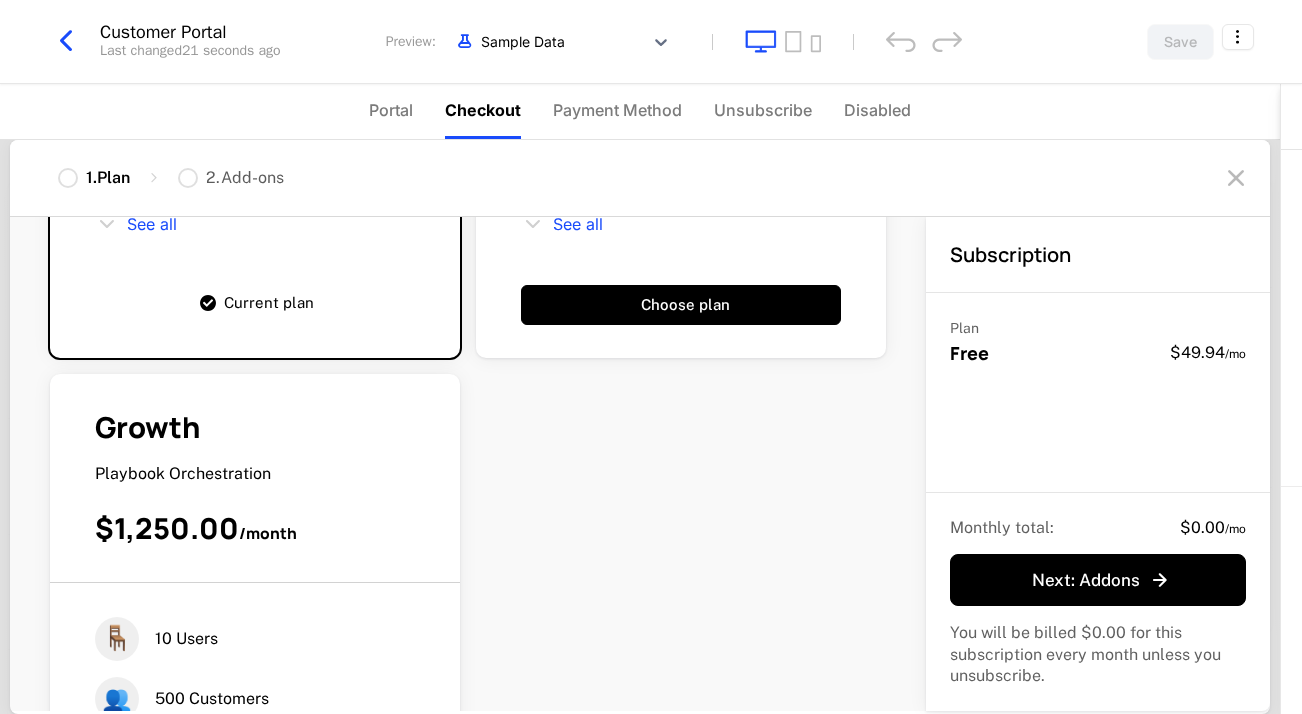 scroll, scrollTop: 41, scrollLeft: 0, axis: vertical 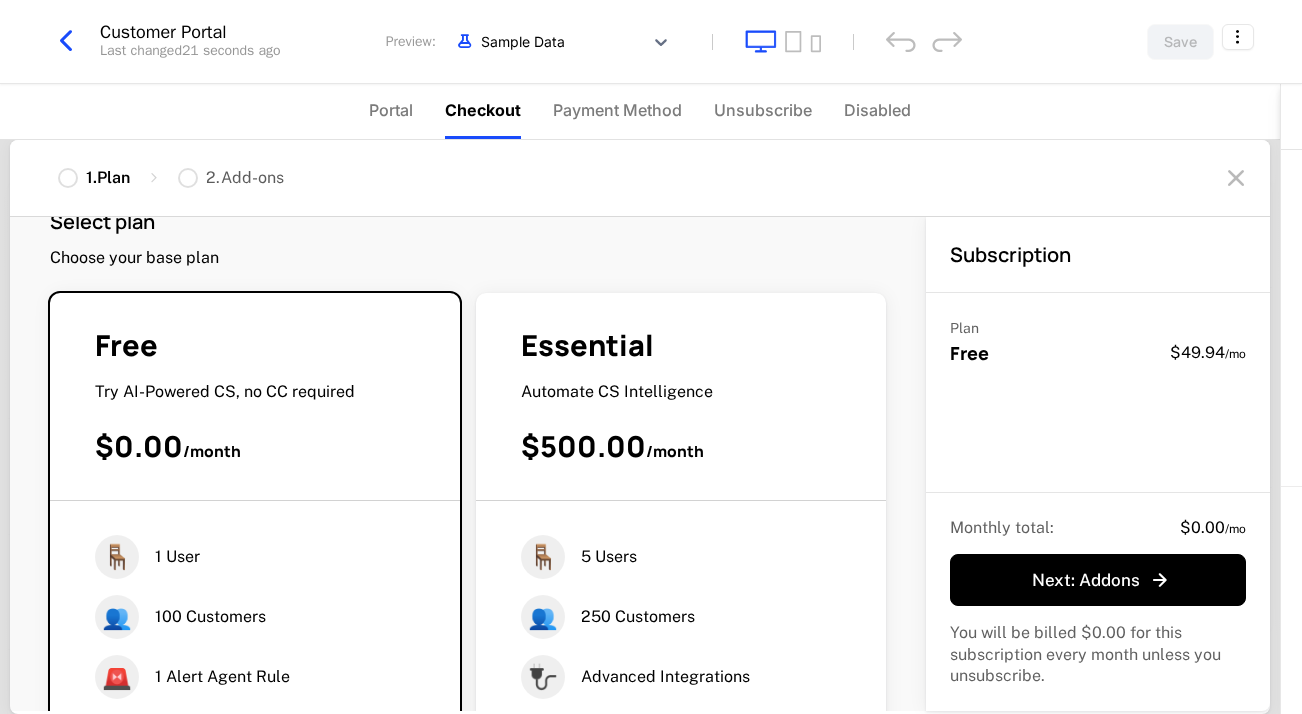 type 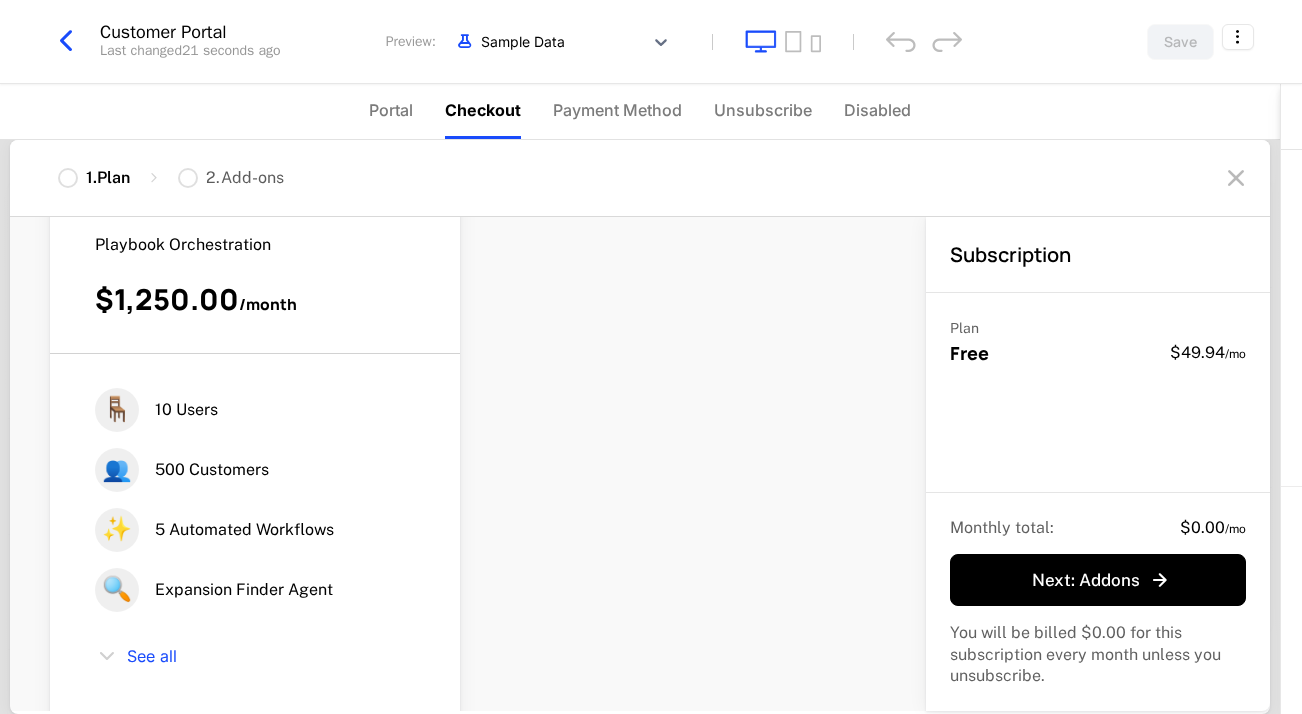 scroll, scrollTop: 957, scrollLeft: 0, axis: vertical 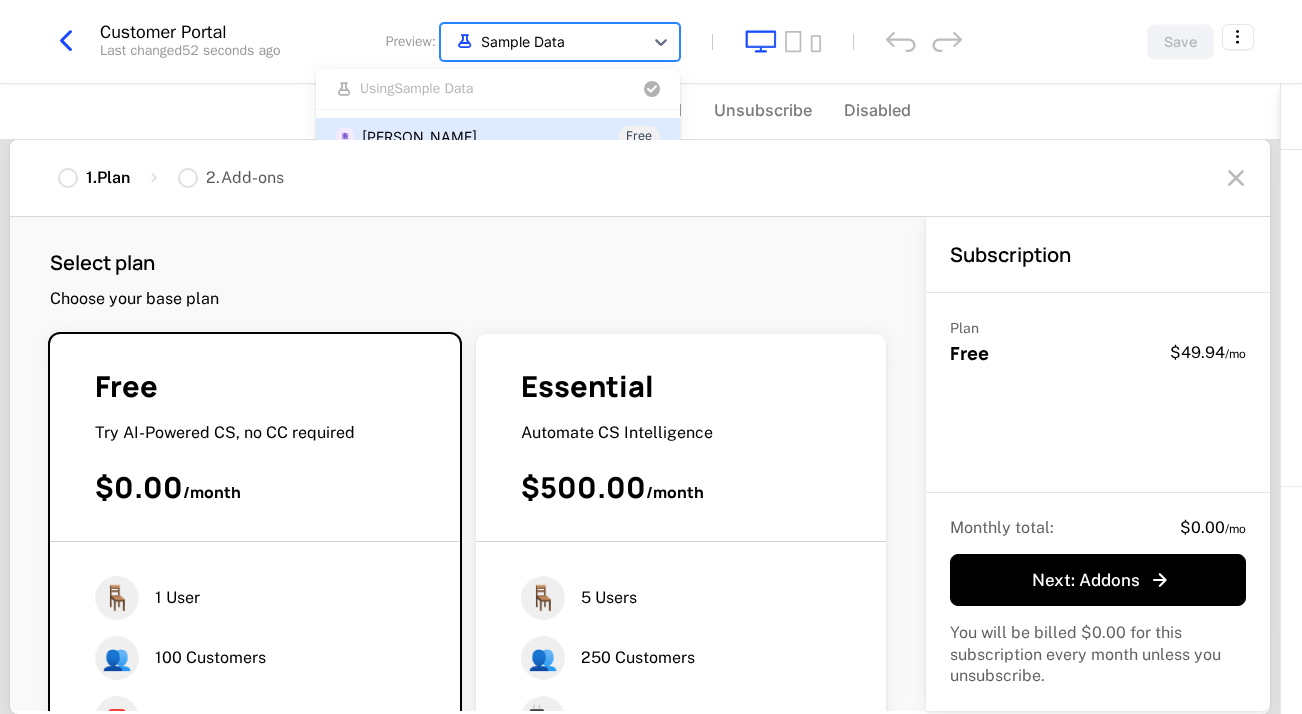 click at bounding box center (542, 41) 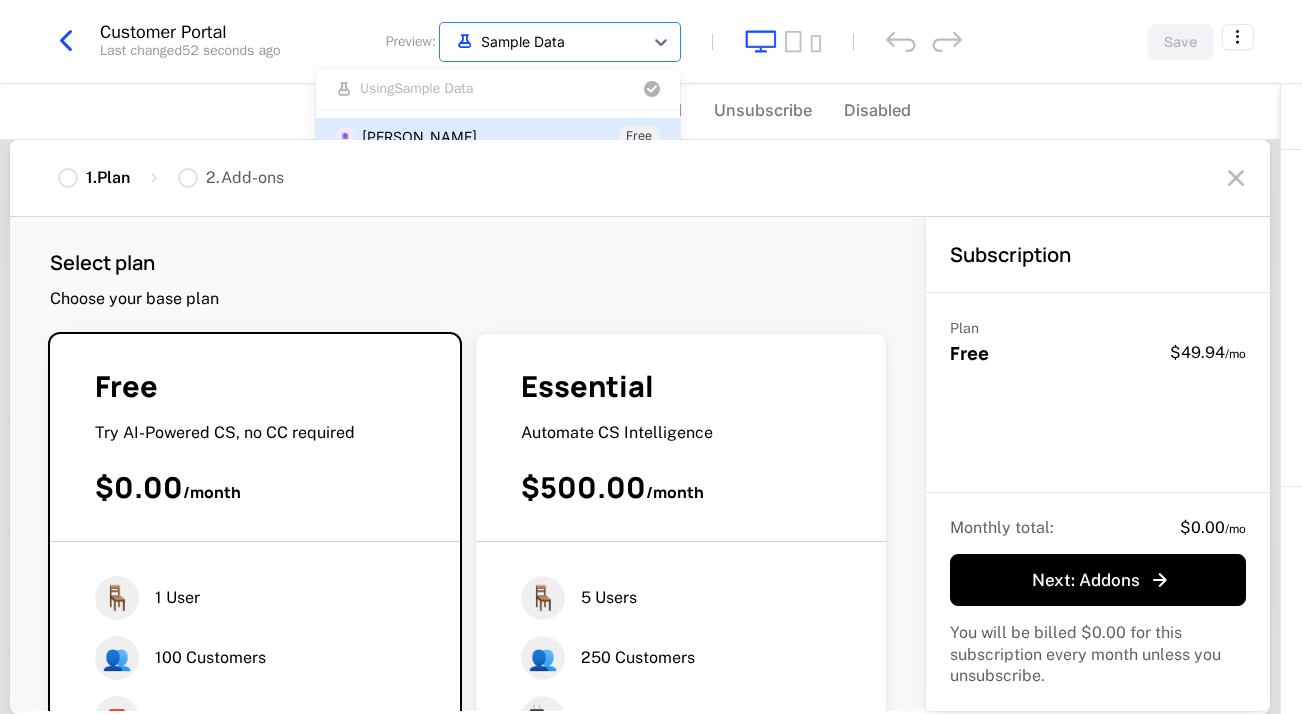 click on "Select plan Choose your base plan" at bounding box center [468, 279] 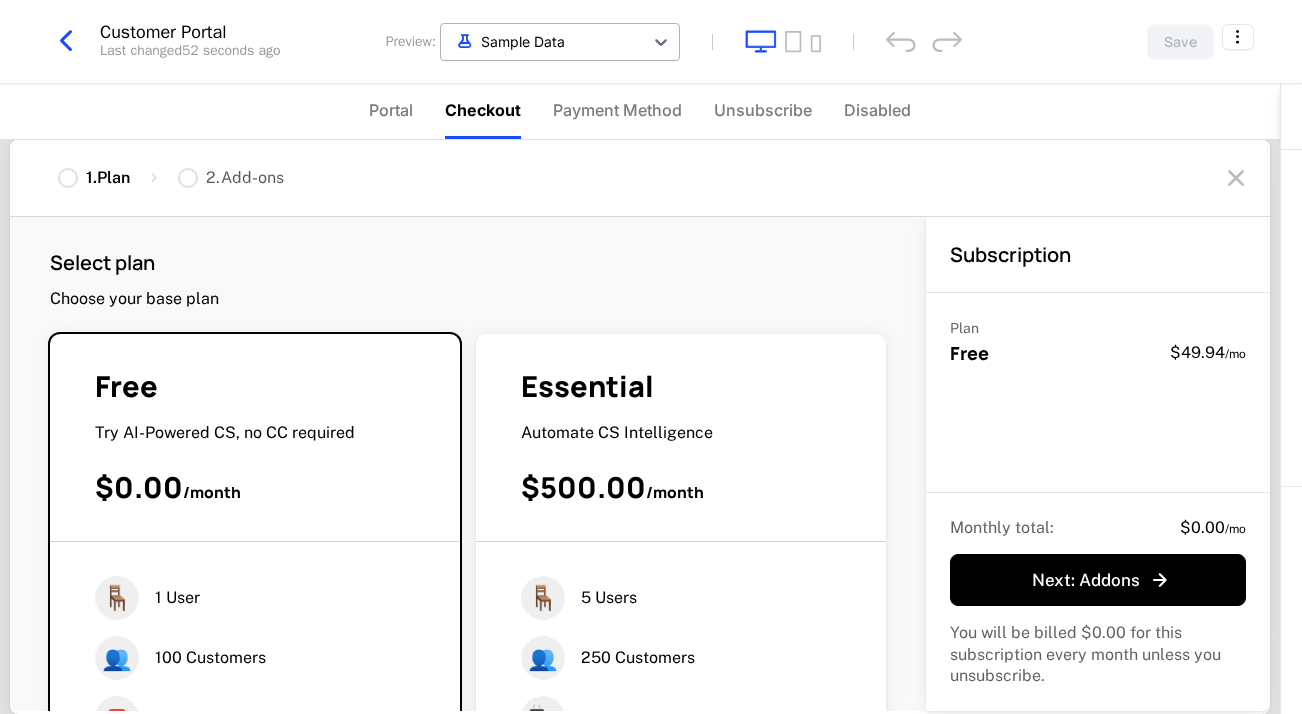 click at bounding box center [542, 41] 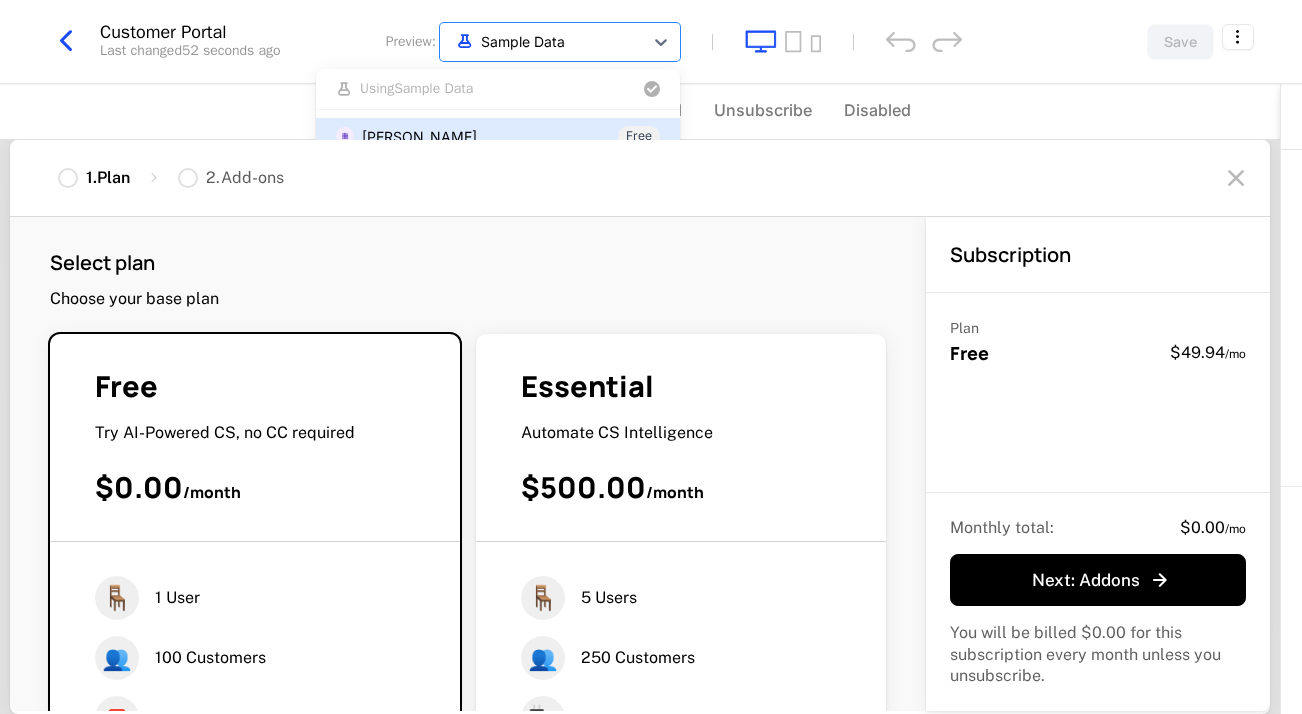 click on "1 .  Plan 2 .  Add-ons" at bounding box center (640, 178) 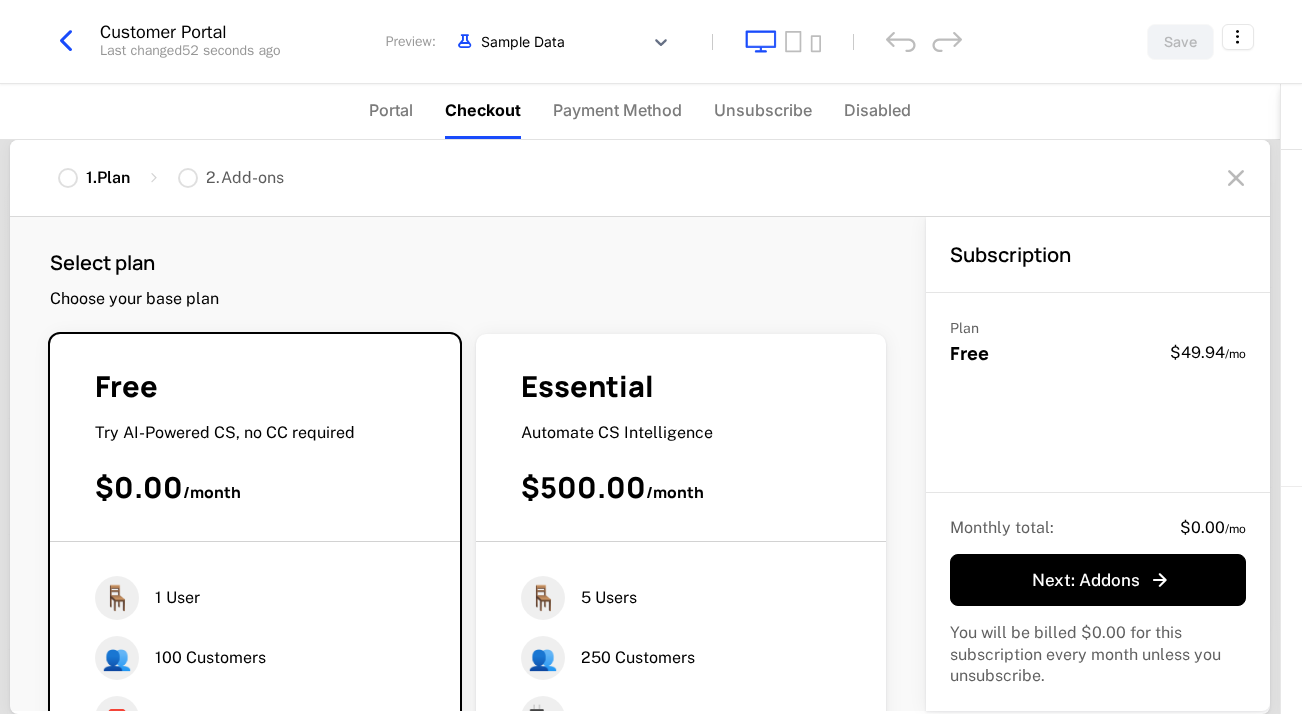 click at bounding box center [1236, 178] 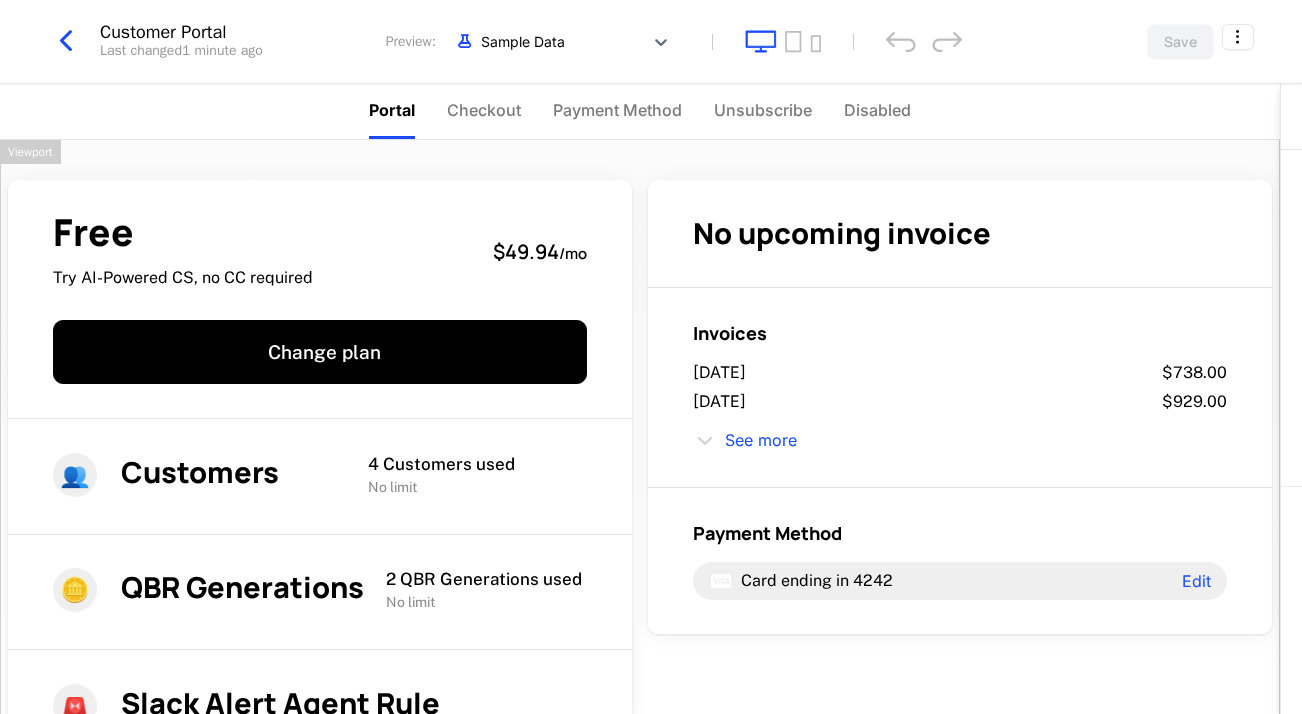click at bounding box center (66, 41) 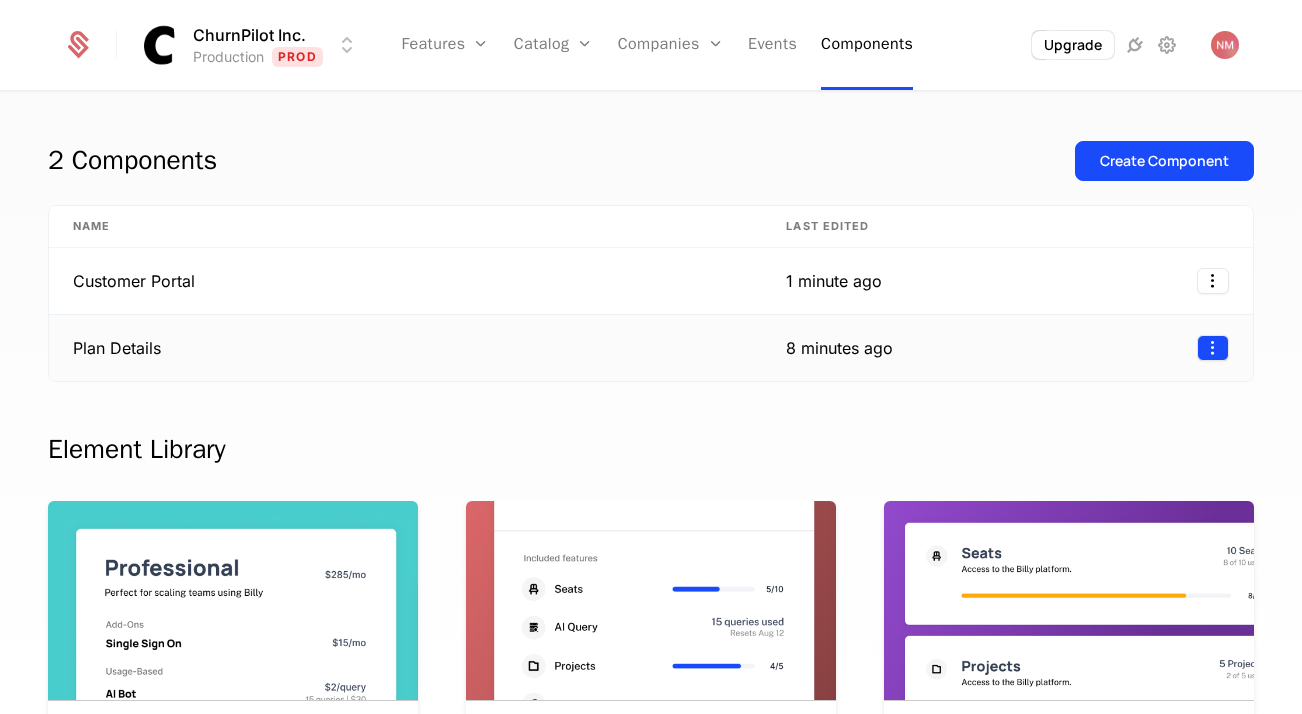 click on "ChurnPilot Inc. Production Prod Features Features Flags Catalog Plans Add Ons Configuration Companies Companies Users Events Components Upgrade 2 Components Create Component Name Last edited Customer Portal 1 minute ago Plan Details 8 minutes ago Element Library Plan Manager Available See current plan, add ons, and usage-based charges. Included Features Available See all features the user has access to with associated limits and usage Metered Features Available Detailed view of feature usage and limits with upgrade buttons. Plans Table Available Provide an intuitive upgrade path by surfacing current and live plans. Upcoming Bill Available See estimated upcoming bill based on current entitlements and usage. Invoices Available See a list of recent invoices sent to the user. Click to view detail. Payment Method Available See and easily edit current payment method on file. Usage Graphs Coming soon Show usage over time to surface usage trends. Public Pricing Page Coming soon
Best Viewed on Desktop" at bounding box center [651, 357] 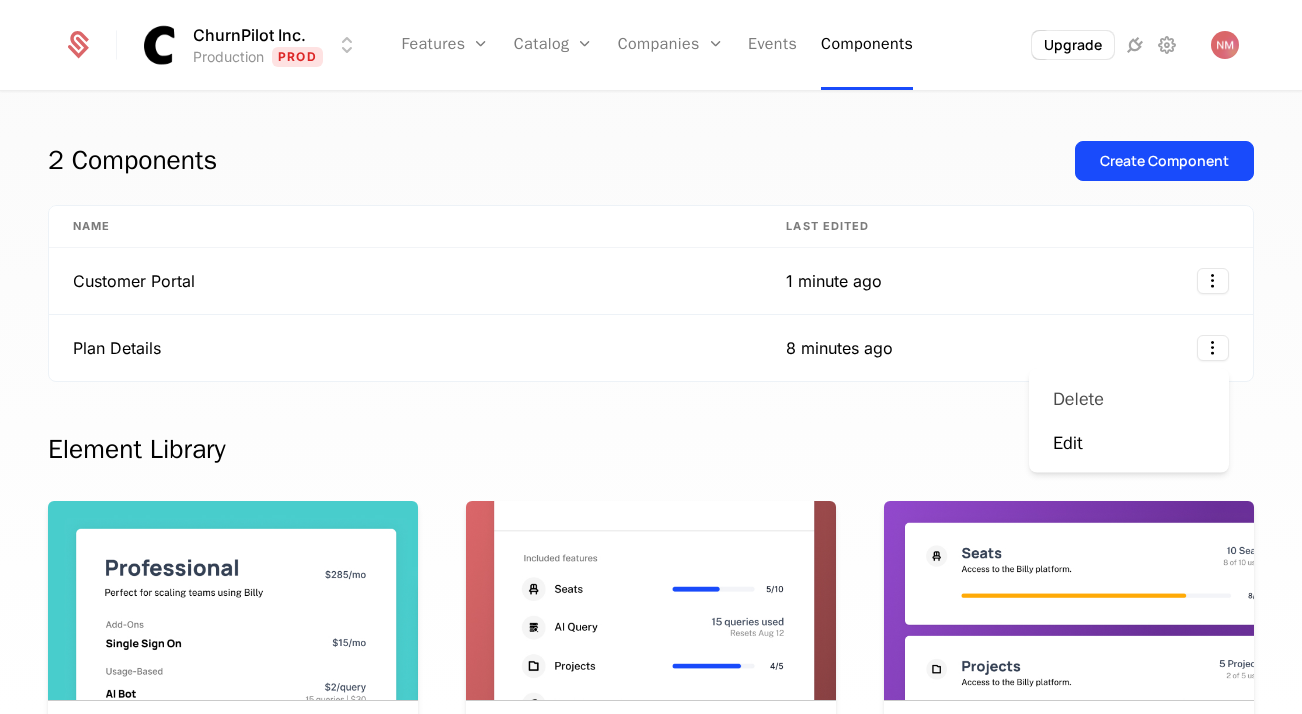 click on "Delete" at bounding box center (1129, 399) 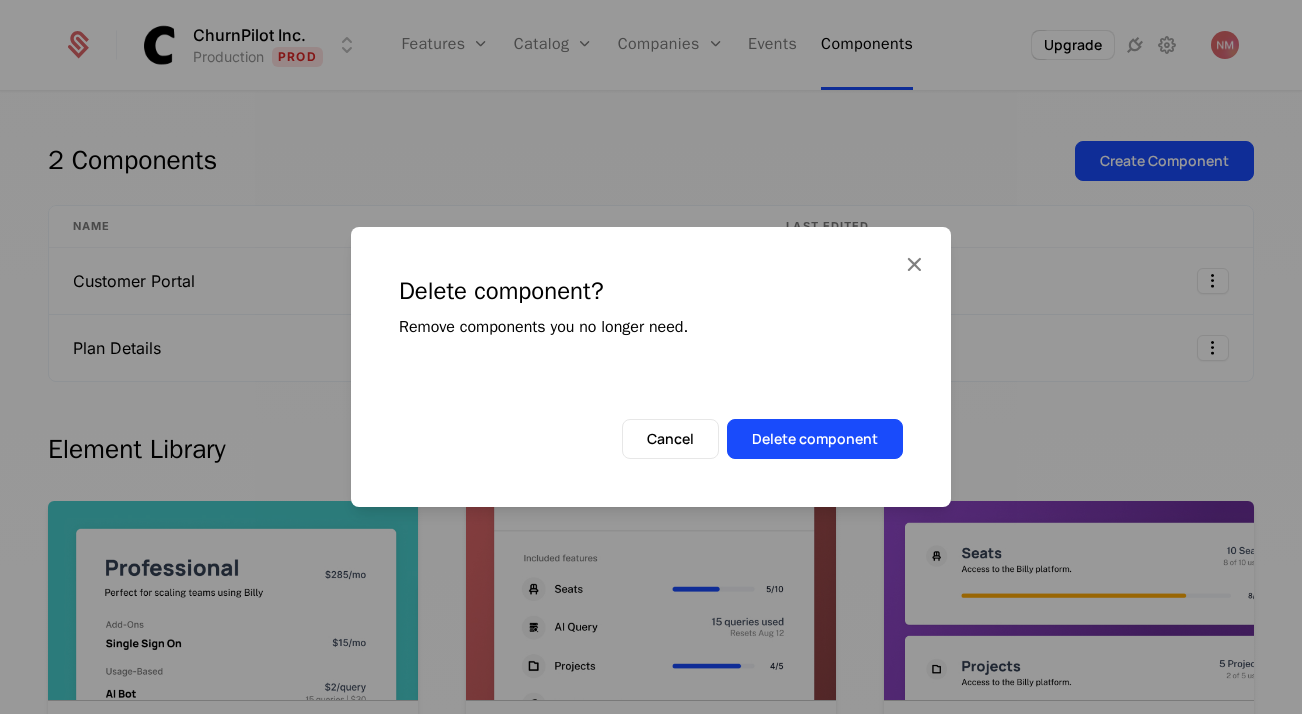 click on "Delete component? Remove components you no longer need. Cancel Delete component" at bounding box center [651, 367] 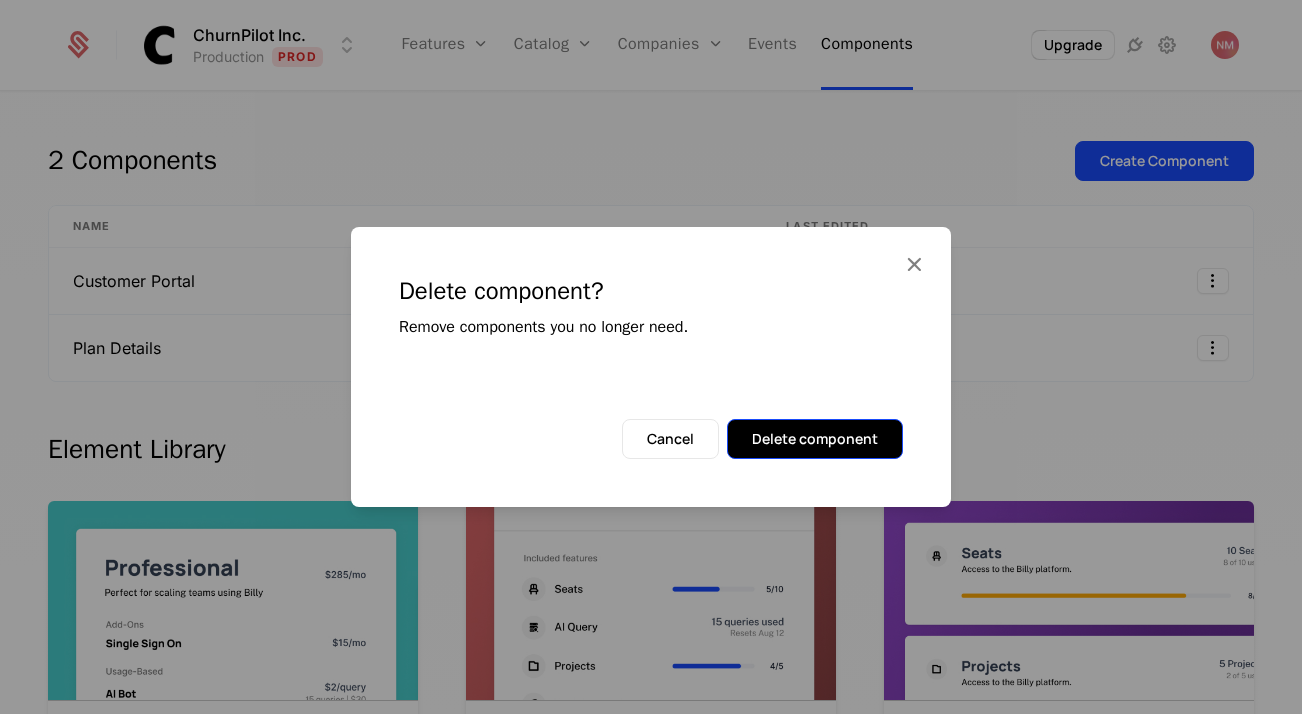 click on "Delete component" at bounding box center (815, 439) 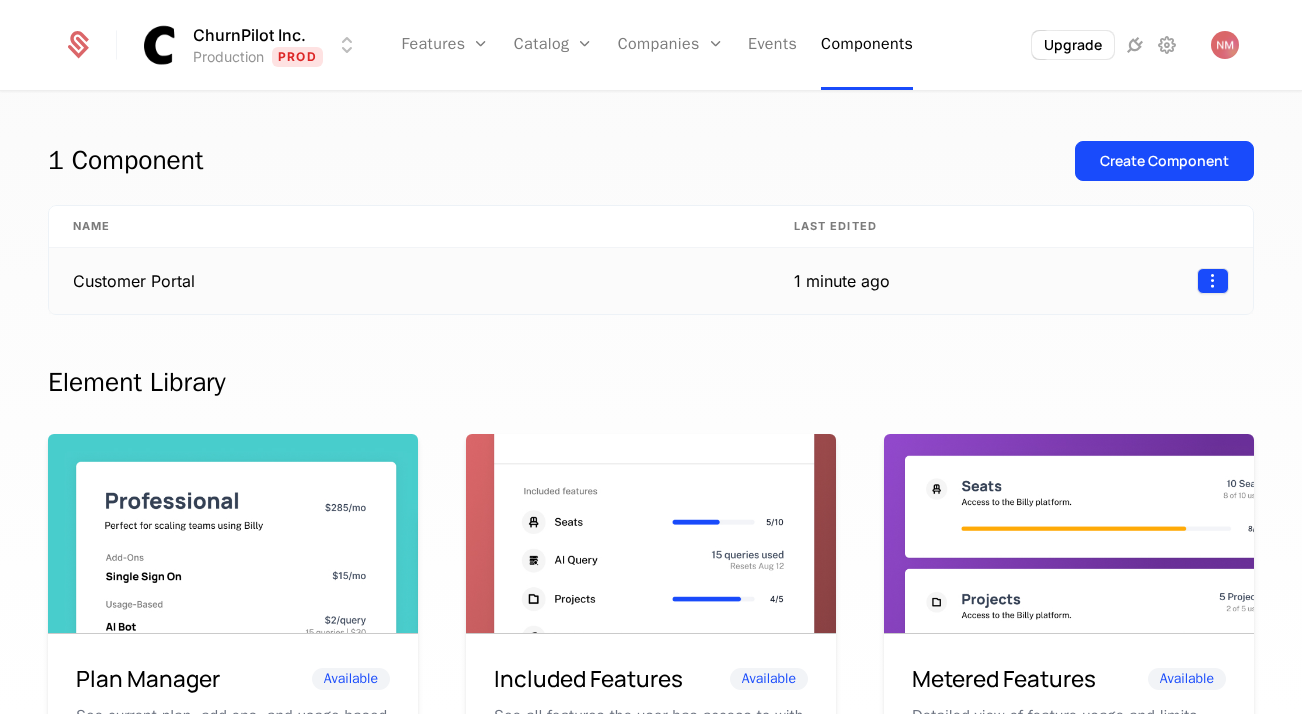 click on "ChurnPilot Inc. Production Prod Features Features Flags Catalog Plans Add Ons Configuration Companies Companies Users Events Components Upgrade 1 Component Create Component Name Last edited Customer Portal 1 minute ago Element Library Plan Manager Available See current plan, add ons, and usage-based charges. Included Features Available See all features the user has access to with associated limits and usage Metered Features Available Detailed view of feature usage and limits with upgrade buttons. Plans Table Available Provide an intuitive upgrade path by surfacing current and live plans. Upcoming Bill Available See estimated upcoming bill based on current entitlements and usage. Invoices Available See a list of recent invoices sent to the user. Click to view detail. Payment Method Available See and easily edit current payment method on file. Usage Graphs Coming soon Show usage over time to surface usage trends. Public Pricing Page Coming soon
Best Viewed on Desktop mobile device .   Got it" at bounding box center [651, 357] 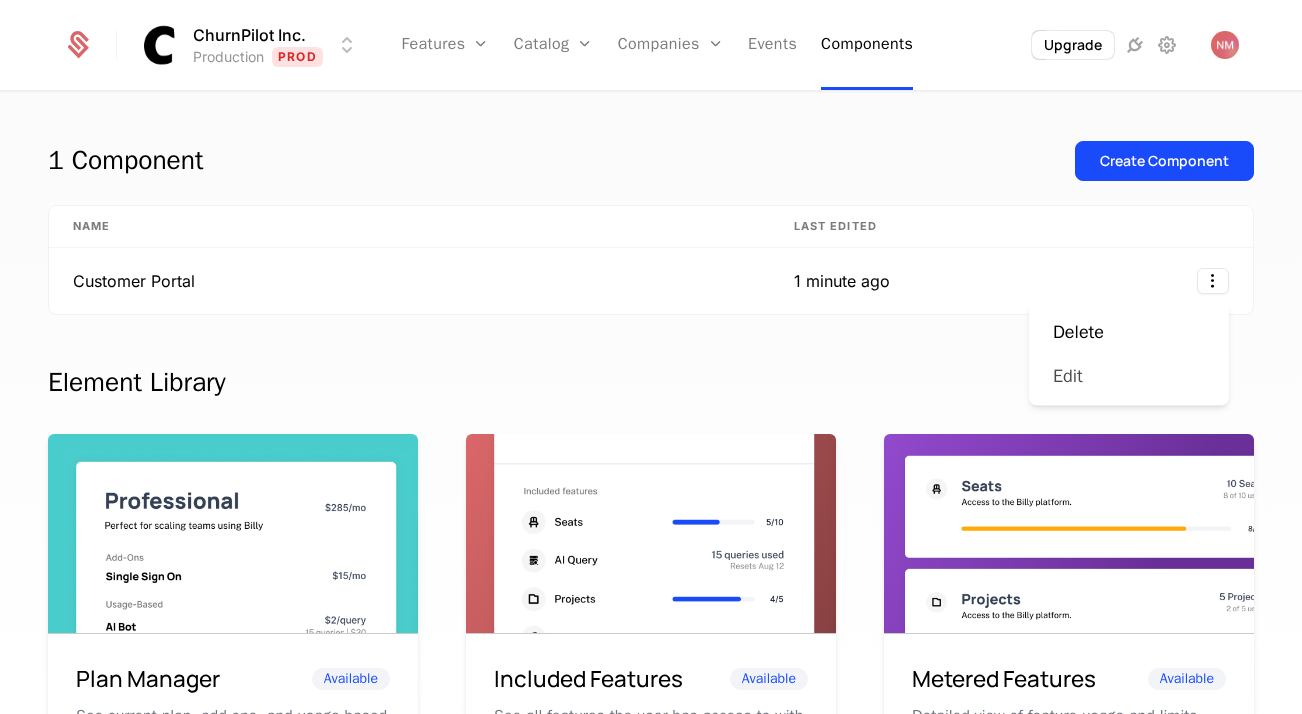 click on "Edit" at bounding box center (1068, 376) 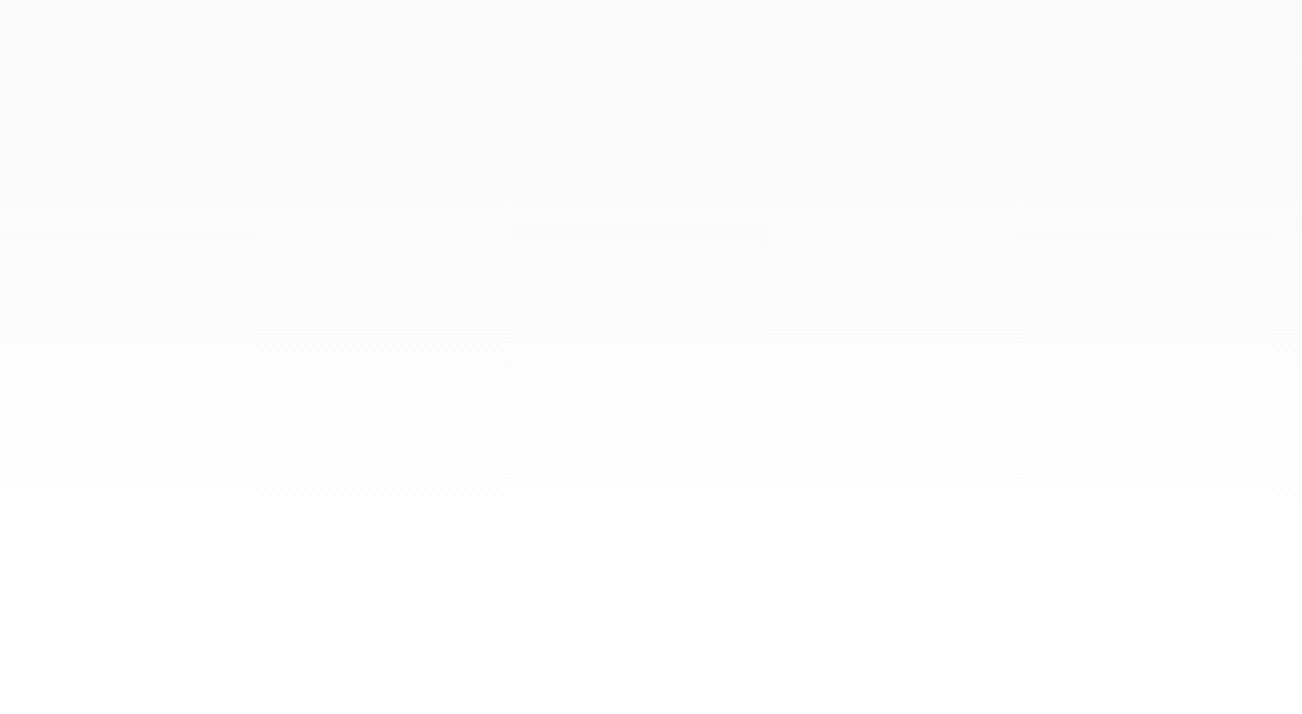 scroll, scrollTop: 0, scrollLeft: 0, axis: both 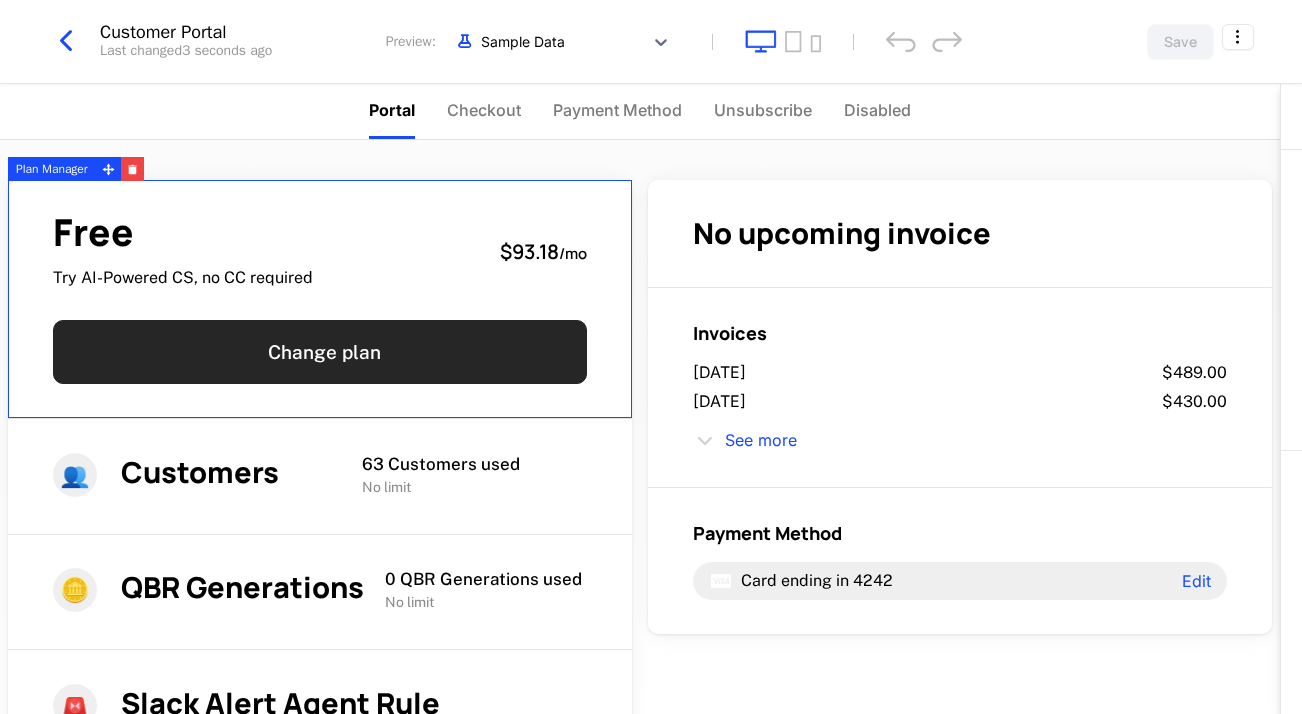 click on "Change plan" at bounding box center (320, 352) 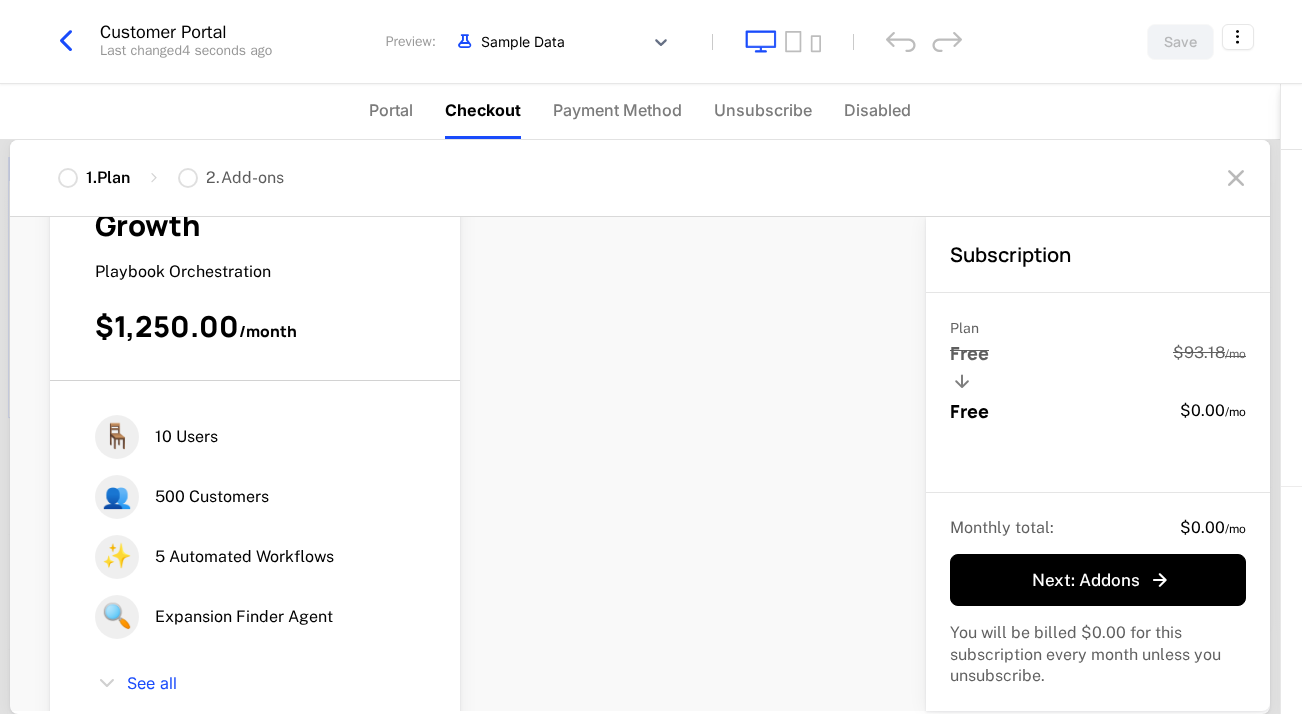 scroll, scrollTop: 957, scrollLeft: 0, axis: vertical 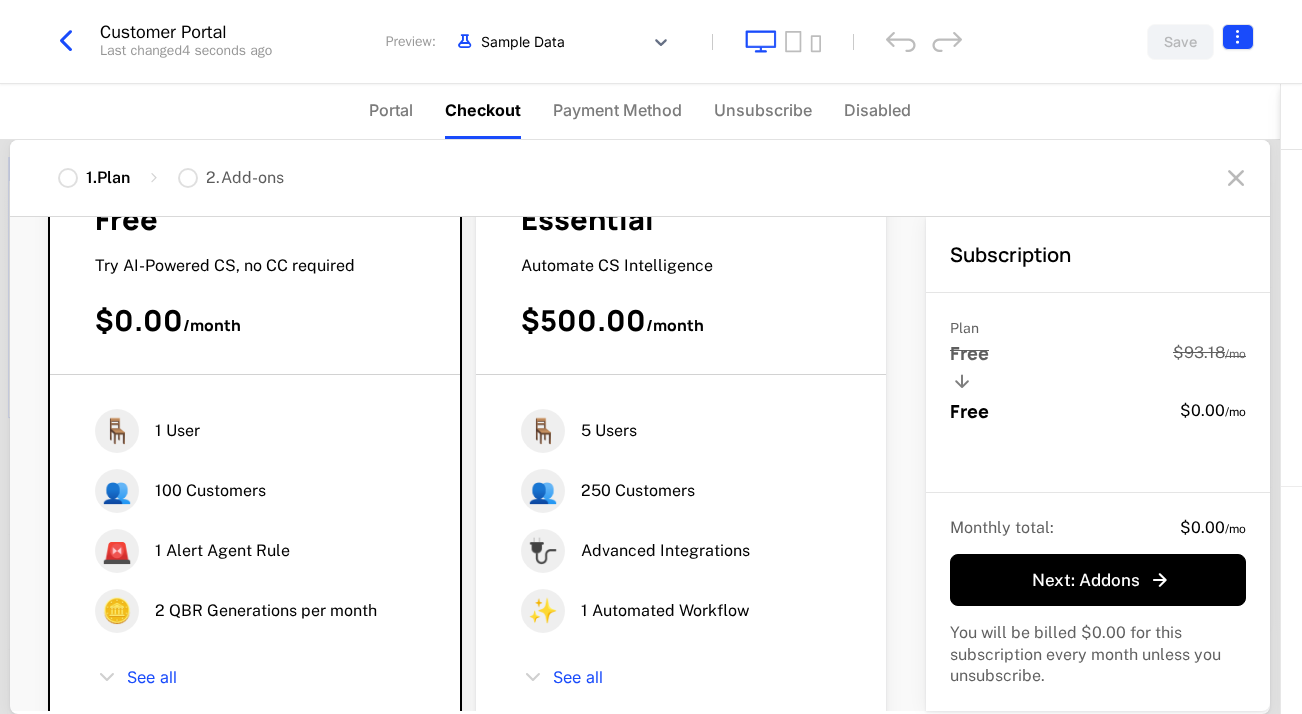 click on "ChurnPilot Inc. Production Prod Features Features Flags Catalog Plans Add Ons Configuration Companies Companies Users Events Components Upgrade Customer Portal Last changed  4 seconds ago Preview: Sample Data Save Portal Checkout Payment Method Unsubscribe Disabled Free Try AI-Powered CS, no CC required $93.18 / mo Change plan 👥 Customers 63   Customers   used No limit 🪙 QBR Generations 0   QBR Generations   used No limit 🚨  Slack Alert Agent Rule 0   Alert Agent Rules   used No limit 🪑 Users 0   Users   used No limit No upcoming invoice Invoices [DATE] $489.00 [DATE] $430.00 See more Payment Method Card ending in   4242 Edit Powered by   1 .  Plan 2 .  Add-ons Select plan Choose your base plan Free Try AI-Powered CS, no CC required $0.00 / month 🪑 1   User 👥 100   Customers 🚨 1   Alert Agent Rule 🪙 2   QBR Generations   per   month See all Current plan Essential Automate CS Intelligence $500.00 / month 🪑 5   Users 👥 250   Customers 🔌 ✨ 1   See all /" at bounding box center [651, 357] 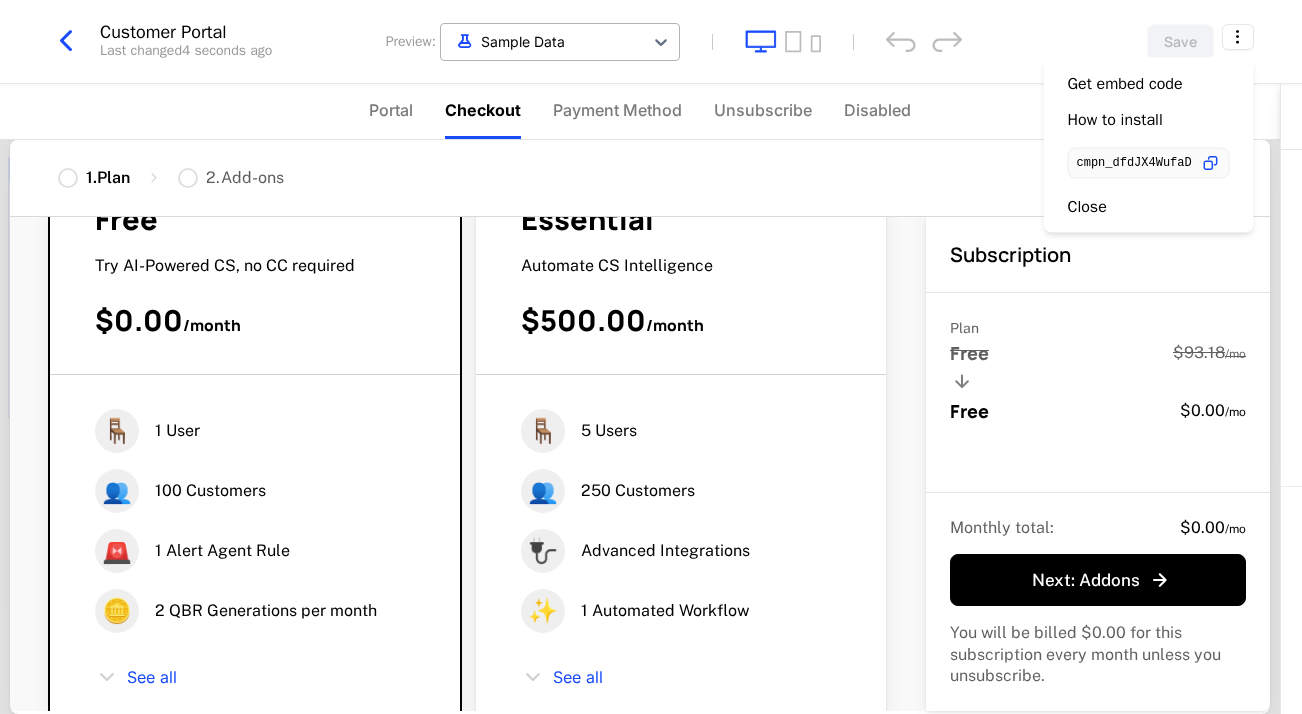 click on "ChurnPilot Inc. Production Prod Features Features Flags Catalog Plans Add Ons Configuration Companies Companies Users Events Components Upgrade Customer Portal Last changed  4 seconds ago Preview: Sample Data Save Portal Checkout Payment Method Unsubscribe Disabled Free Try AI-Powered CS, no CC required $93.18 / mo Change plan 👥 Customers 63   Customers   used No limit 🪙 QBR Generations 0   QBR Generations   used No limit 🚨  Slack Alert Agent Rule 0   Alert Agent Rules   used No limit 🪑 Users 0   Users   used No limit No upcoming invoice Invoices [DATE] $489.00 [DATE] $430.00 See more Payment Method Card ending in   4242 Edit Powered by   1 .  Plan 2 .  Add-ons Select plan Choose your base plan Free Try AI-Powered CS, no CC required $0.00 / month 🪑 1   User 👥 100   Customers 🚨 1   Alert Agent Rule 🪙 2   QBR Generations   per   month See all Current plan Essential Automate CS Intelligence $500.00 / month 🪑 5   Users 👥 250   Customers 🔌 ✨ 1   See all /" at bounding box center (651, 357) 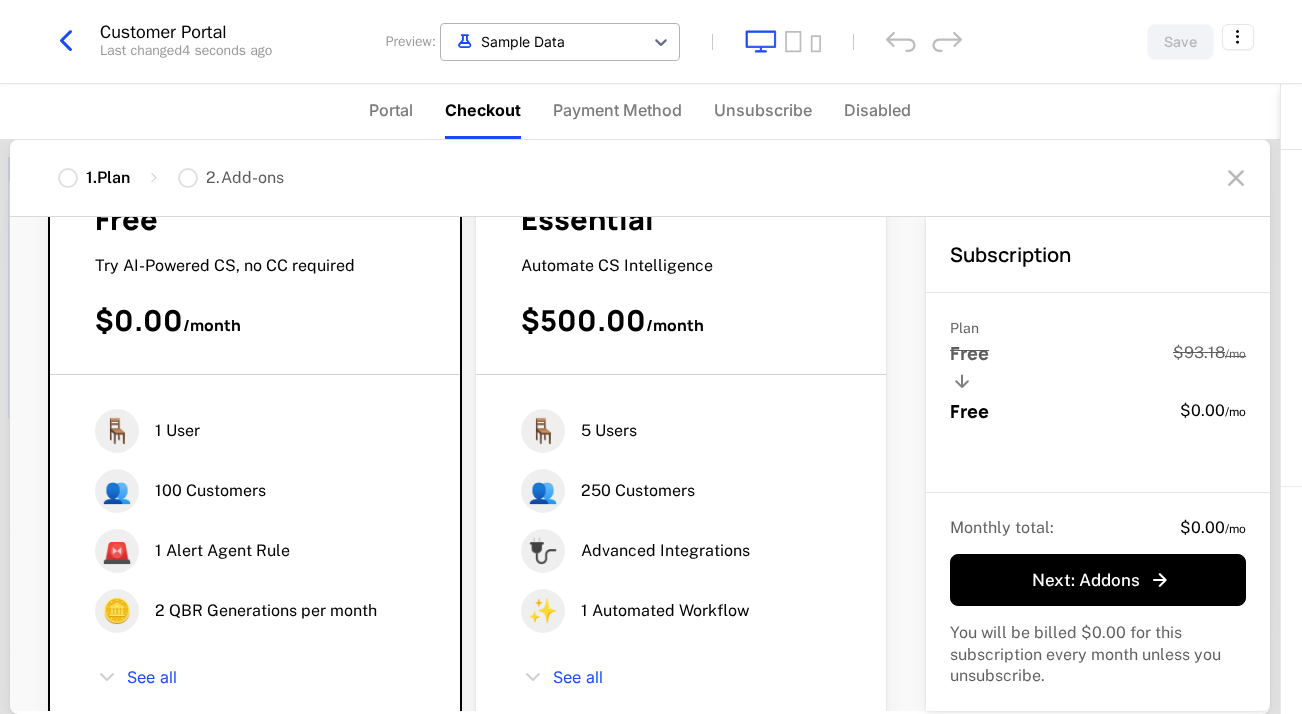 click at bounding box center [542, 41] 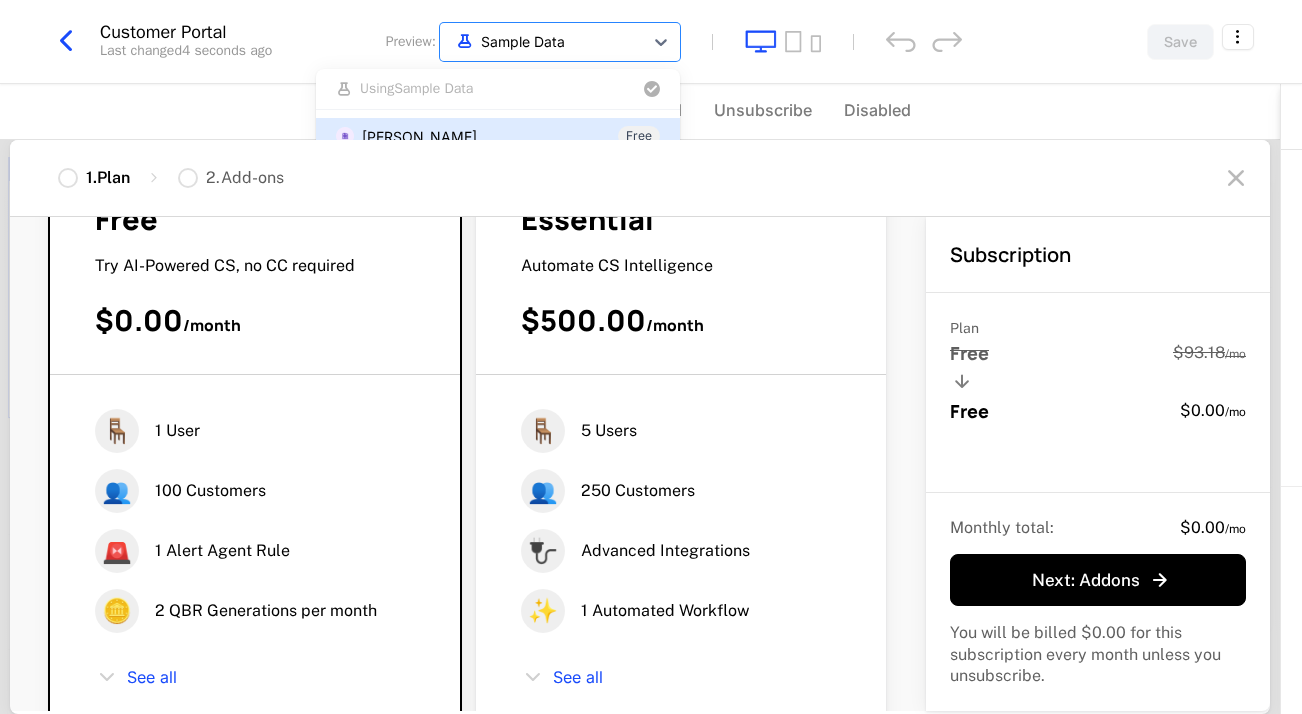 click on "[PERSON_NAME] Free" at bounding box center [498, 136] 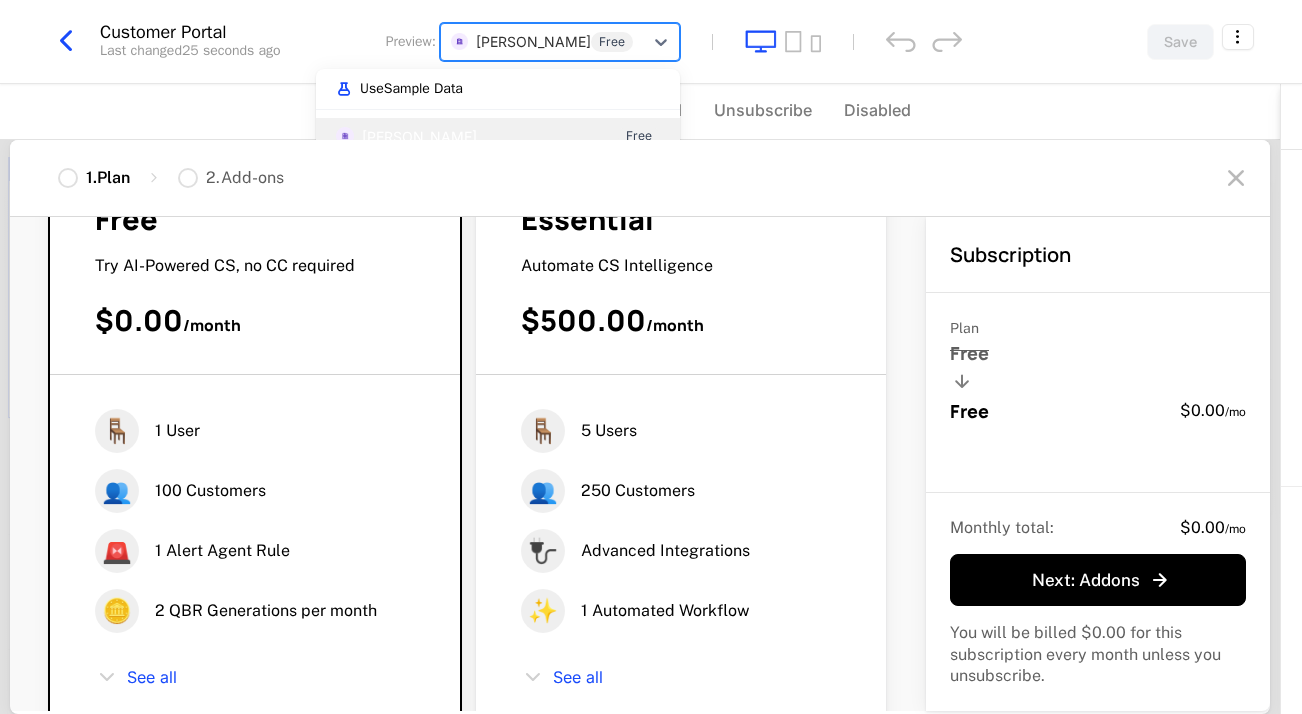 click at bounding box center [542, 41] 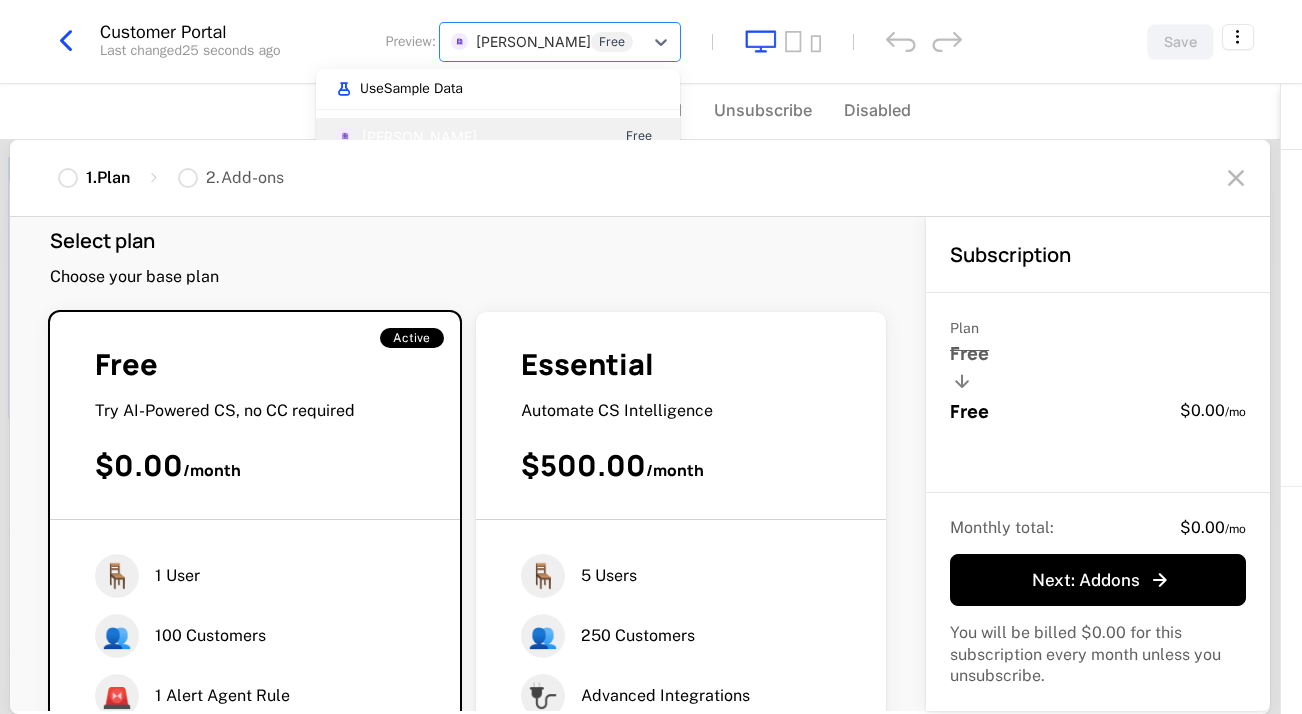 scroll, scrollTop: 0, scrollLeft: 0, axis: both 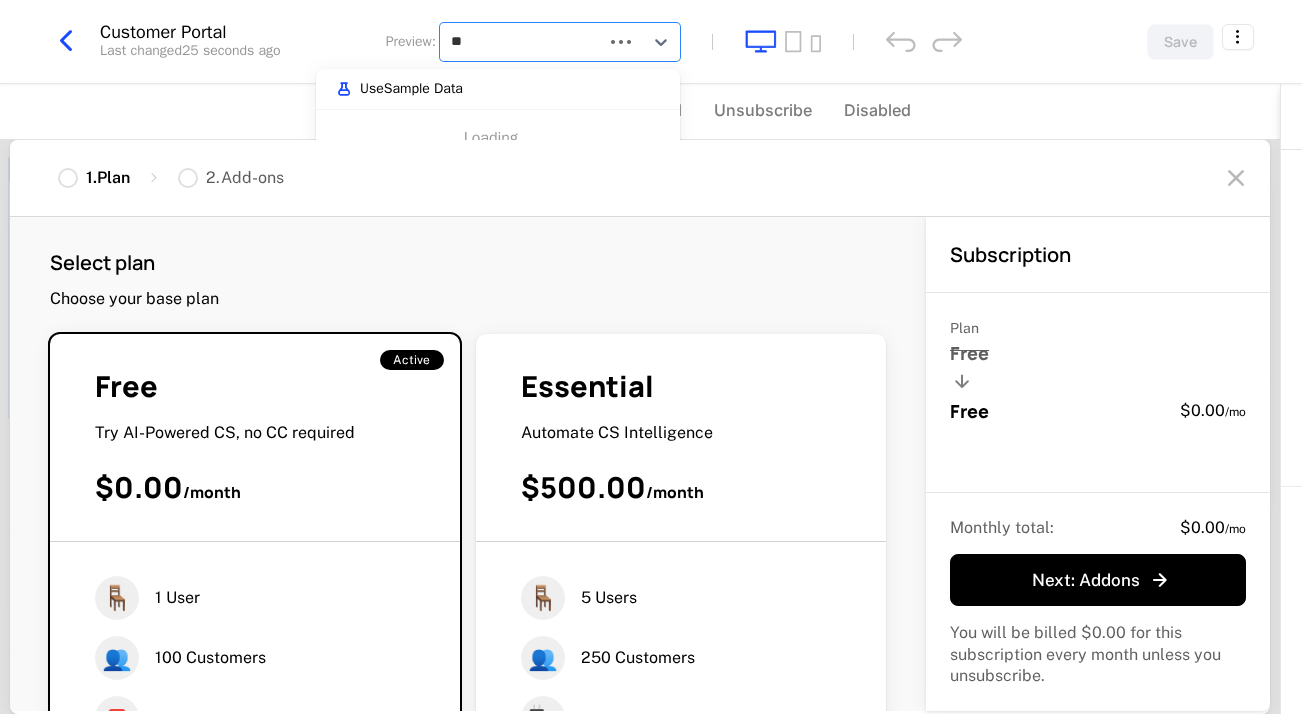 type on "***" 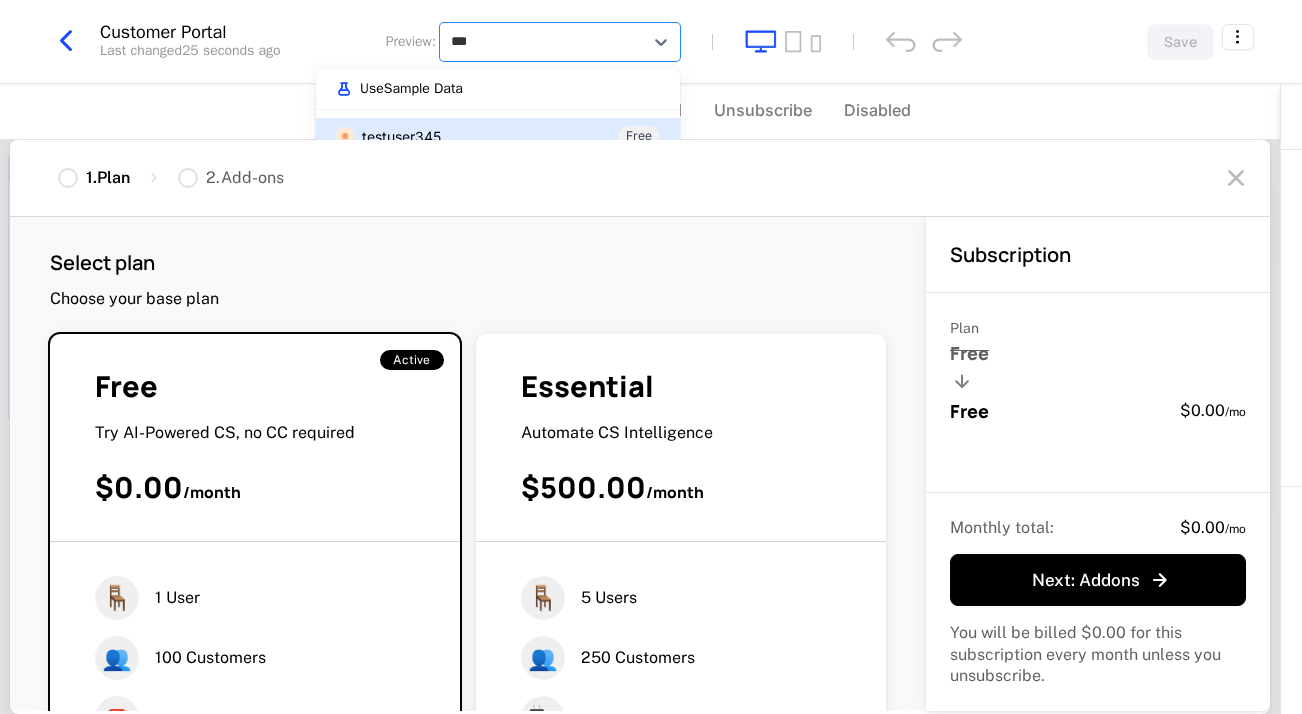 click on "testuser345 Free" at bounding box center [498, 136] 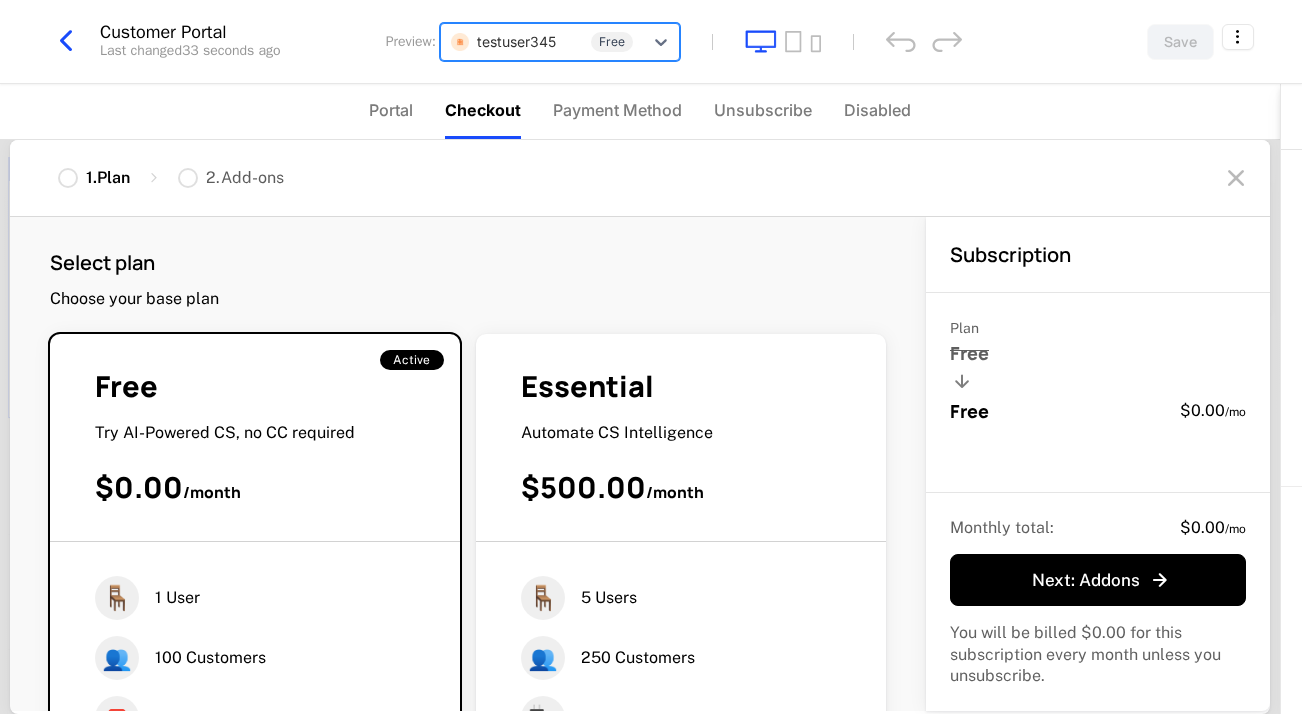click at bounding box center [542, 41] 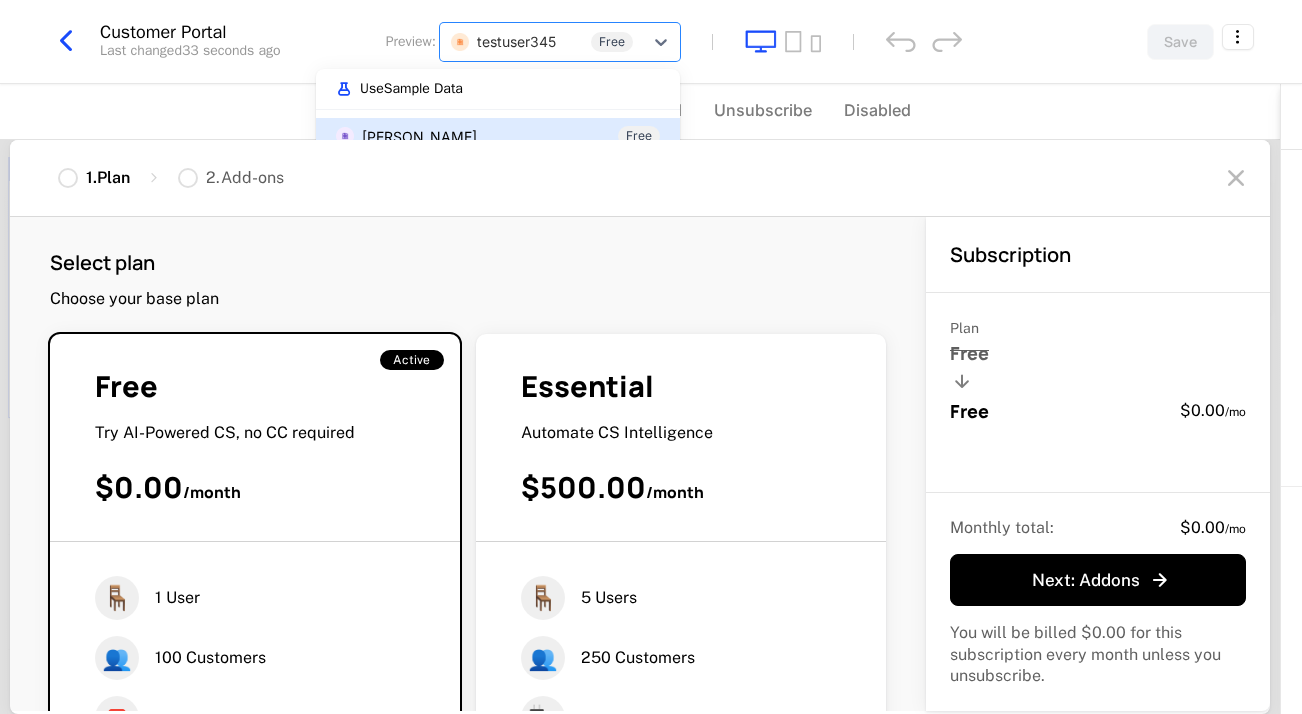 click on "Select plan Choose your base plan Free Try AI-Powered CS, no CC required $0.00 / month Active 🪑 1   User 👥 100   Customers 🚨 1   Alert Agent Rule 🪙 2   QBR Generations   per   month See all Current plan Essential Automate CS Intelligence $500.00 / month 🪑 5   Users 👥 250   Customers 🔌 Advanced Integrations ✨ 1   Automated Workflow See all Choose plan Growth Playbook Orchestration $1,250.00 / month 🪑 10   Users 👥 500   Customers ✨ 5   Automated Workflows 🔍 Expansion Finder Agent See all Choose plan" at bounding box center (468, 464) 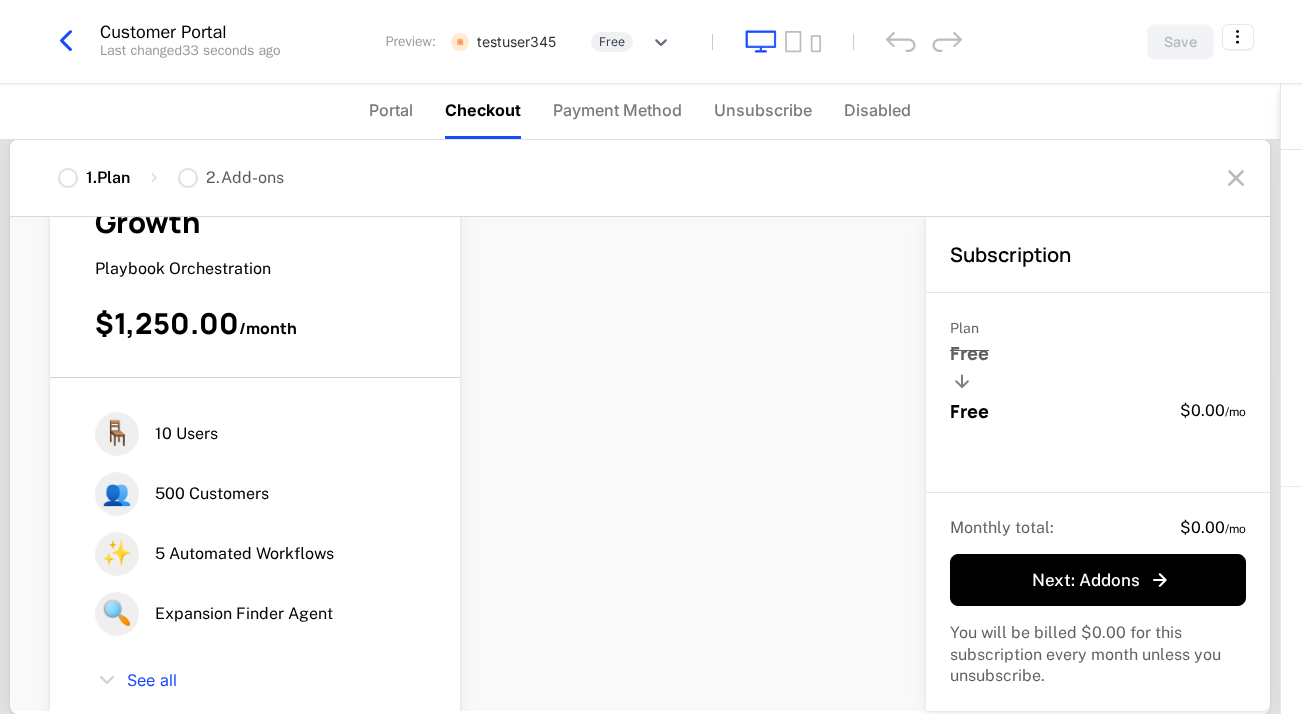 scroll, scrollTop: 957, scrollLeft: 0, axis: vertical 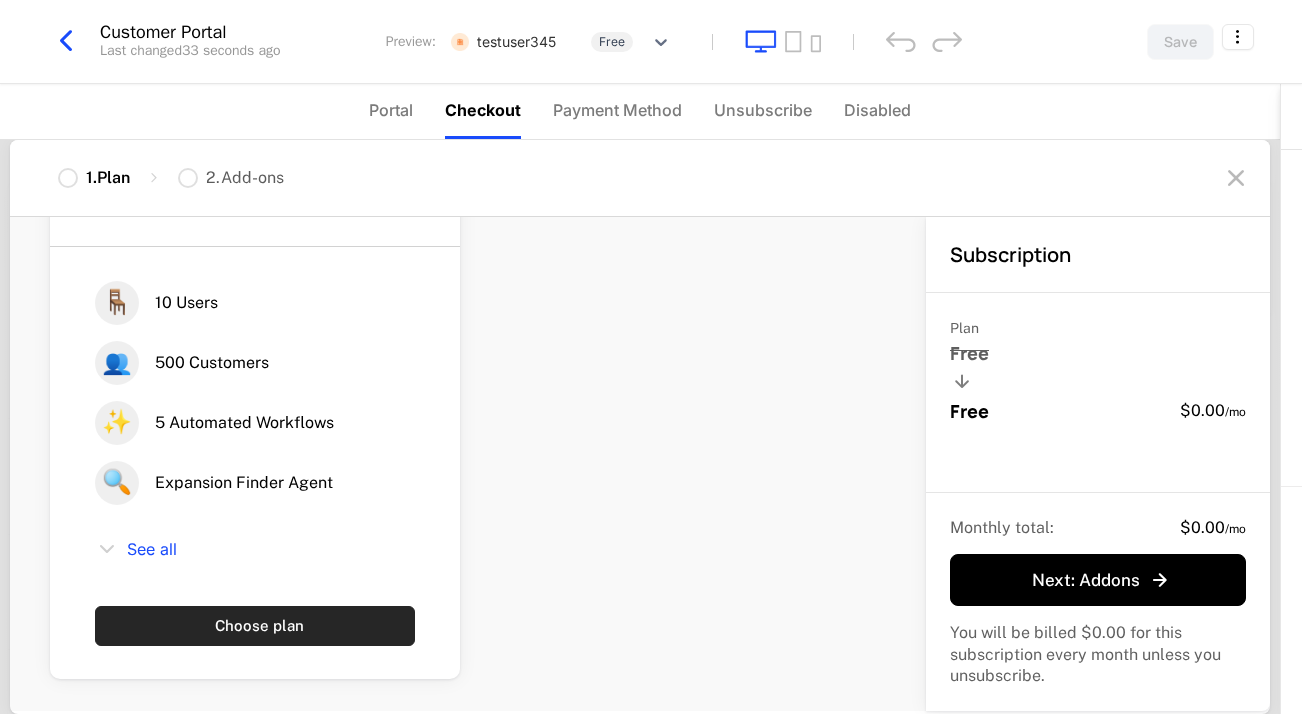 click on "Choose plan" at bounding box center [255, 626] 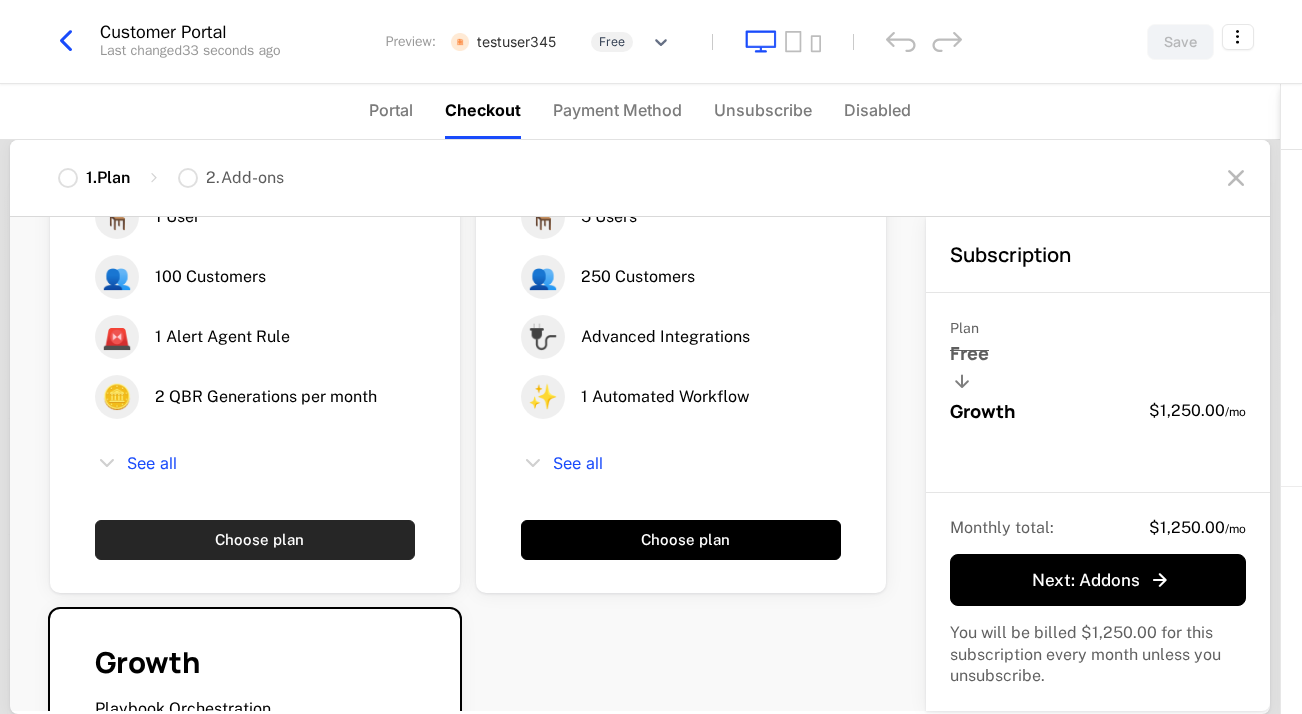 scroll, scrollTop: 495, scrollLeft: 0, axis: vertical 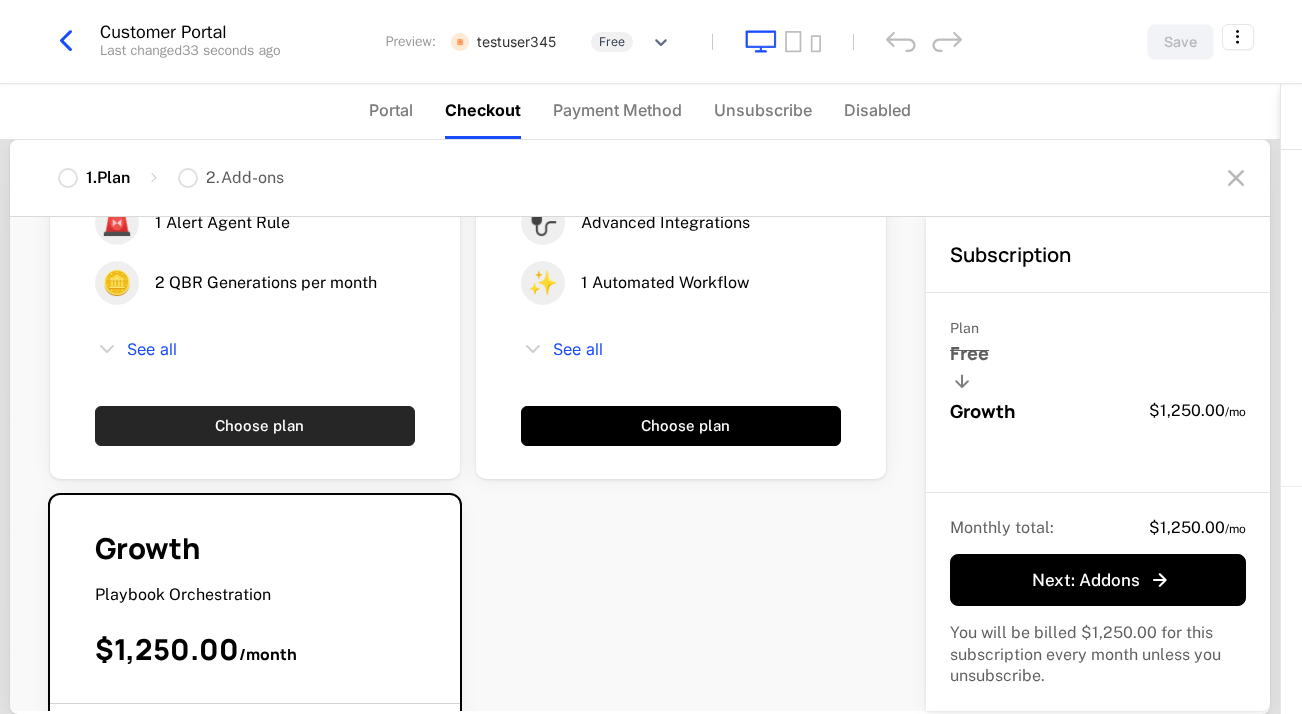 click on "Choose plan" at bounding box center (255, 426) 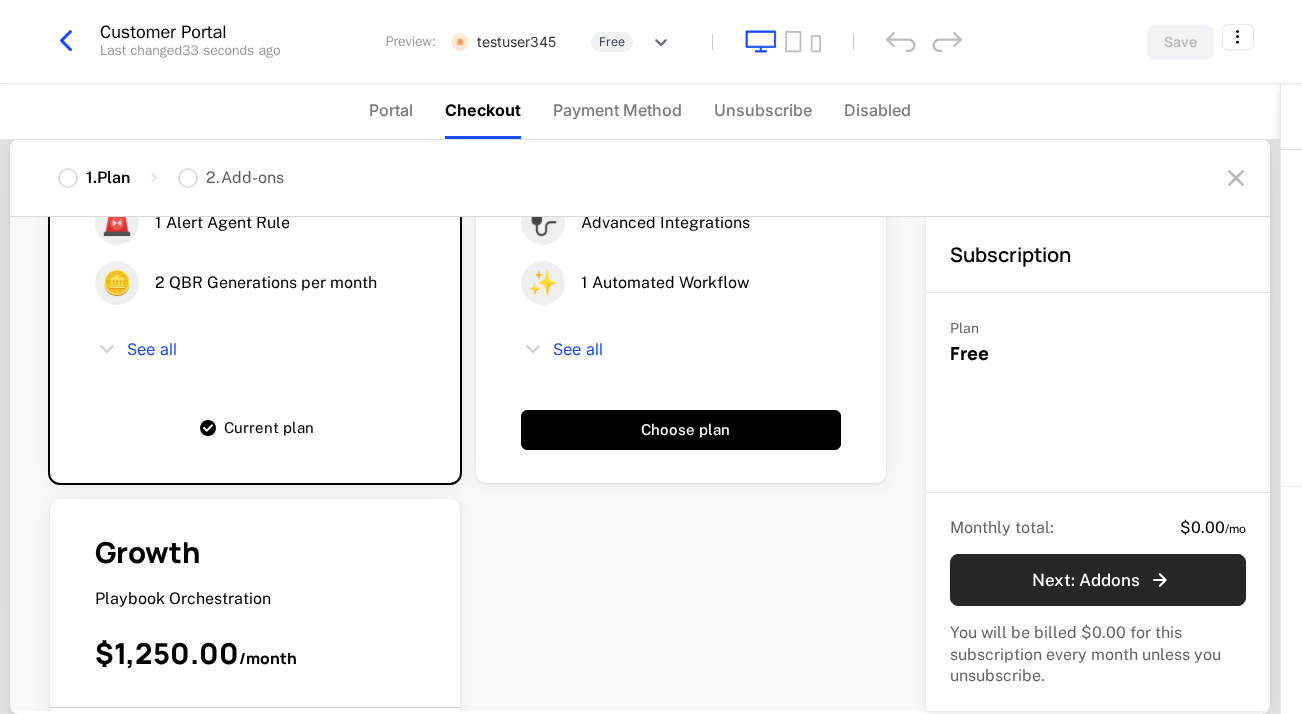 click on "Next :   Addons" at bounding box center (1102, 580) 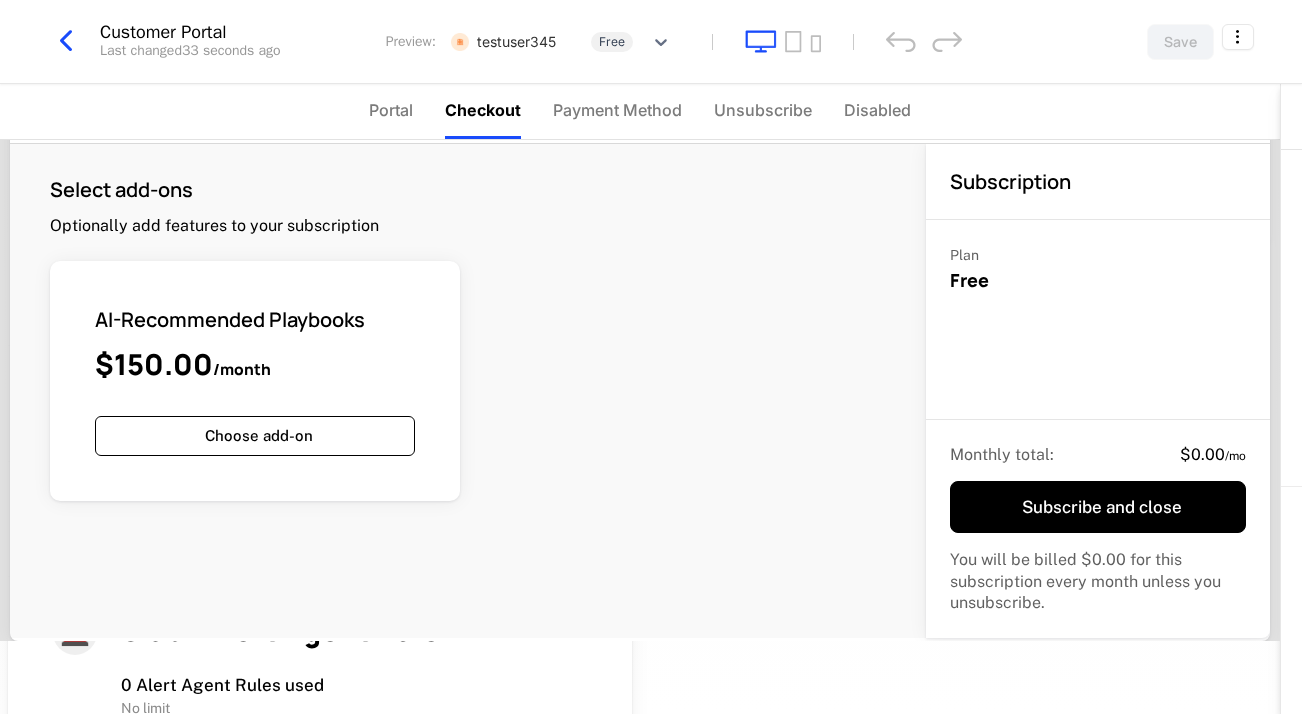 scroll, scrollTop: 0, scrollLeft: 0, axis: both 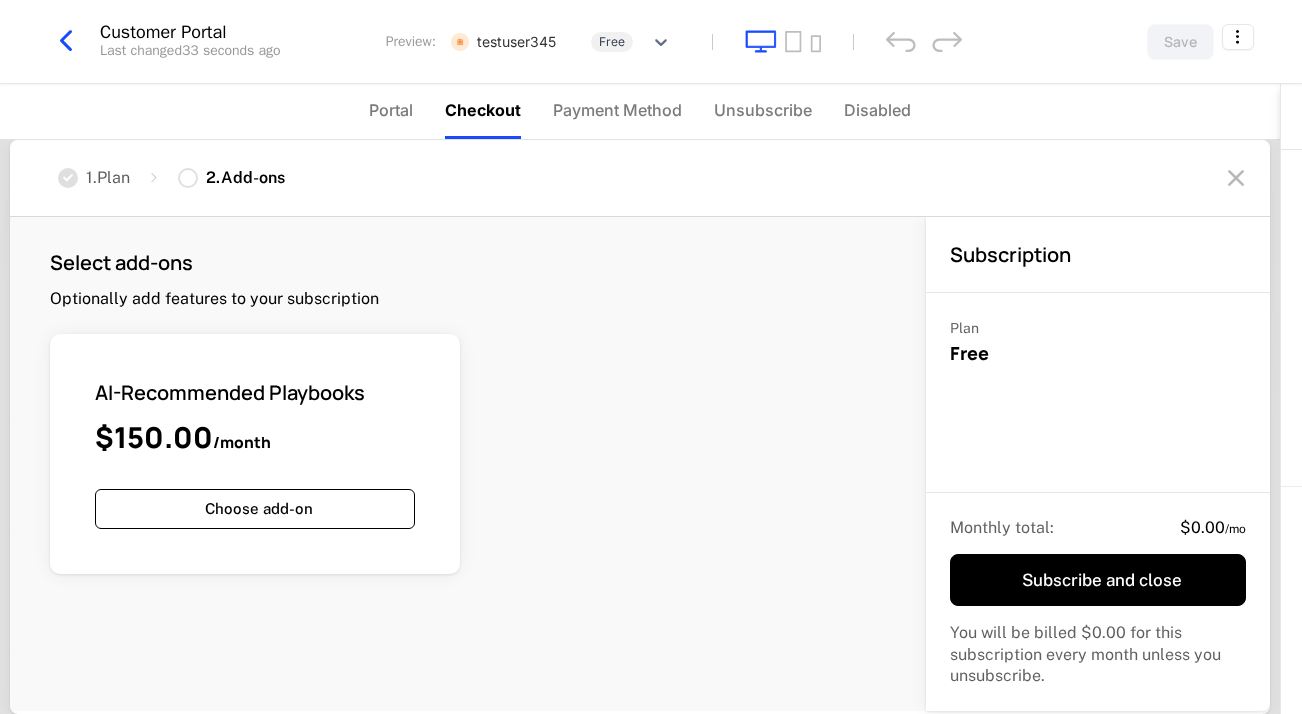 click on "1 .  Plan" at bounding box center (108, 178) 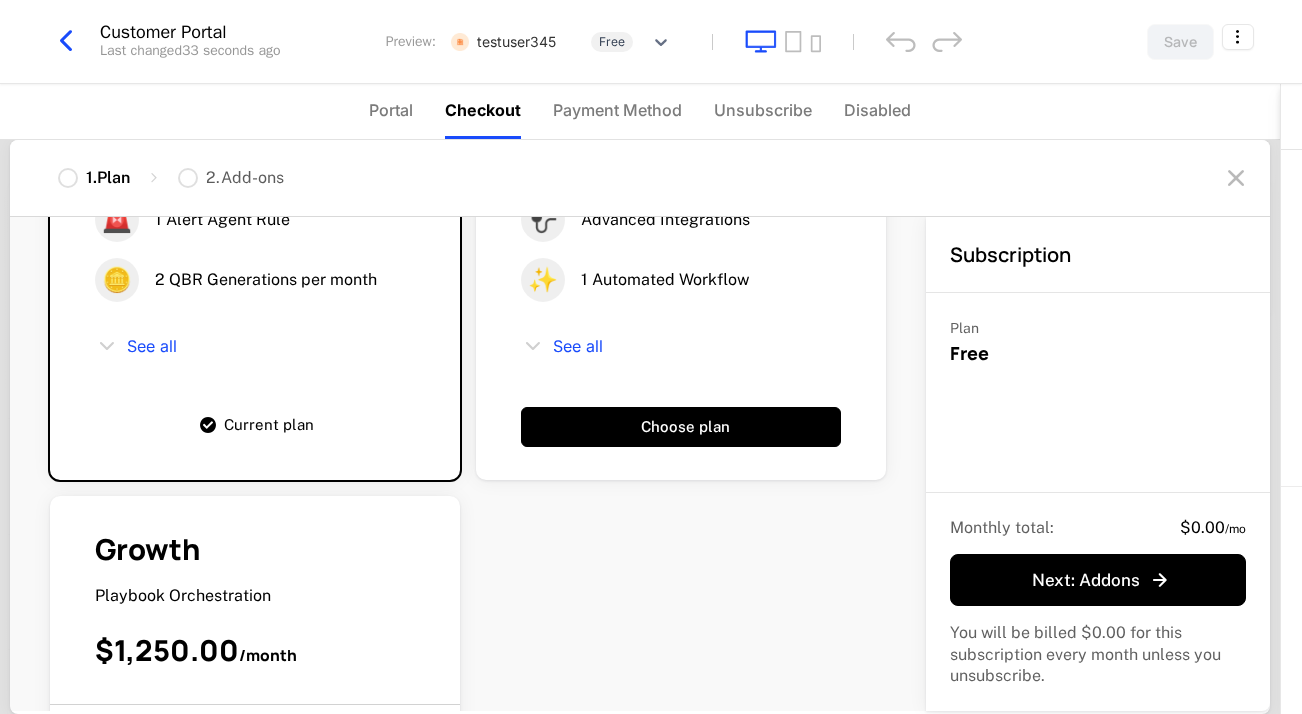 scroll, scrollTop: 957, scrollLeft: 0, axis: vertical 